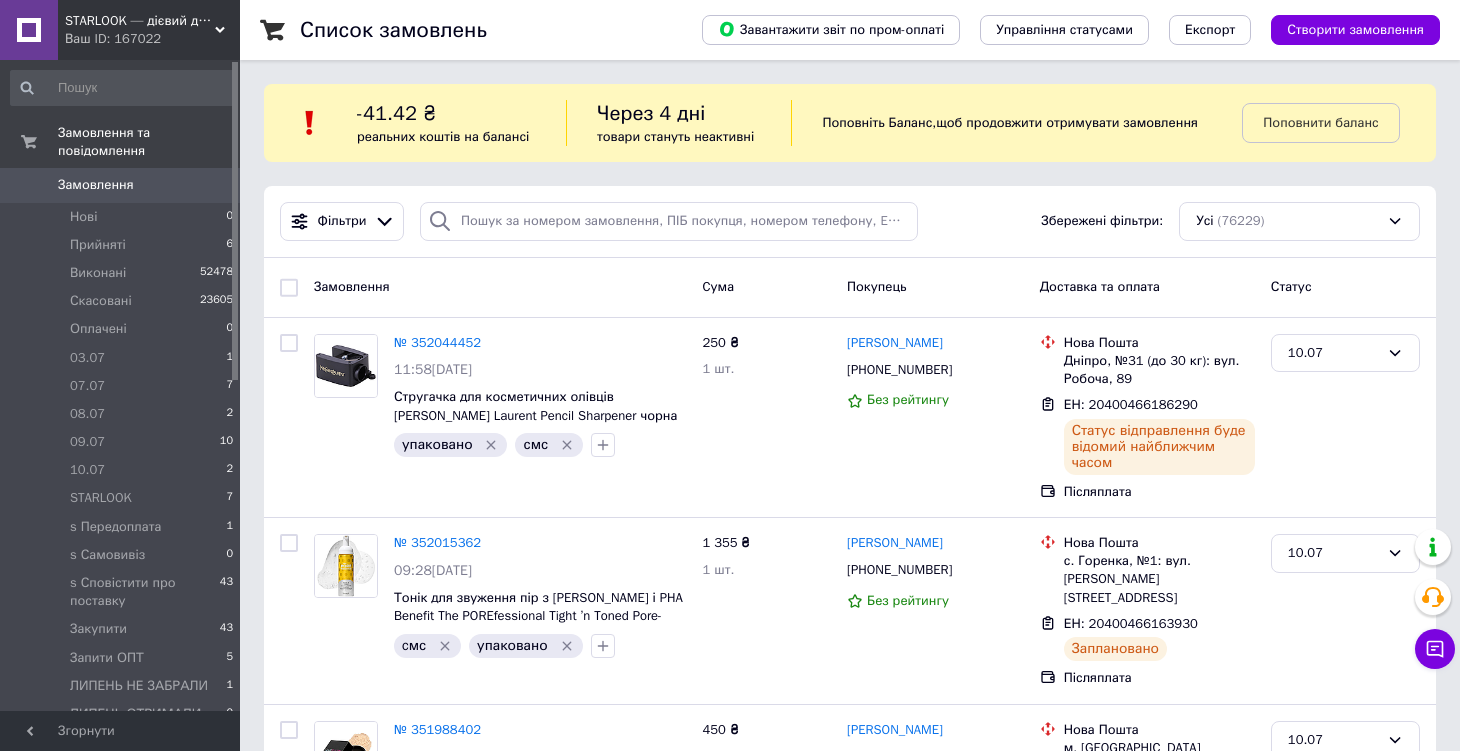 scroll, scrollTop: 0, scrollLeft: 0, axis: both 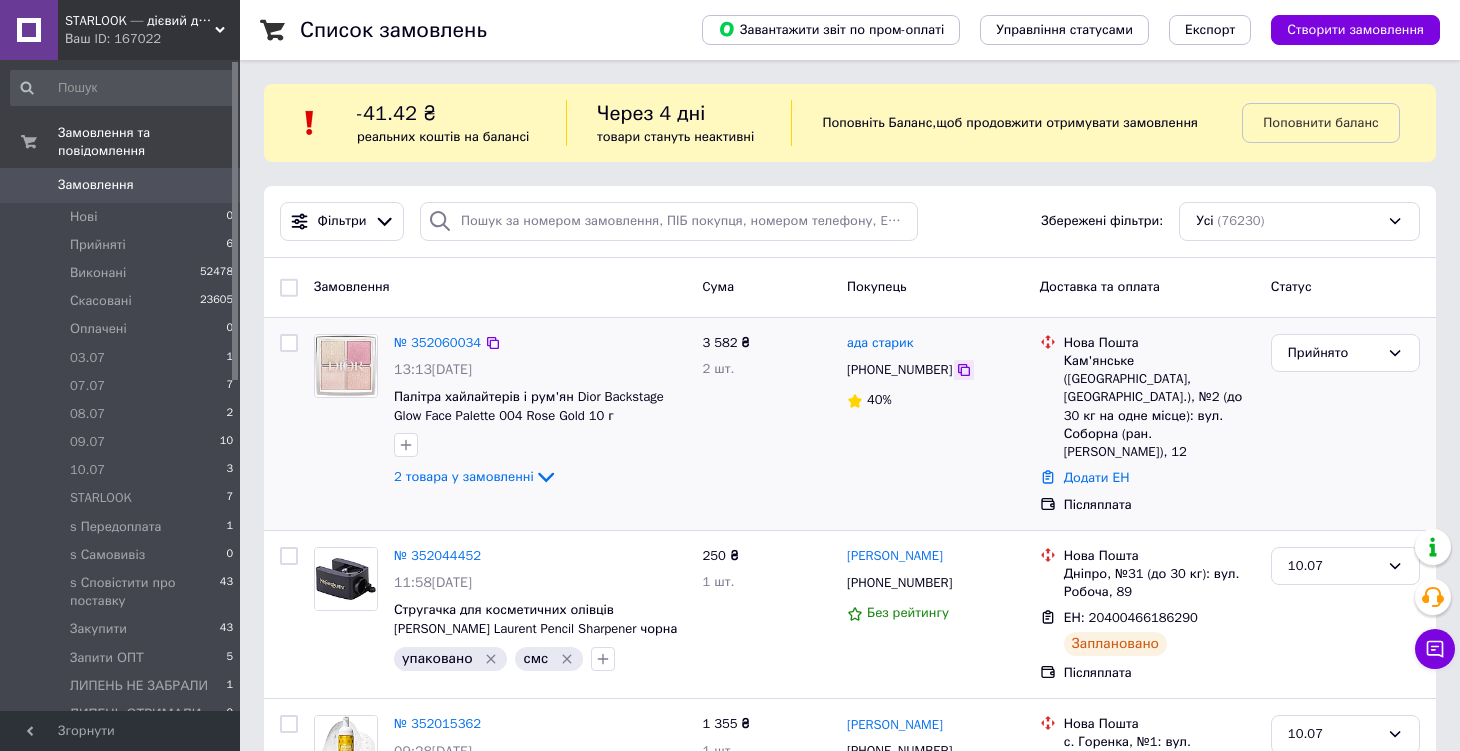 click 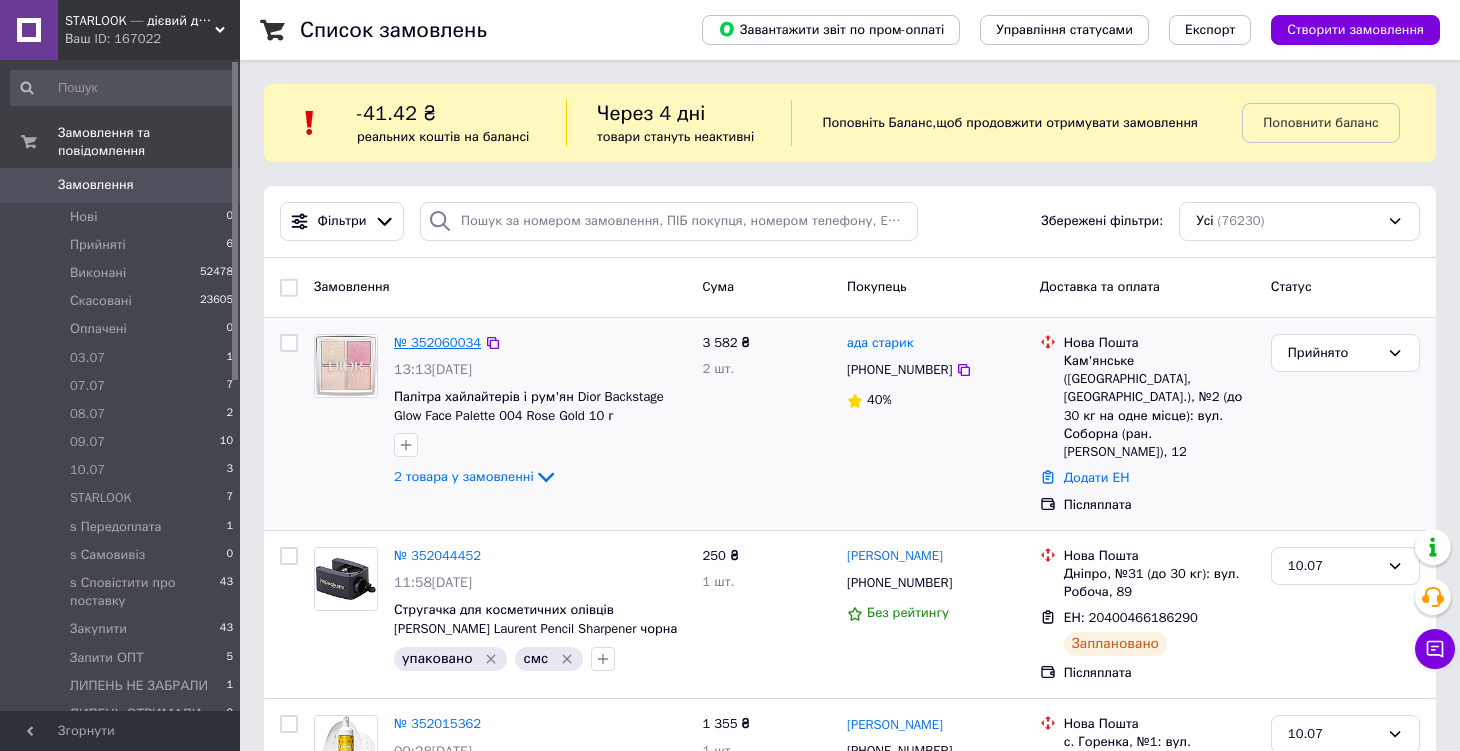 click on "№ 352060034" at bounding box center (437, 342) 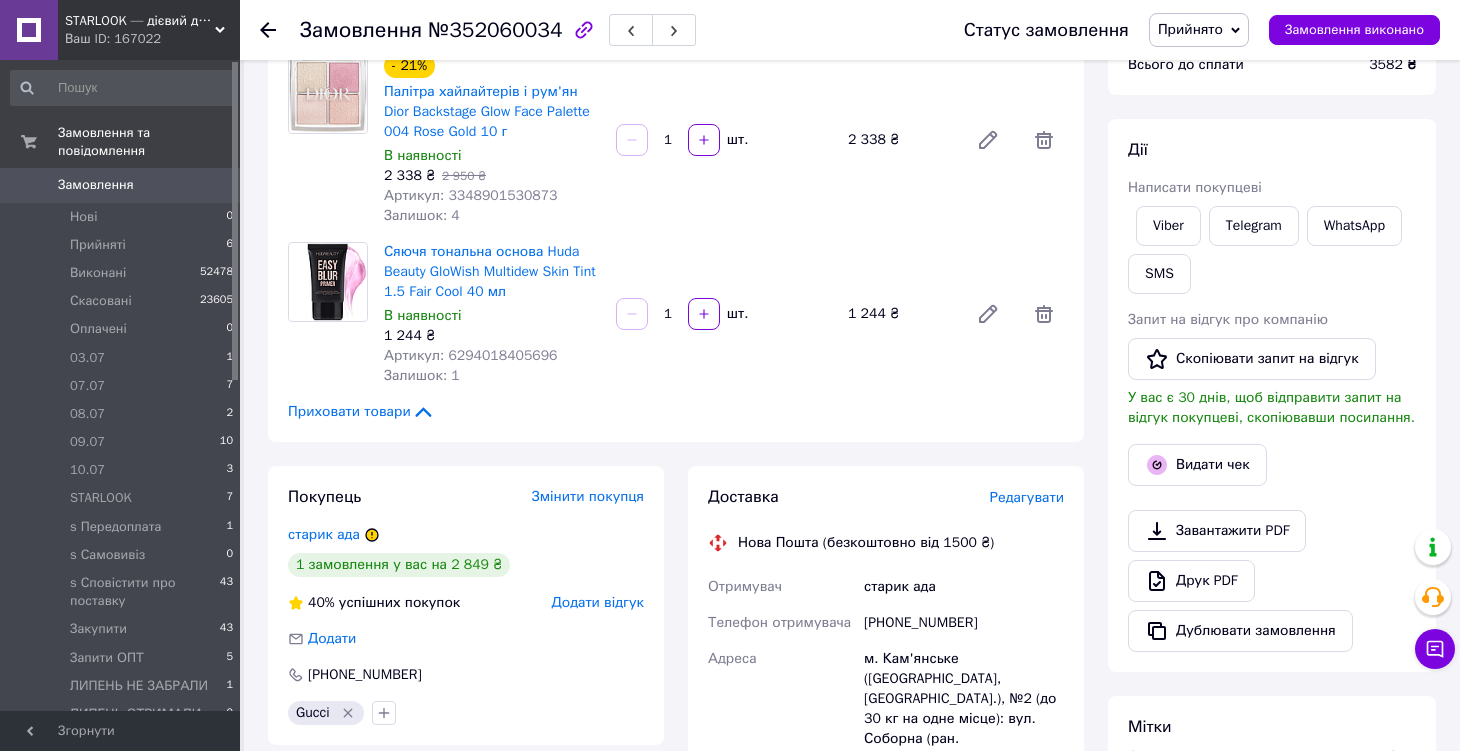 scroll, scrollTop: 204, scrollLeft: 0, axis: vertical 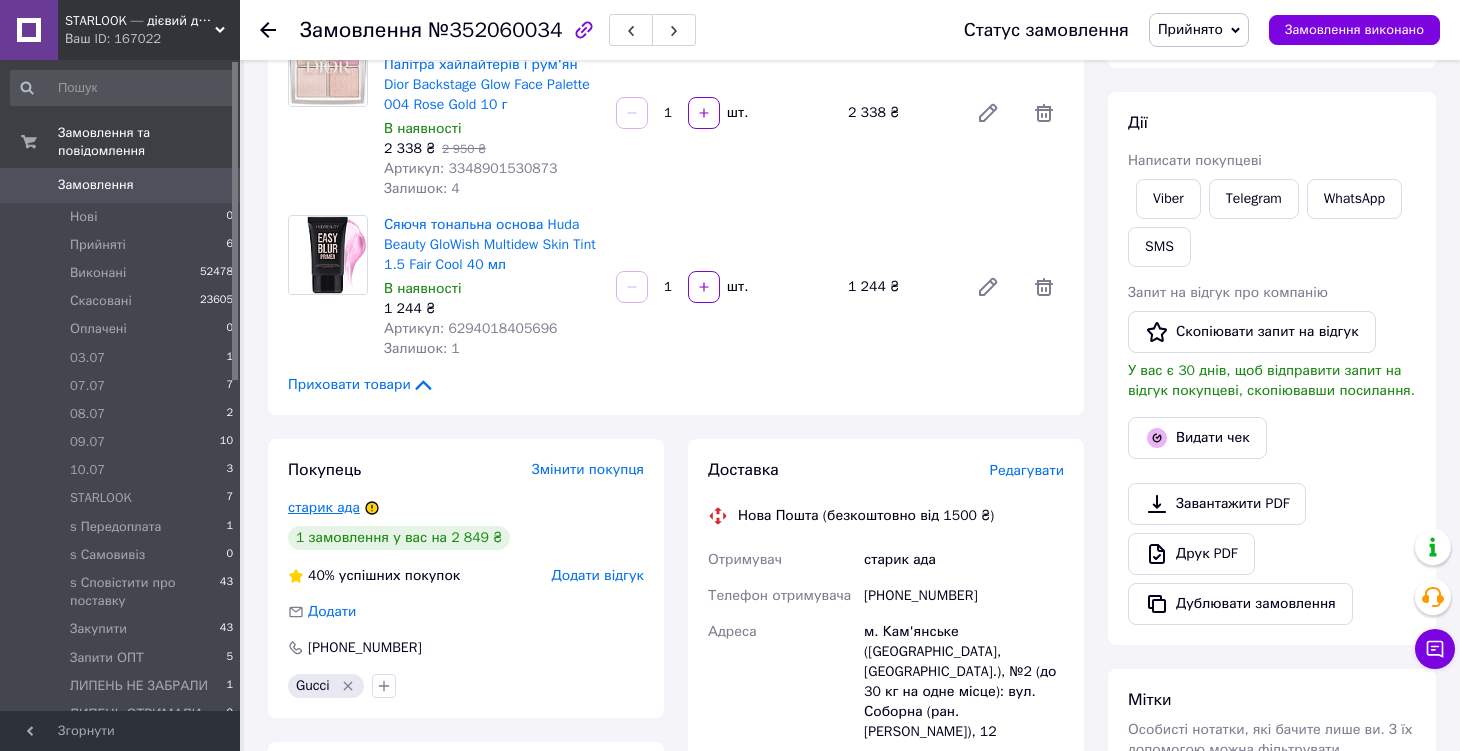 click on "старик ада" at bounding box center (324, 507) 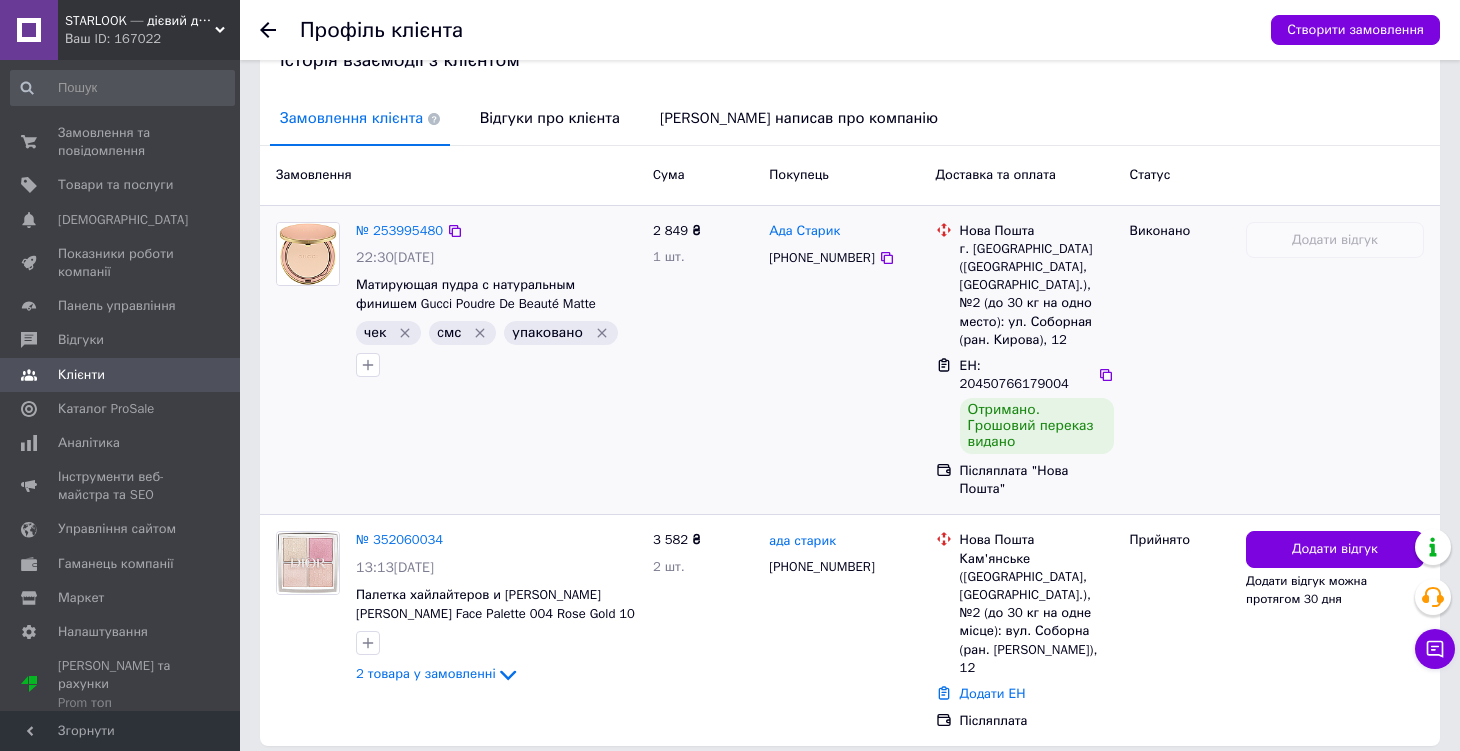 scroll, scrollTop: 426, scrollLeft: 0, axis: vertical 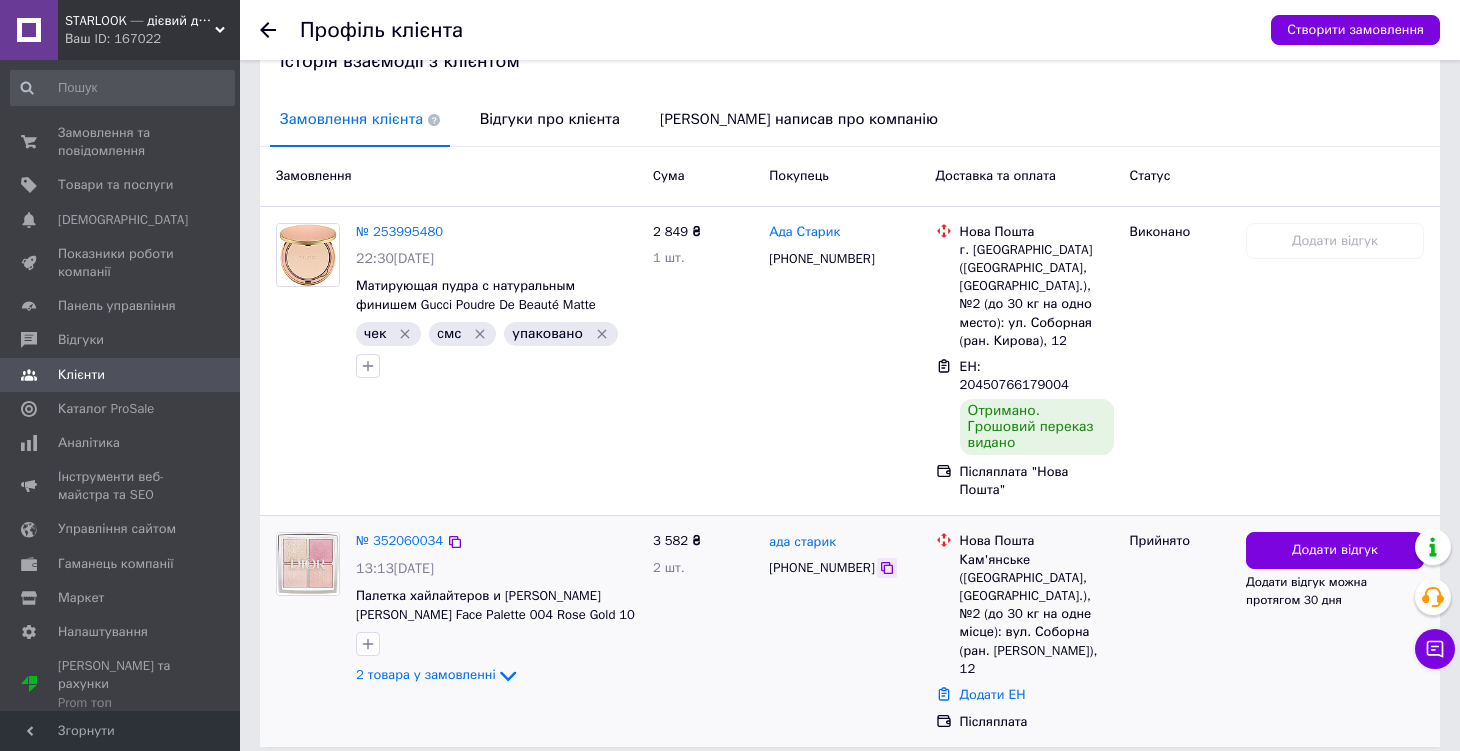 click 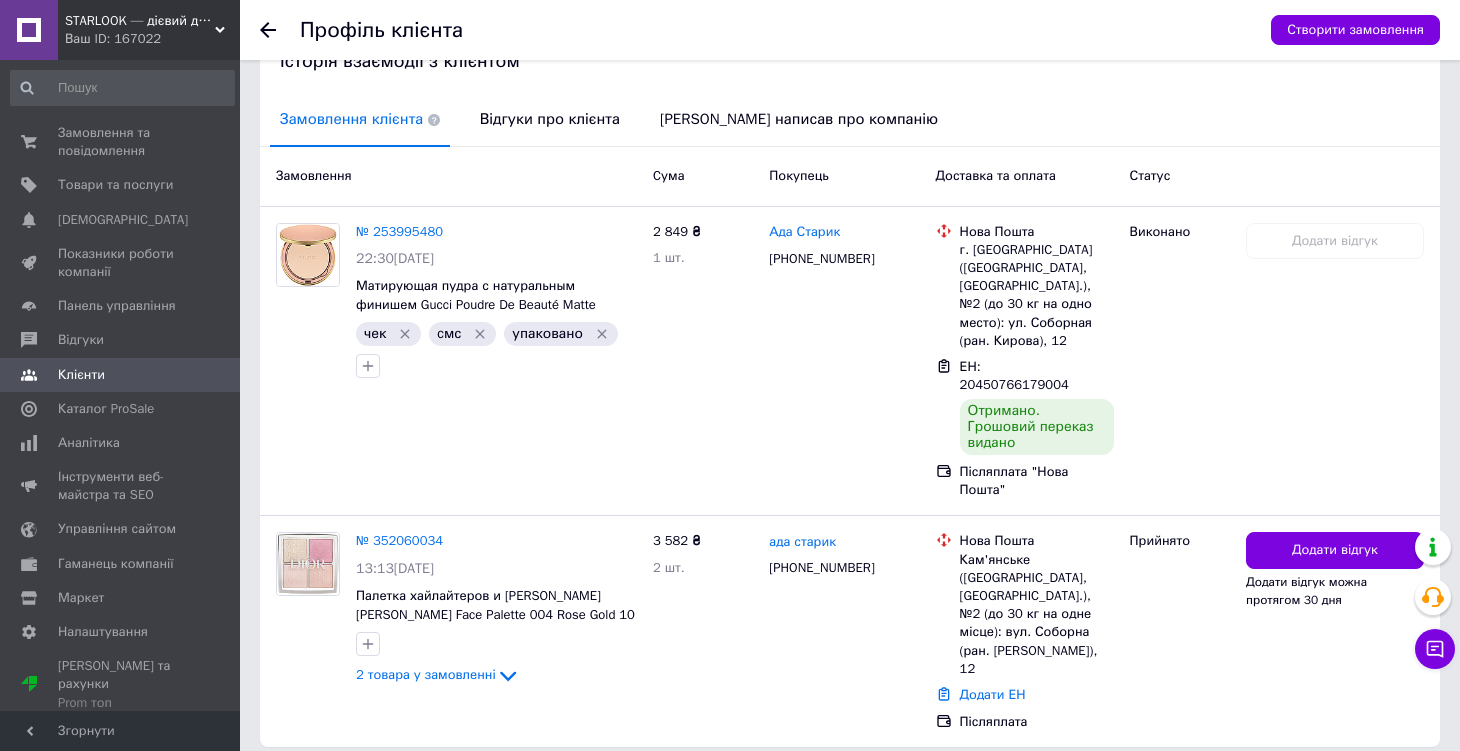 click 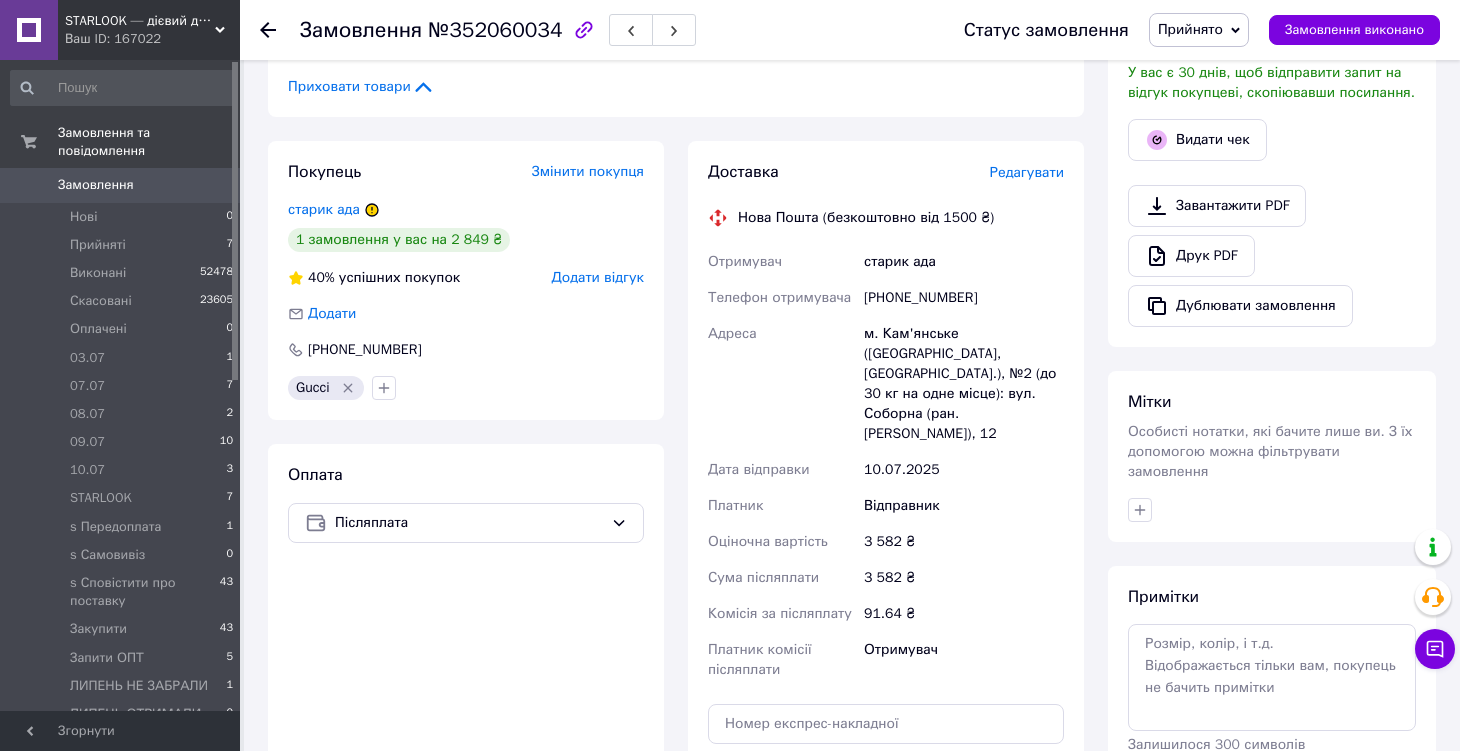 scroll, scrollTop: 503, scrollLeft: 0, axis: vertical 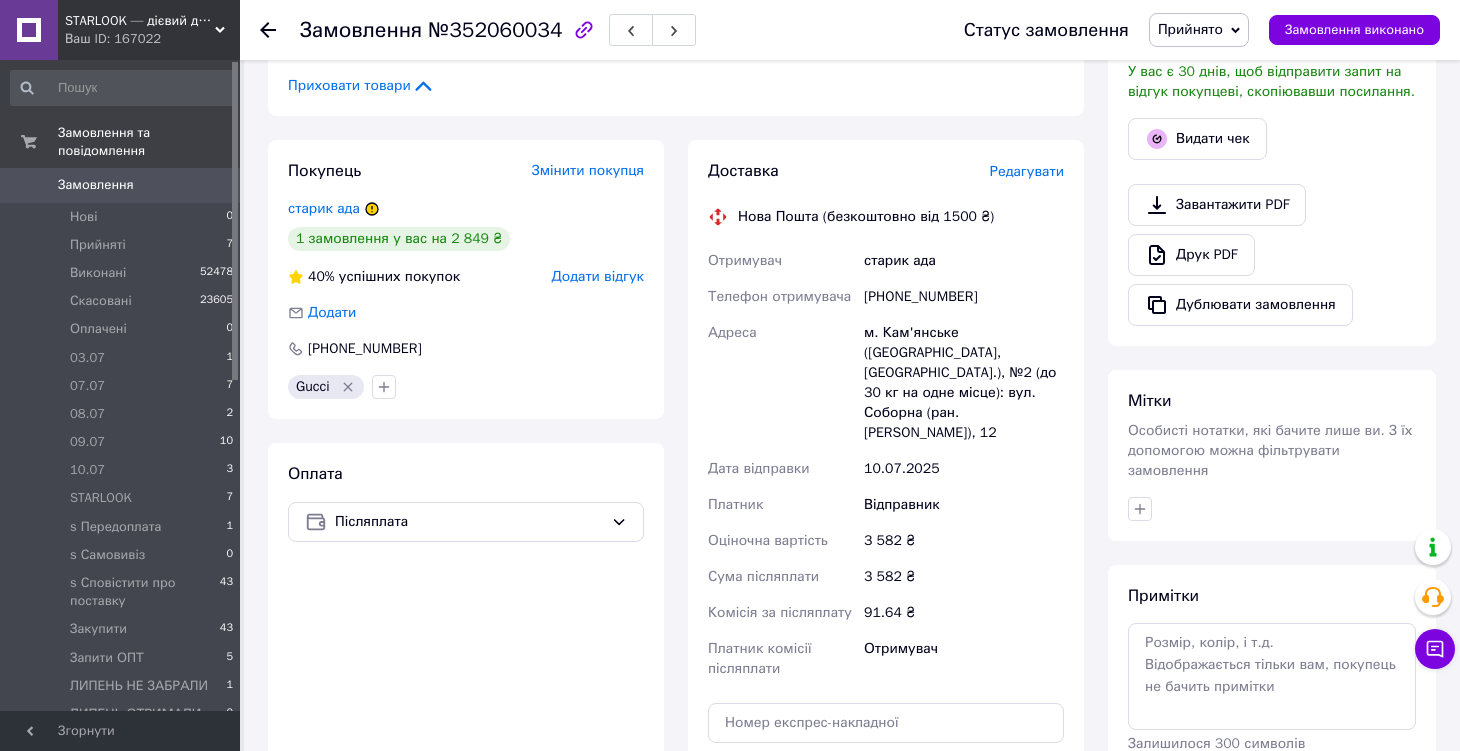 click on "[PHONE_NUMBER]" at bounding box center [964, 297] 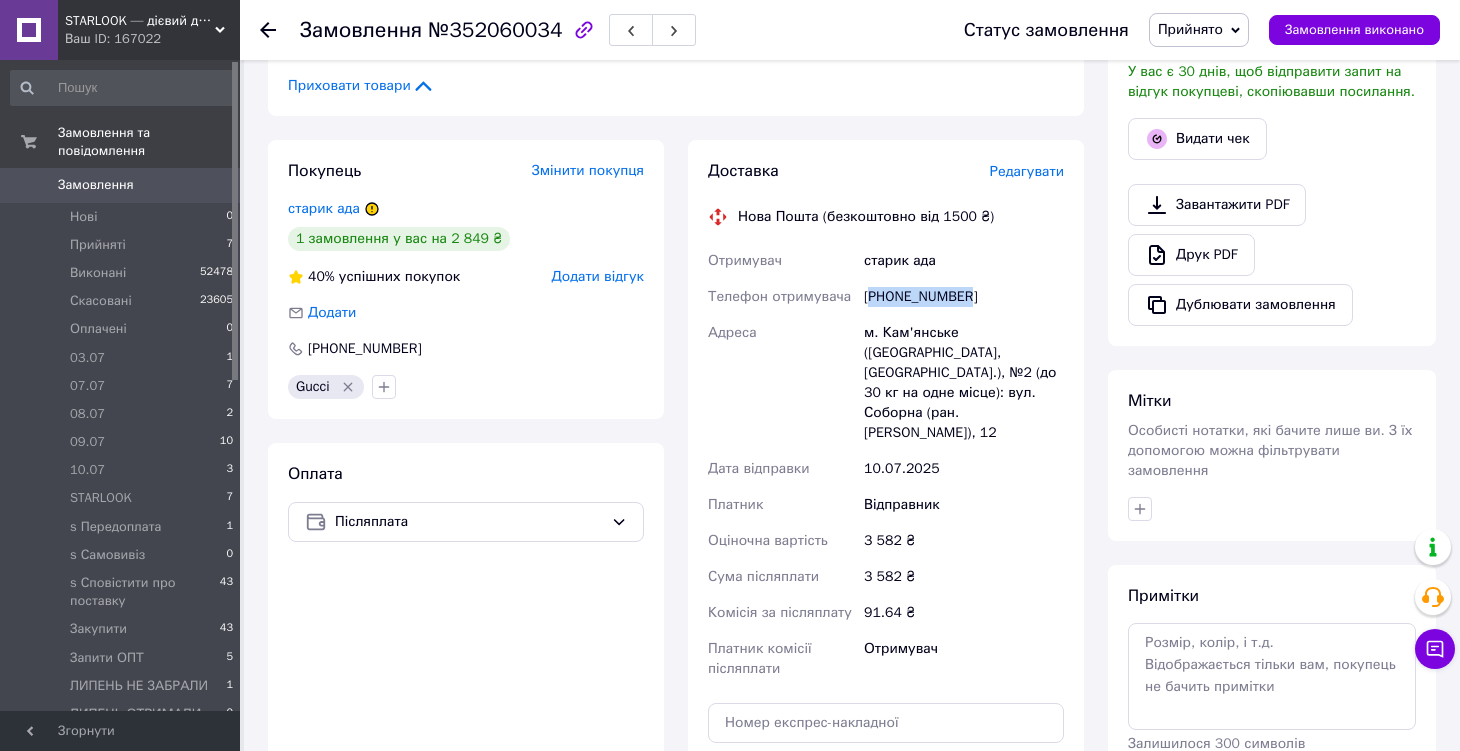 click on "[PHONE_NUMBER]" at bounding box center [964, 297] 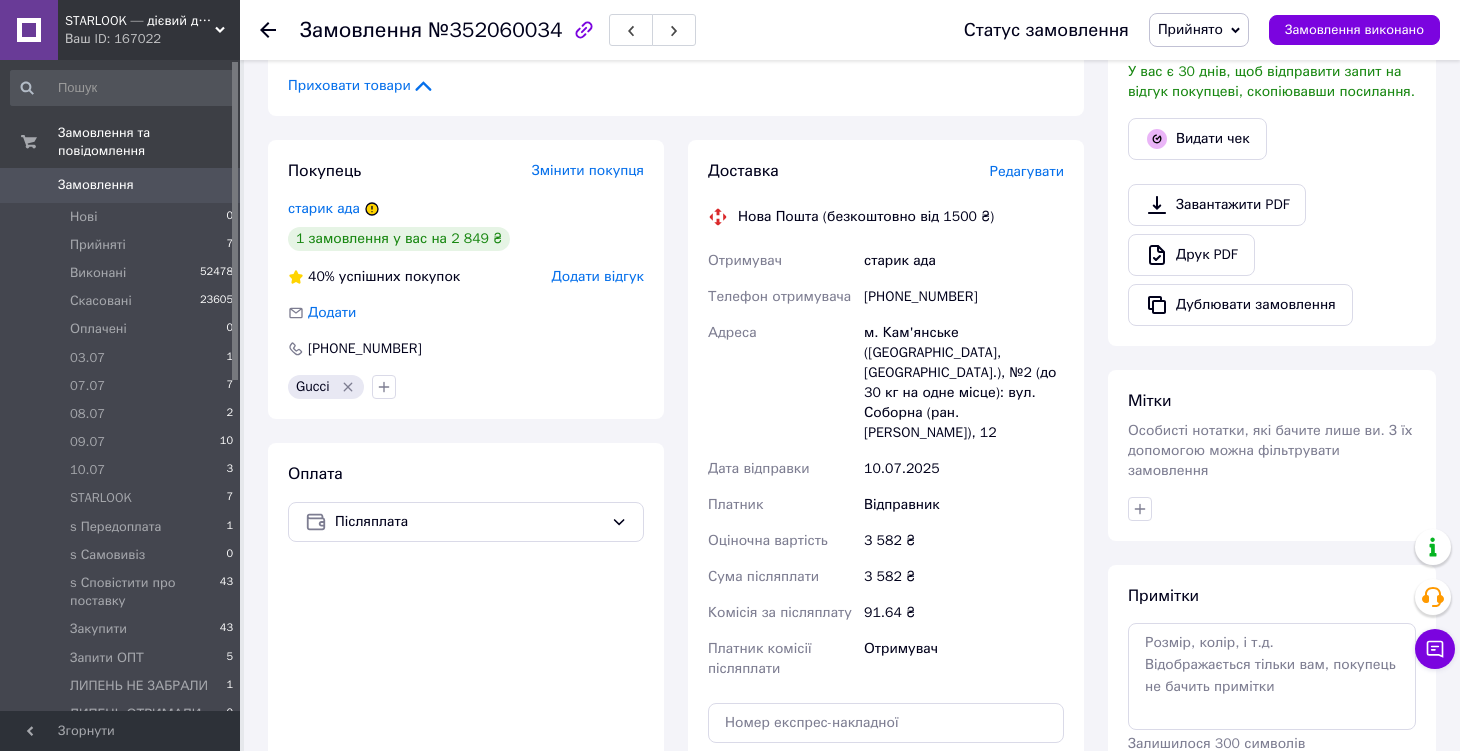 click on "старик ада" at bounding box center [964, 261] 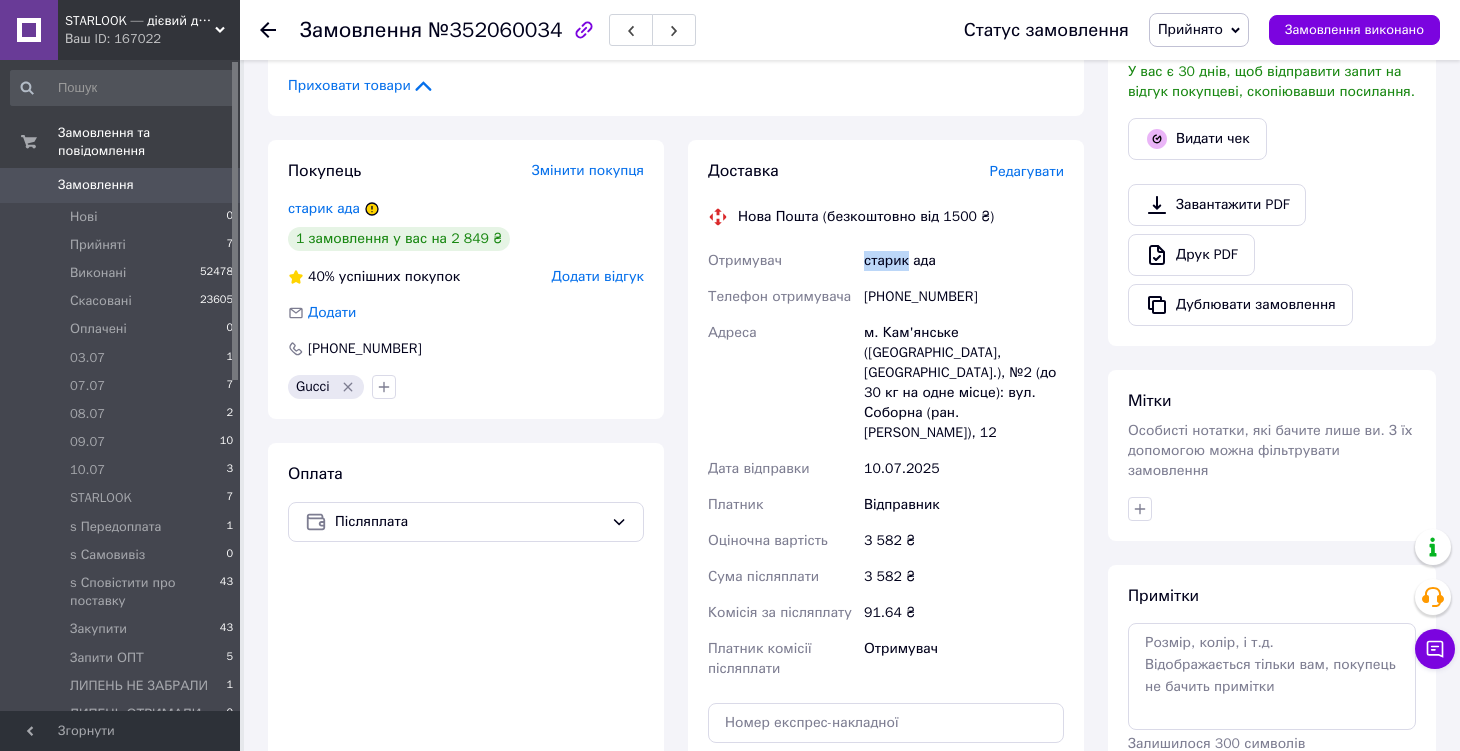 click on "старик ада" at bounding box center (964, 261) 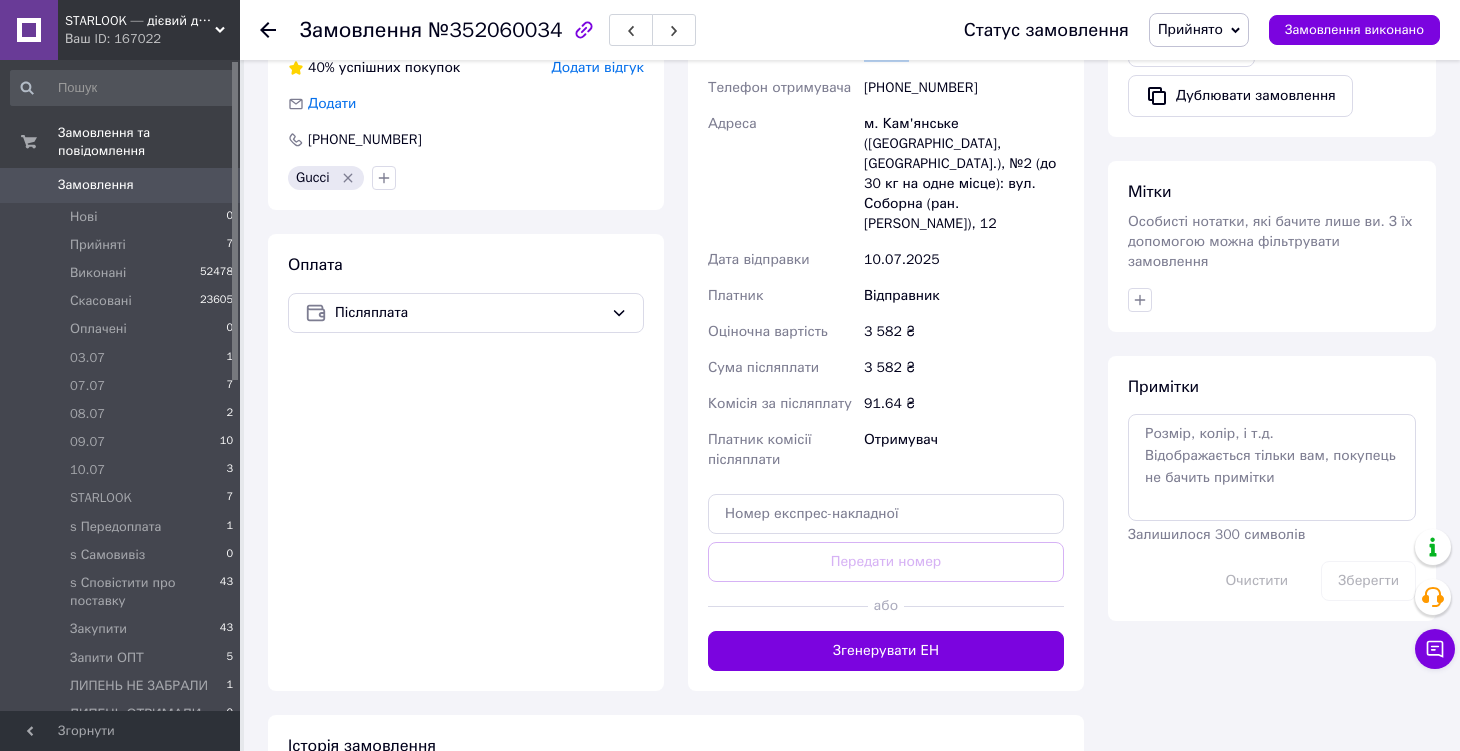 scroll, scrollTop: 749, scrollLeft: 0, axis: vertical 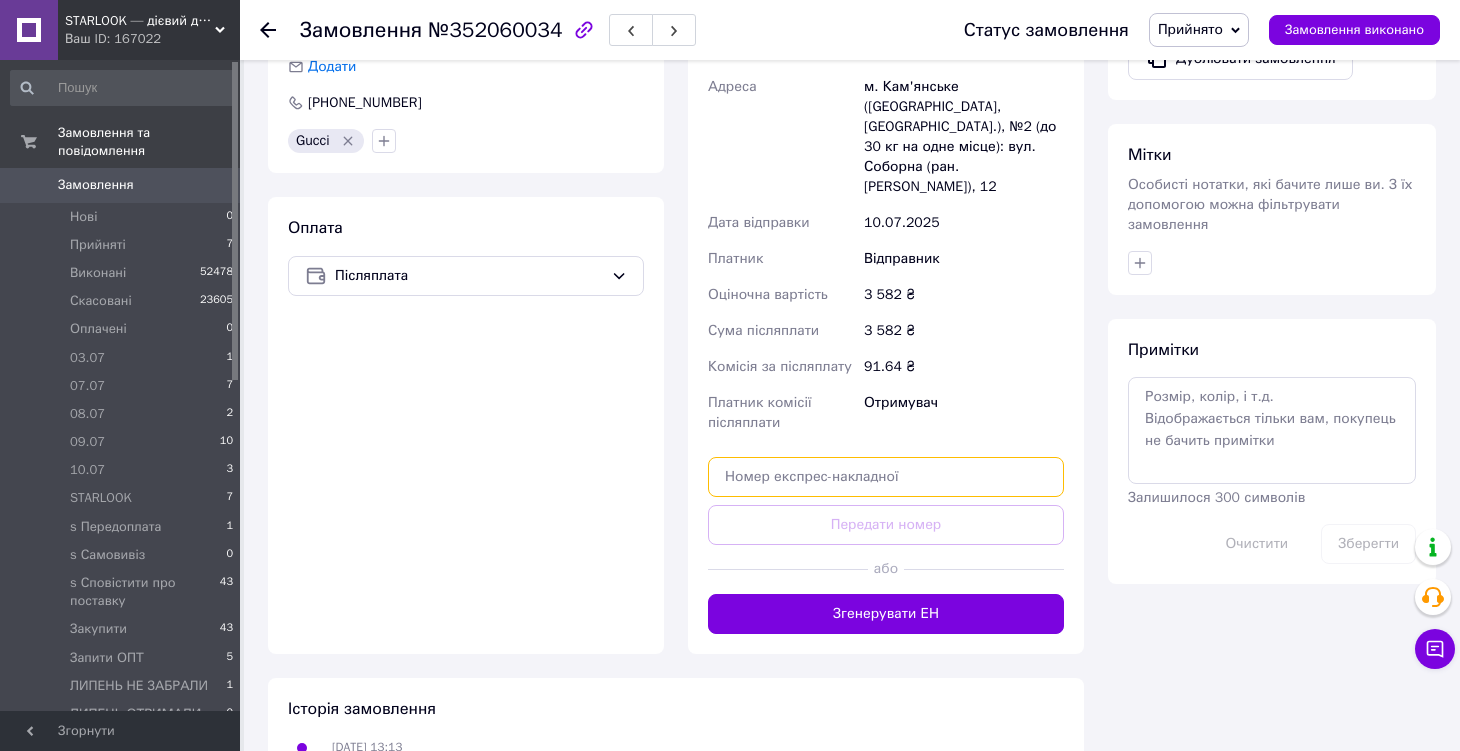 click at bounding box center [886, 477] 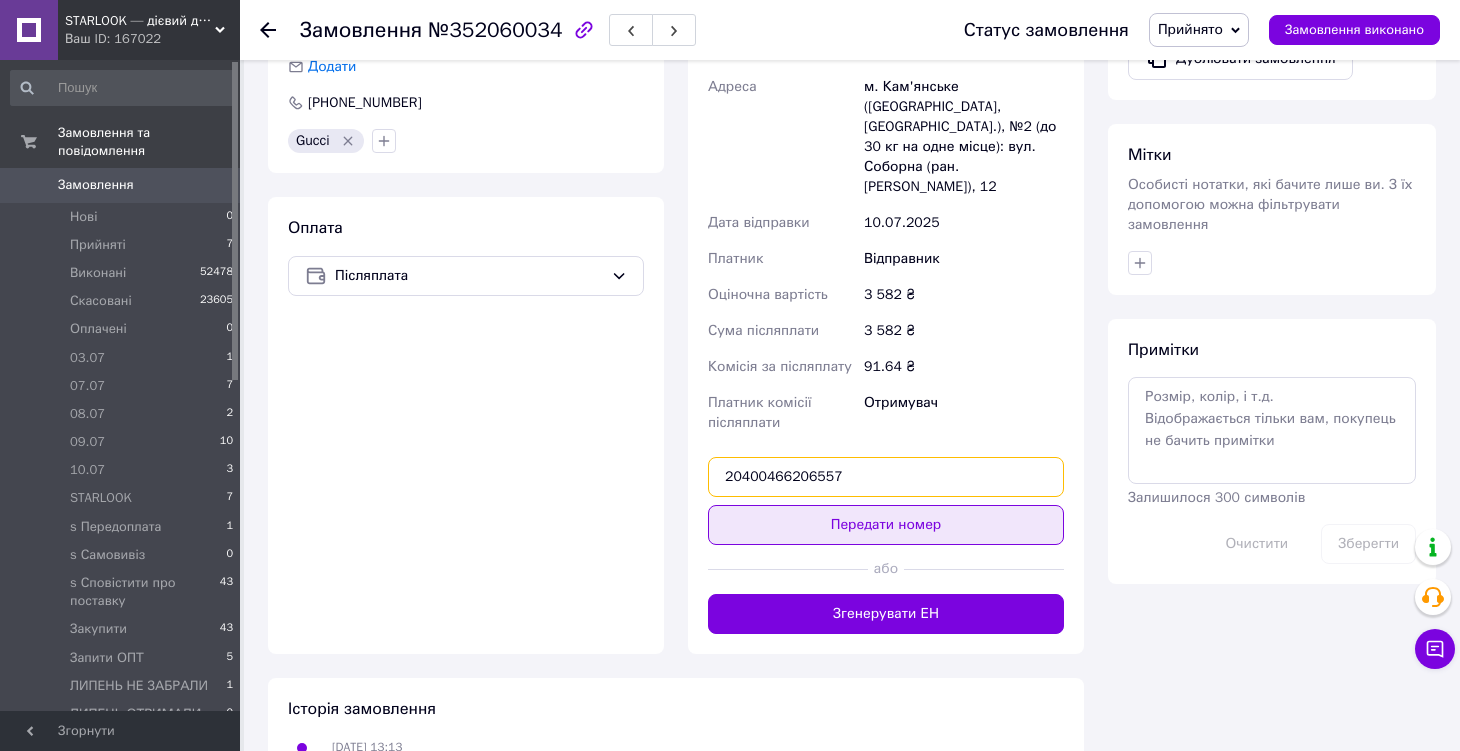 type on "20400466206557" 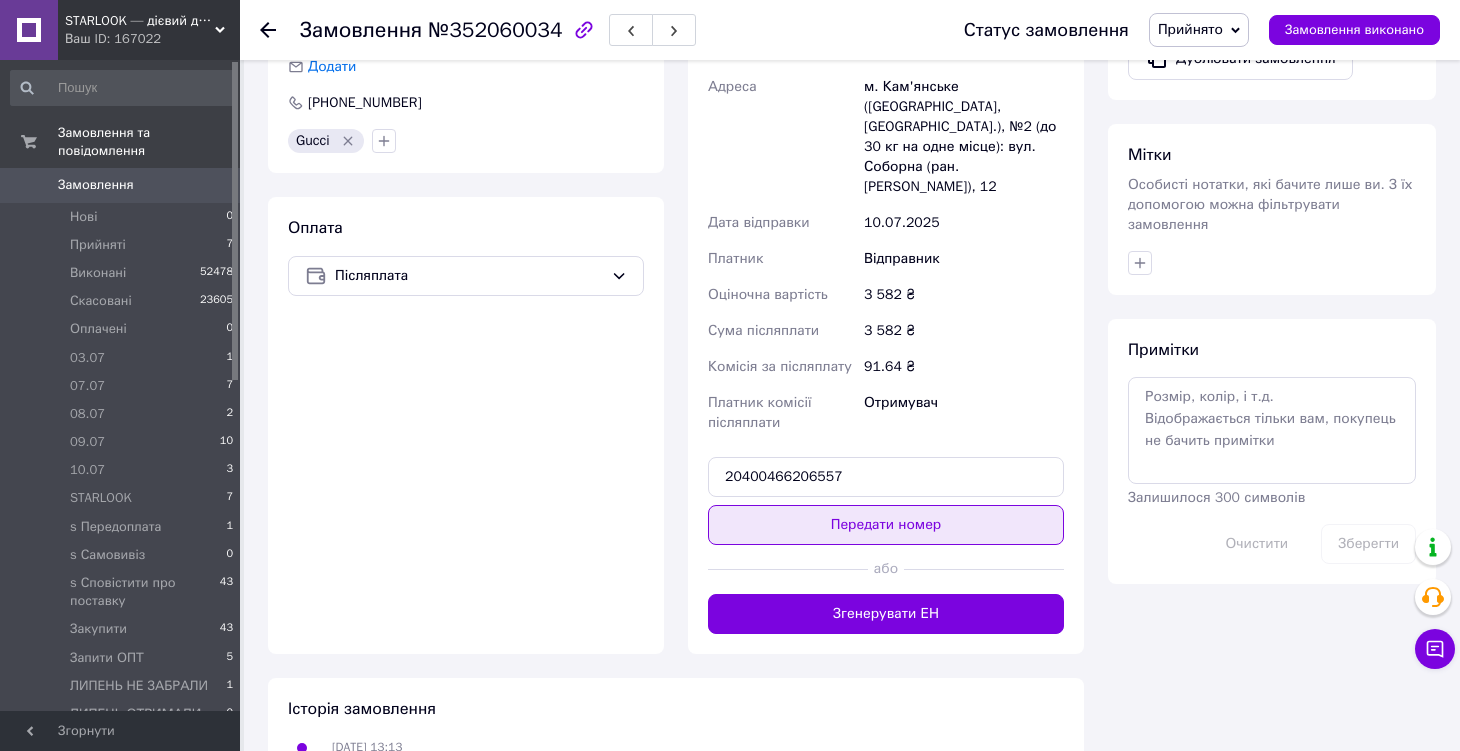 click on "Передати номер" at bounding box center [886, 525] 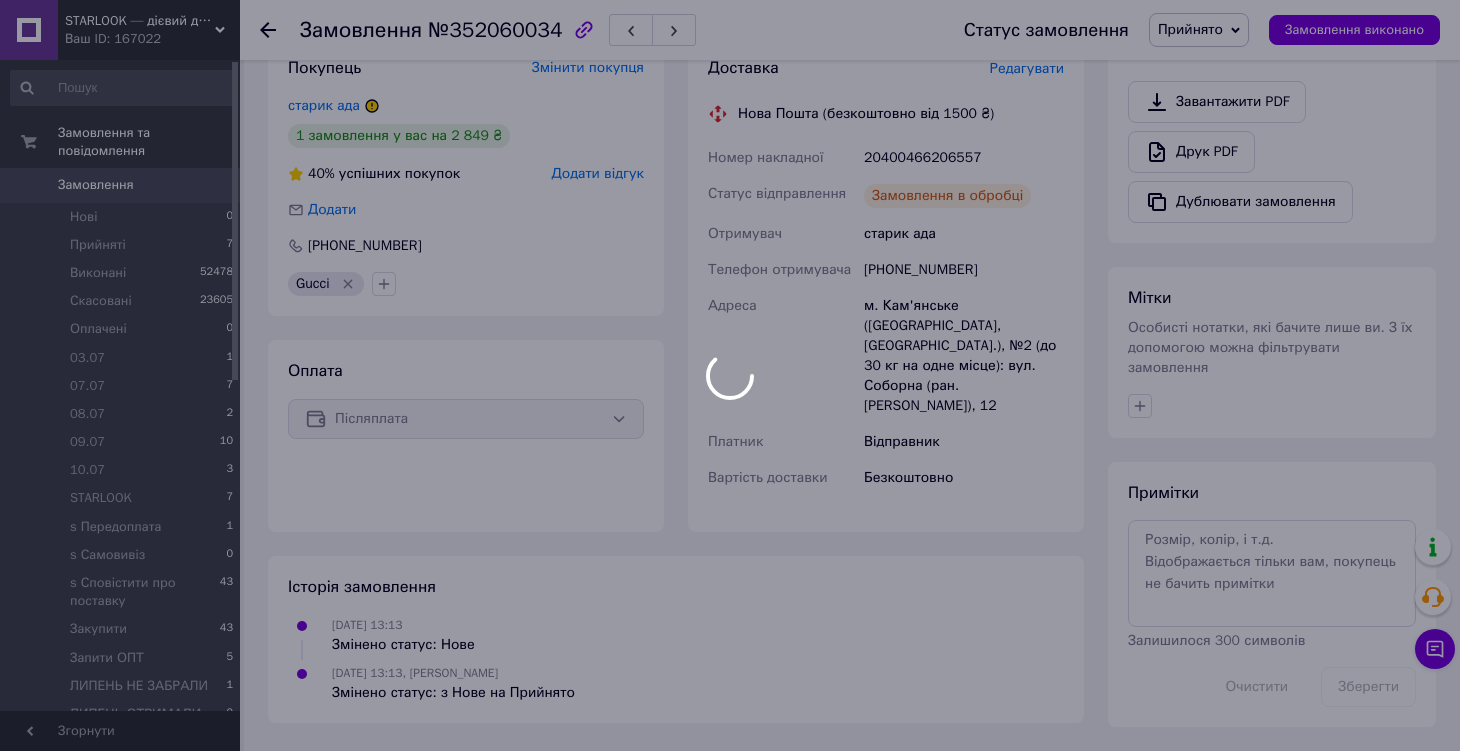 scroll, scrollTop: 602, scrollLeft: 0, axis: vertical 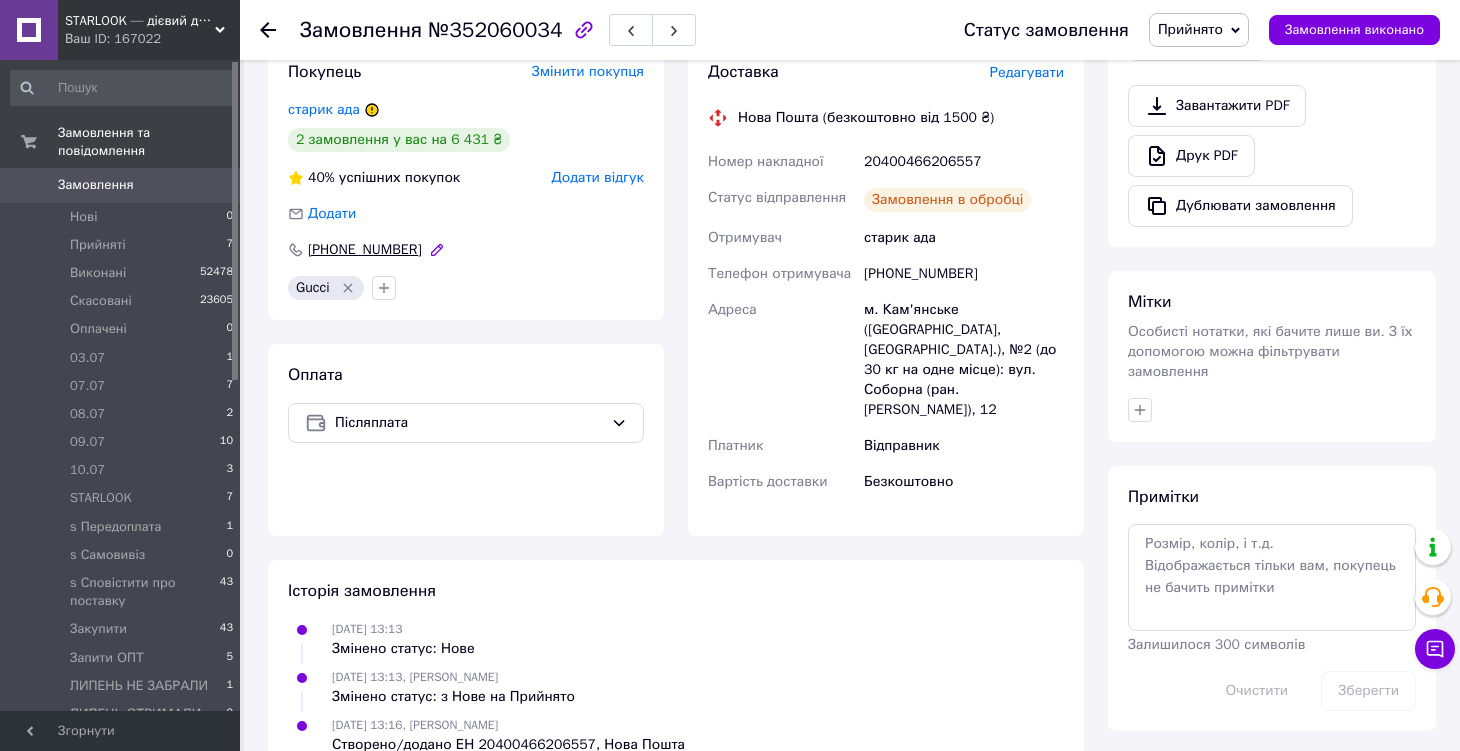 click on "[PHONE_NUMBER]" at bounding box center [365, 250] 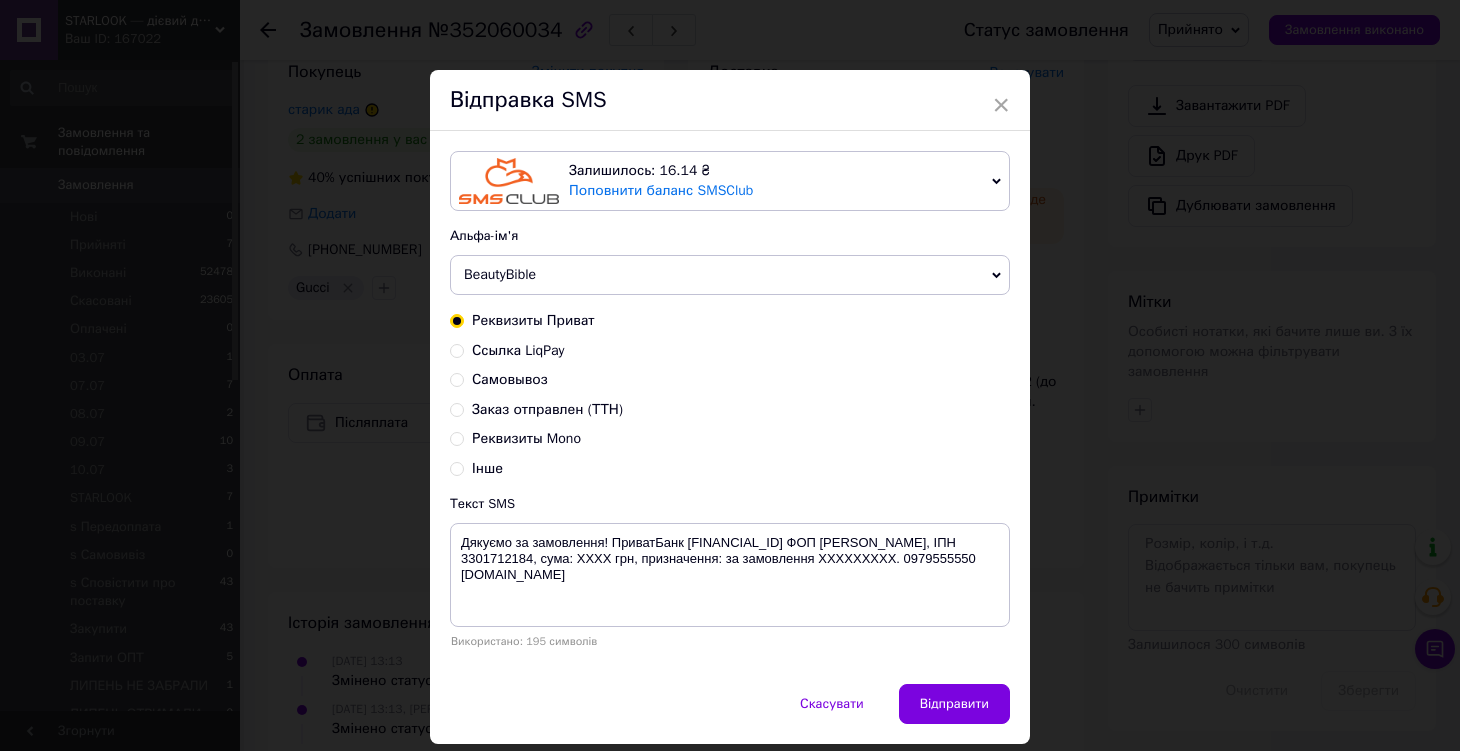 click on "BeautyBible" at bounding box center (730, 275) 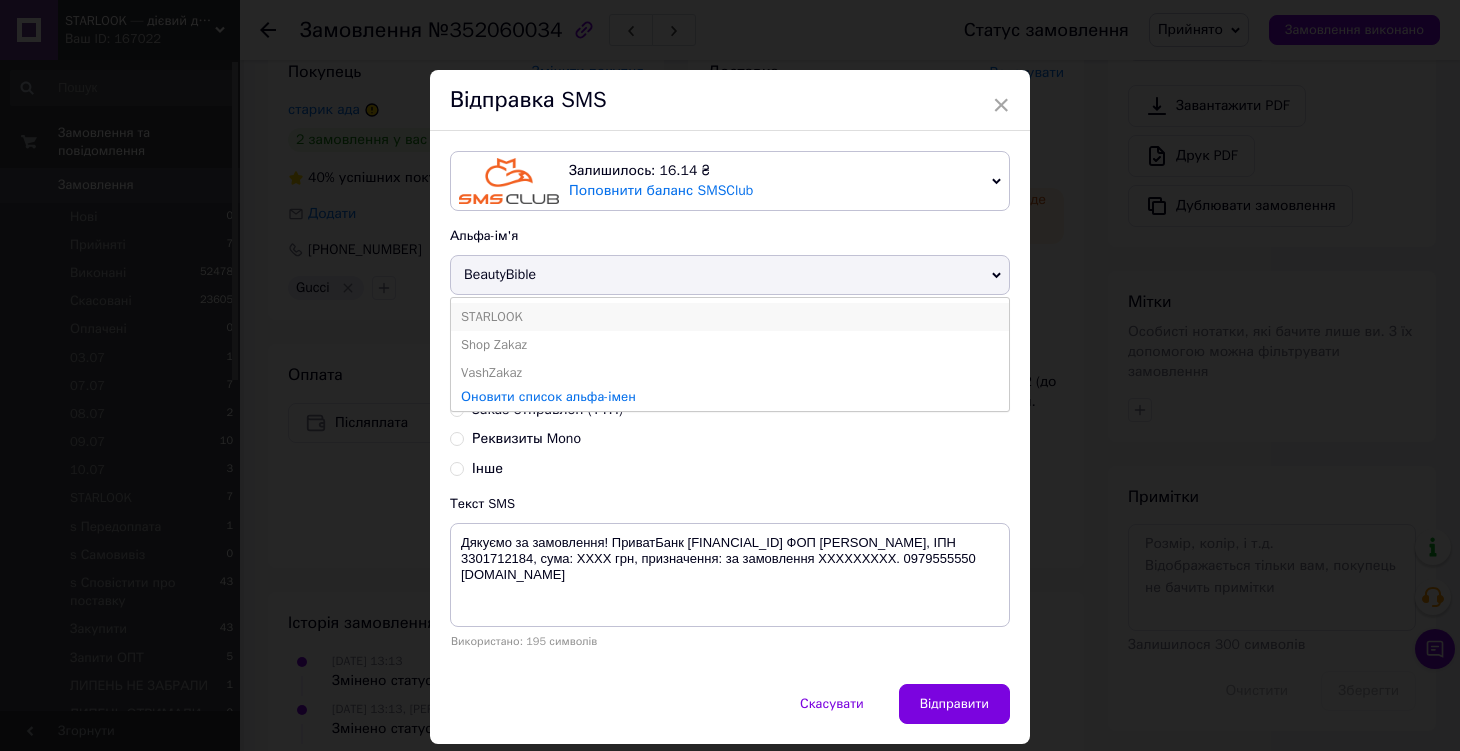 click on "STARLOOK" at bounding box center [730, 317] 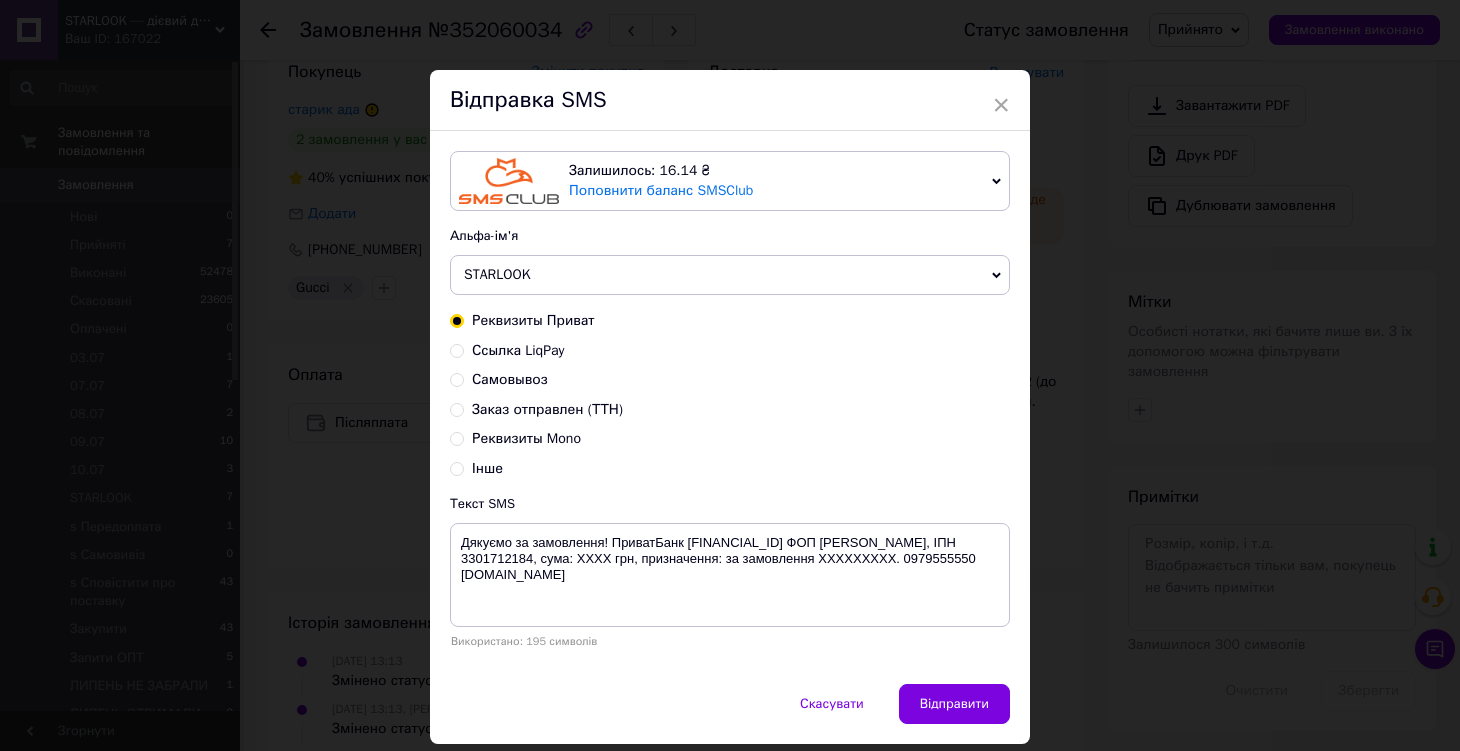 click on "Заказ отправлен (ТТН)" at bounding box center (547, 409) 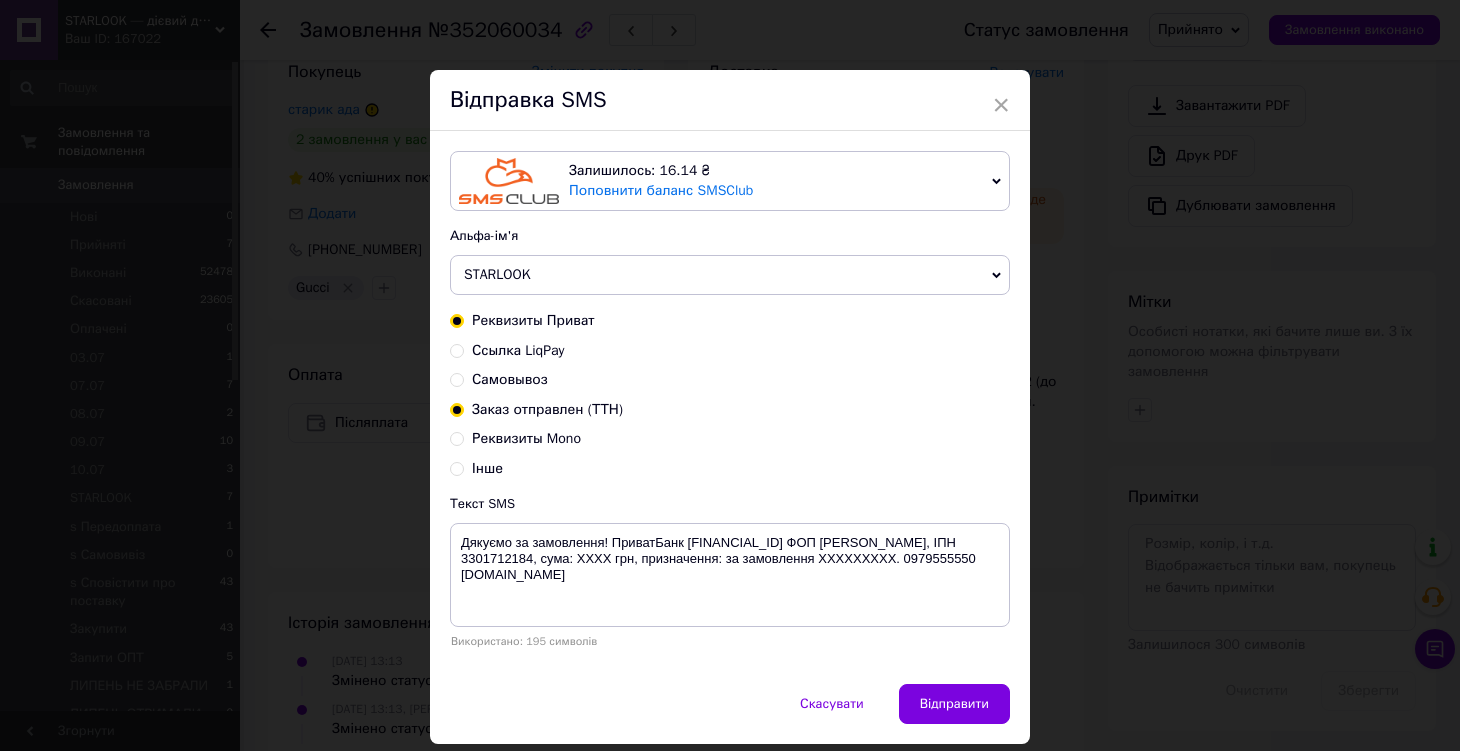 radio on "true" 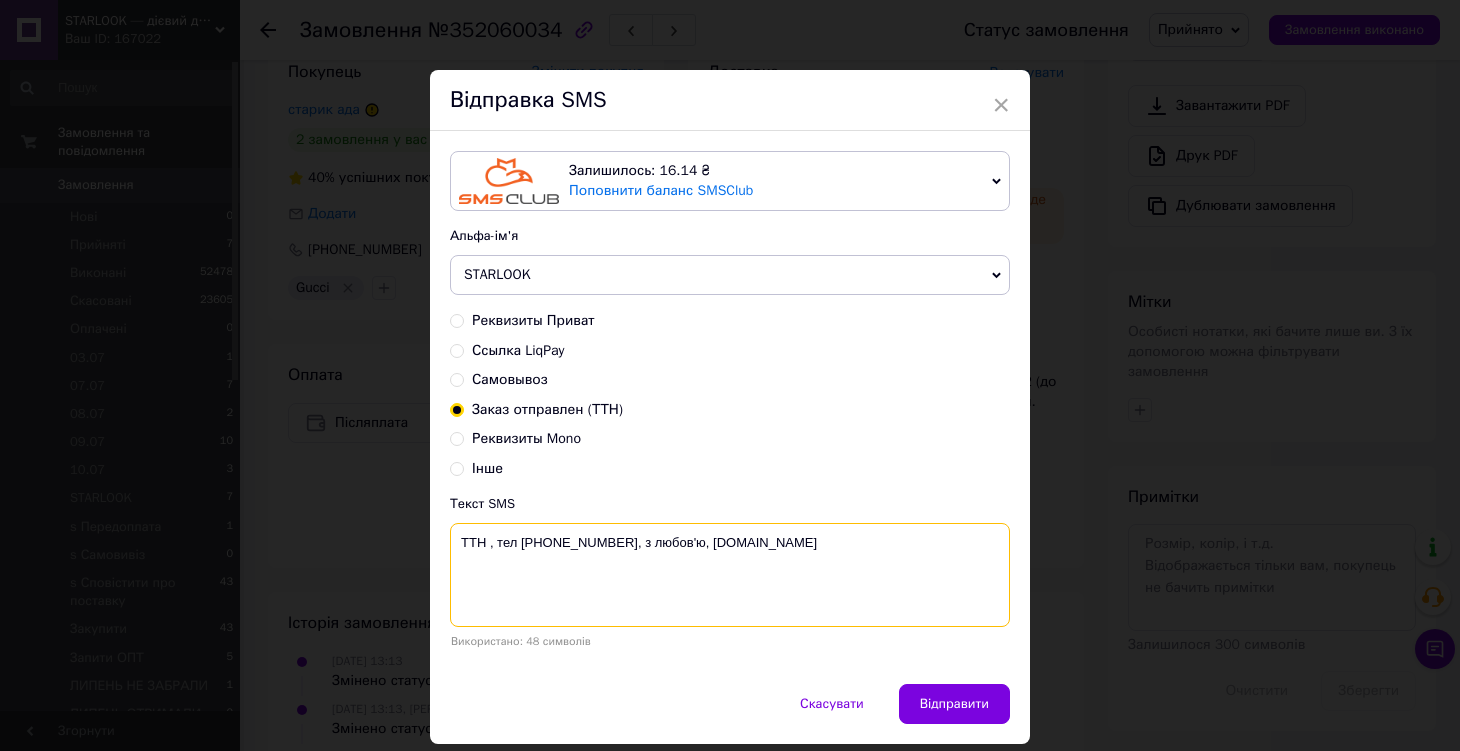 click on "TTH , тел 0979555550, з любов'ю, starlook.com.ua" at bounding box center (730, 575) 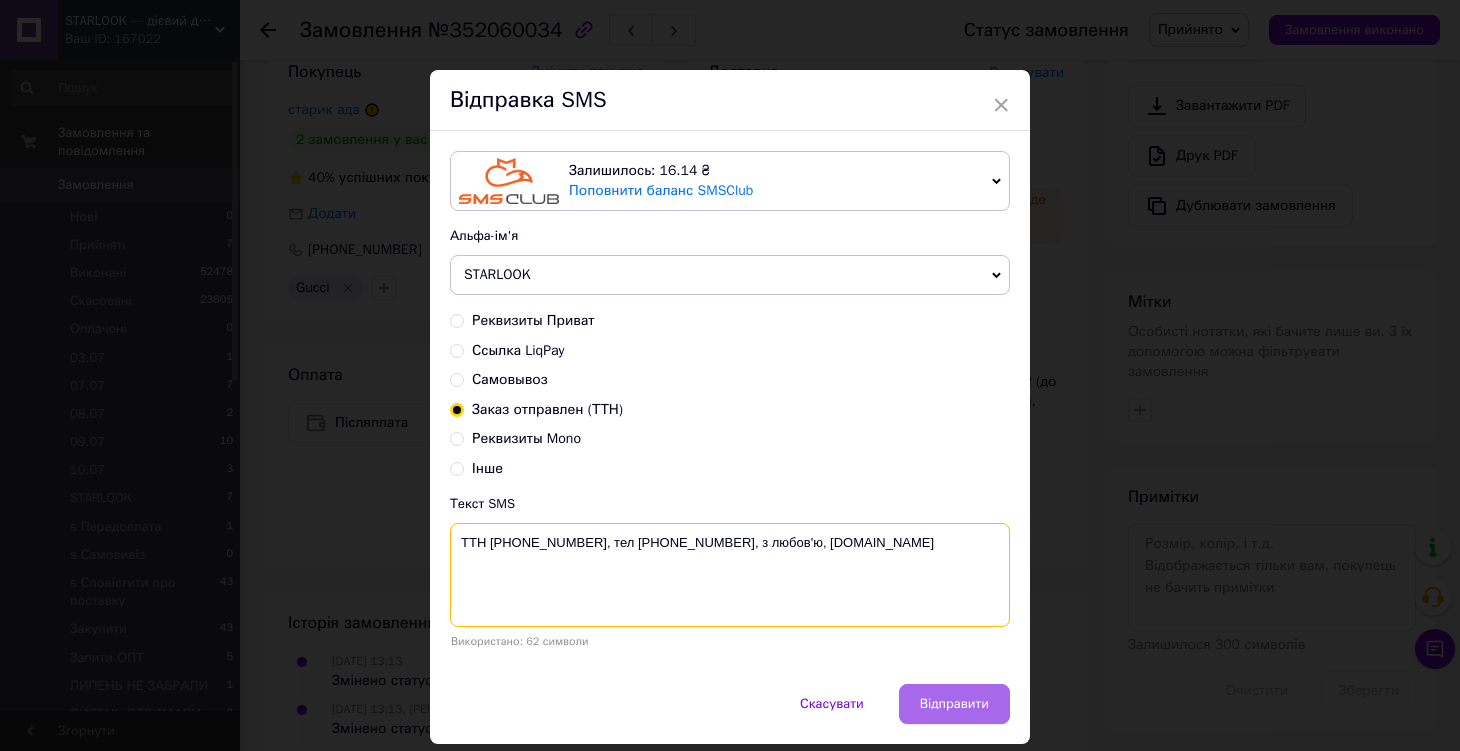type on "TTH 20400466206557, тел 0979555550, з любов'ю, starlook.com.ua" 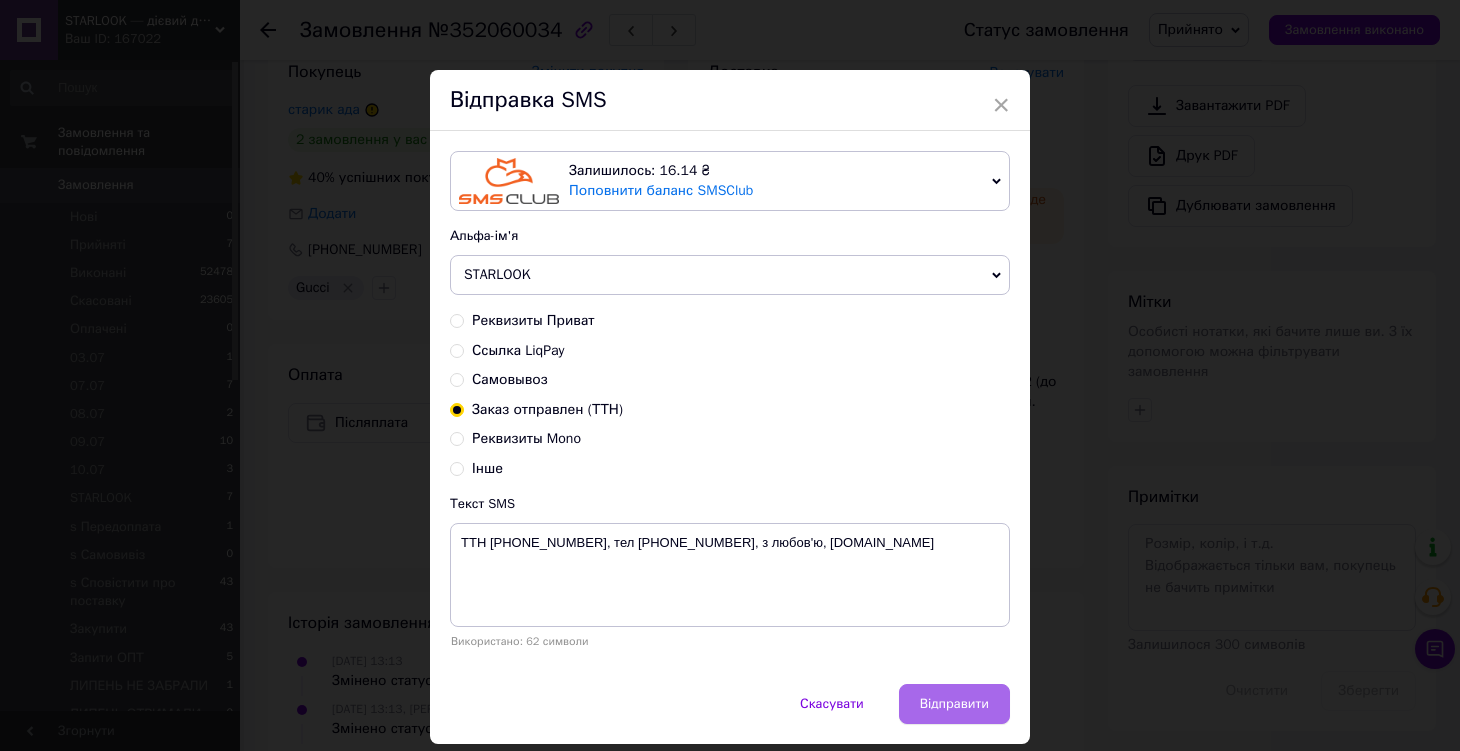 click on "Відправити" at bounding box center (954, 704) 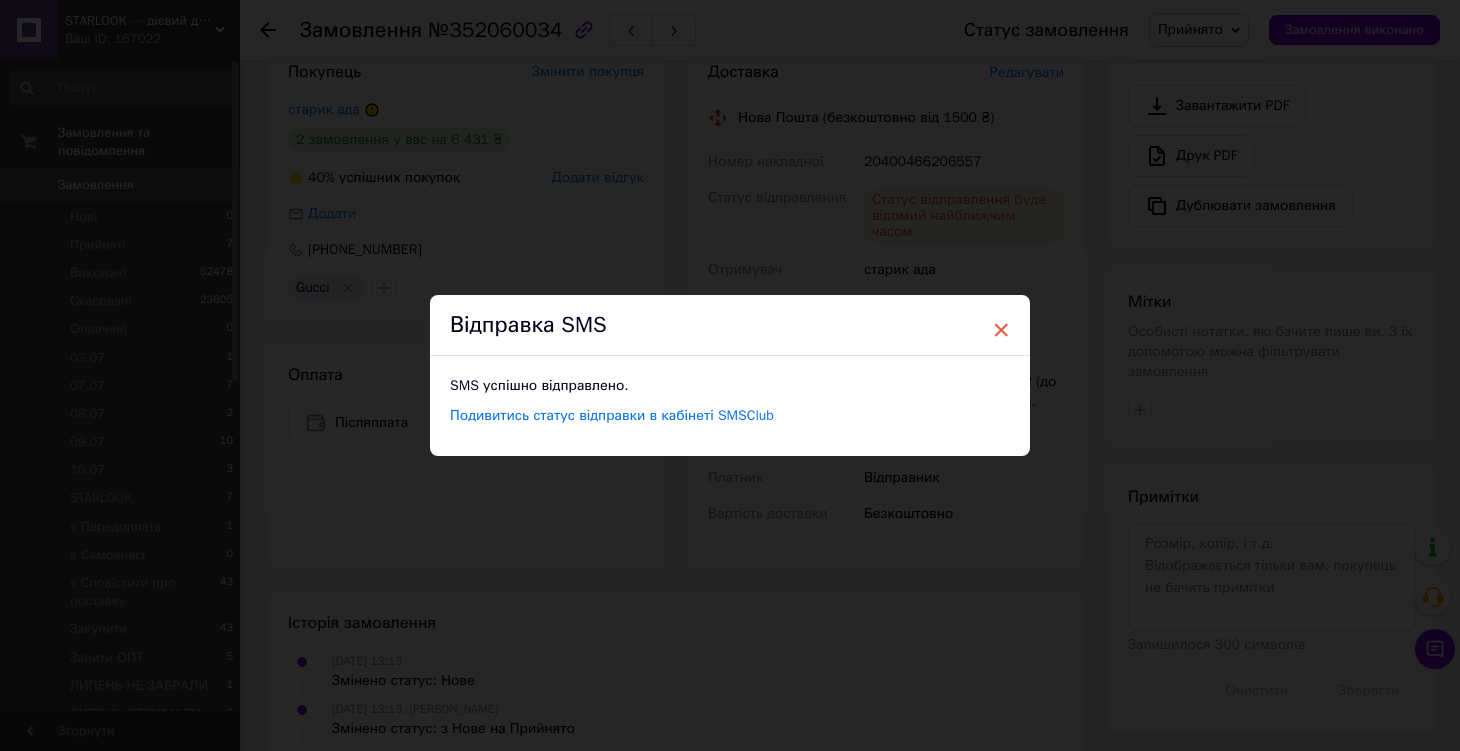 click on "×" at bounding box center (1001, 330) 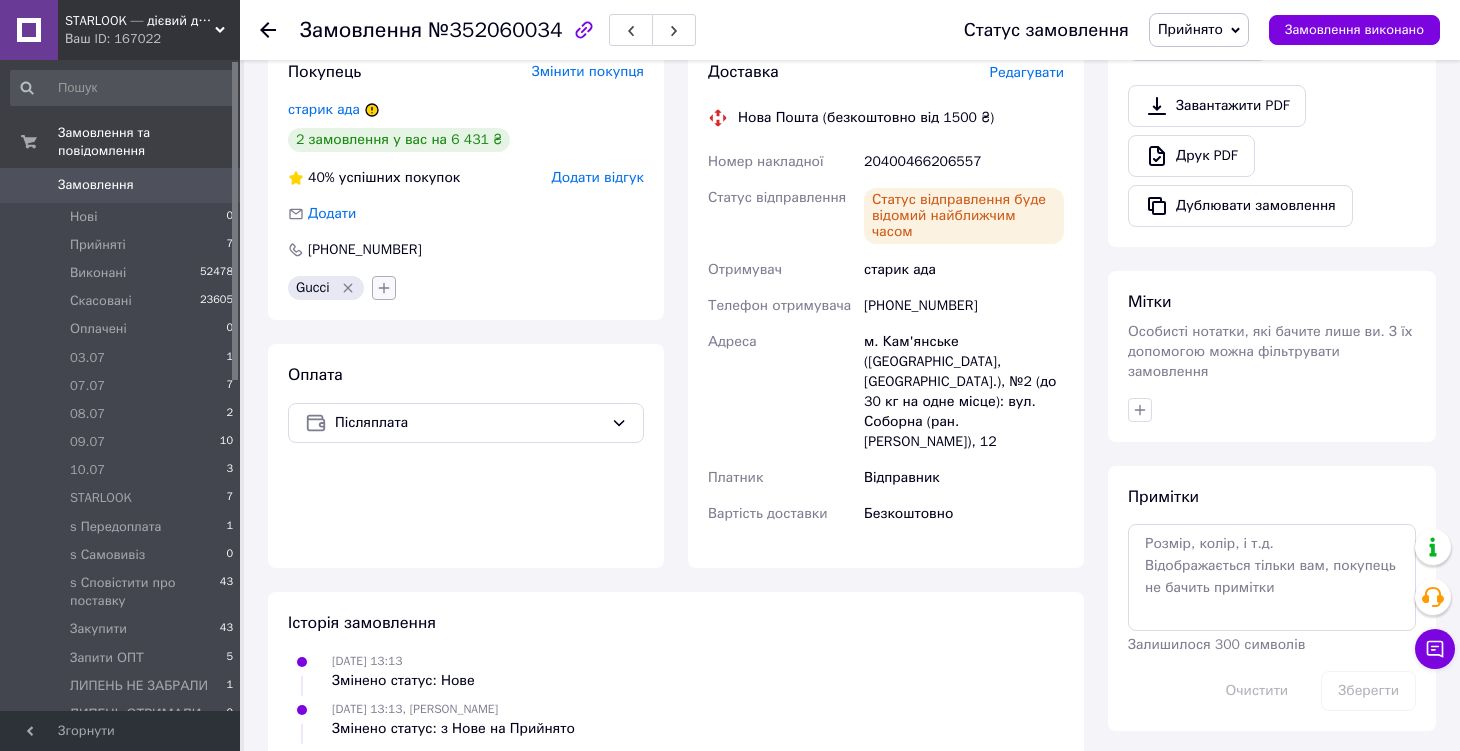 click 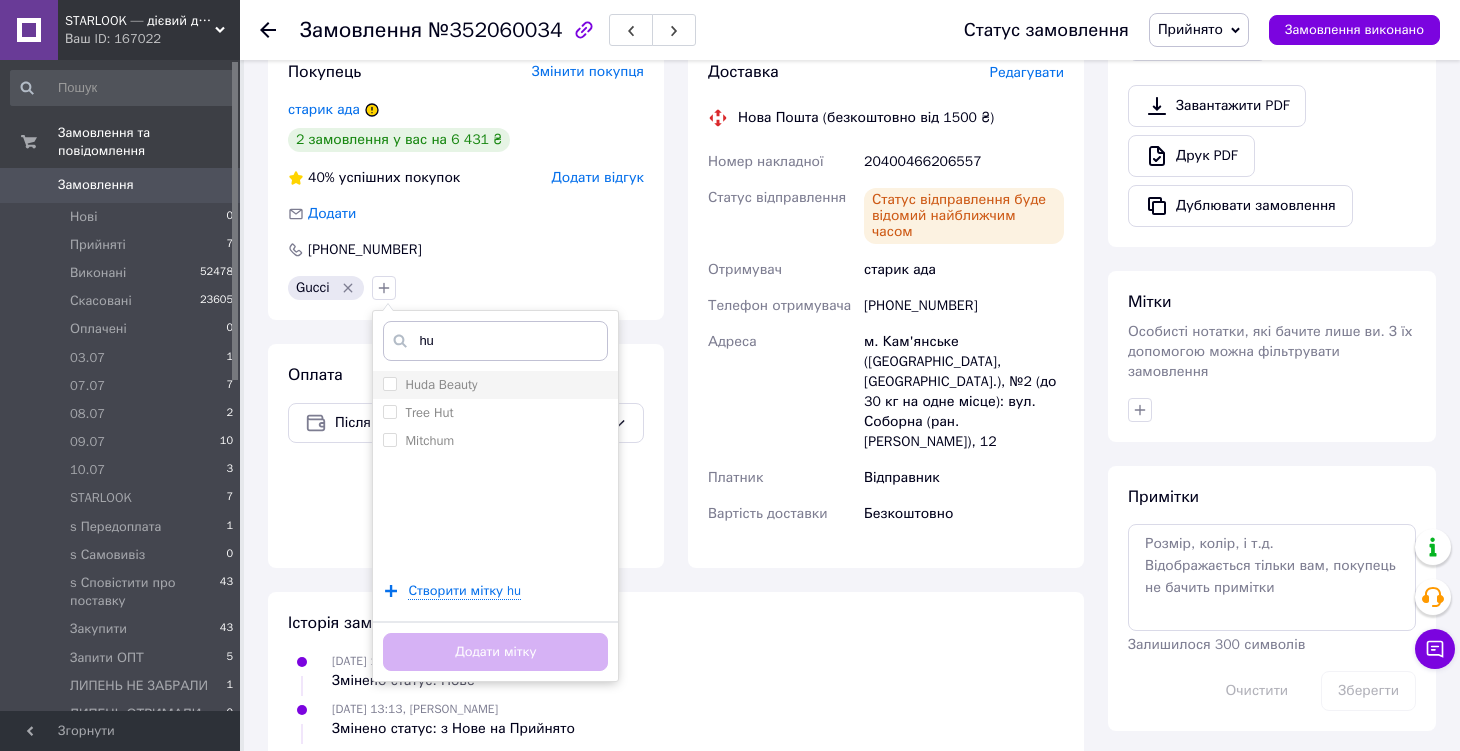 type on "hu" 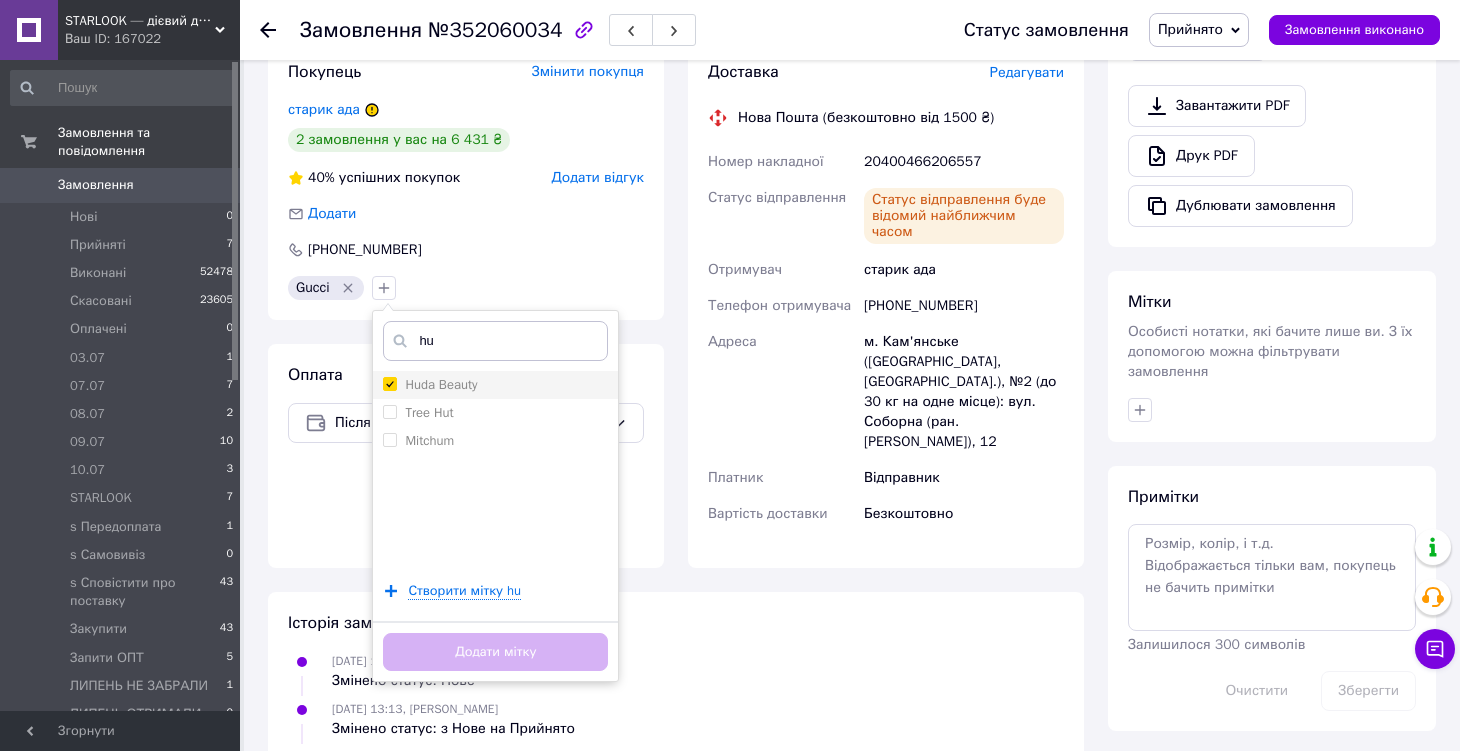 checkbox on "true" 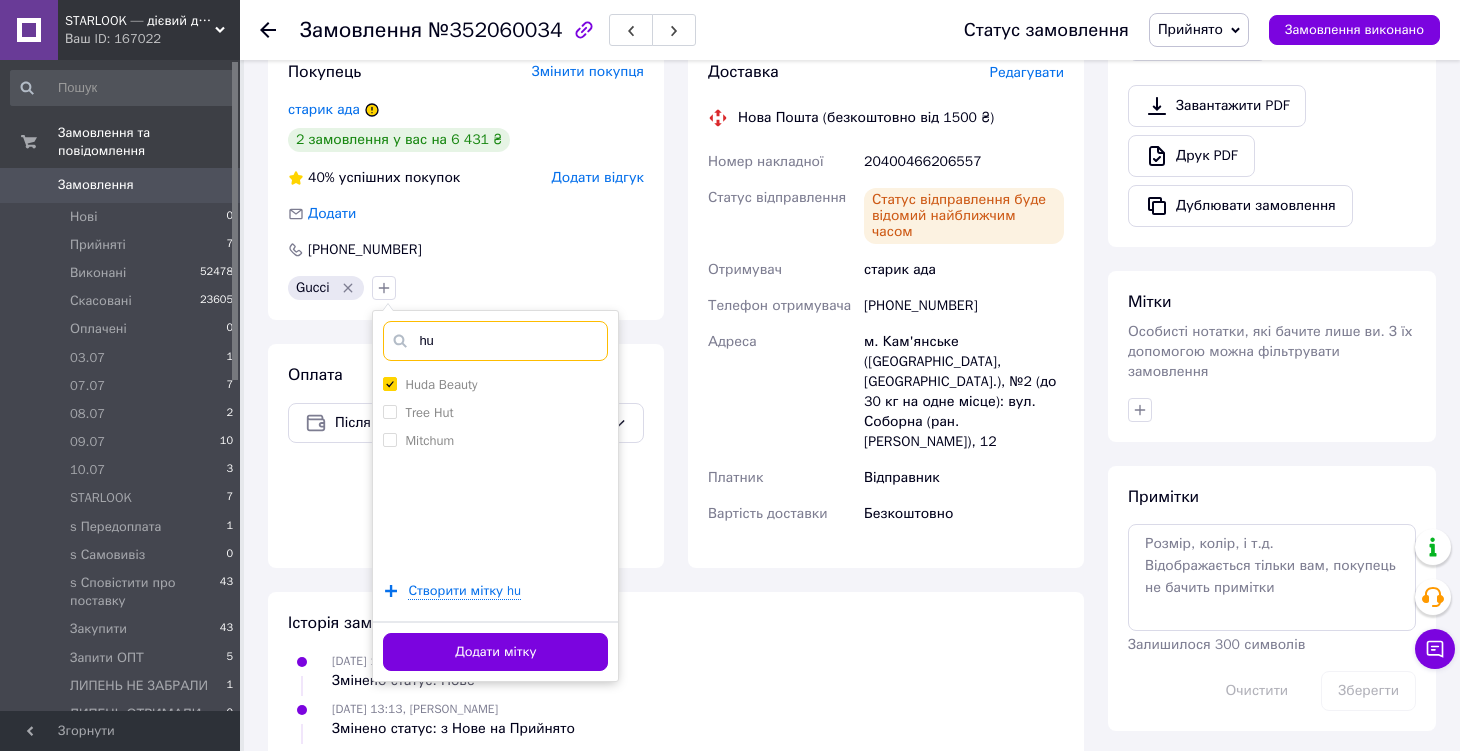 click on "hu" at bounding box center [495, 341] 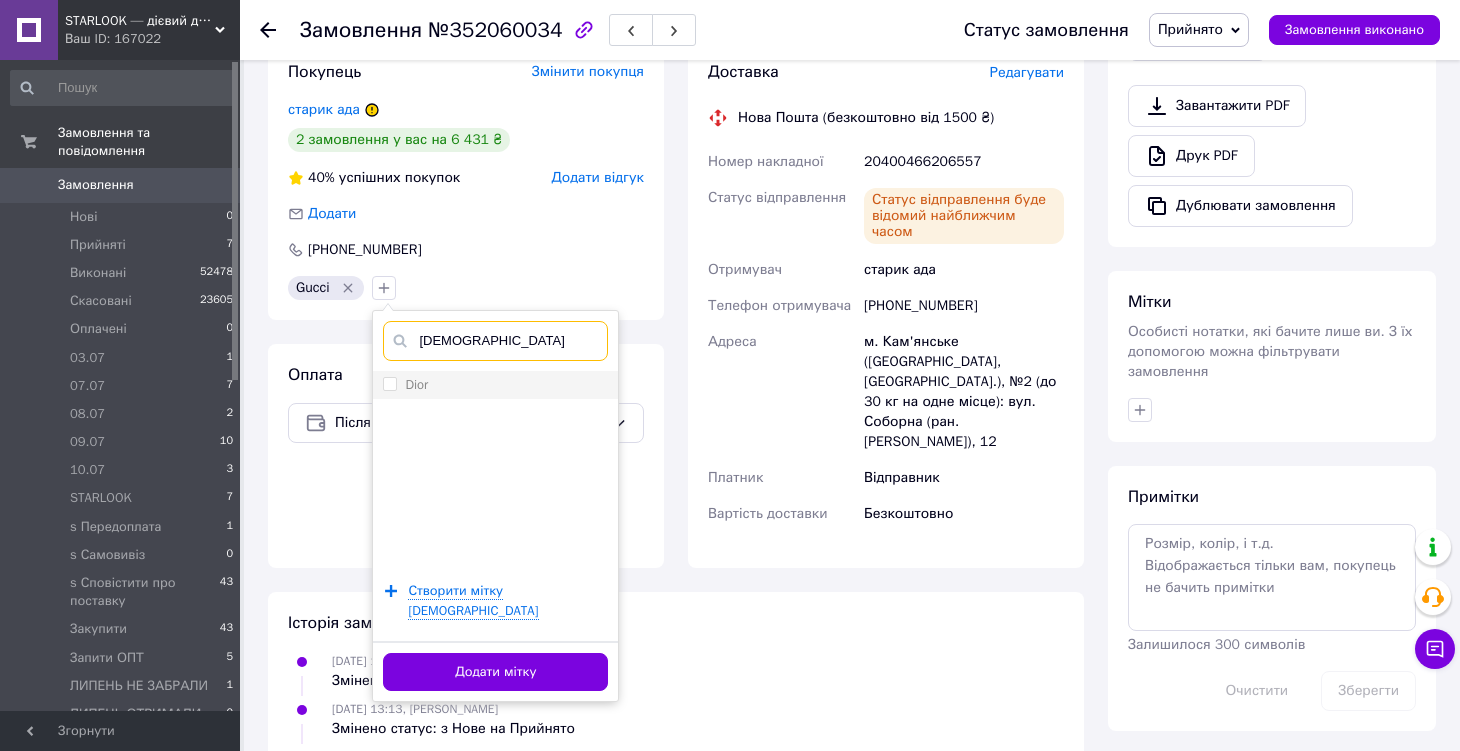 type on "dio" 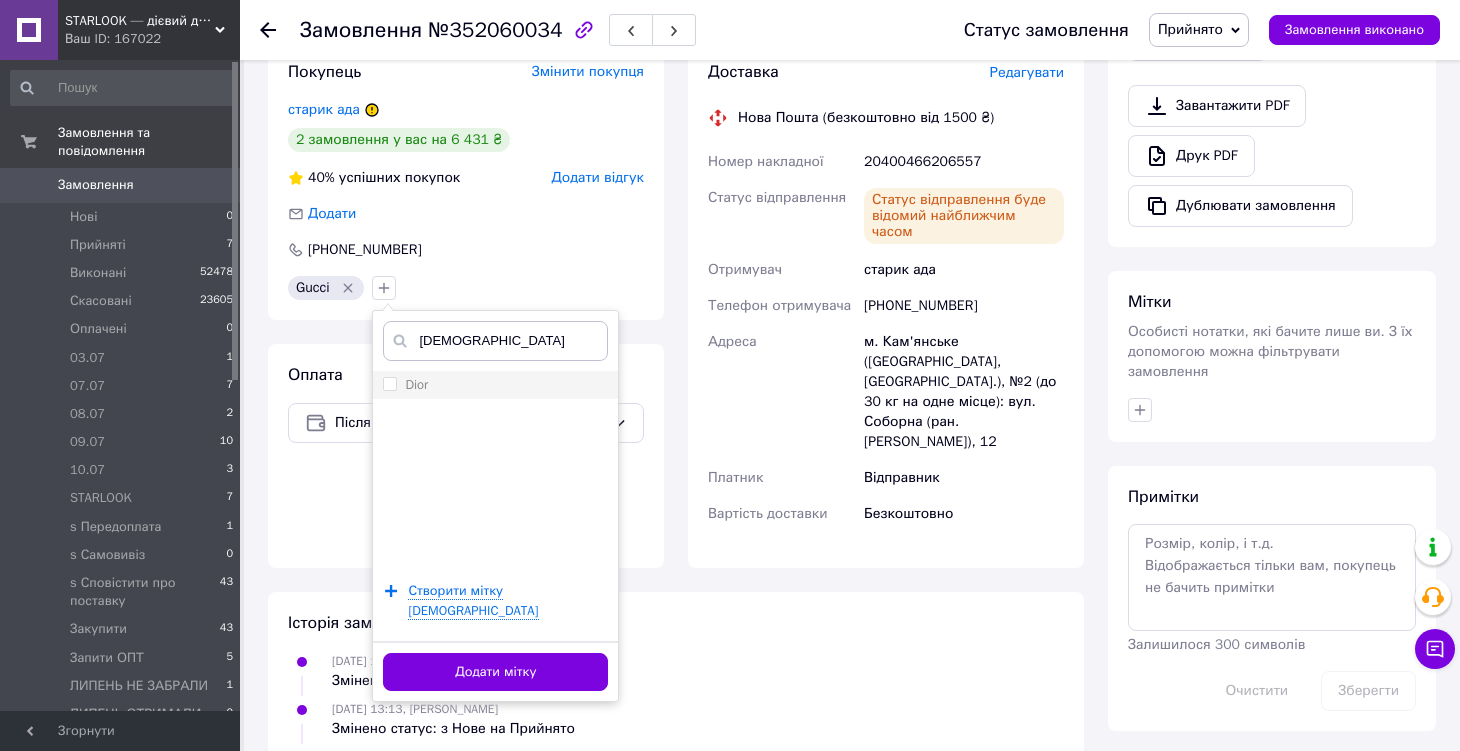 click on "Dior" at bounding box center [495, 385] 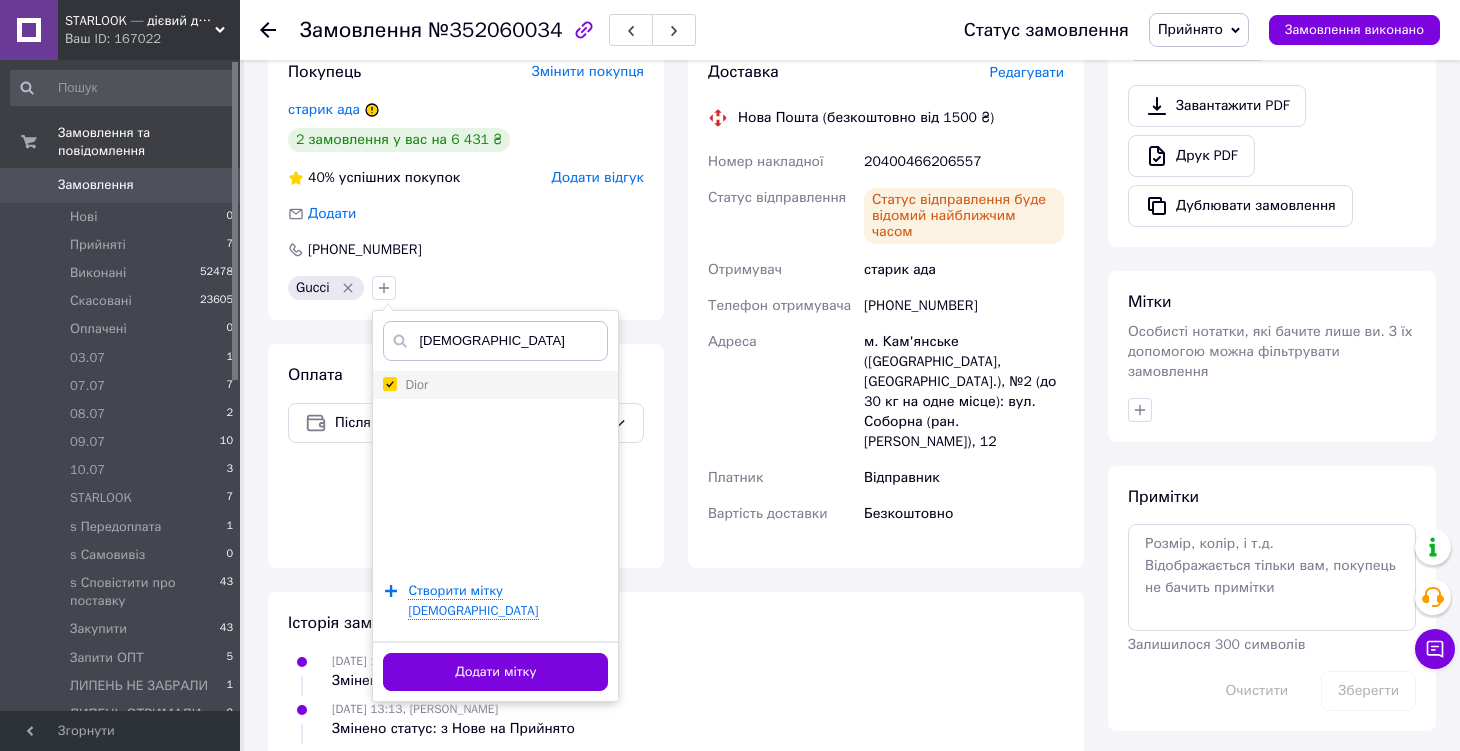 checkbox on "true" 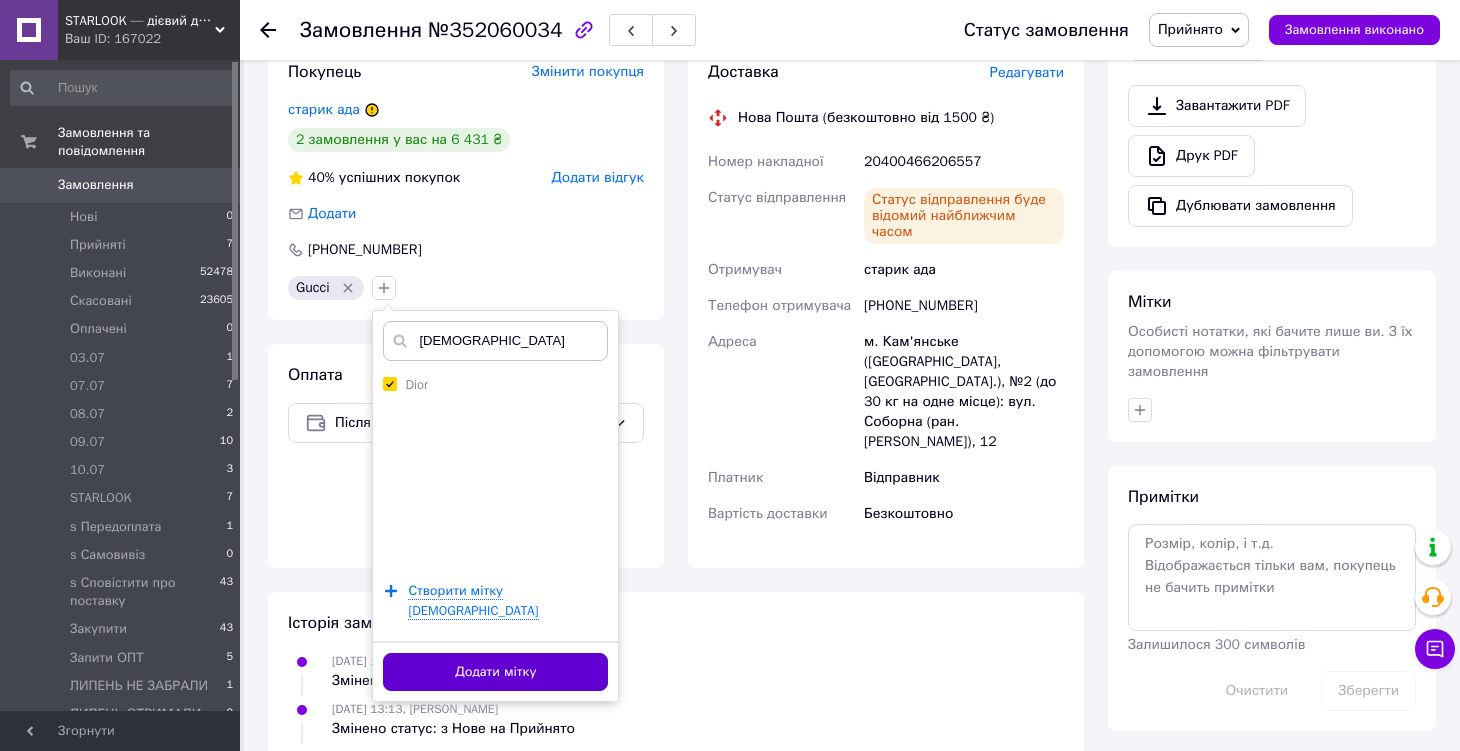 click on "Додати мітку" at bounding box center (495, 672) 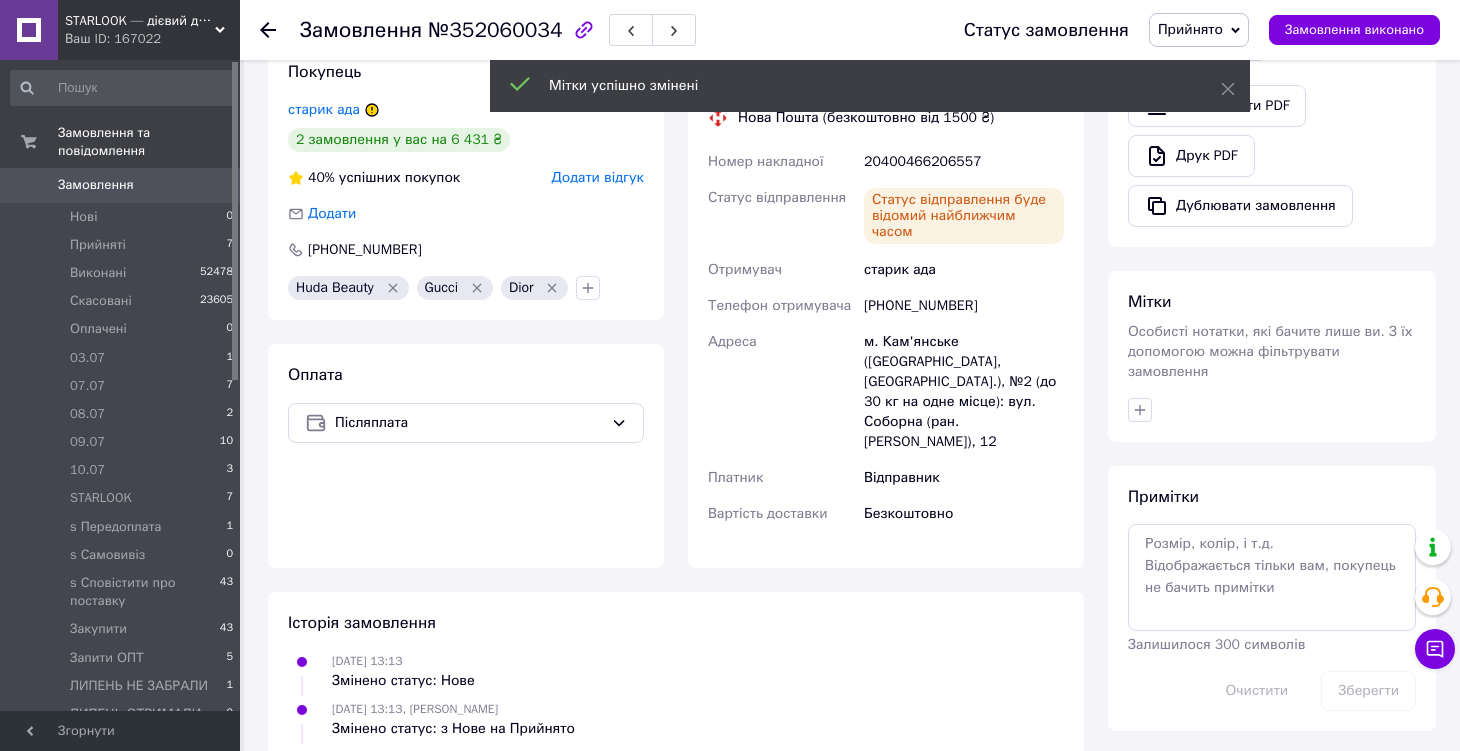 click on "Прийнято" at bounding box center [1190, 29] 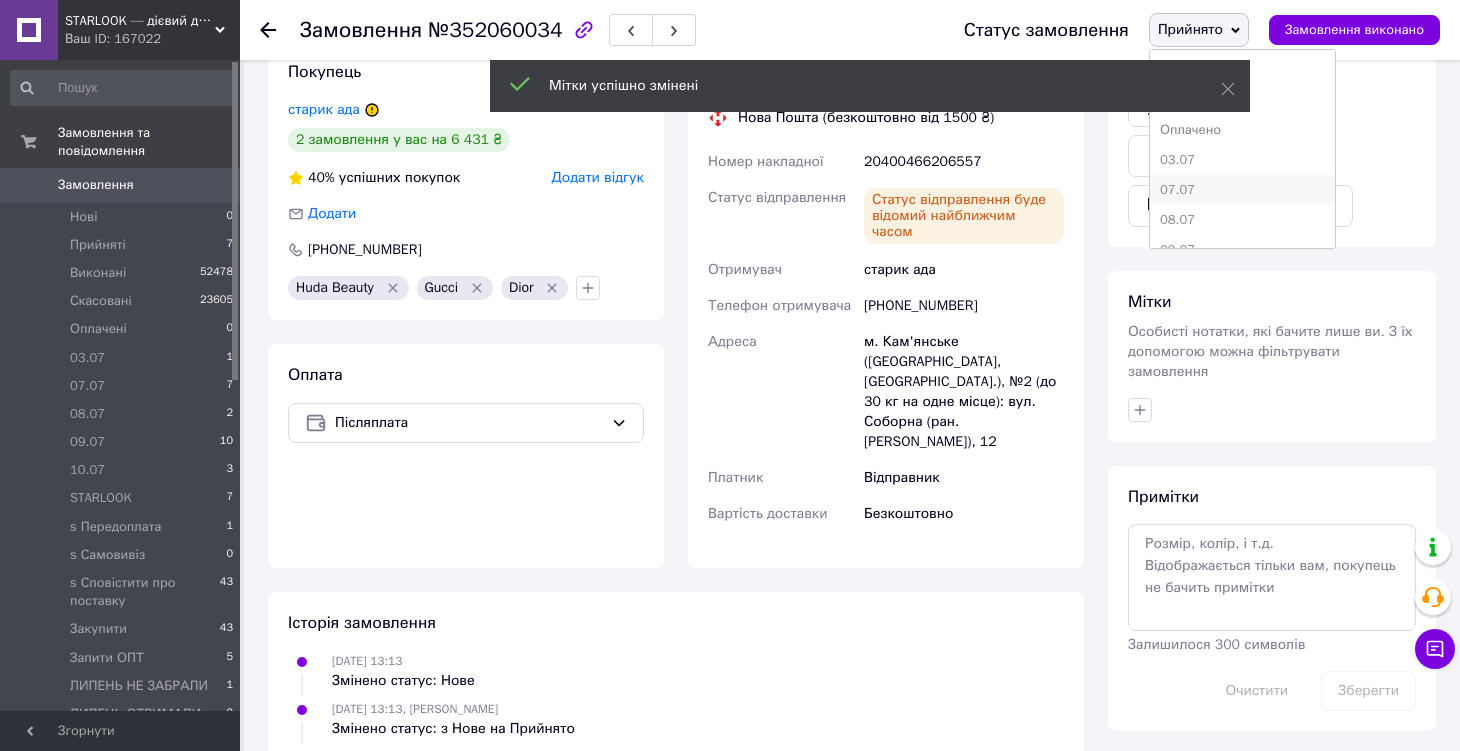 scroll, scrollTop: 117, scrollLeft: 0, axis: vertical 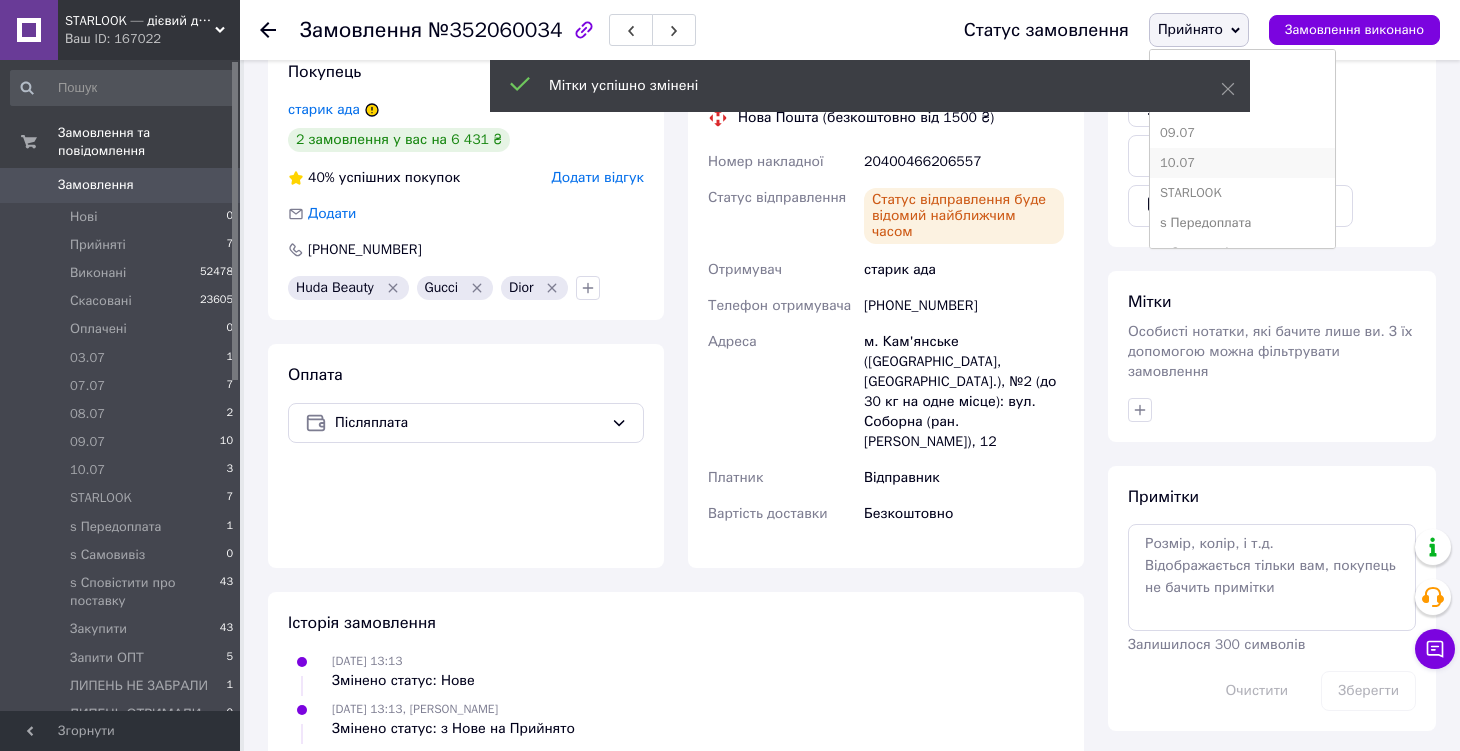 click on "10.07" at bounding box center [1242, 163] 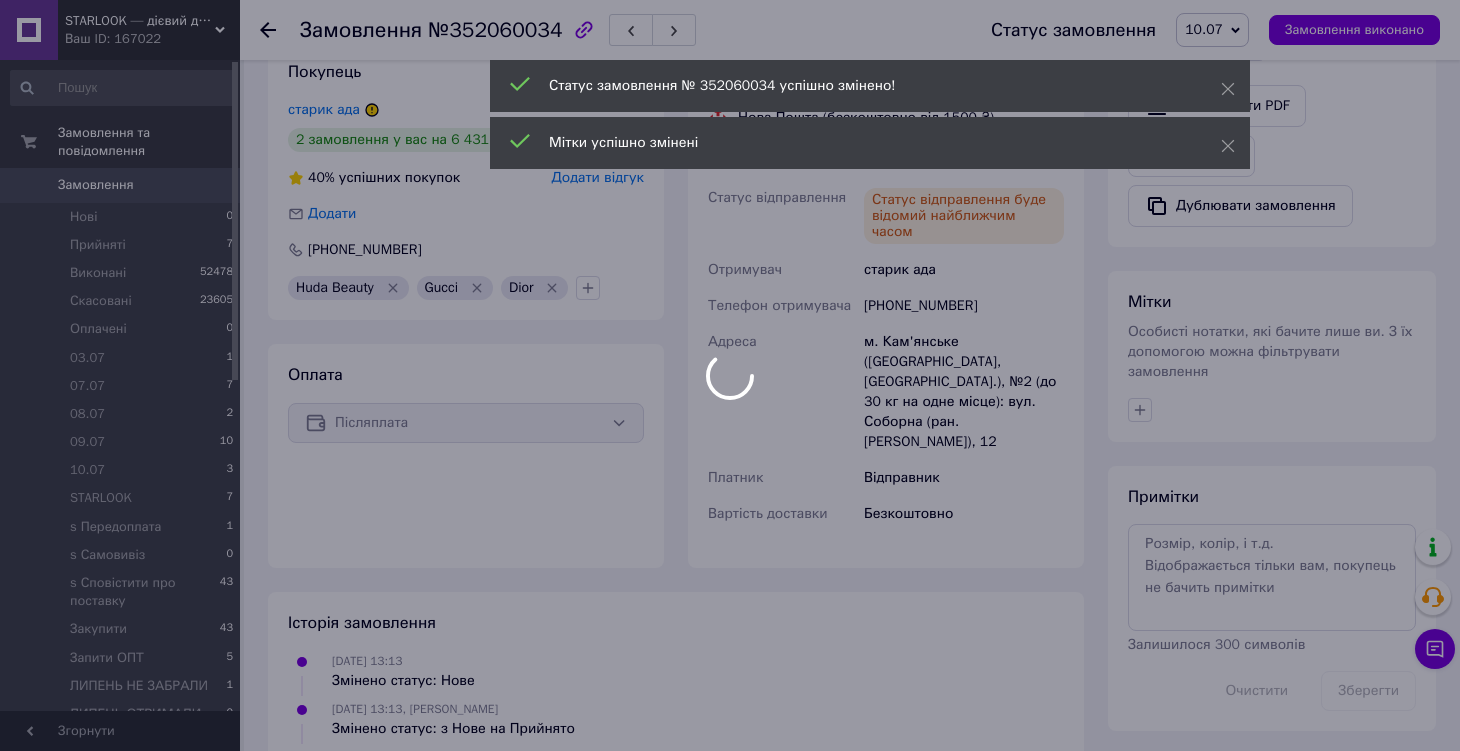 click at bounding box center [730, 375] 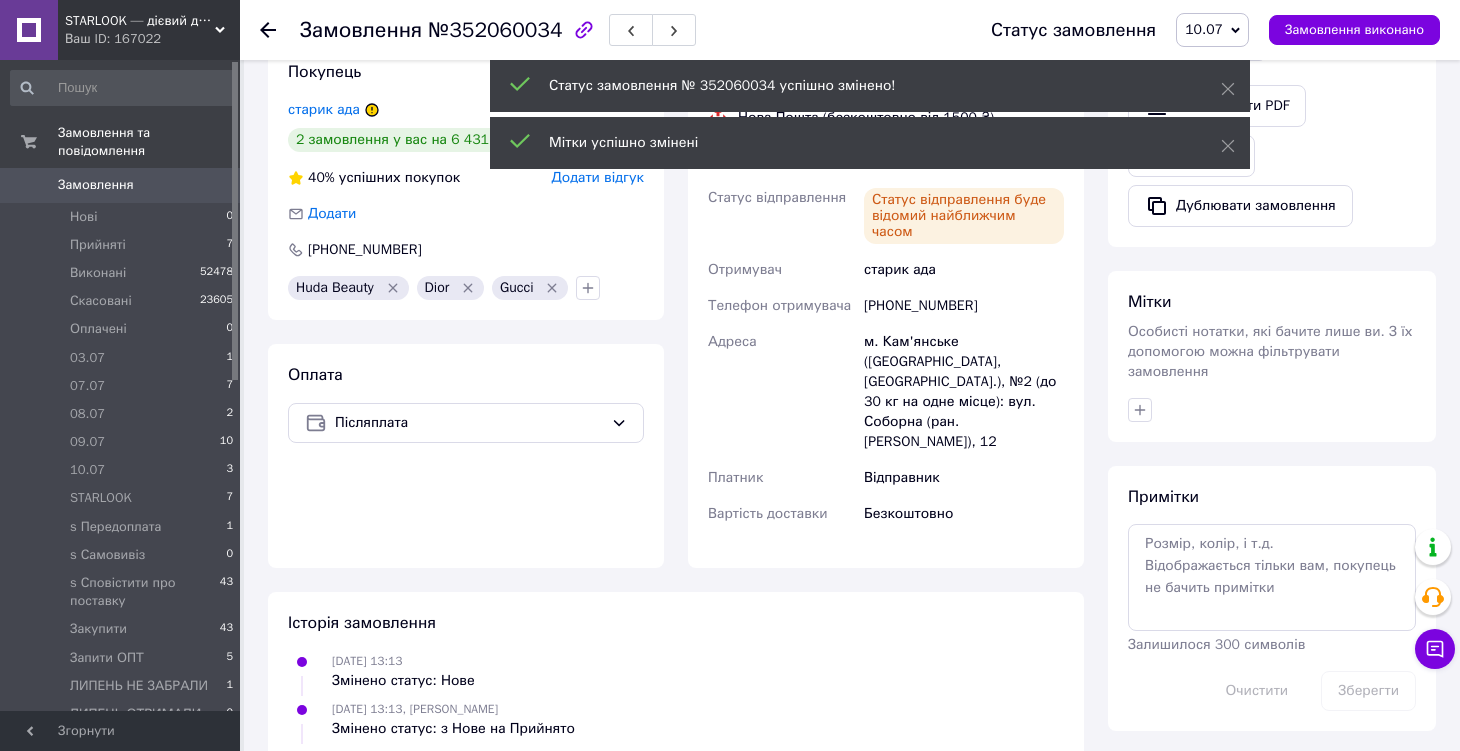 click 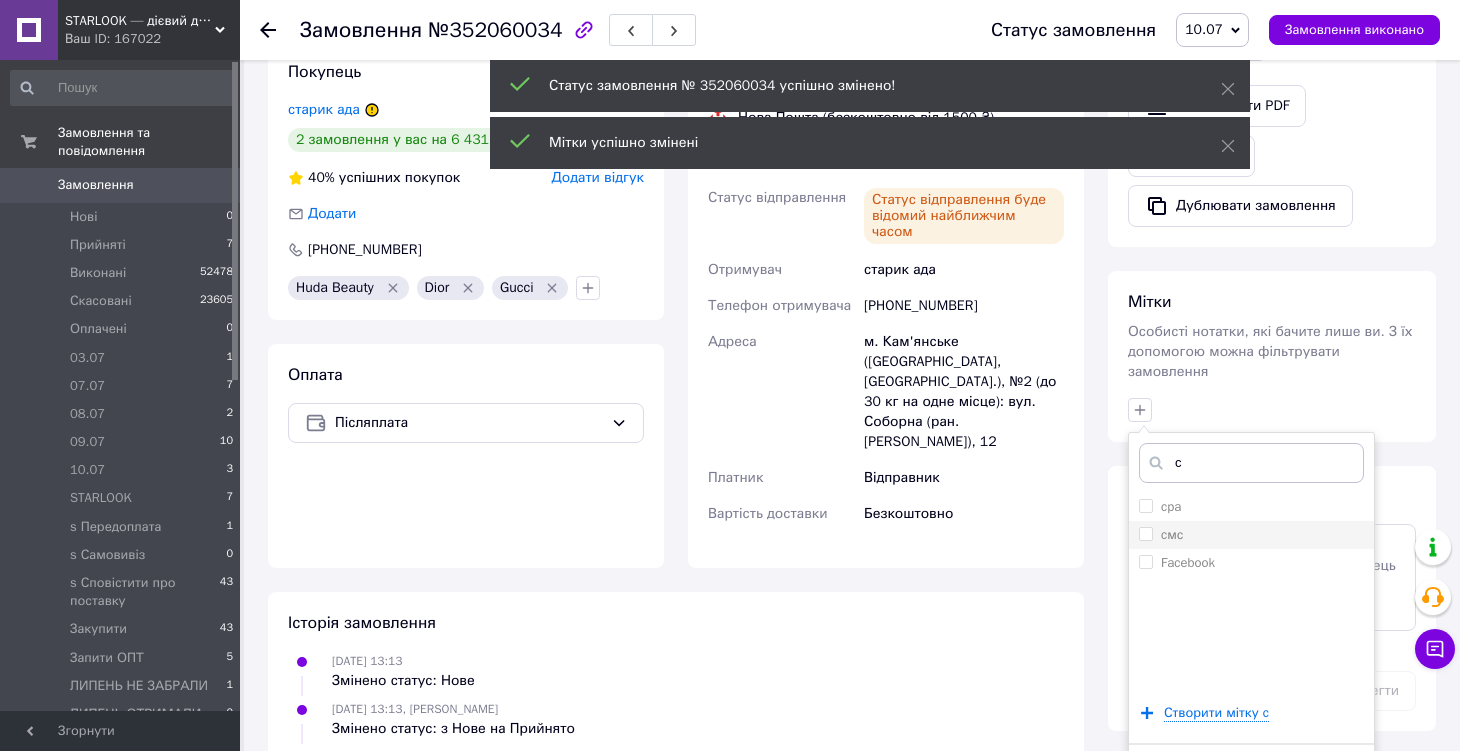 type on "c" 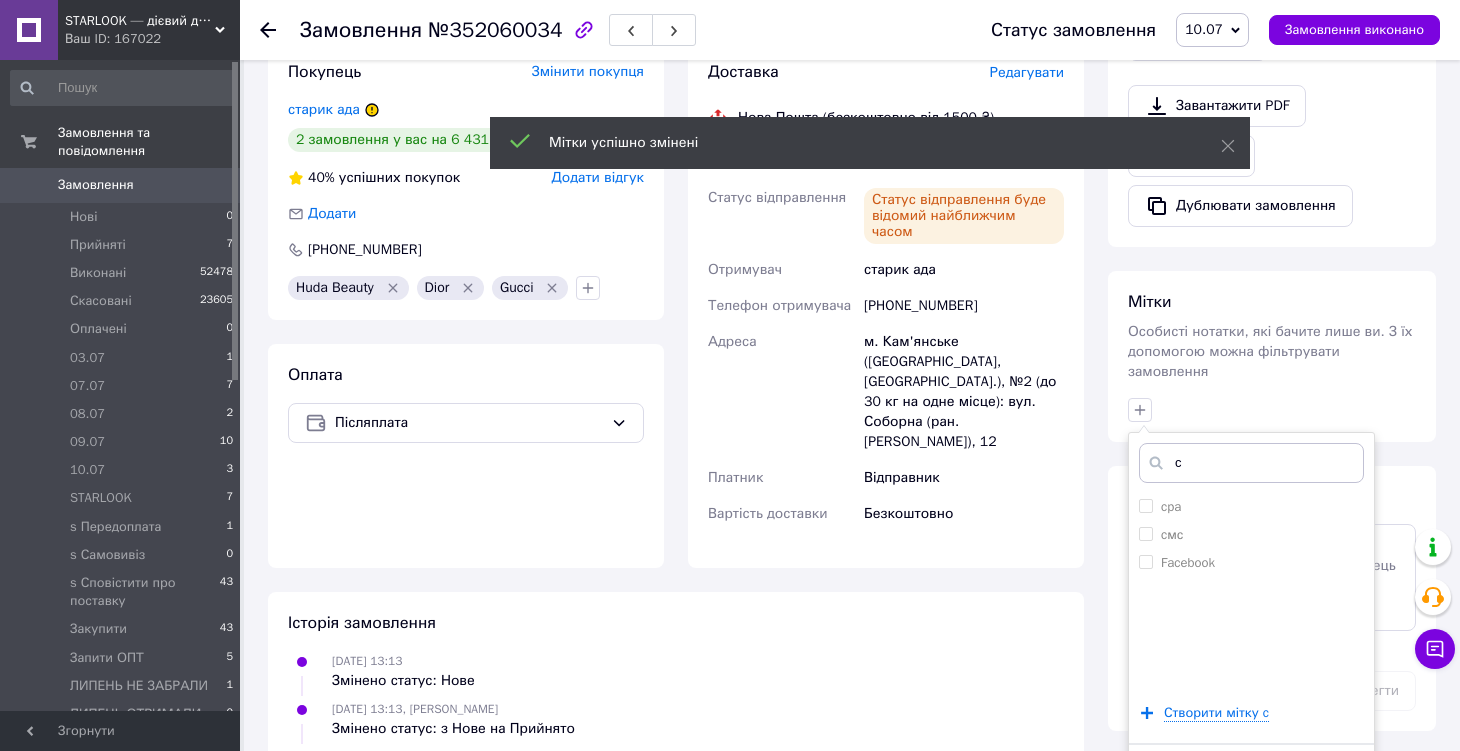 scroll, scrollTop: 700, scrollLeft: 0, axis: vertical 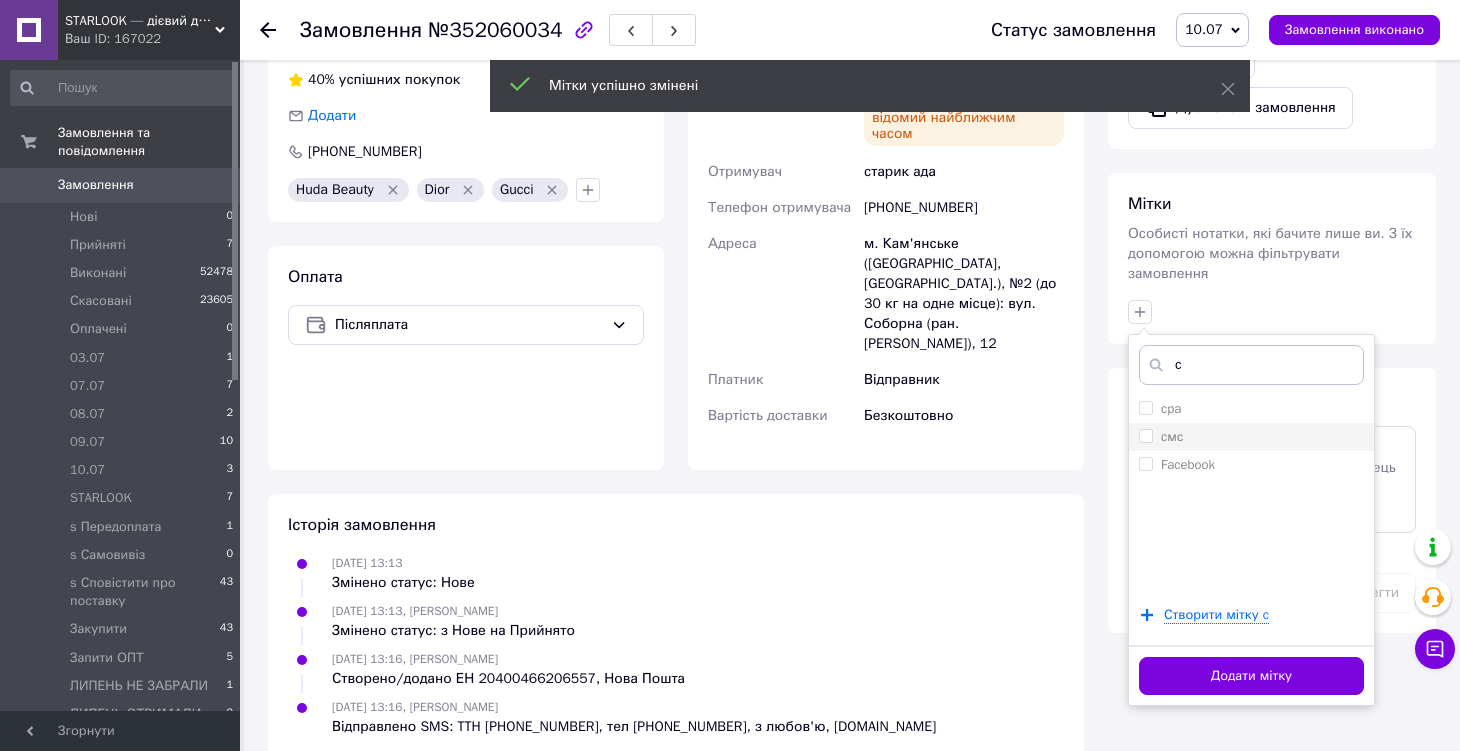 click on "cмс" at bounding box center (1251, 437) 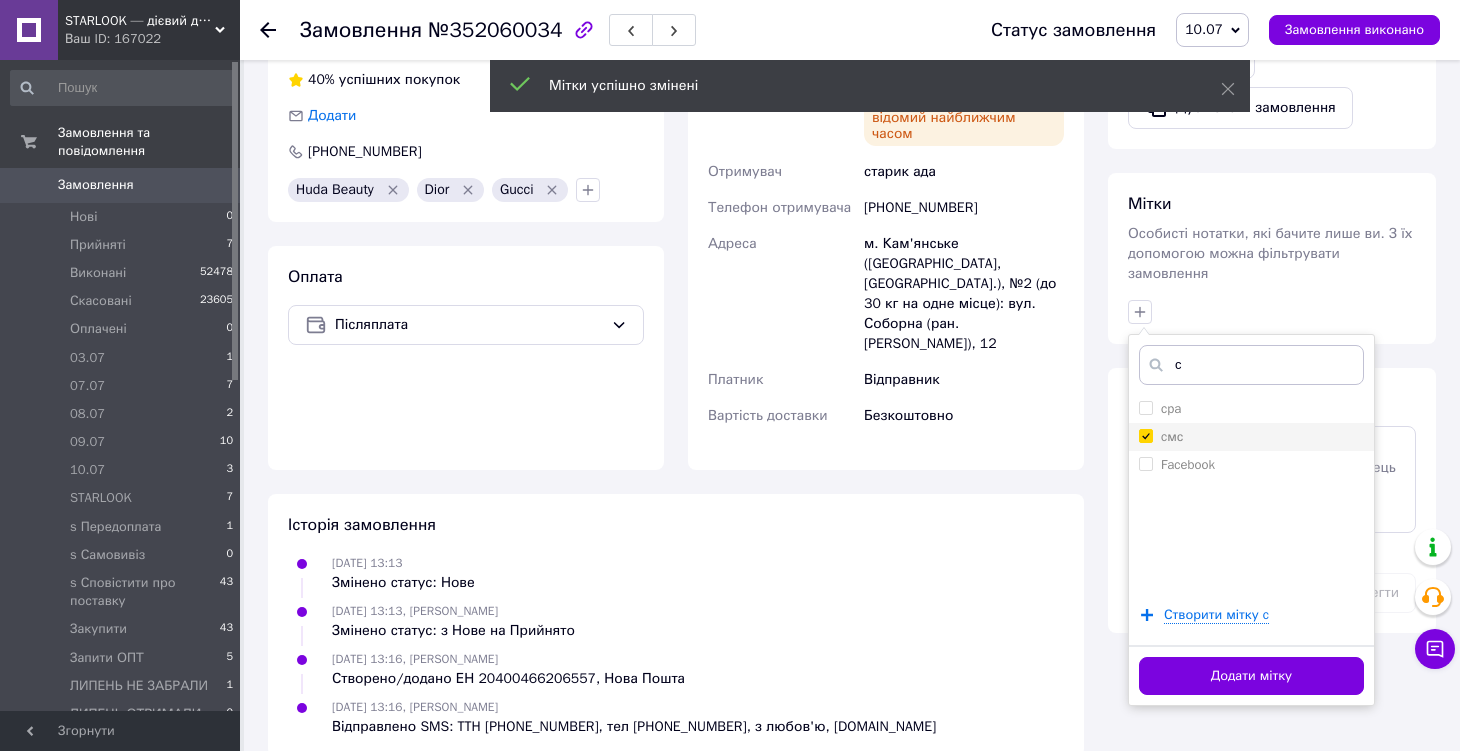checkbox on "true" 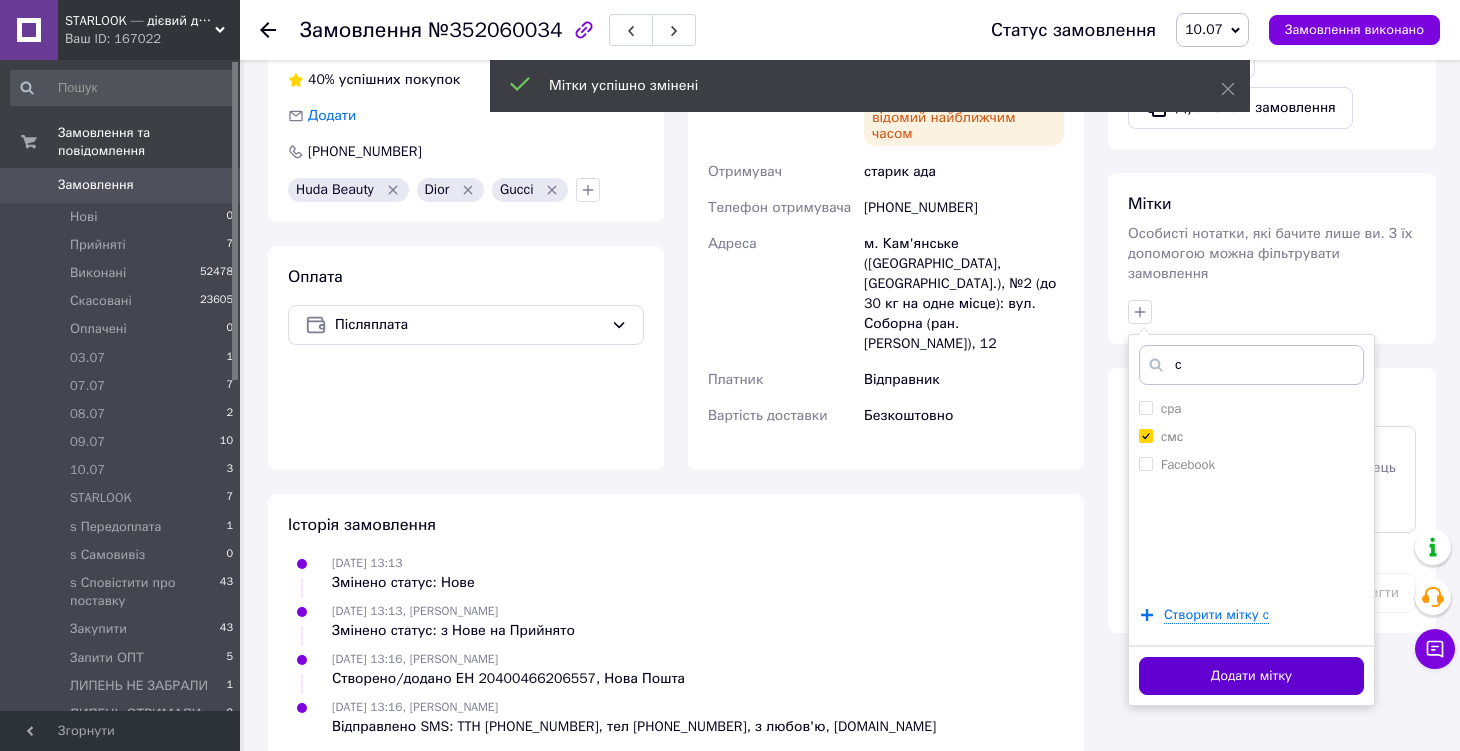 click on "Додати мітку" at bounding box center (1251, 676) 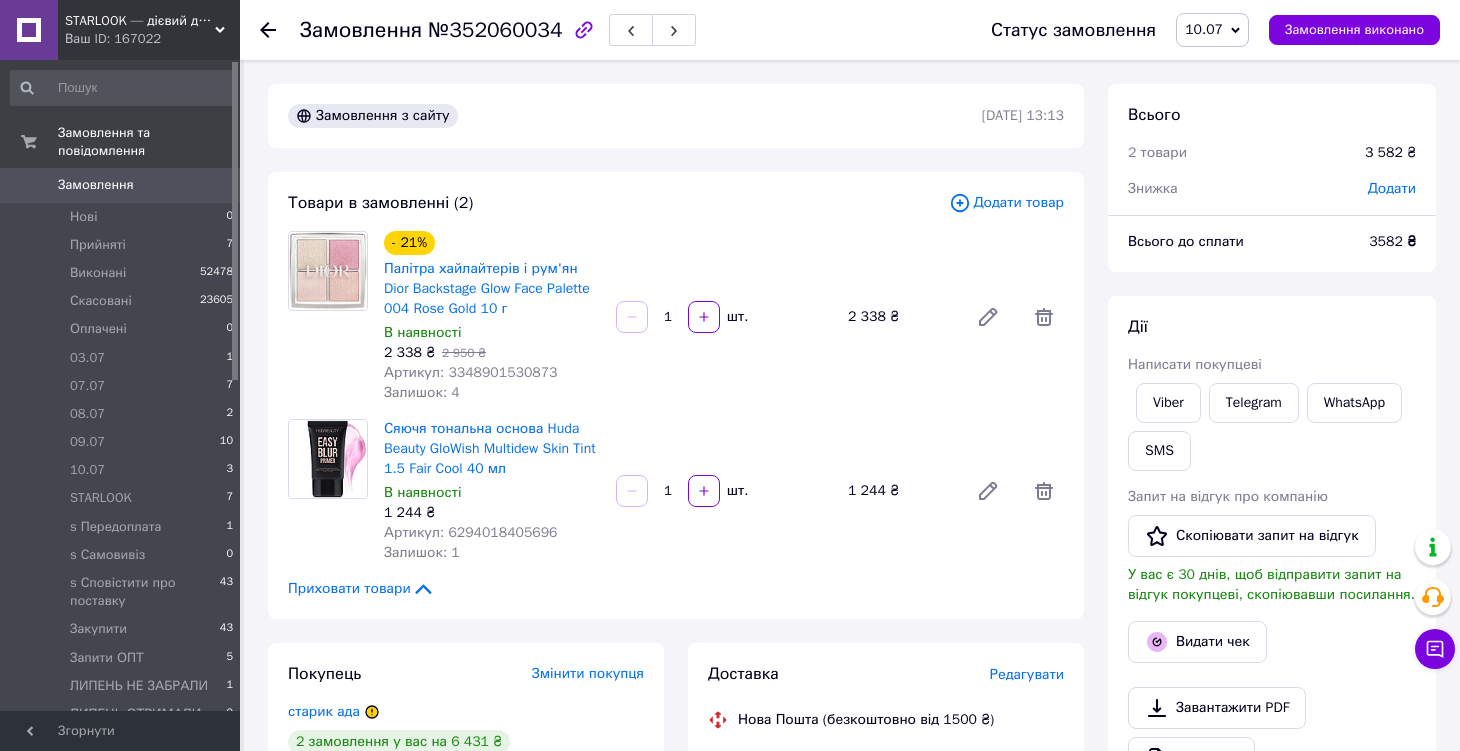 scroll, scrollTop: 0, scrollLeft: 0, axis: both 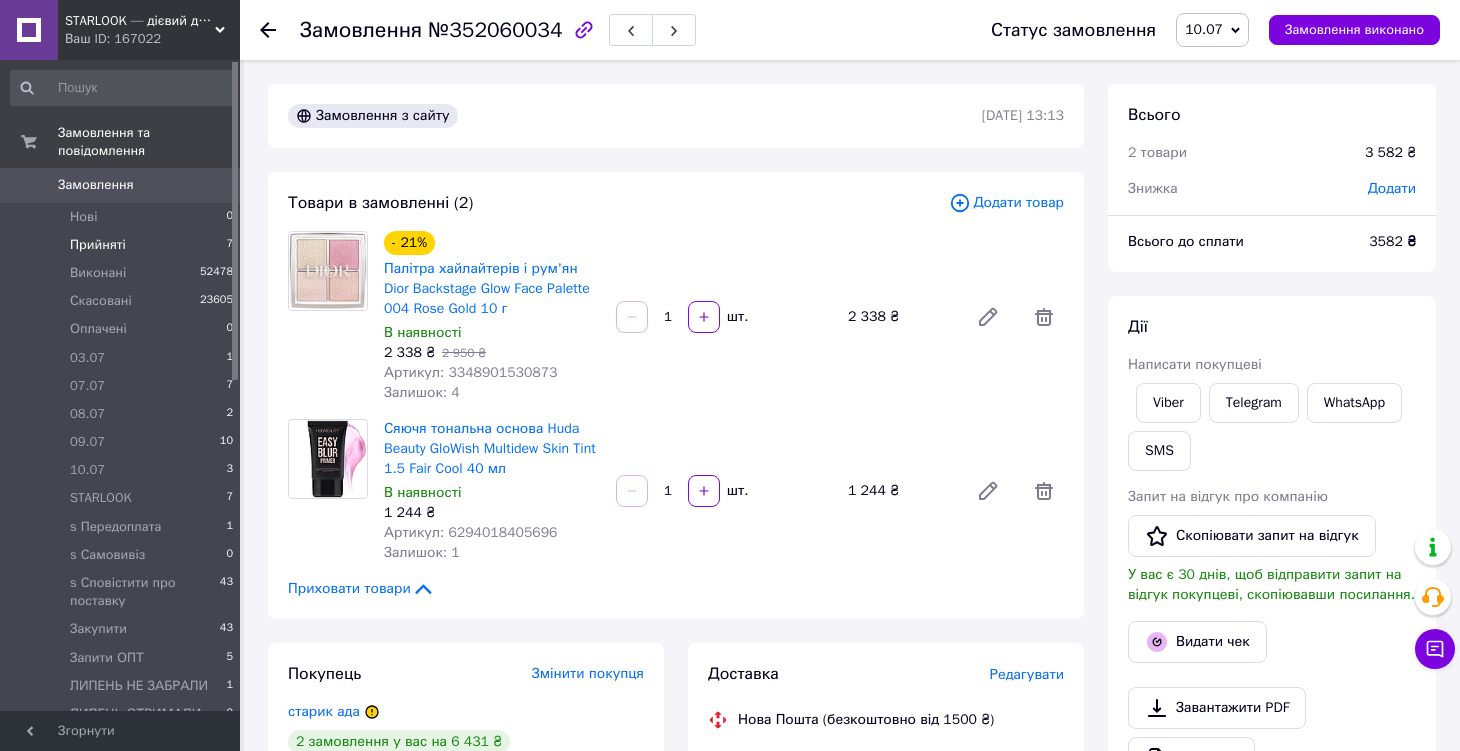click on "Прийняті 7" at bounding box center (122, 245) 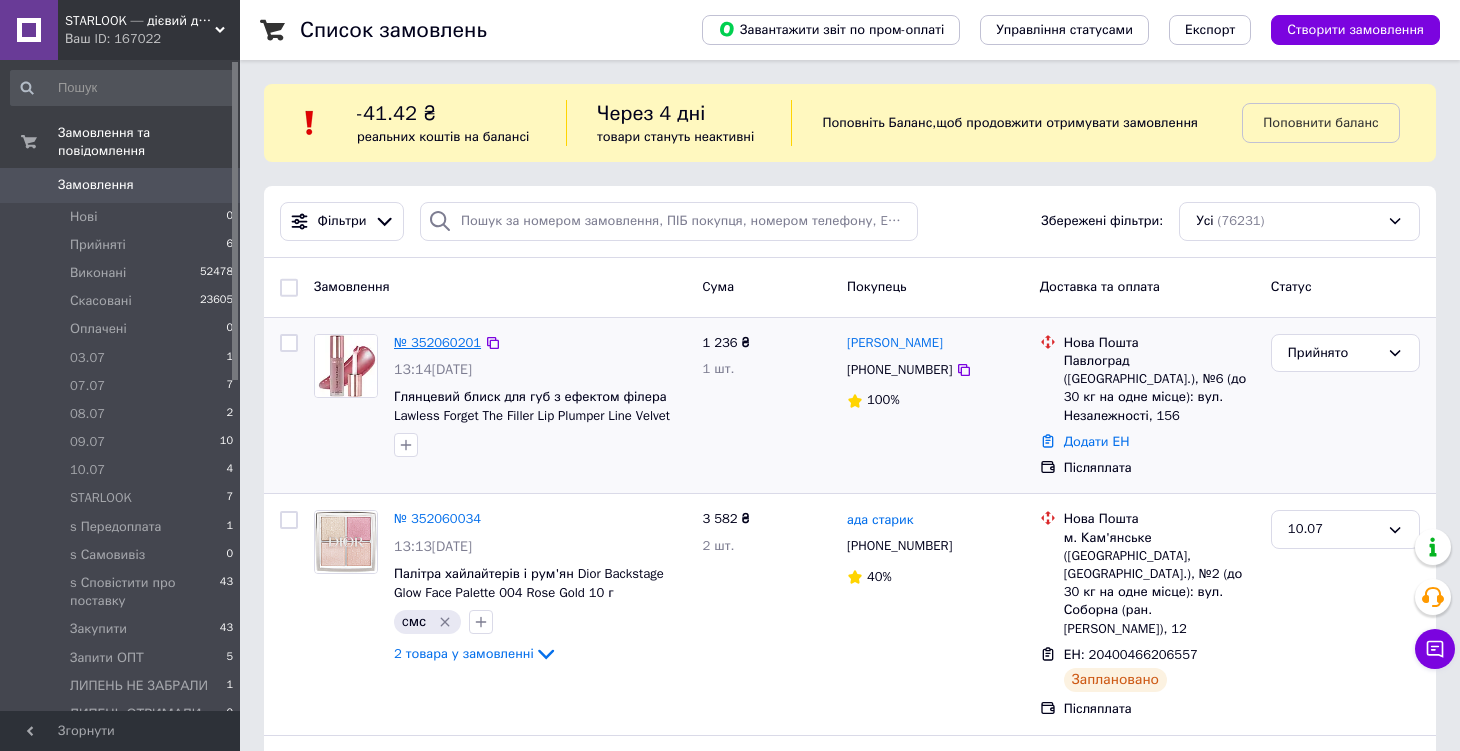 click on "№ 352060201" at bounding box center [437, 342] 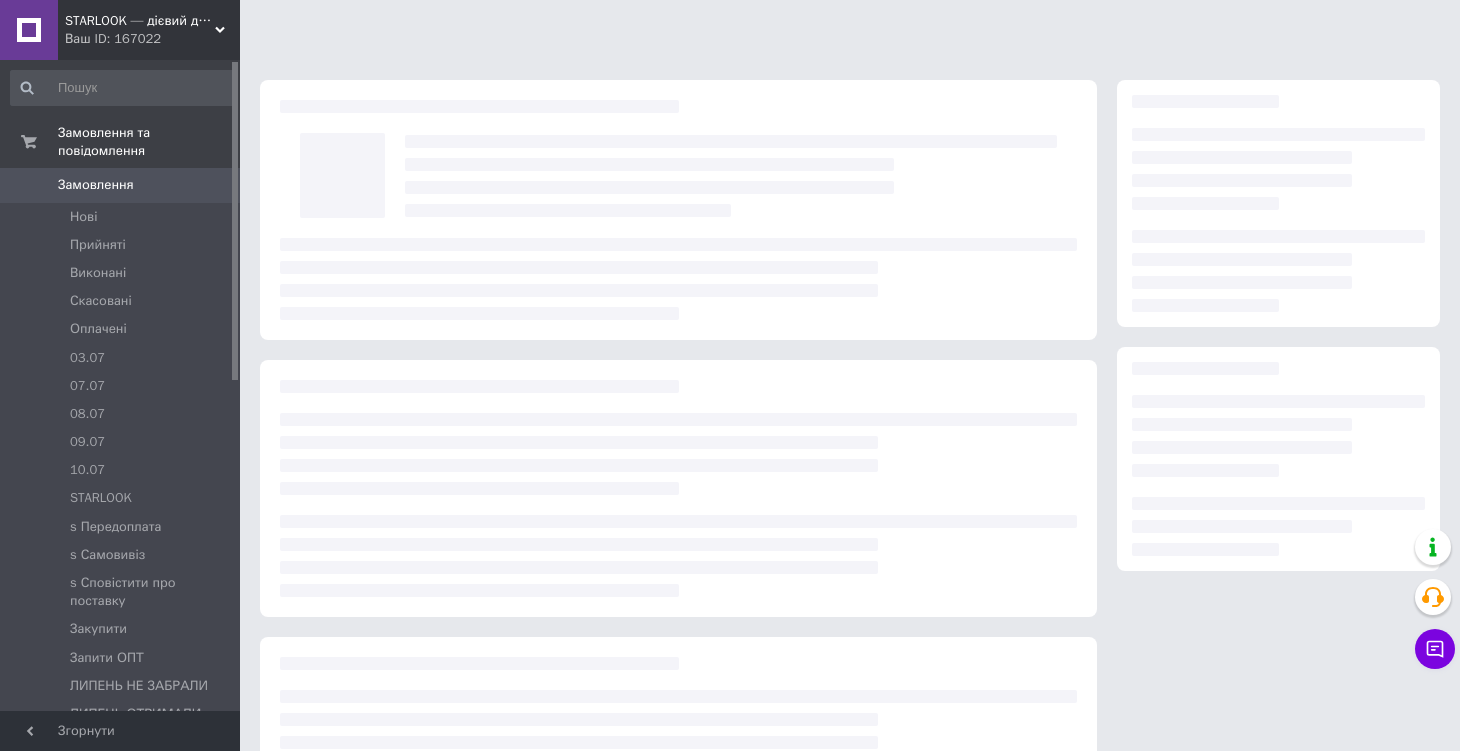 scroll, scrollTop: 0, scrollLeft: 0, axis: both 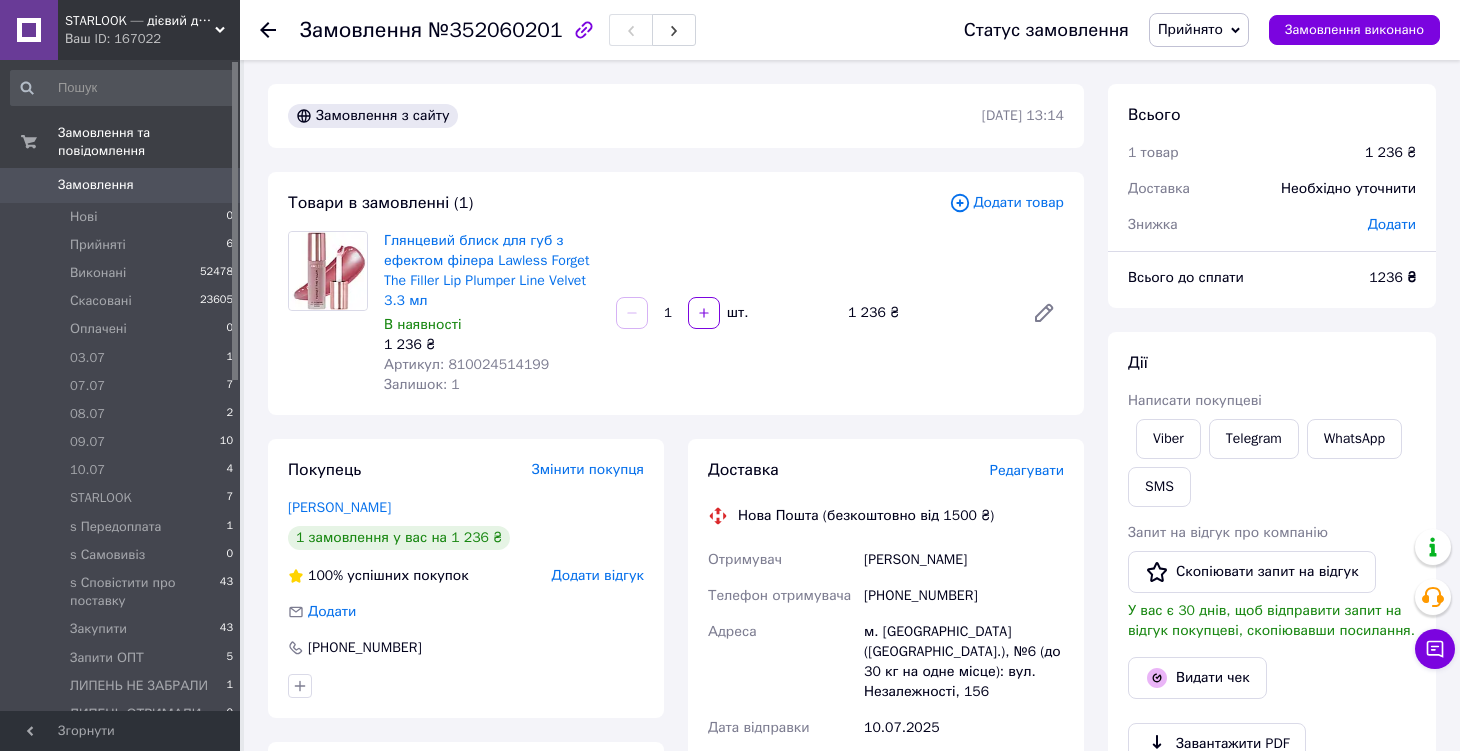click on "Артикул: 810024514199" at bounding box center [466, 364] 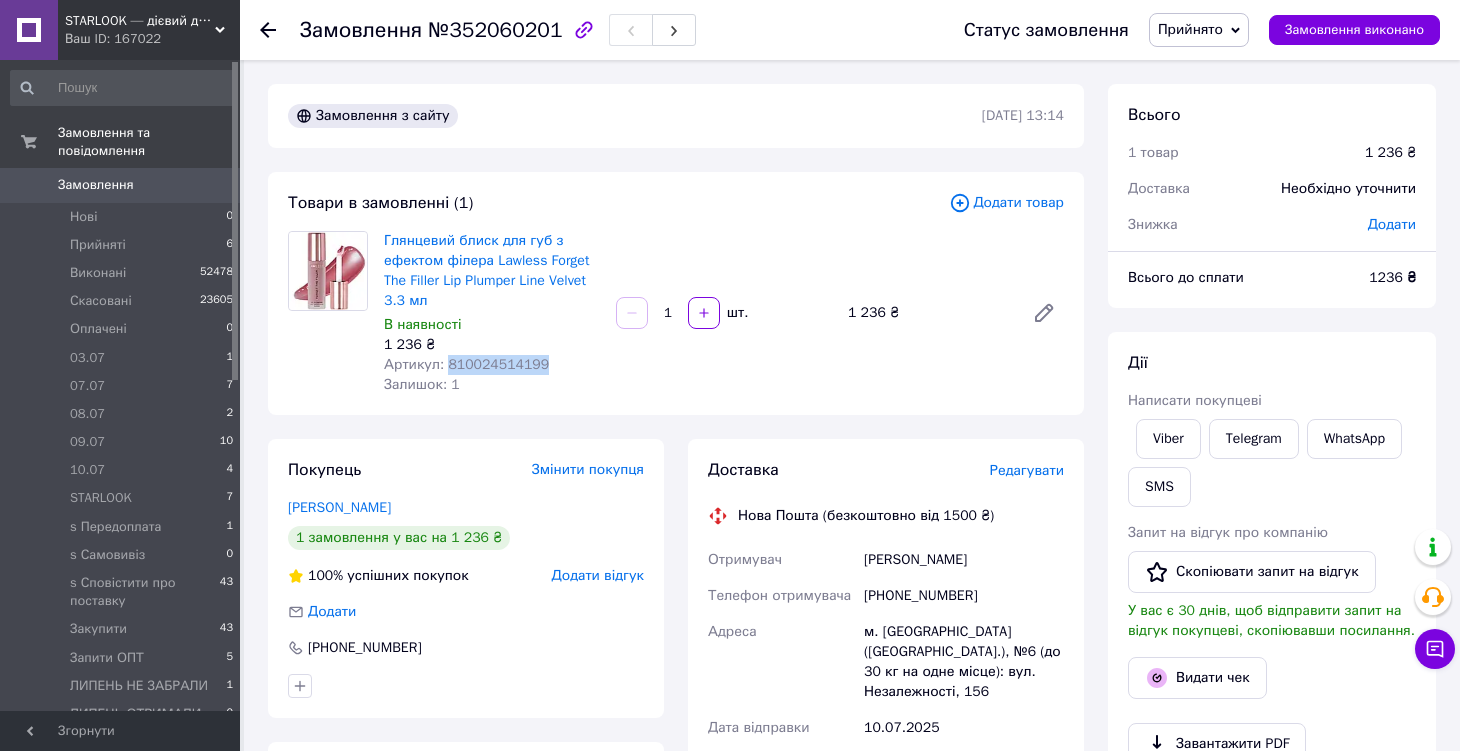 click on "Артикул: 810024514199" at bounding box center [466, 364] 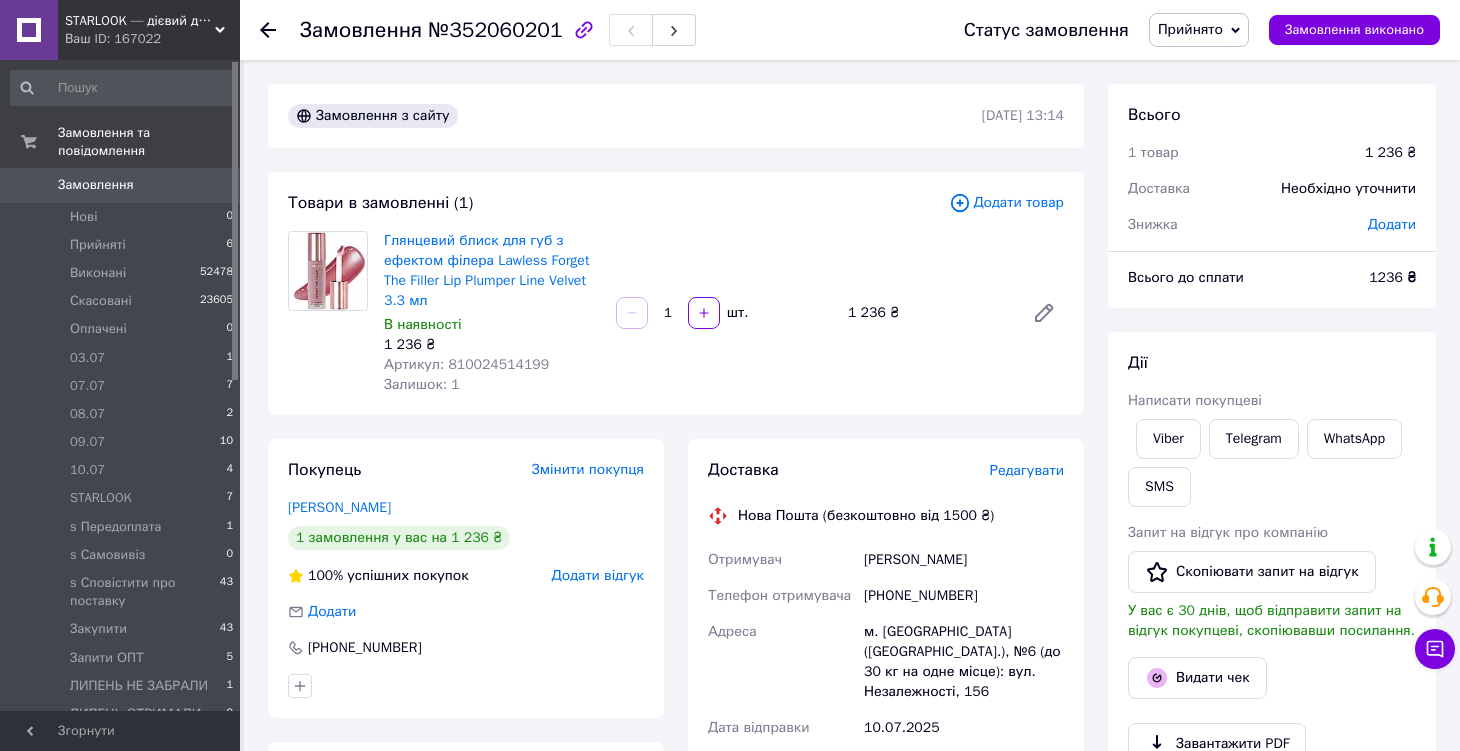 click on "Товари в замовленні (1) Додати товар Глянцевий блиск для губ з ефектом філера Lawless Forget The Filler Lip Plumper Line Velvet 3.3 мл В наявності 1 236 ₴ Артикул: 810024514199 Залишок: 1 1   шт. 1 236 ₴" at bounding box center (676, 293) 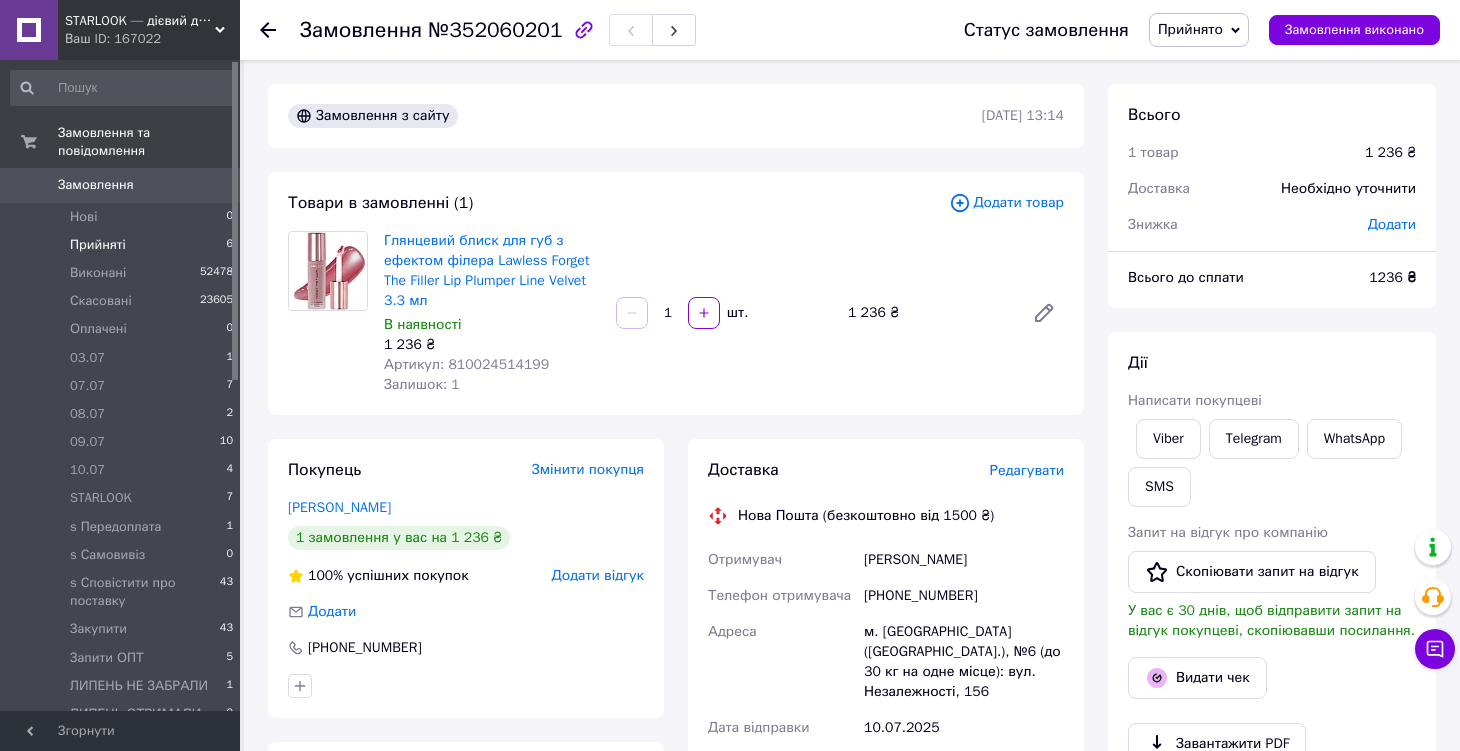 click on "Прийняті 6" at bounding box center [122, 245] 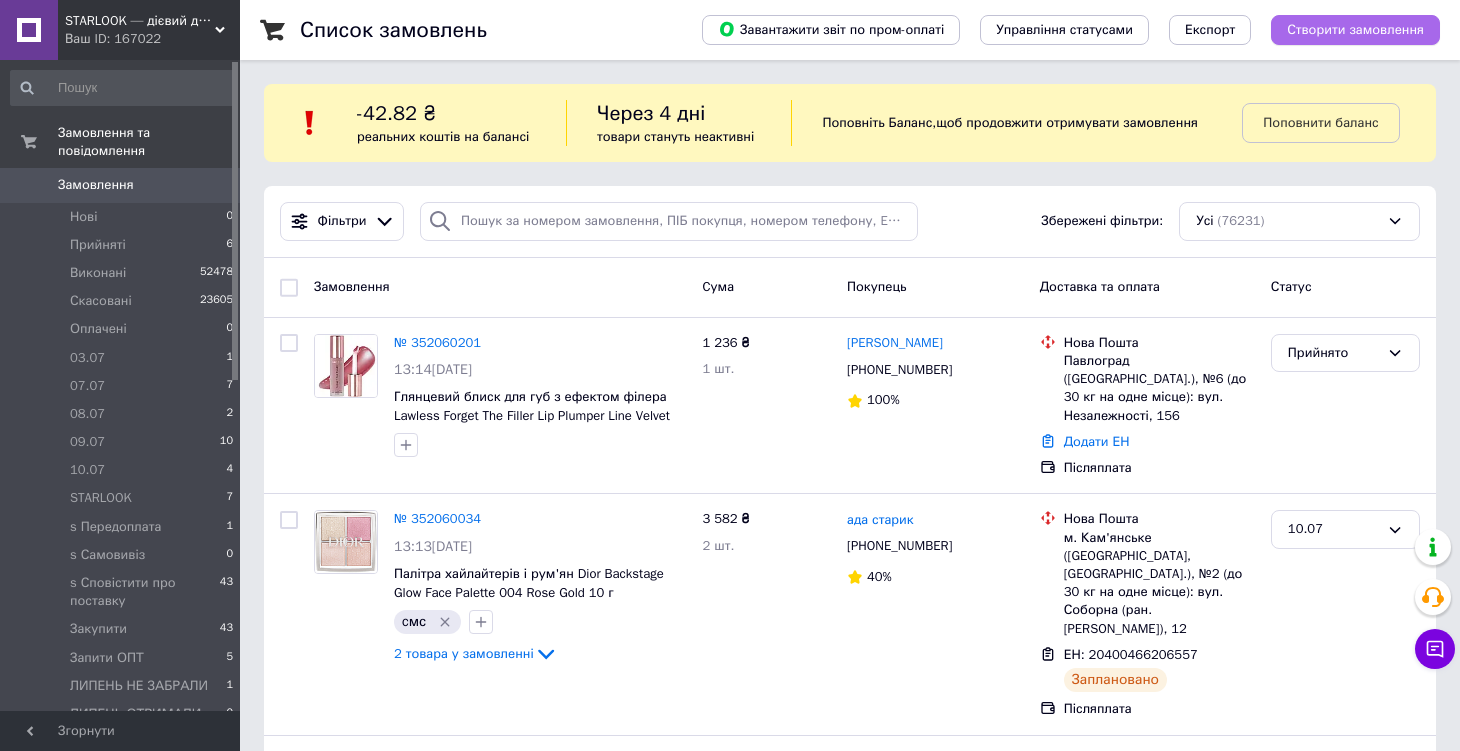 click on "Створити замовлення" at bounding box center [1355, 30] 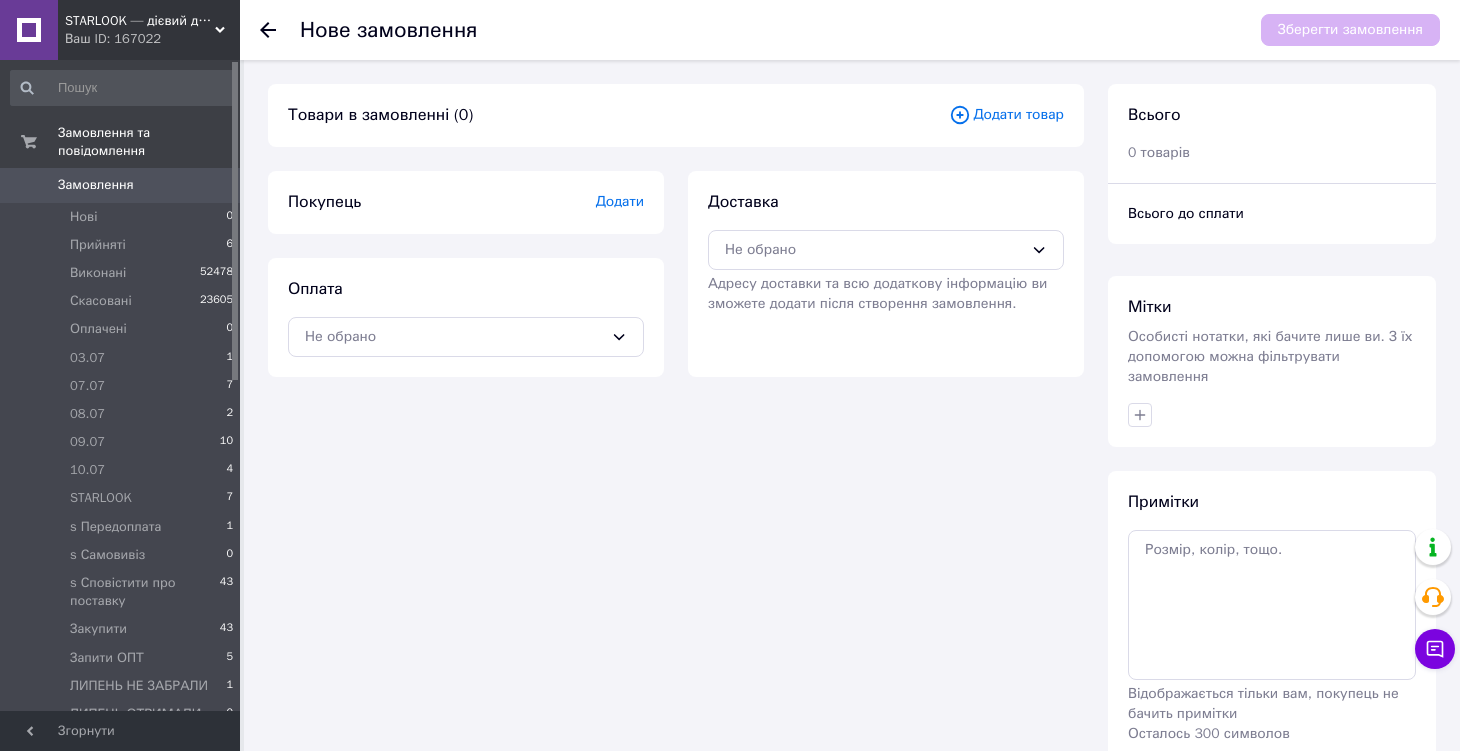click on "Додати товар" at bounding box center [1006, 115] 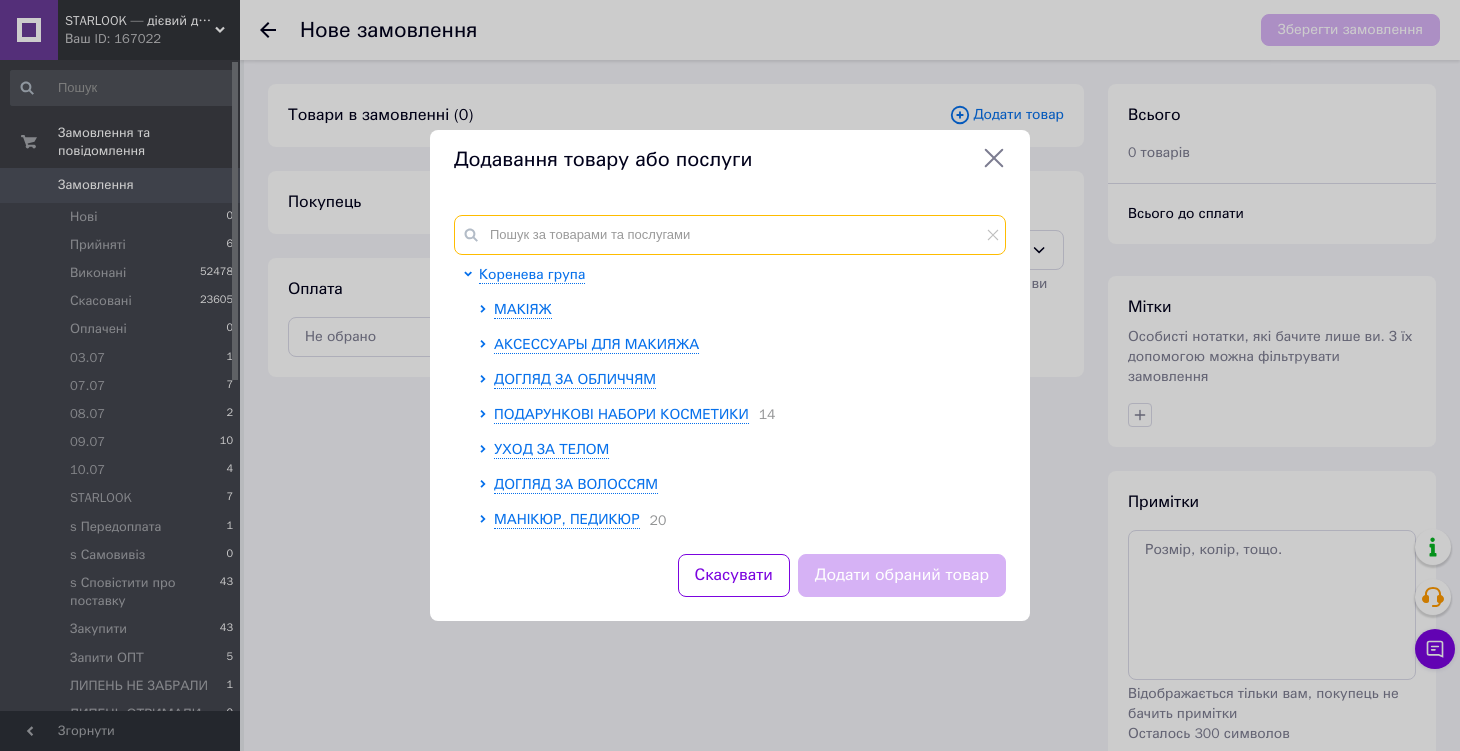click at bounding box center (730, 235) 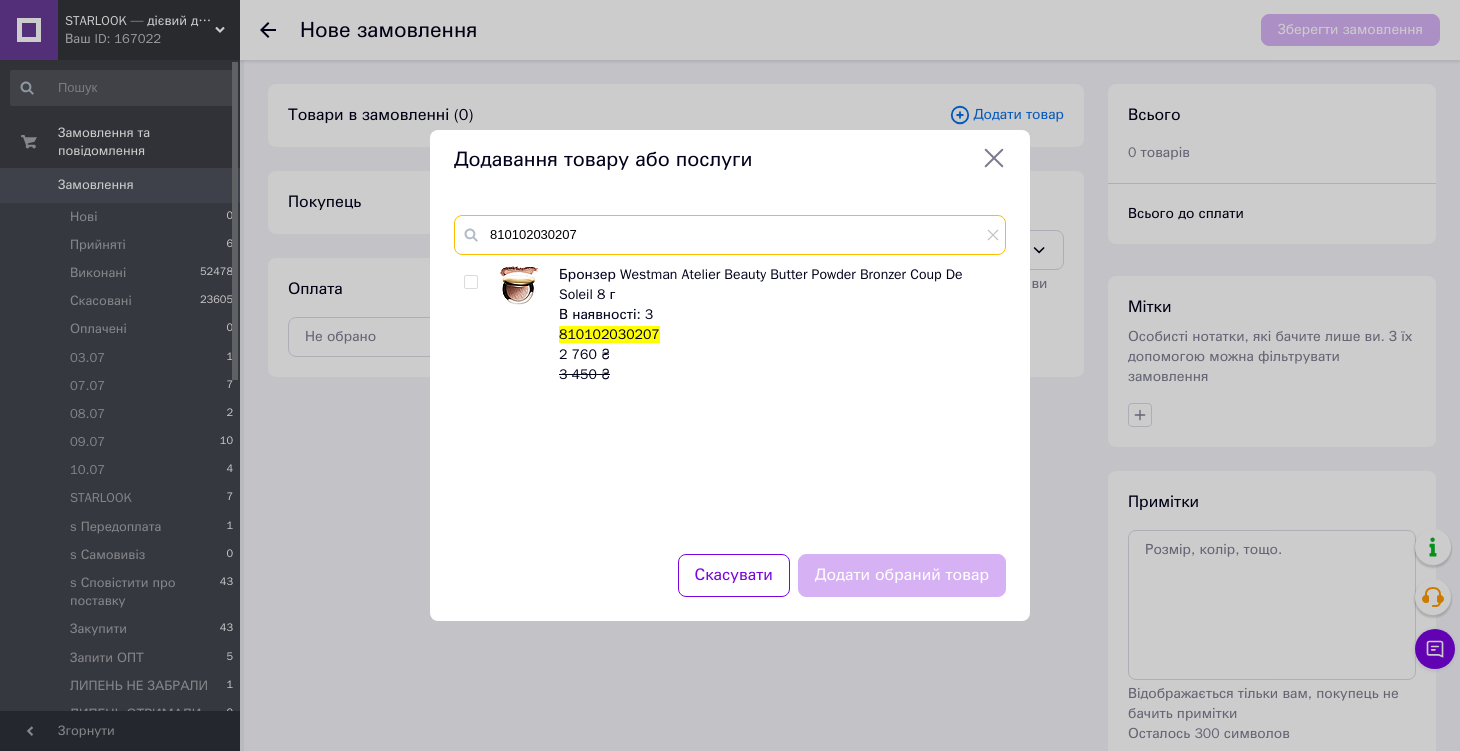 type on "810102030207" 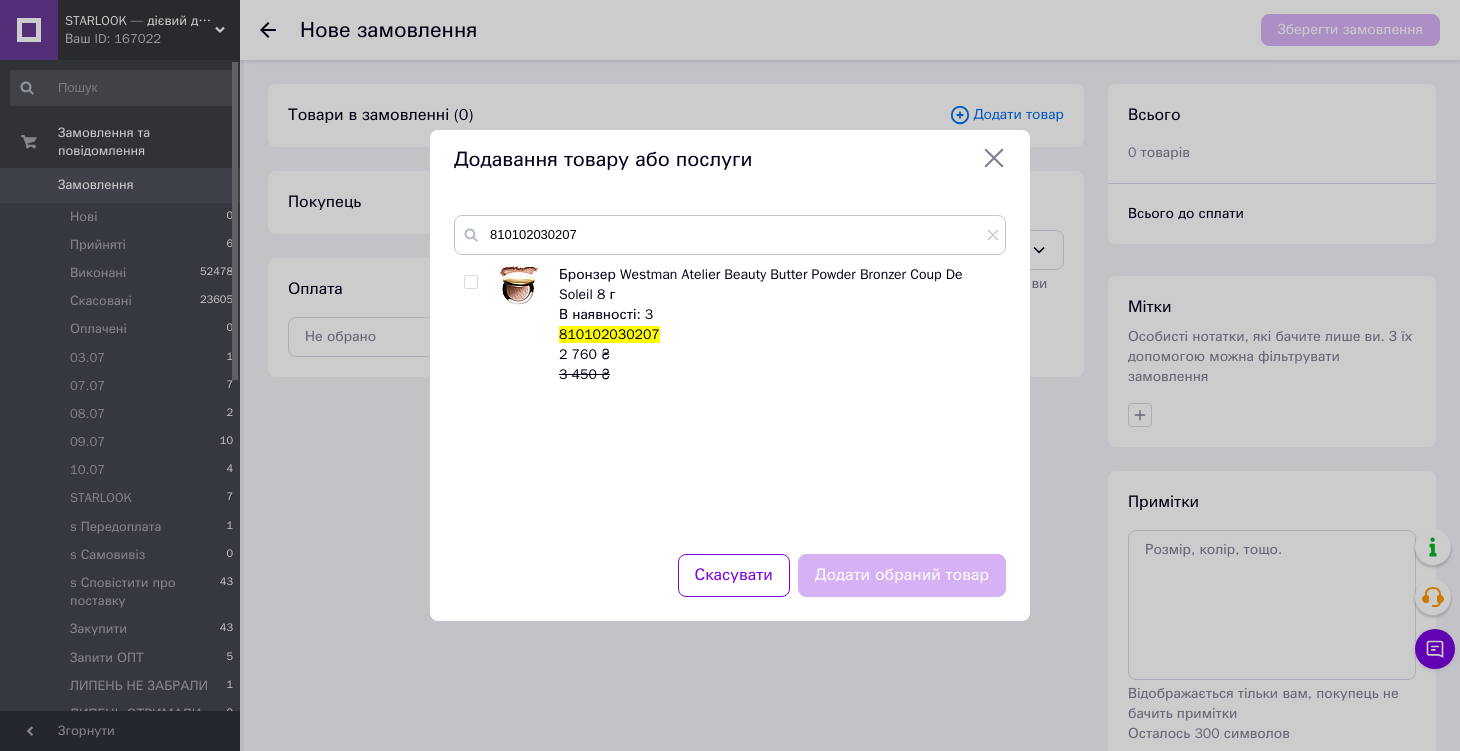 click at bounding box center [470, 282] 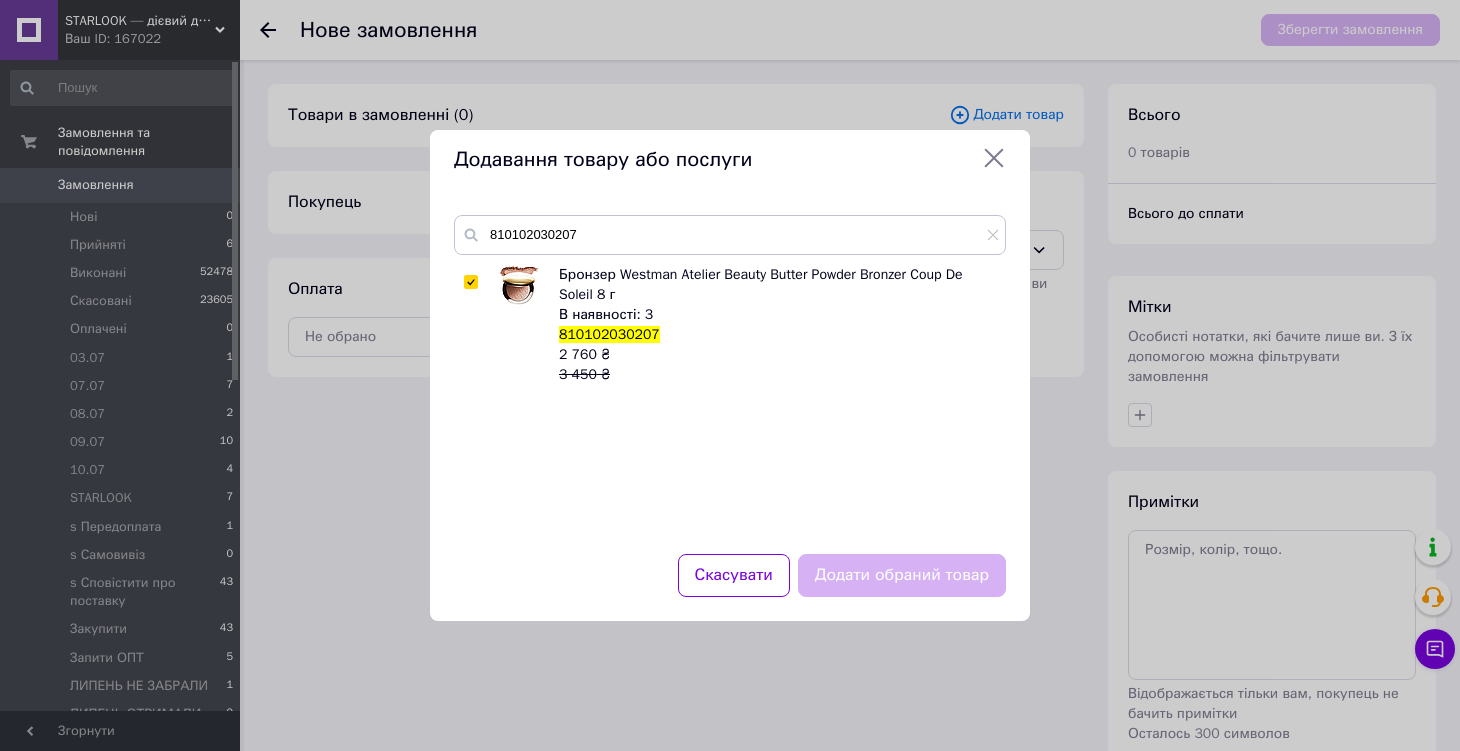 checkbox on "true" 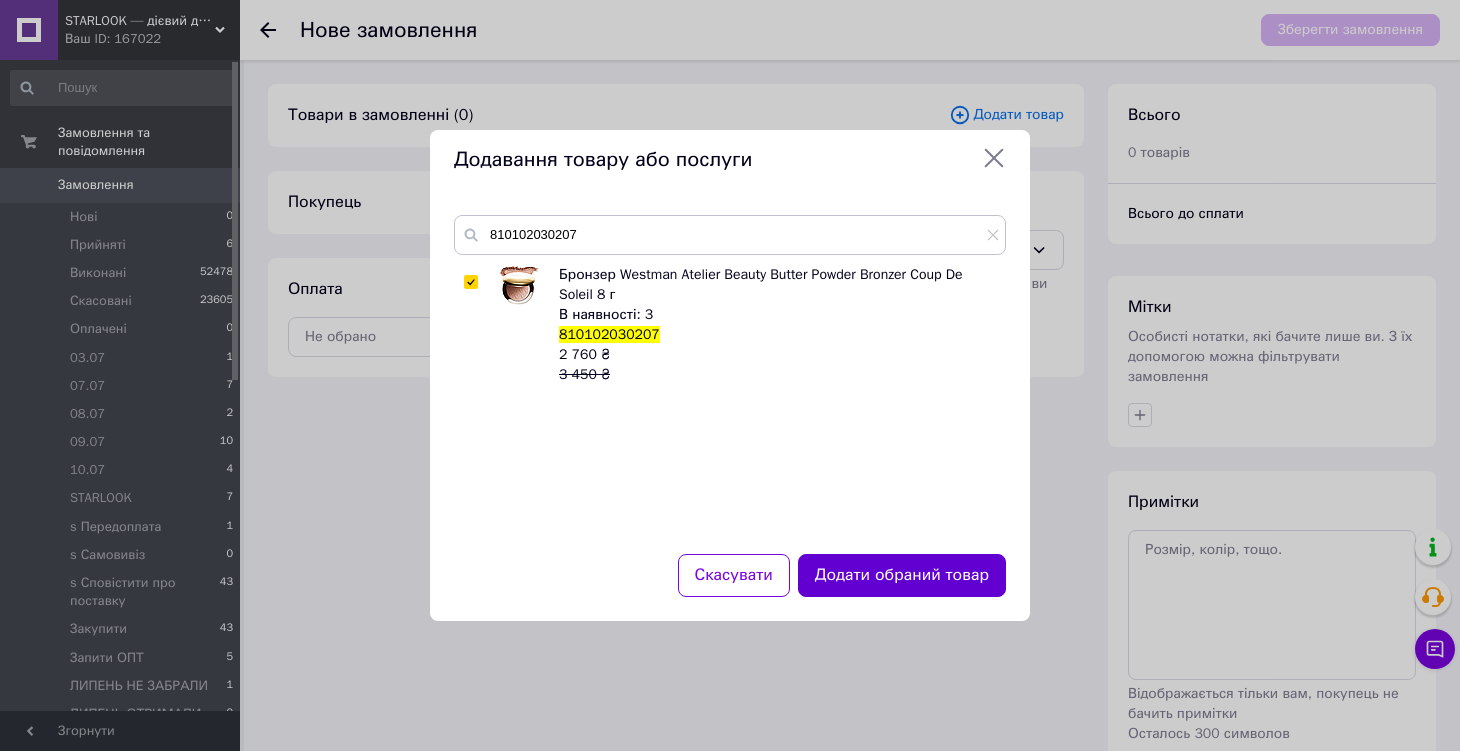 click on "Додати обраний товар" at bounding box center [902, 575] 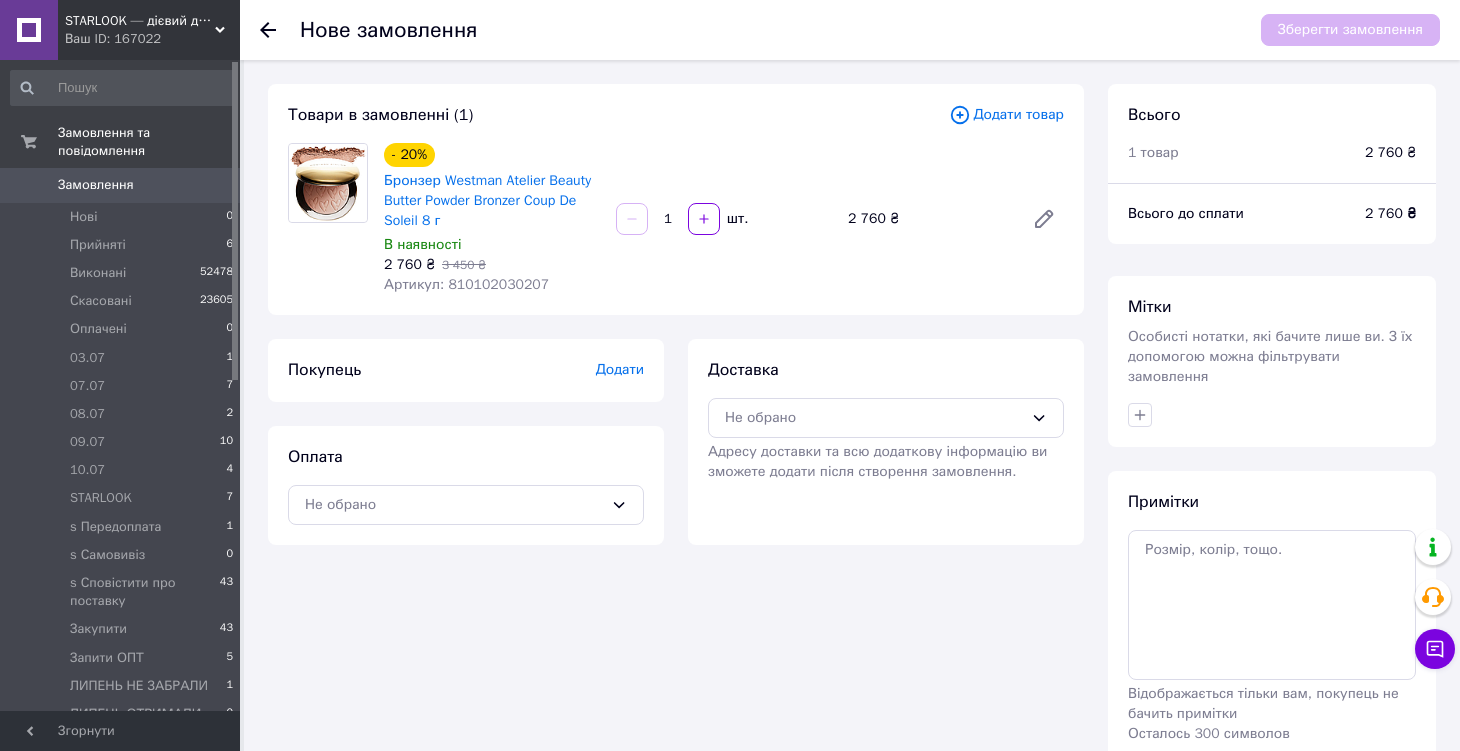 click on "Додати" at bounding box center [620, 369] 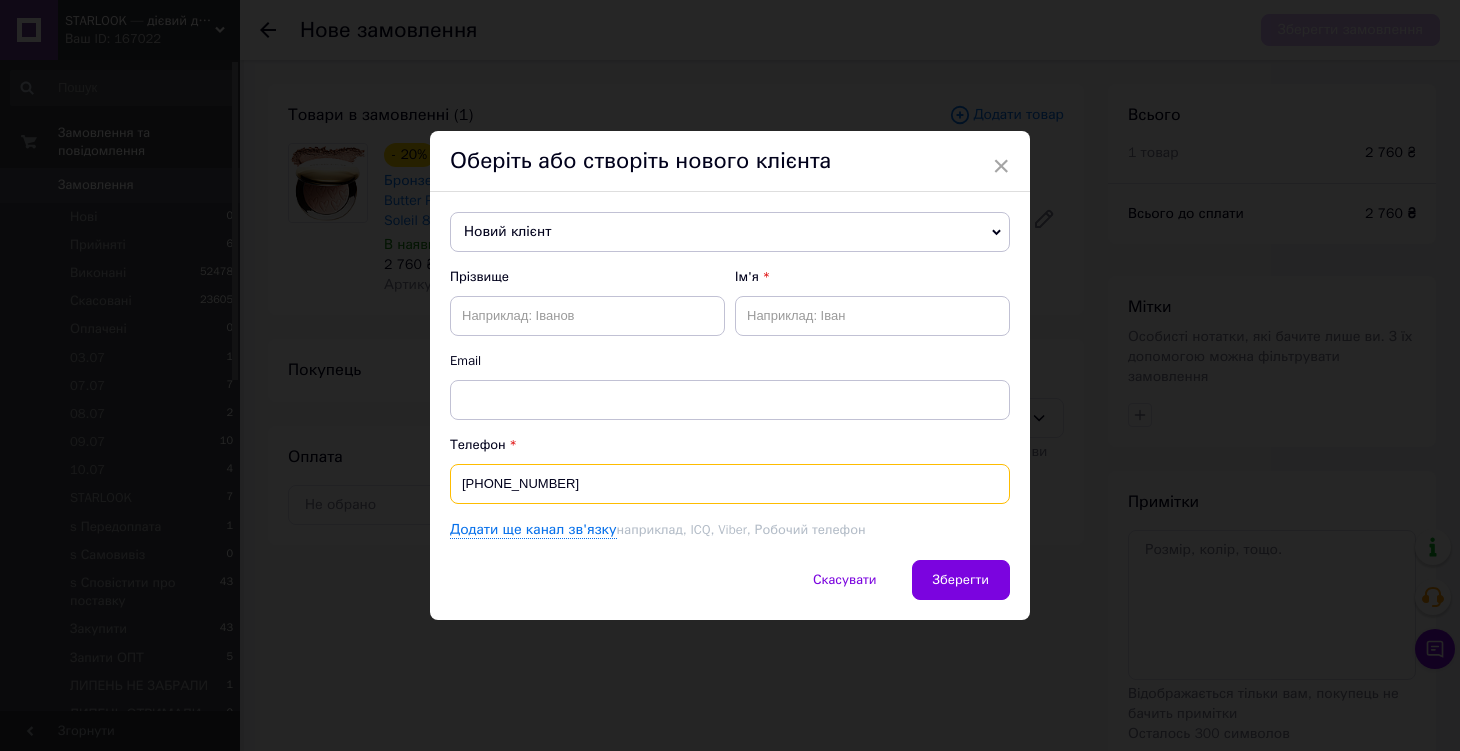 click on "[PHONE_NUMBER]" at bounding box center [730, 484] 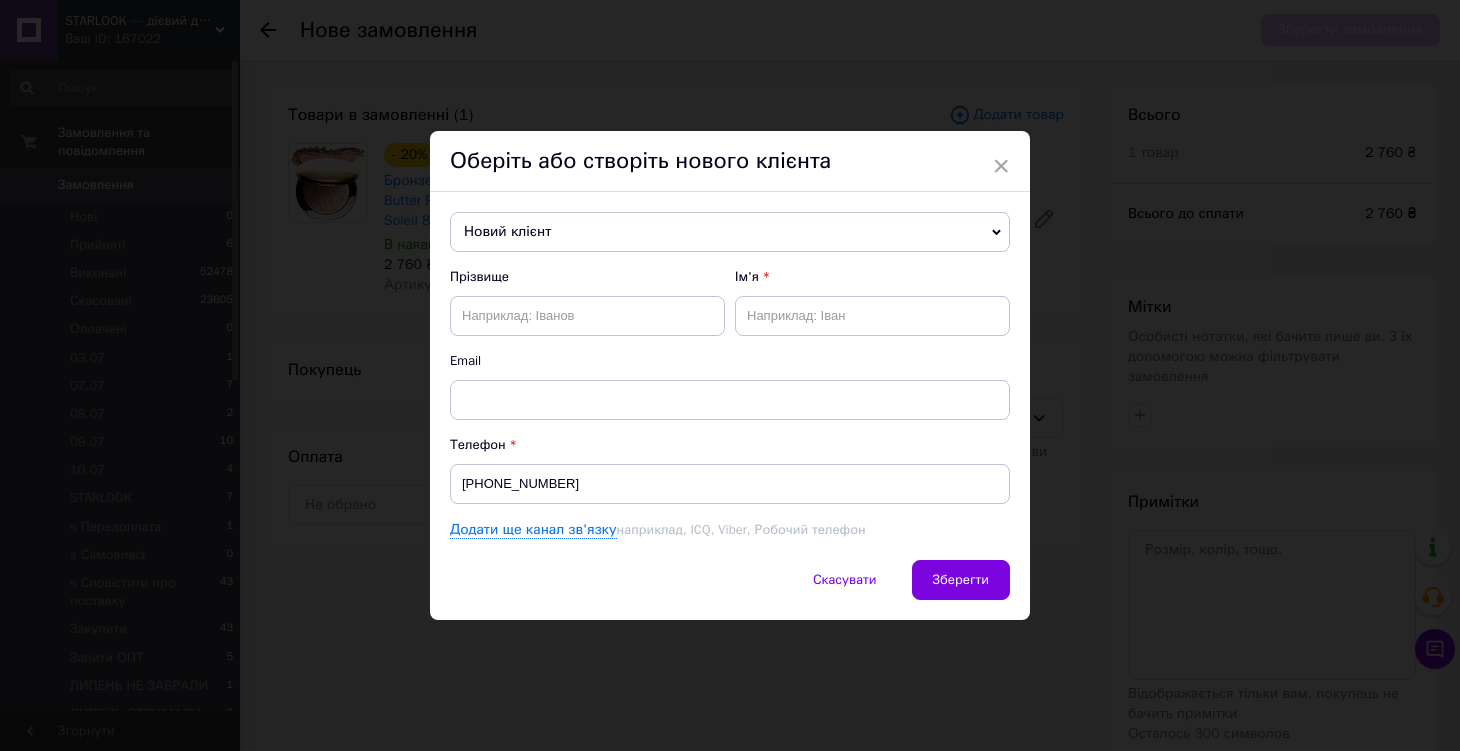 click on "Новий клієнт" at bounding box center (730, 232) 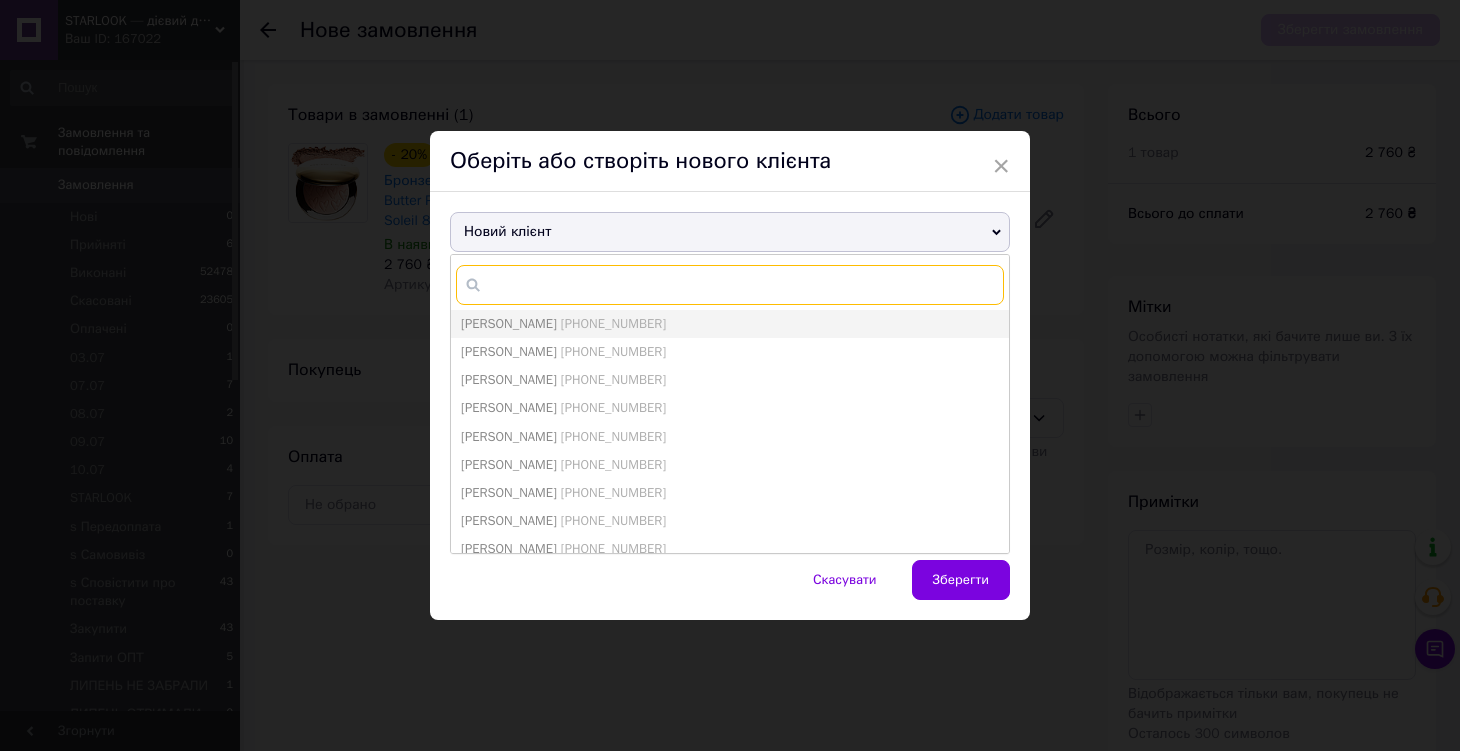 paste on "[PHONE_NUMBER]" 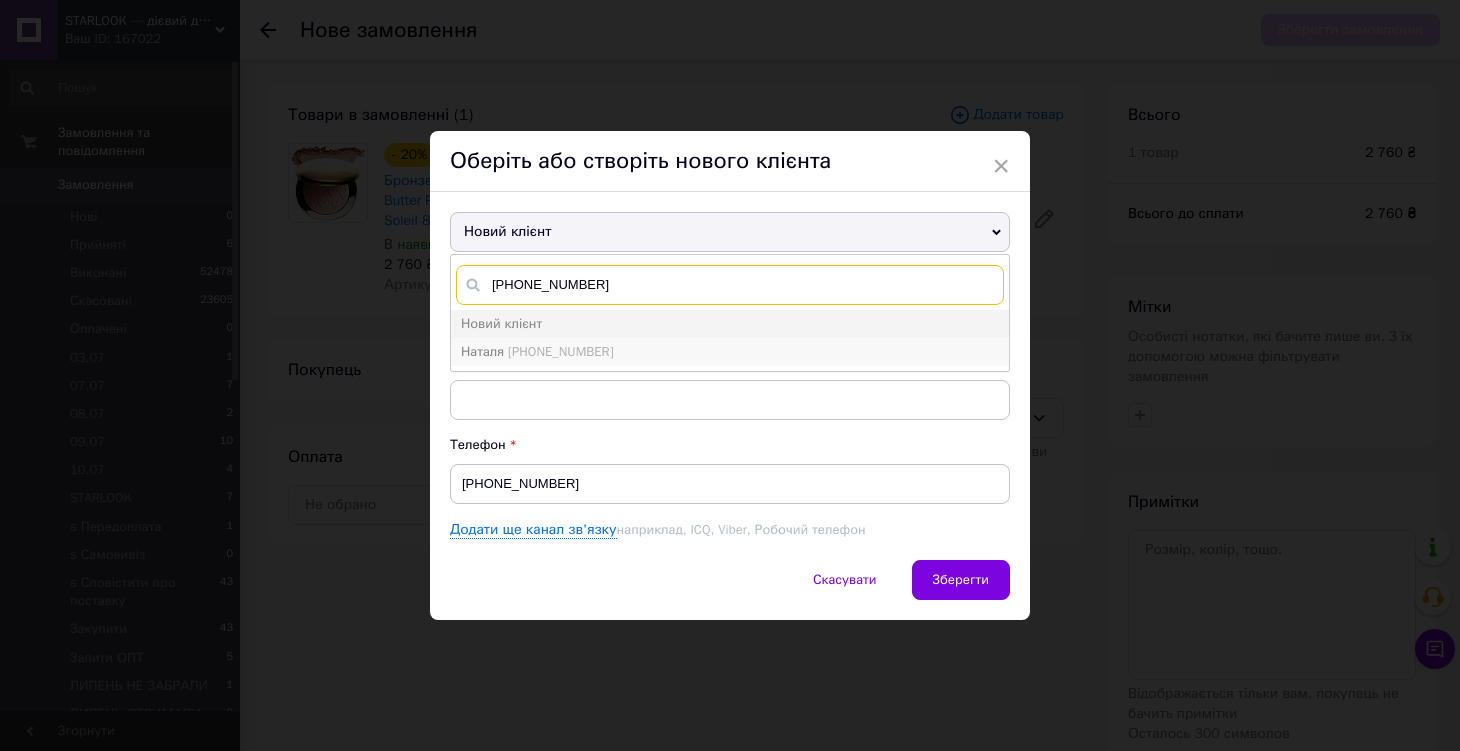 type on "[PHONE_NUMBER]" 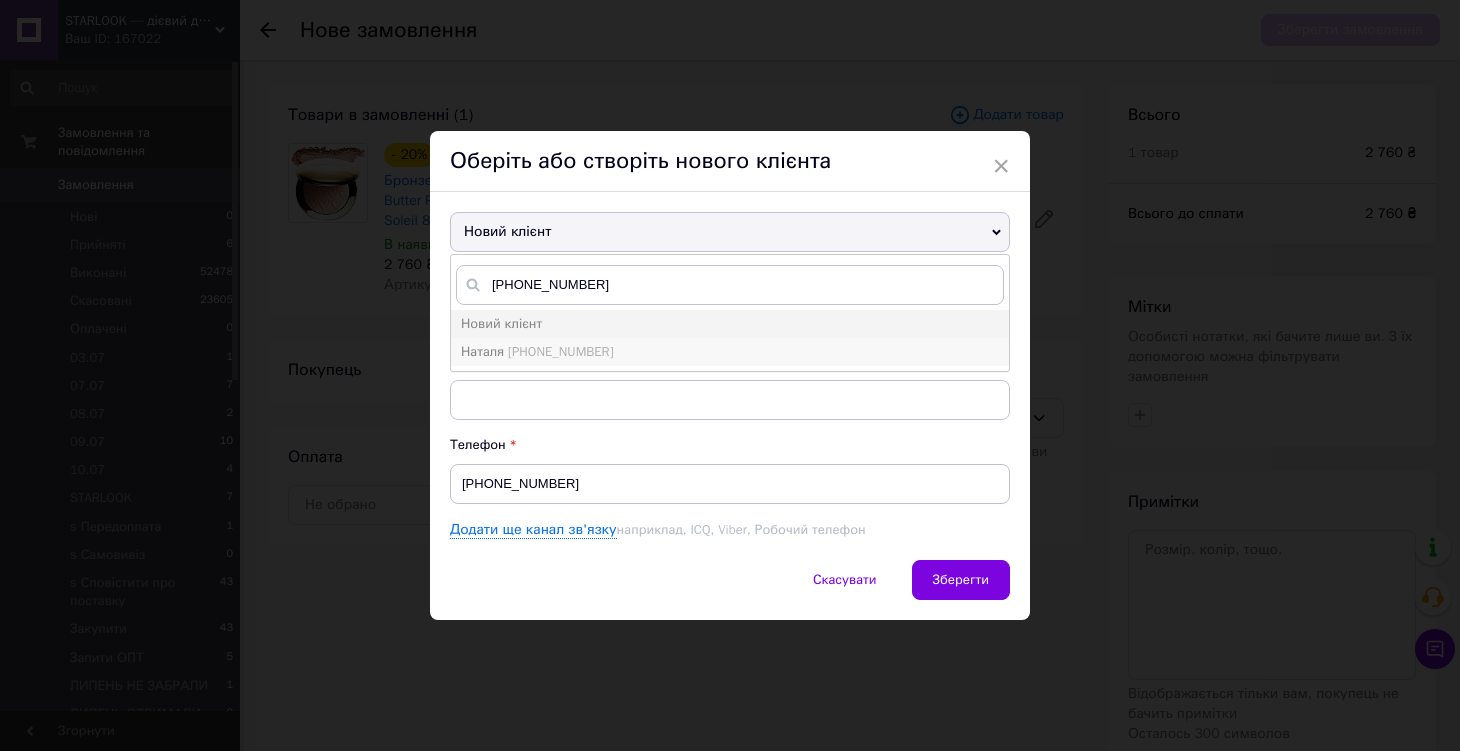 click on "Наталя   +380509018204" at bounding box center (730, 352) 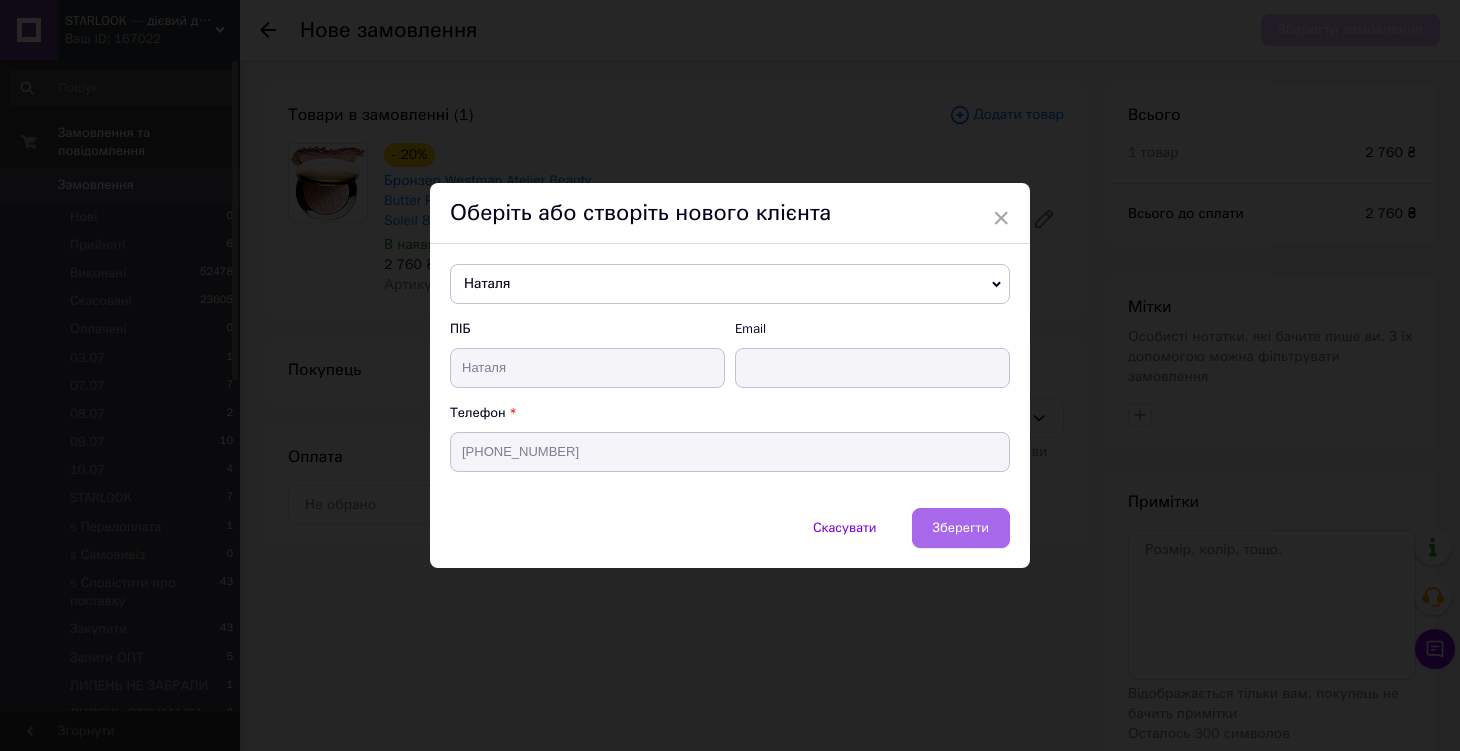 click on "Зберегти" at bounding box center (961, 527) 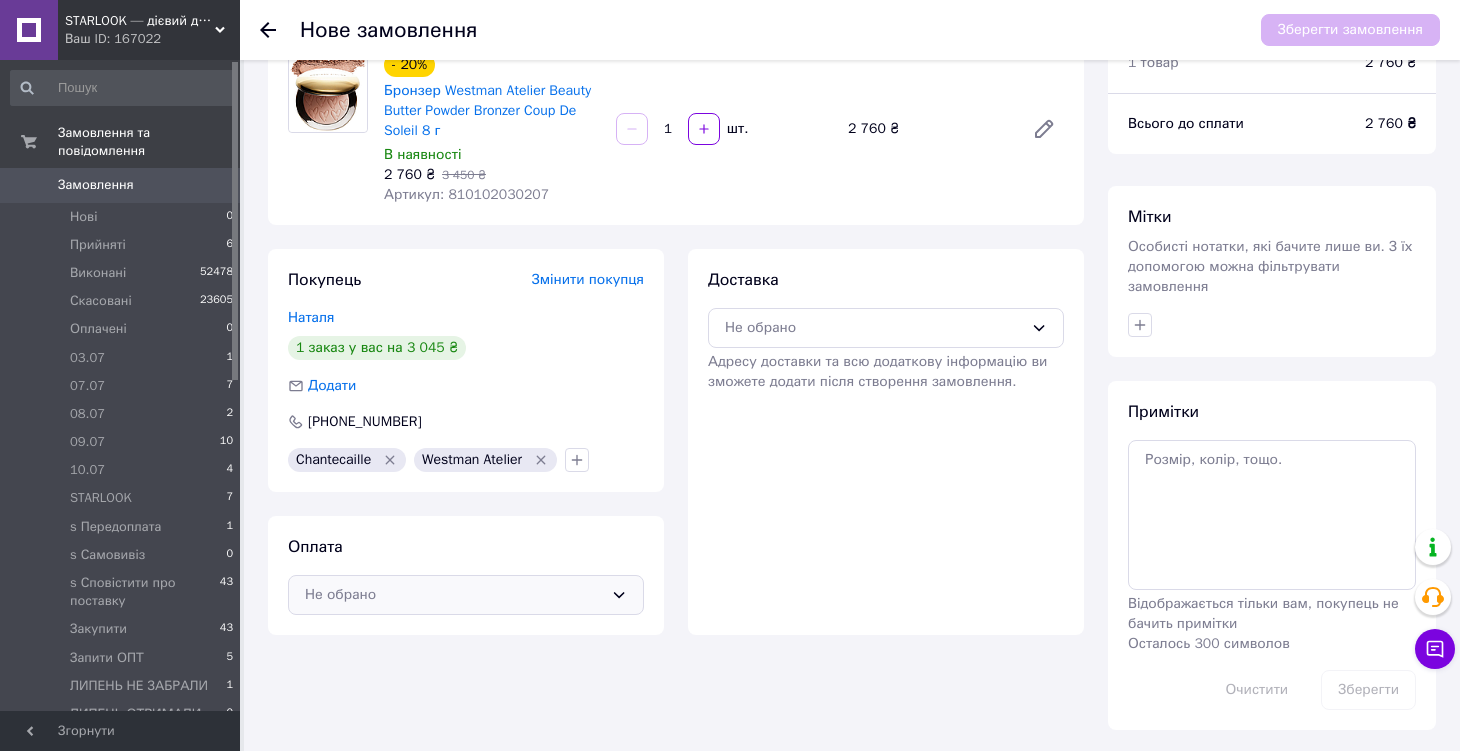 scroll, scrollTop: 89, scrollLeft: 0, axis: vertical 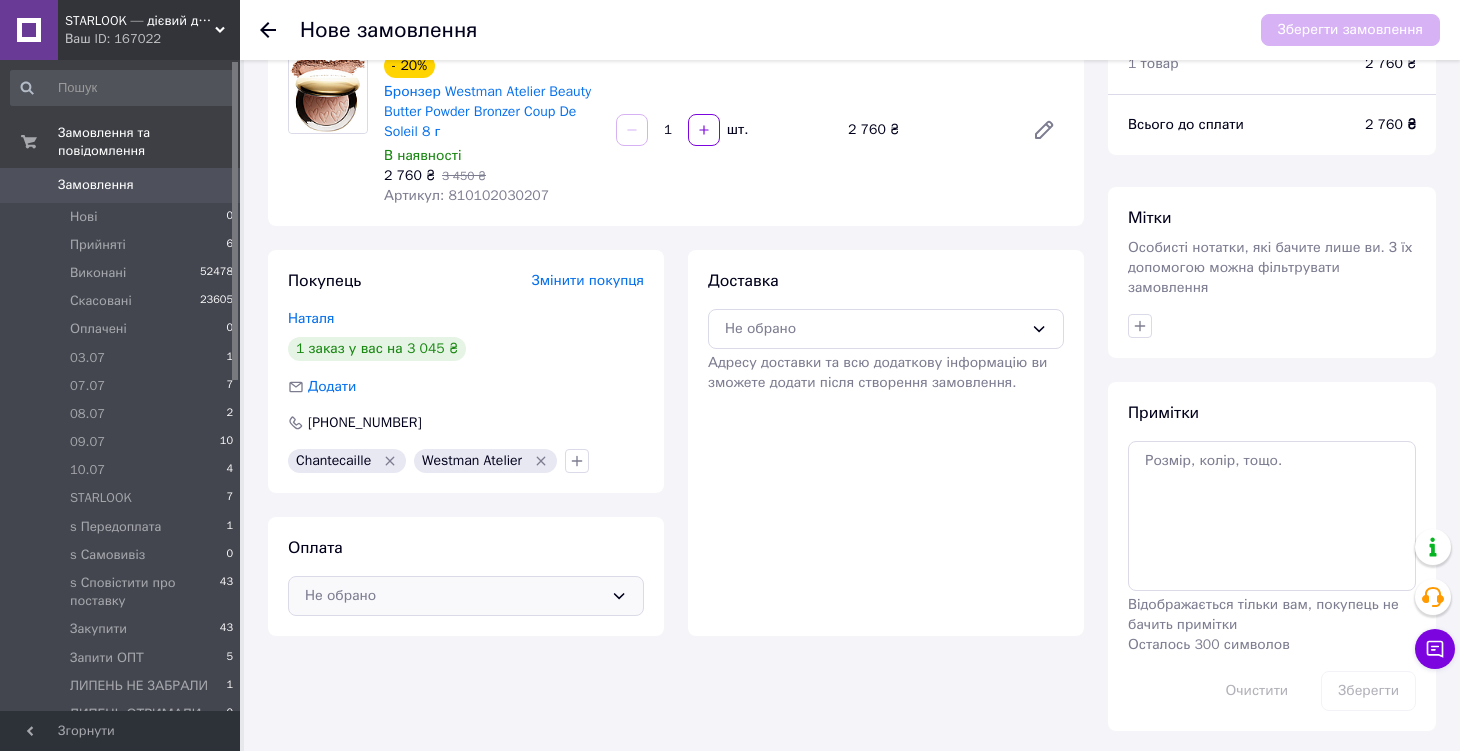 click on "Не обрано" at bounding box center (454, 596) 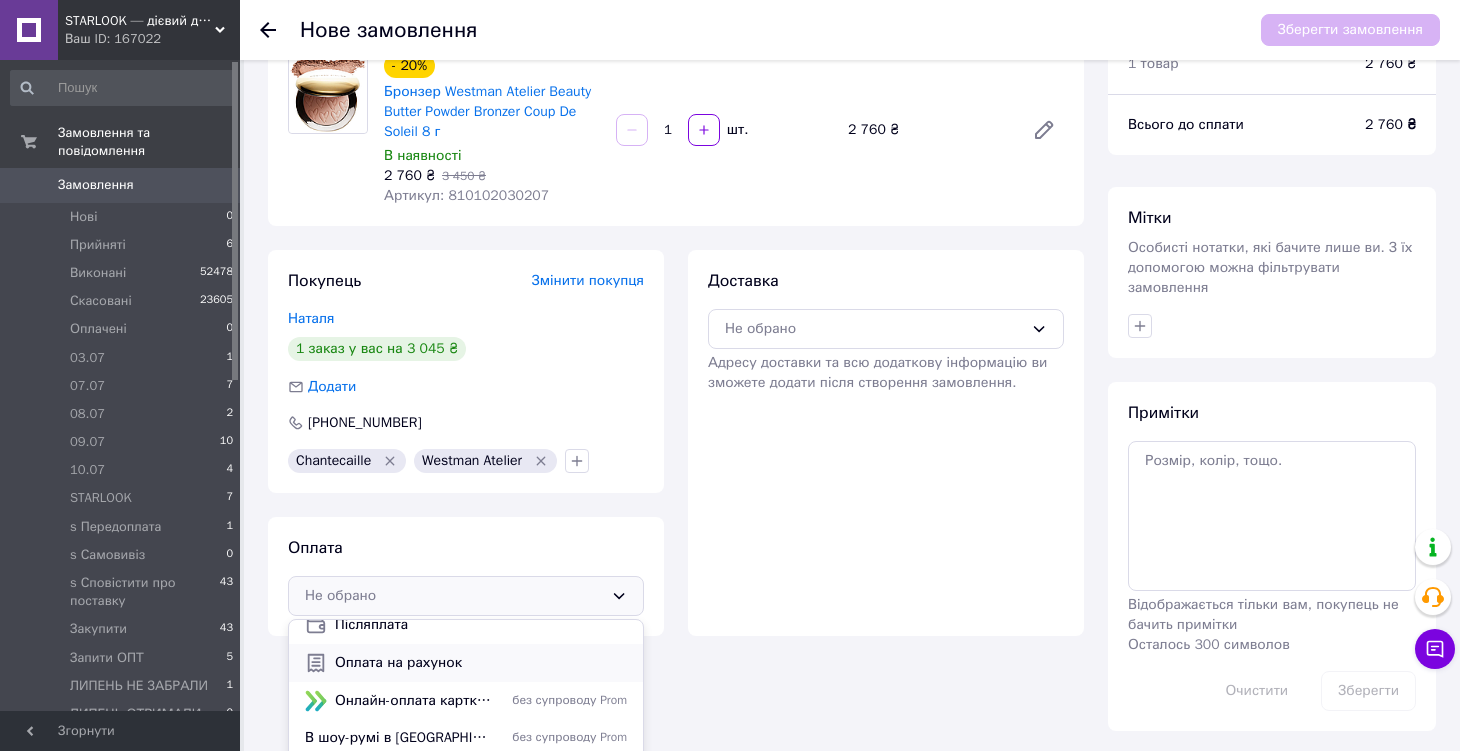 scroll, scrollTop: 52, scrollLeft: 0, axis: vertical 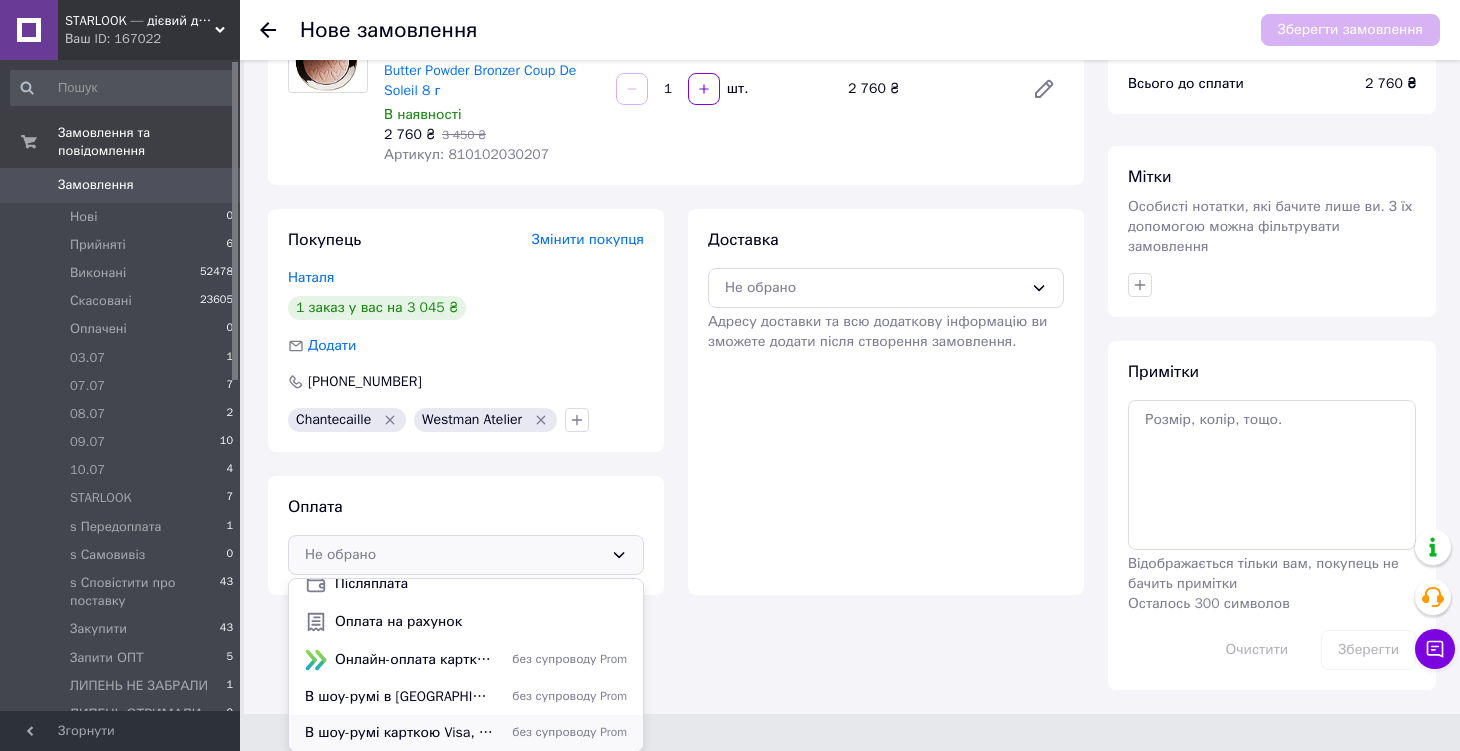 click on "В шоу-румі карткою Visa, Mastercard" at bounding box center [400, 733] 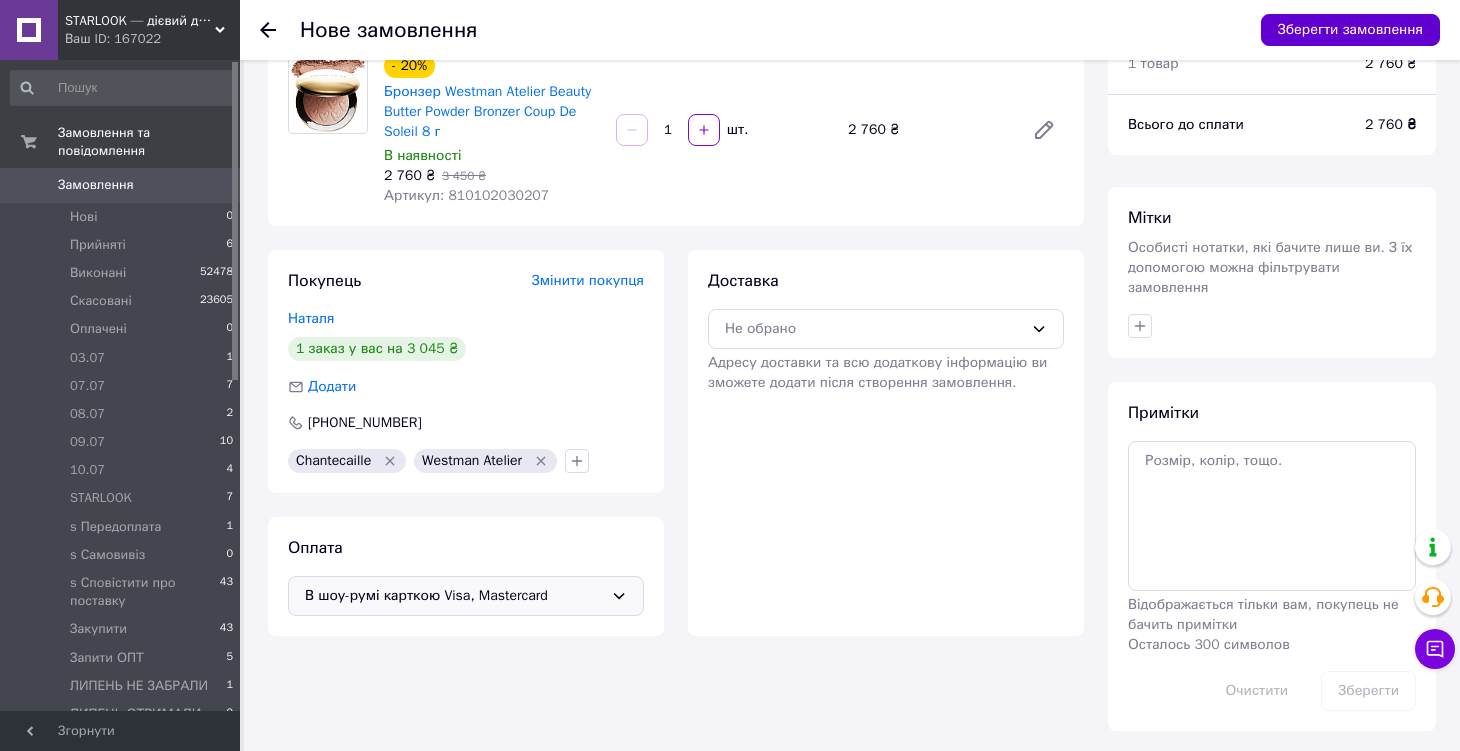 click on "Зберегти замовлення" at bounding box center [1350, 30] 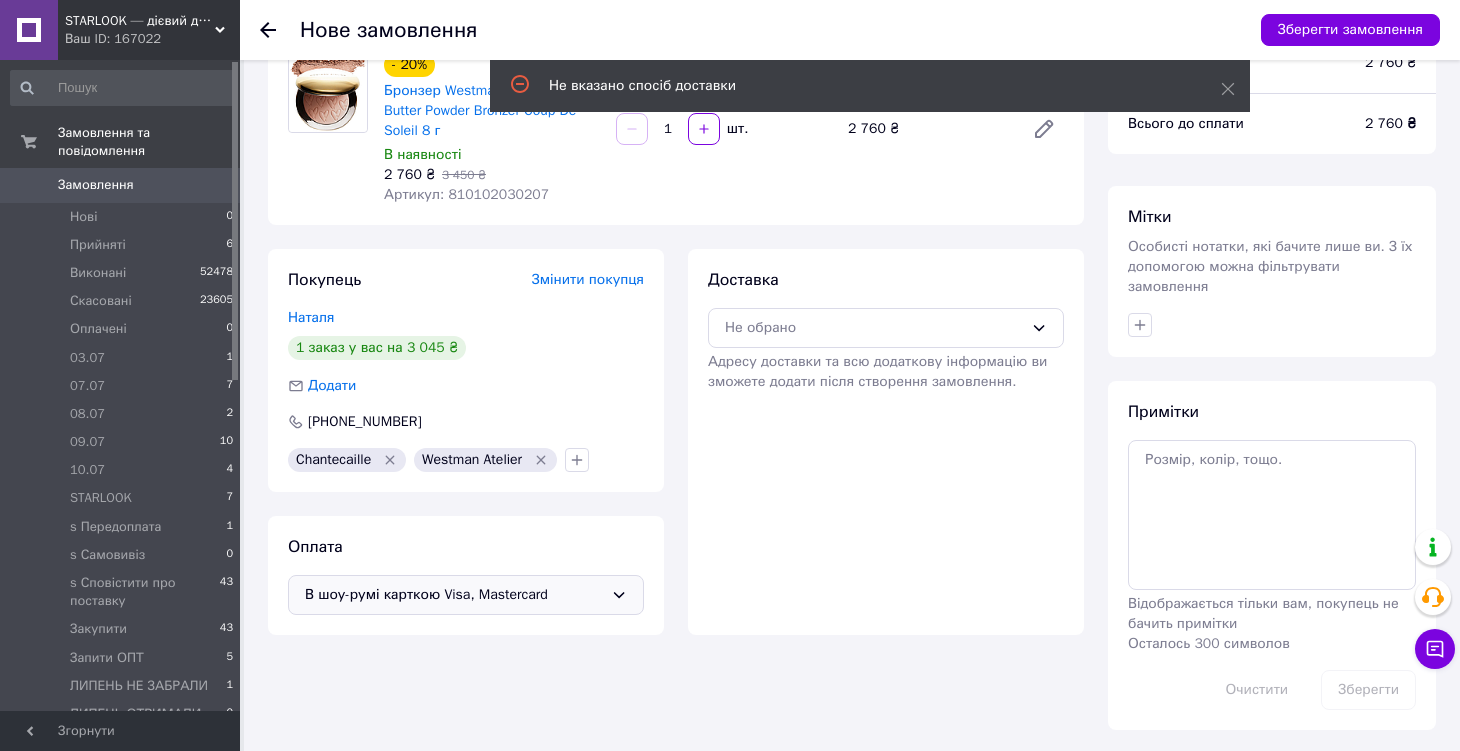scroll, scrollTop: 89, scrollLeft: 0, axis: vertical 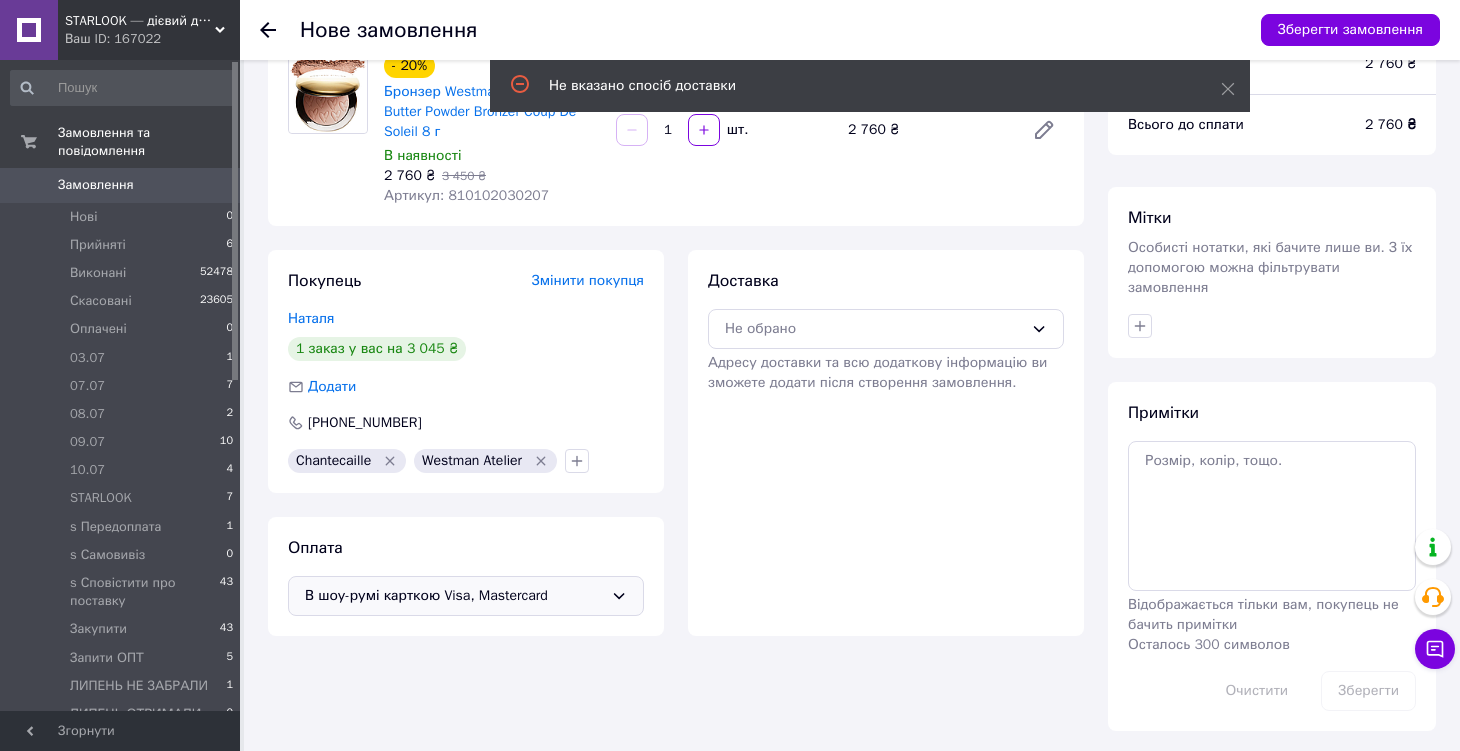 click on "В шоу-румі карткою Visa, Mastercard" at bounding box center [454, 596] 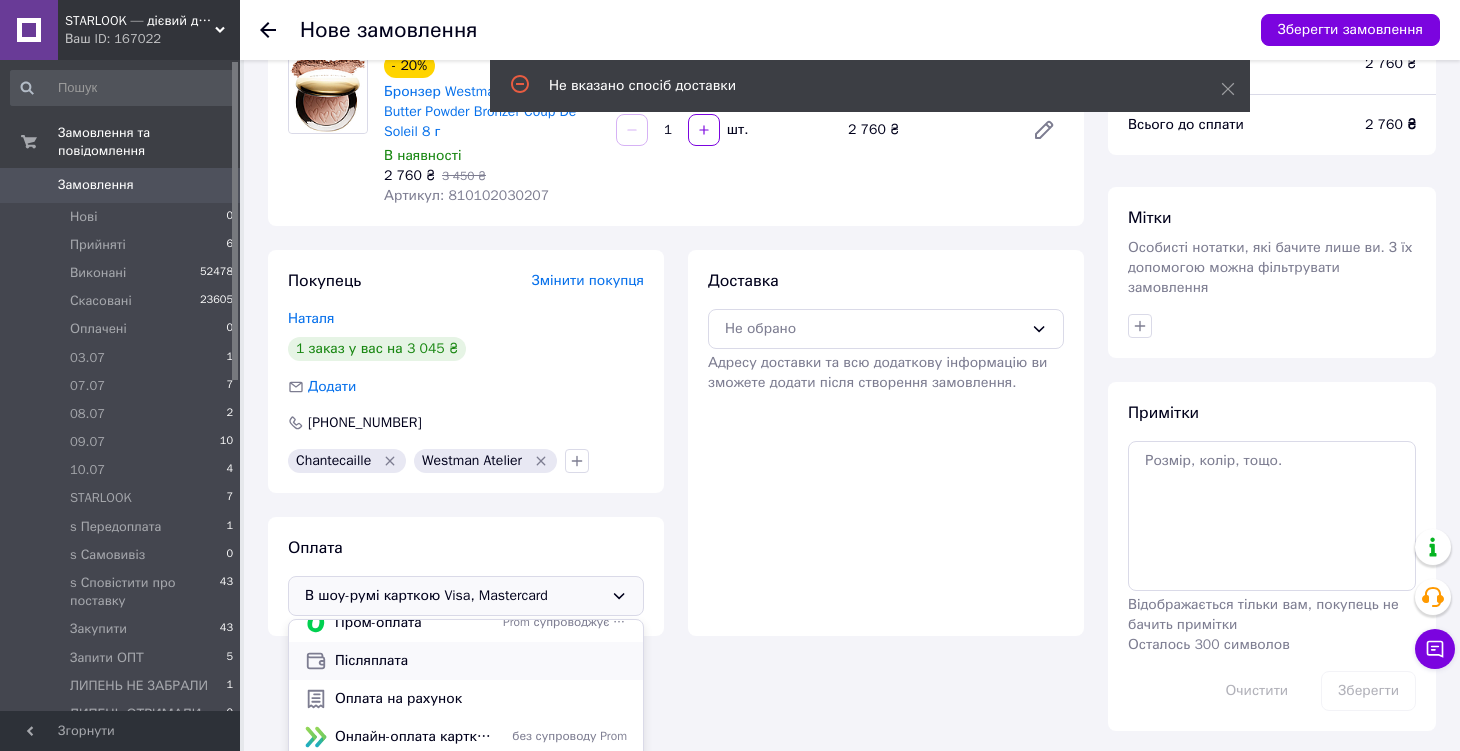 scroll, scrollTop: 52, scrollLeft: 0, axis: vertical 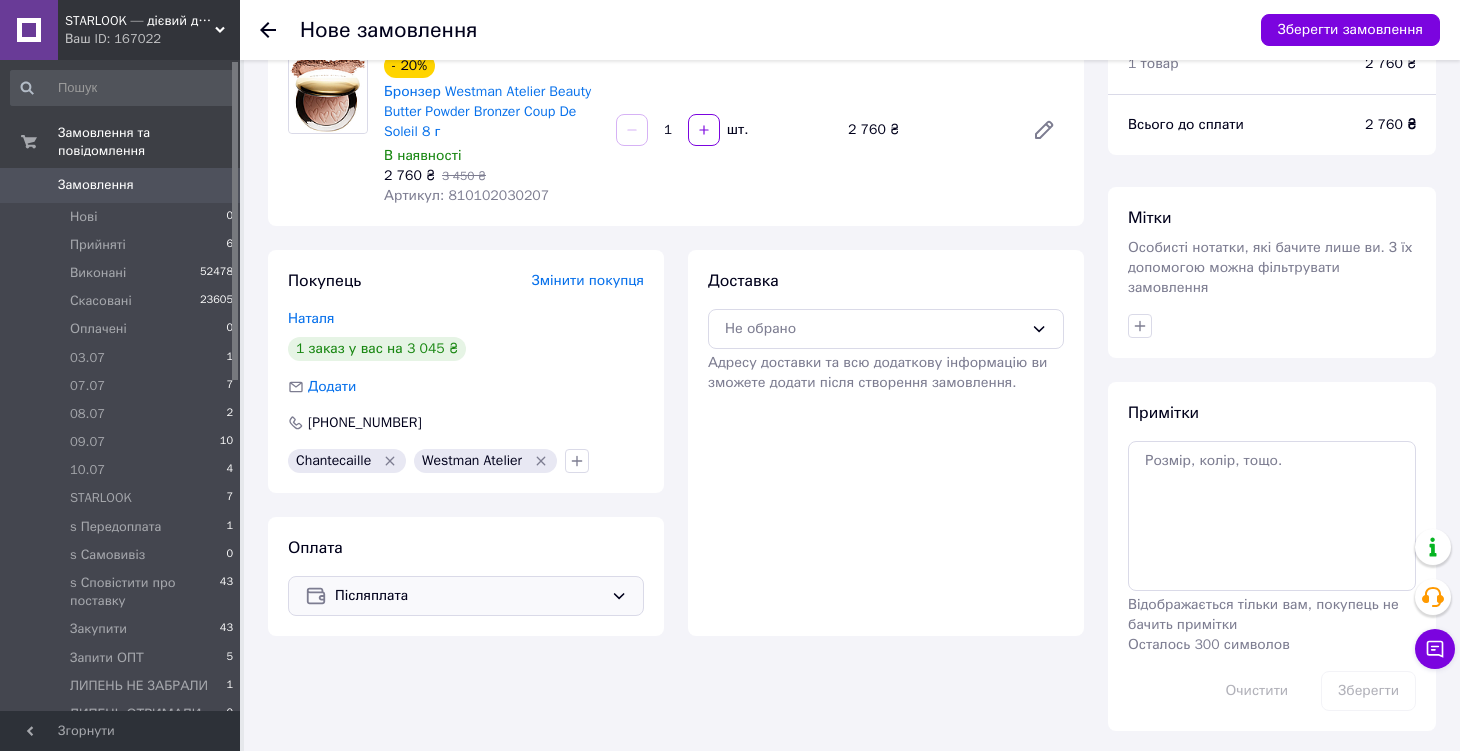 click on "Оплата Післяплата" at bounding box center [466, 576] 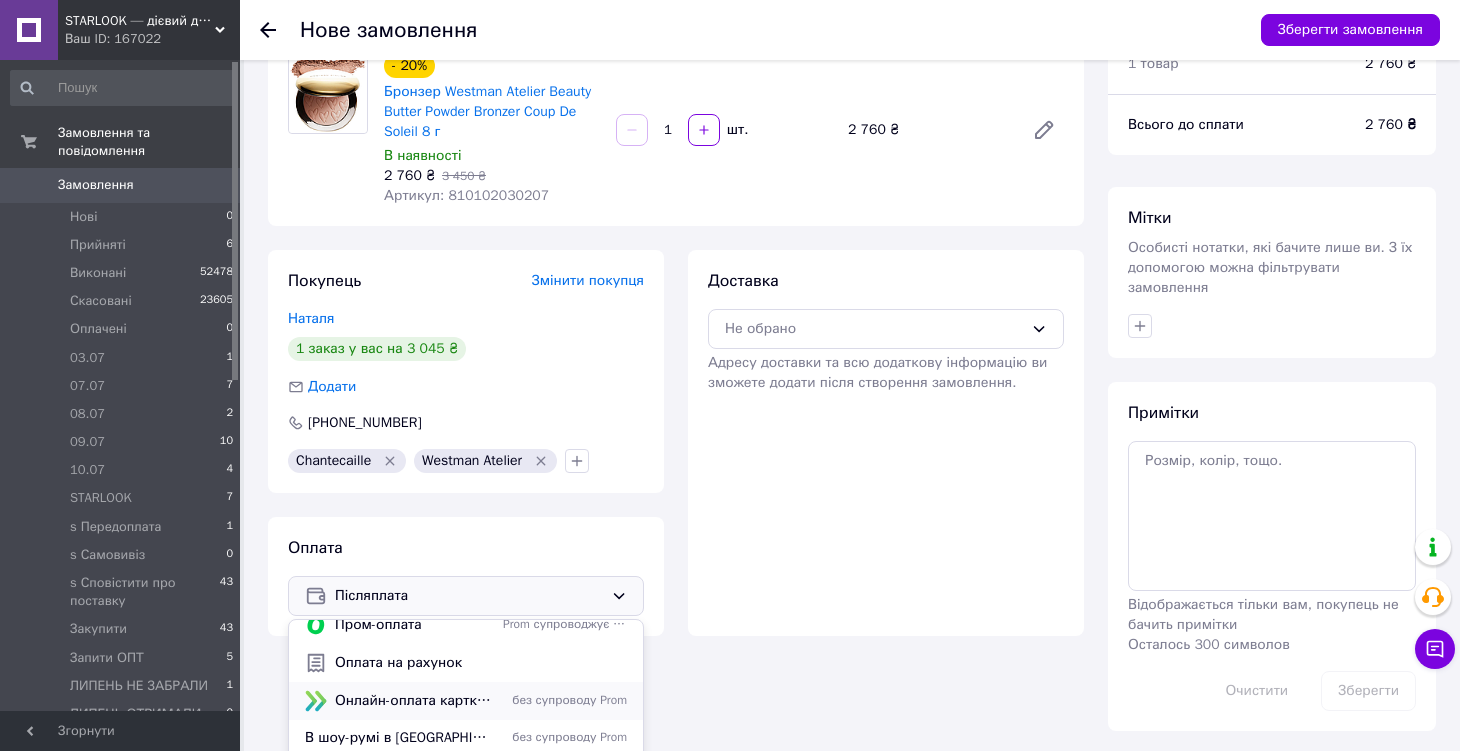 scroll, scrollTop: 52, scrollLeft: 0, axis: vertical 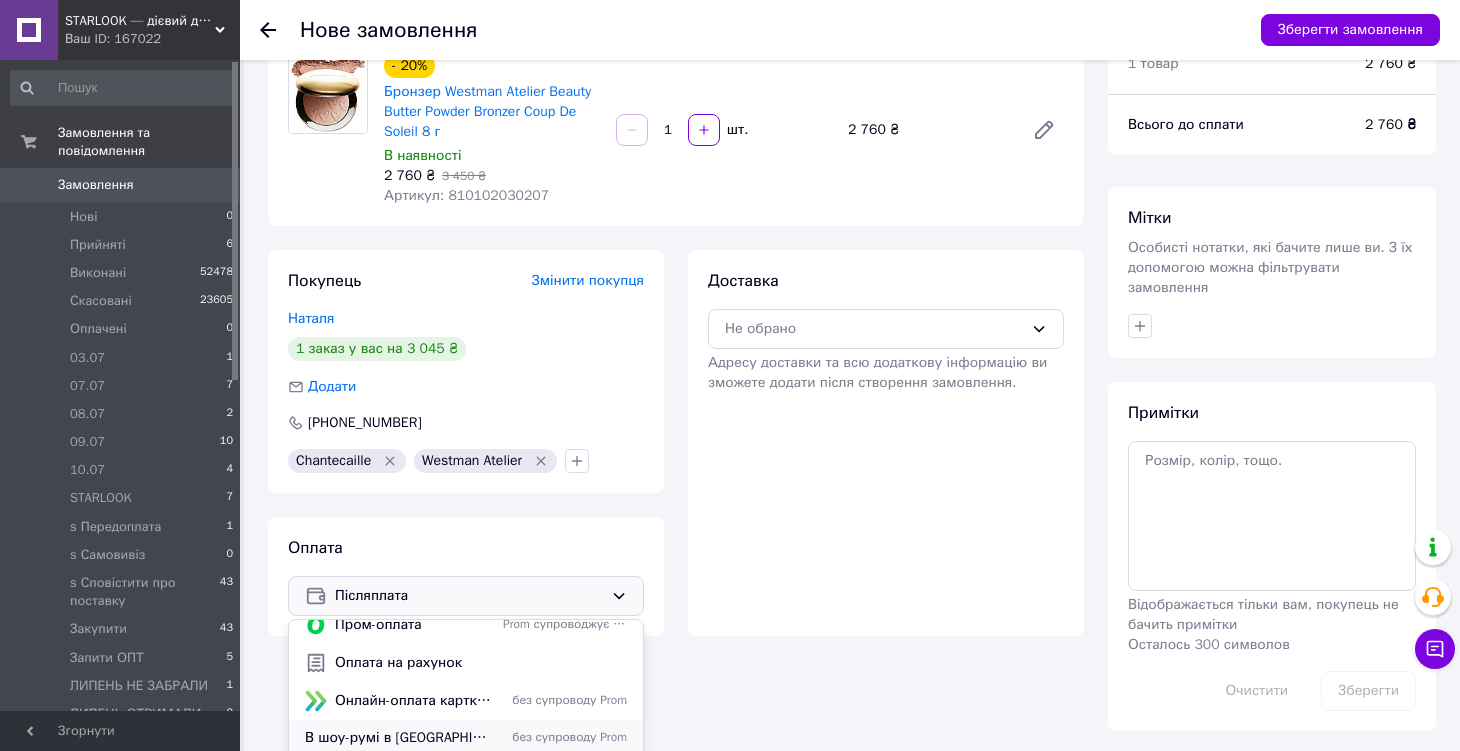 click on "В шоу-румі в [GEOGRAPHIC_DATA] готівкою" at bounding box center [400, 738] 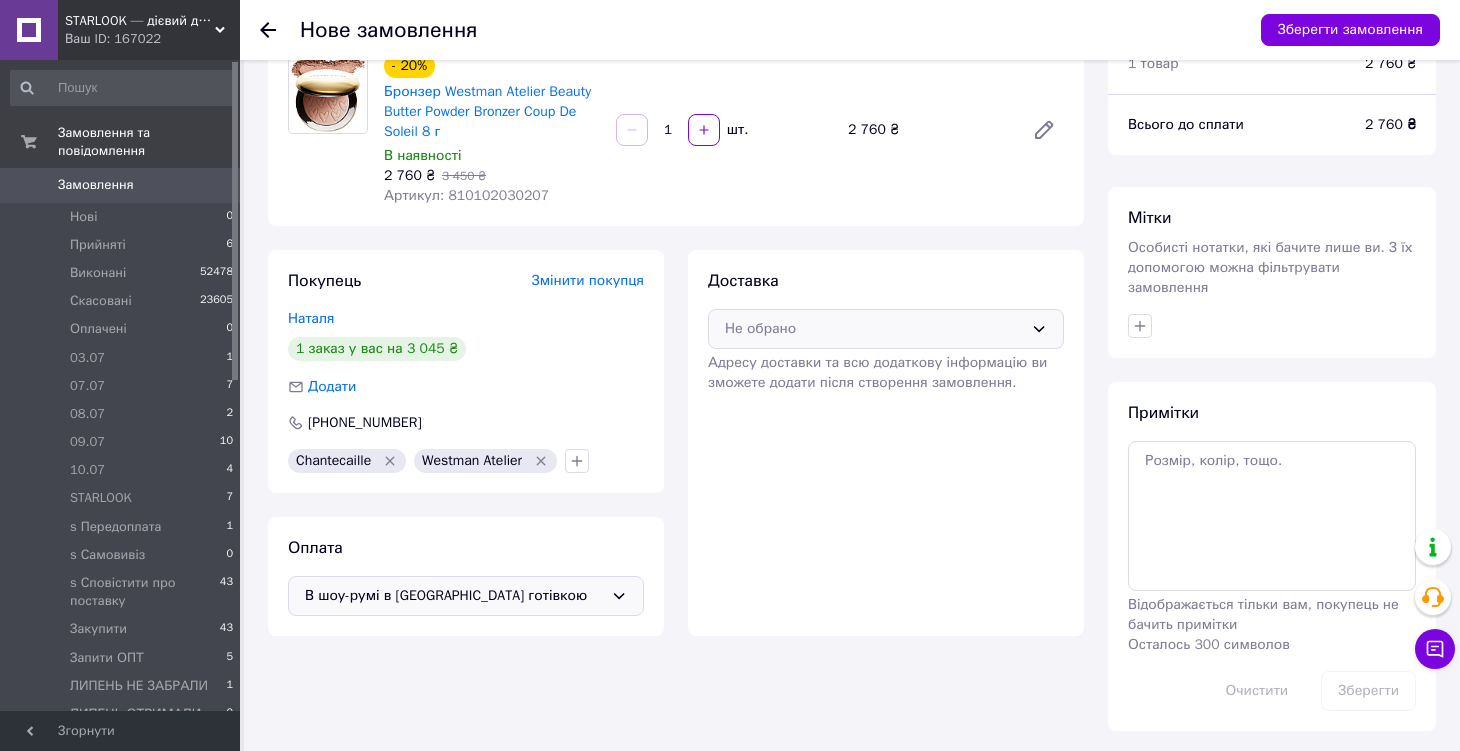 click on "Не обрано" at bounding box center [874, 329] 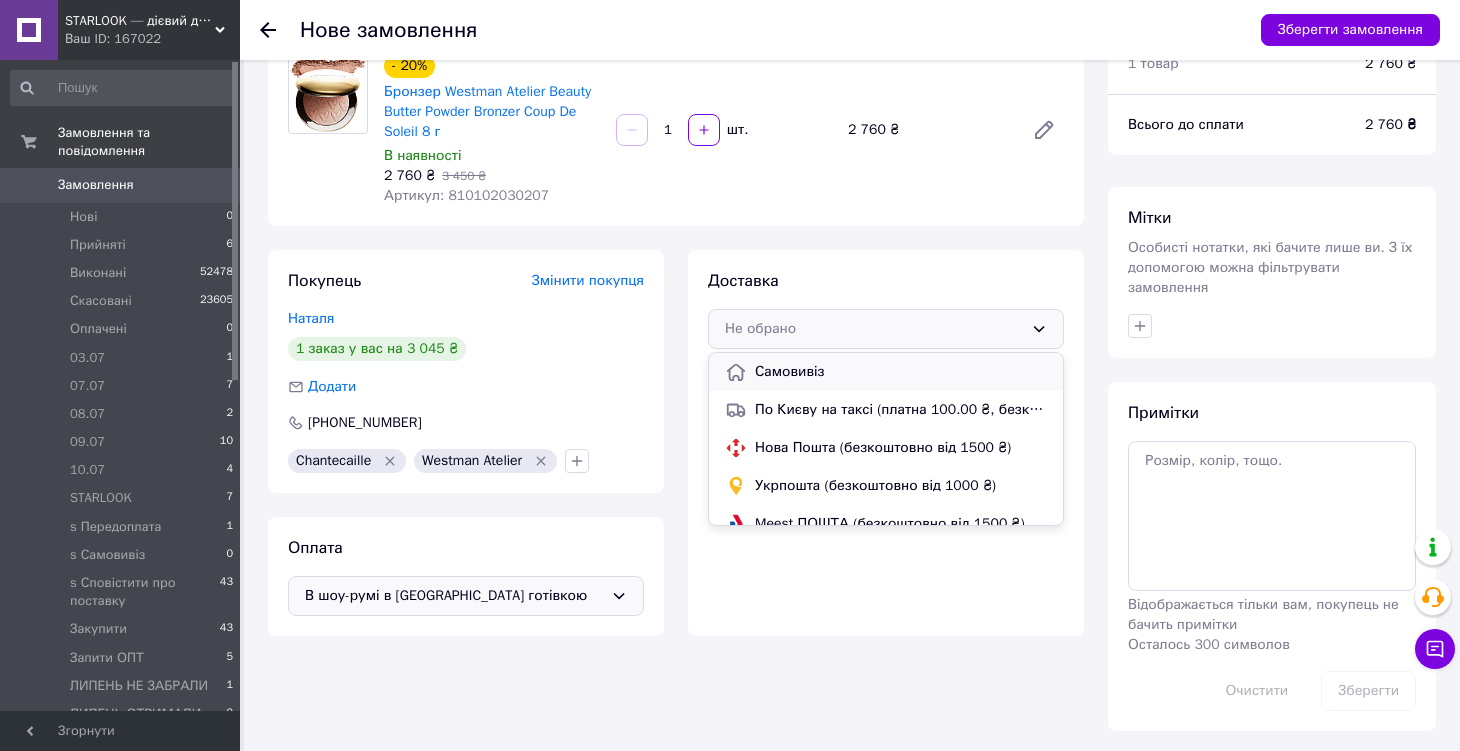 click on "Самовивіз" at bounding box center [901, 372] 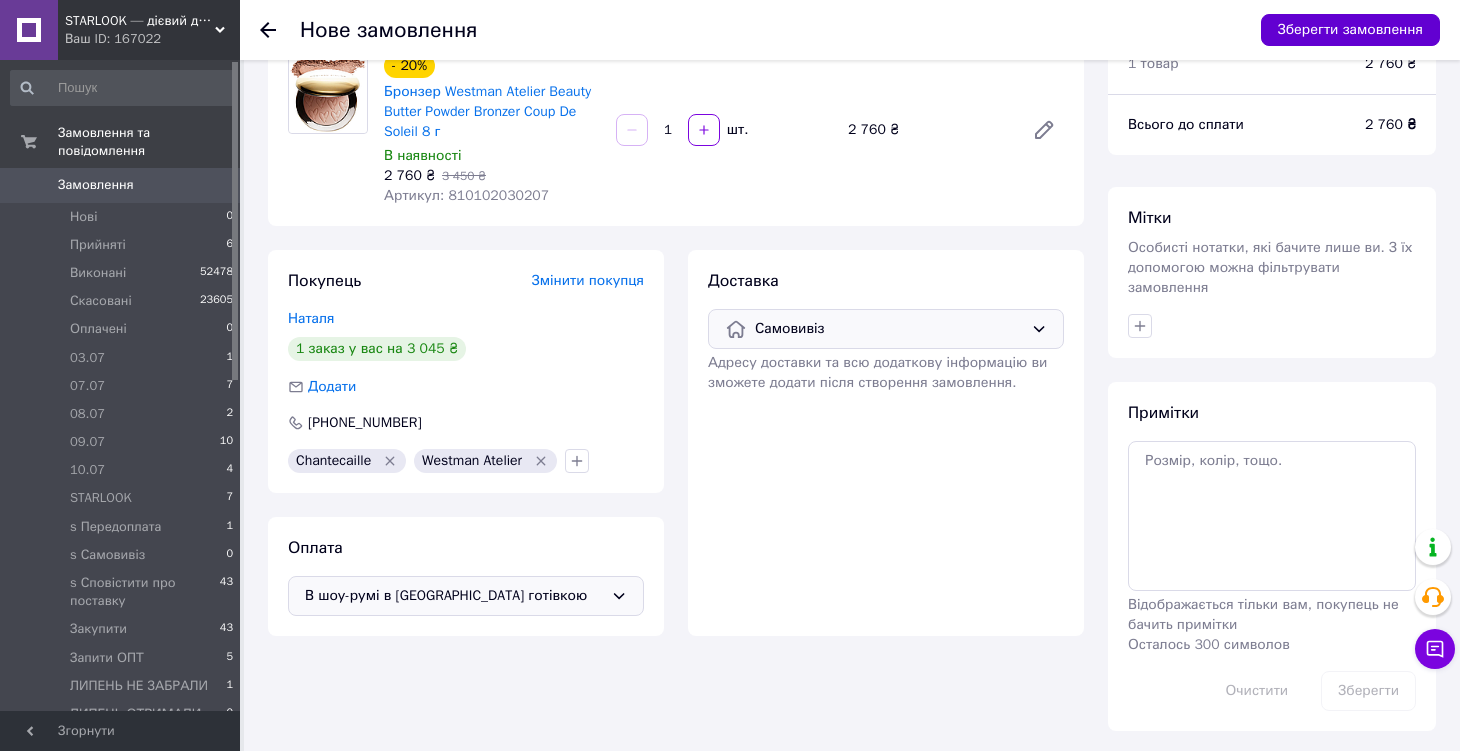 click on "Зберегти замовлення" at bounding box center [1350, 30] 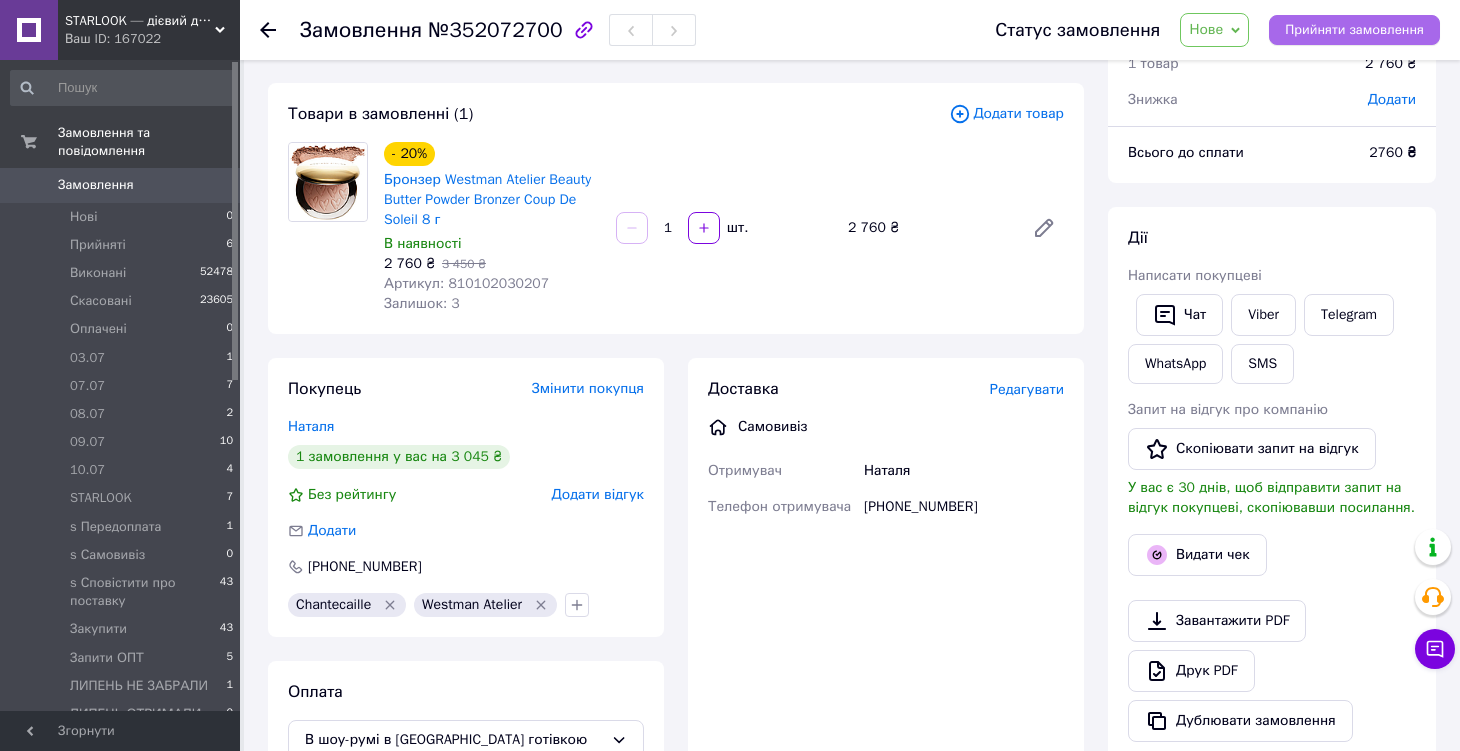 click on "Прийняти замовлення" at bounding box center [1354, 30] 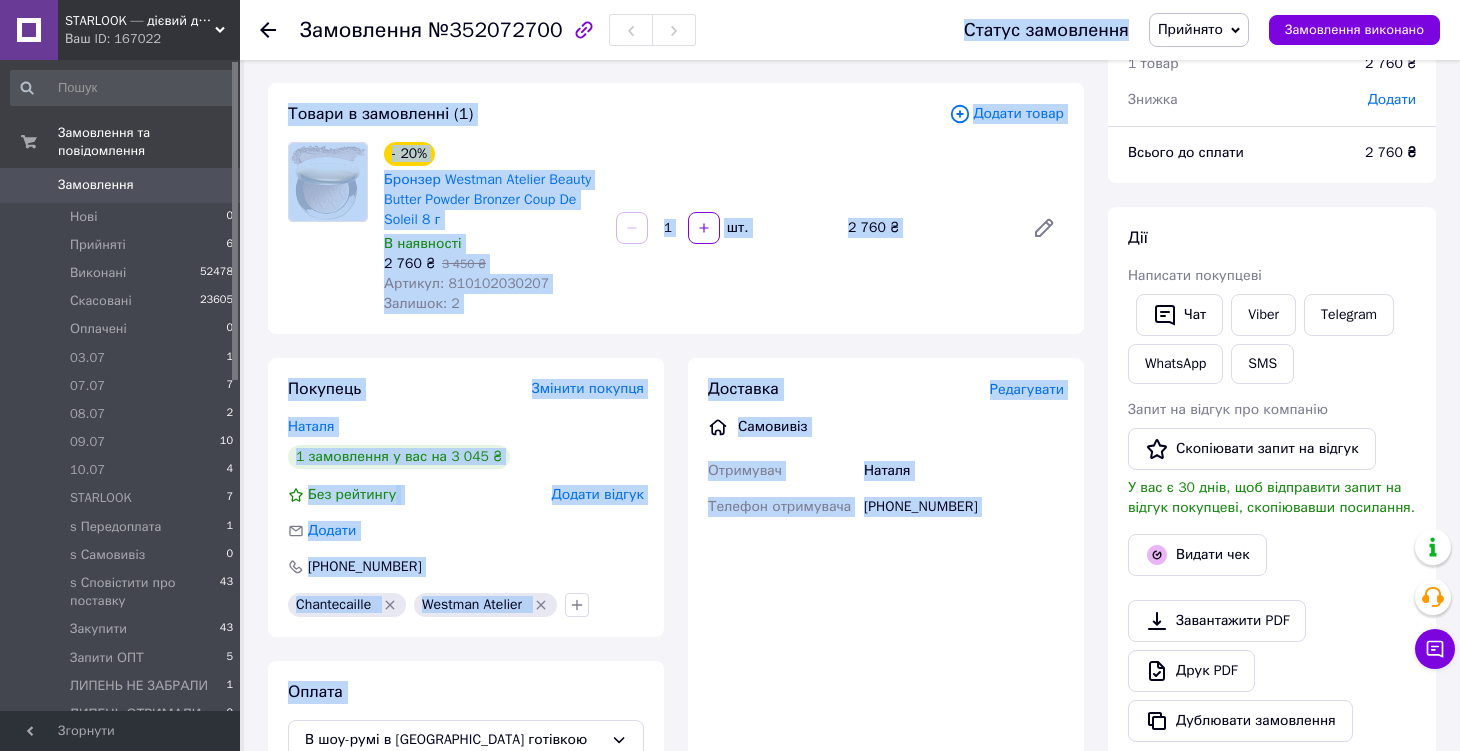 scroll, scrollTop: 0, scrollLeft: 0, axis: both 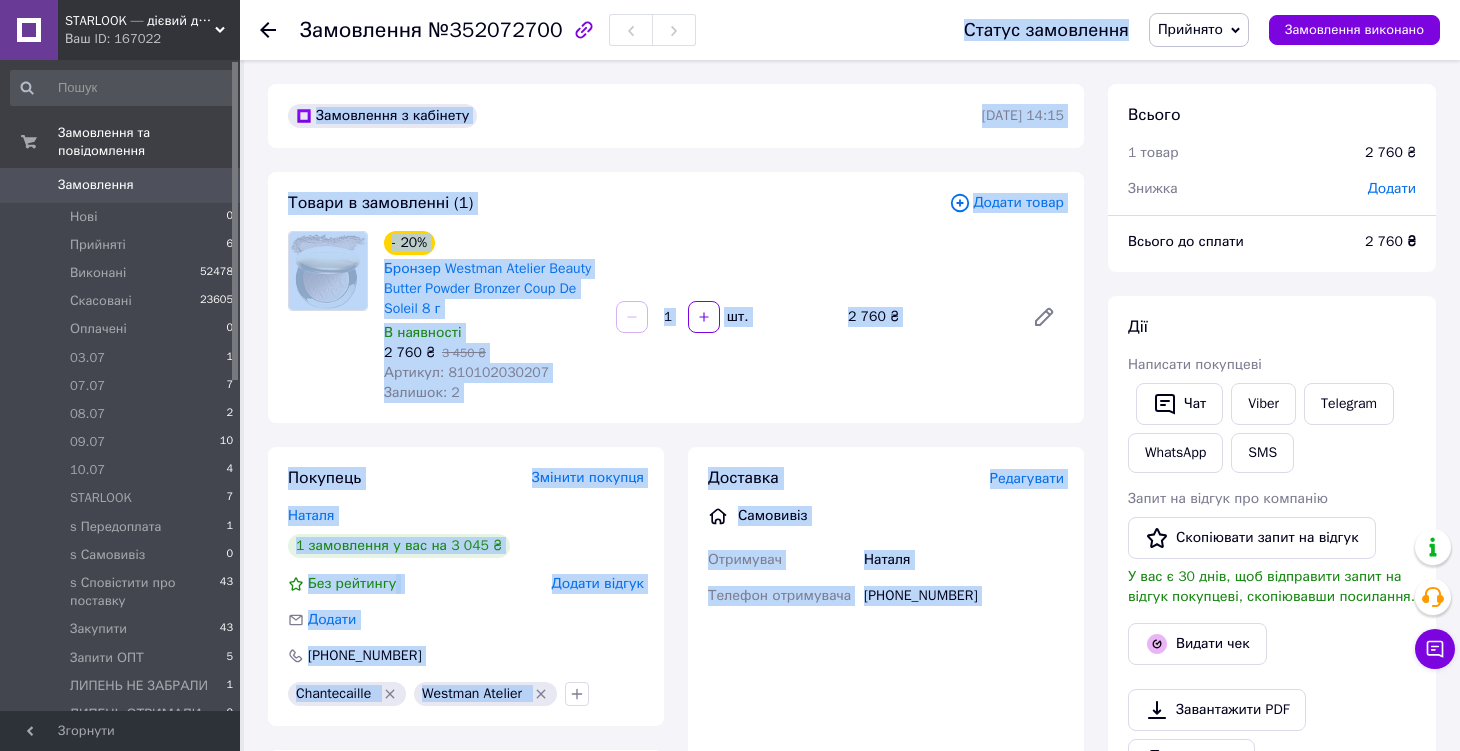drag, startPoint x: 1336, startPoint y: -1, endPoint x: 1406, endPoint y: -92, distance: 114.80853 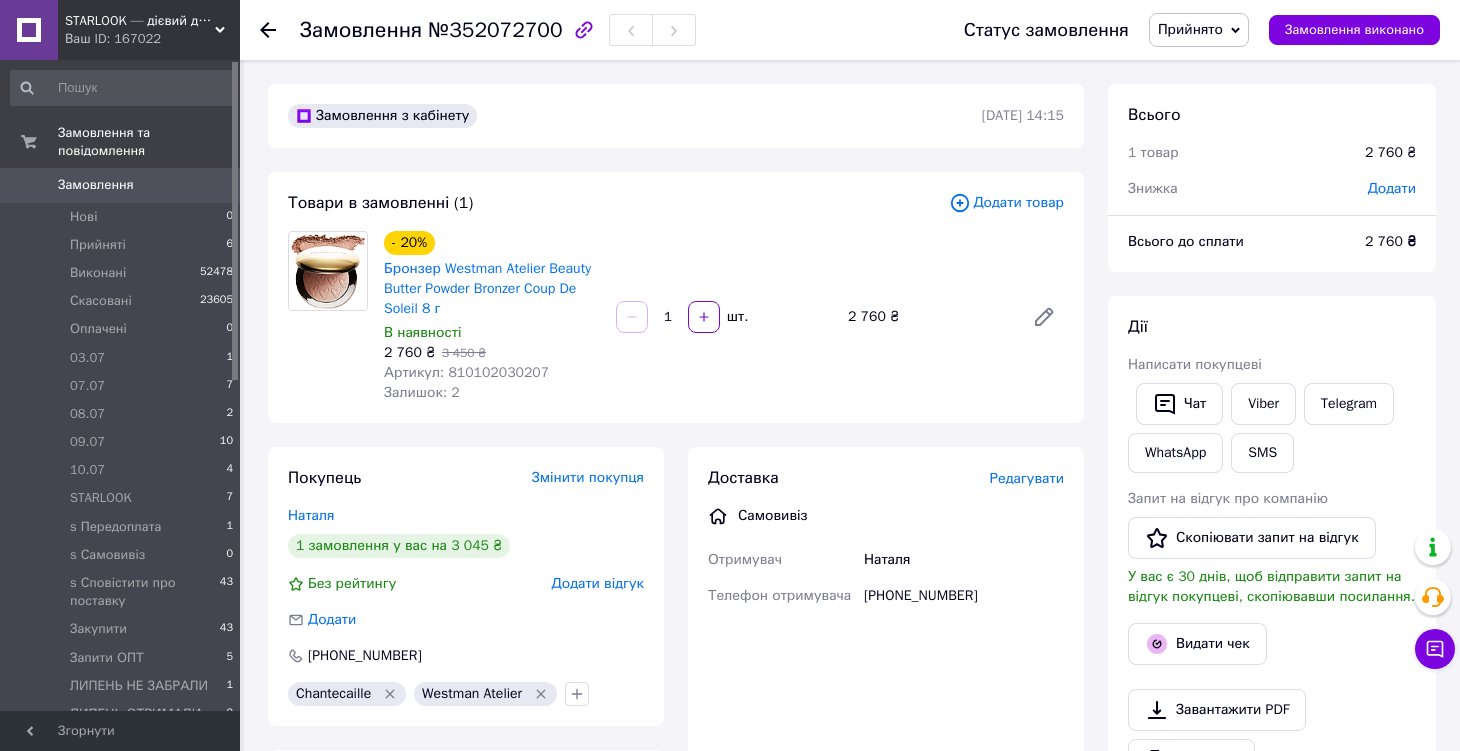 click on "Додати" at bounding box center [1392, 188] 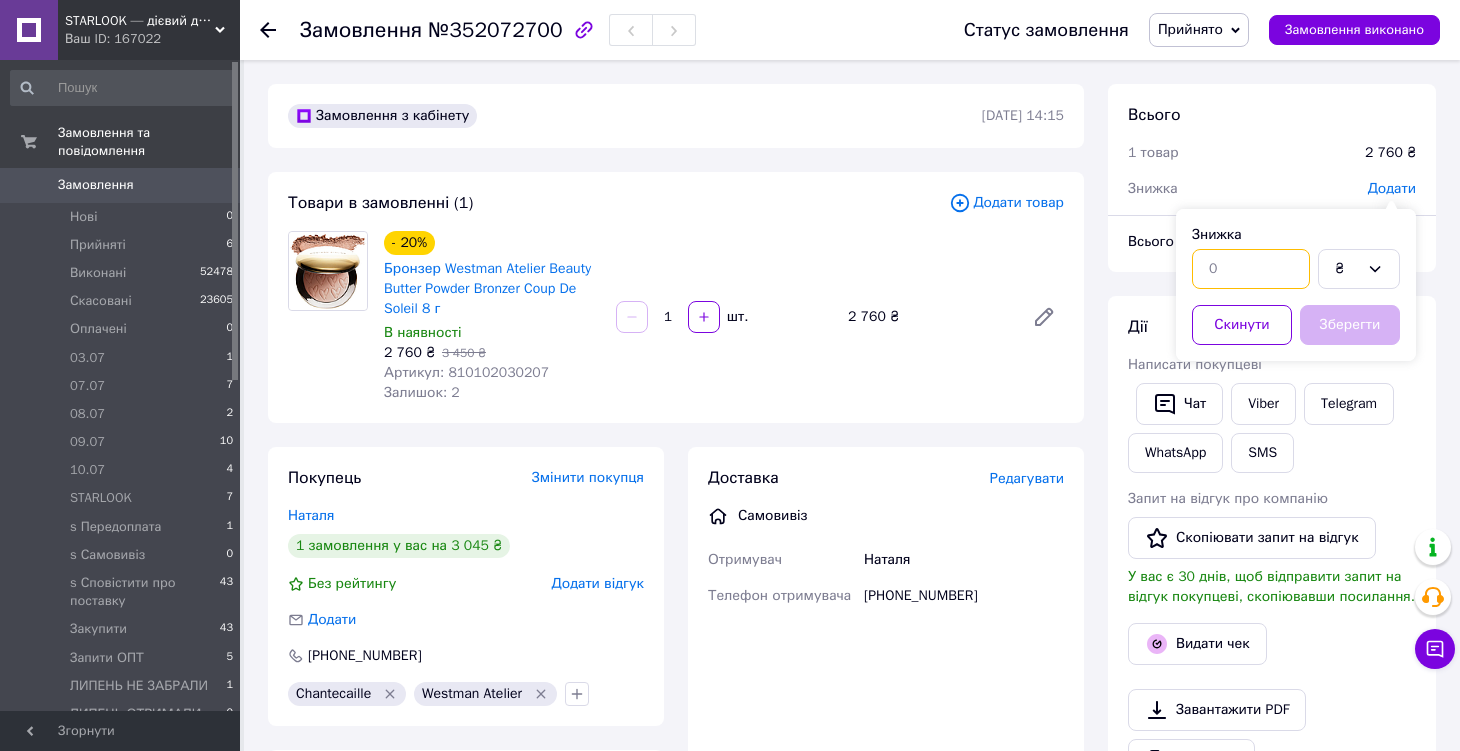 click at bounding box center (1251, 269) 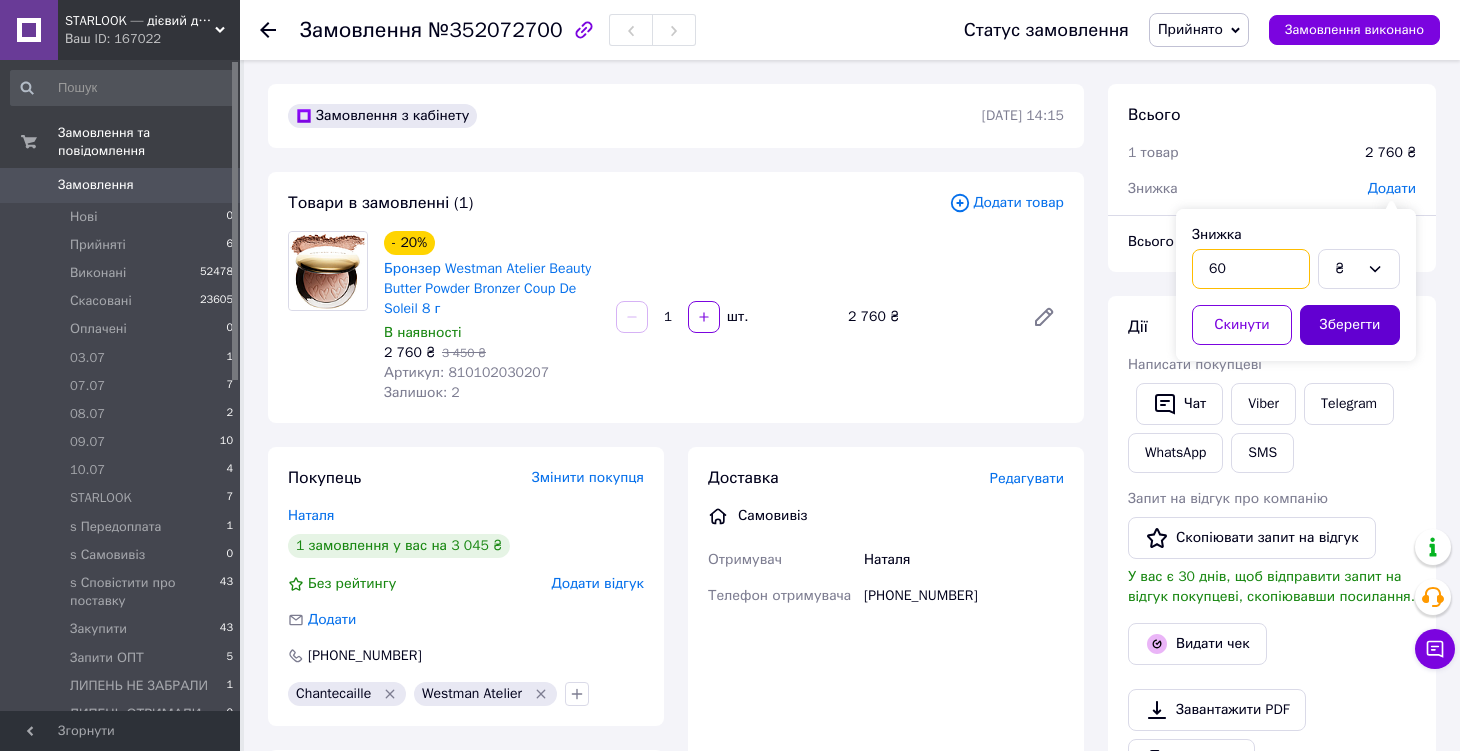 type on "60" 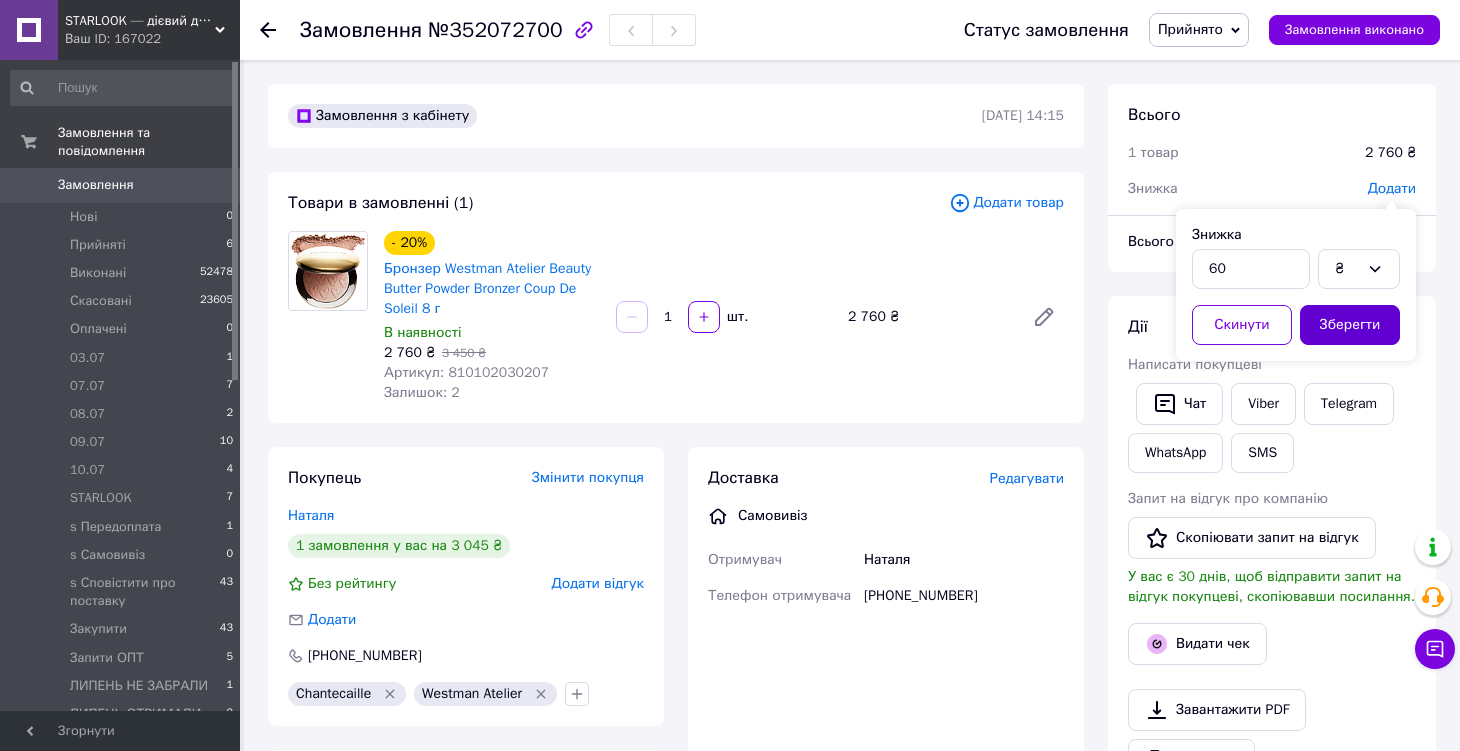 click on "Зберегти" at bounding box center [1350, 325] 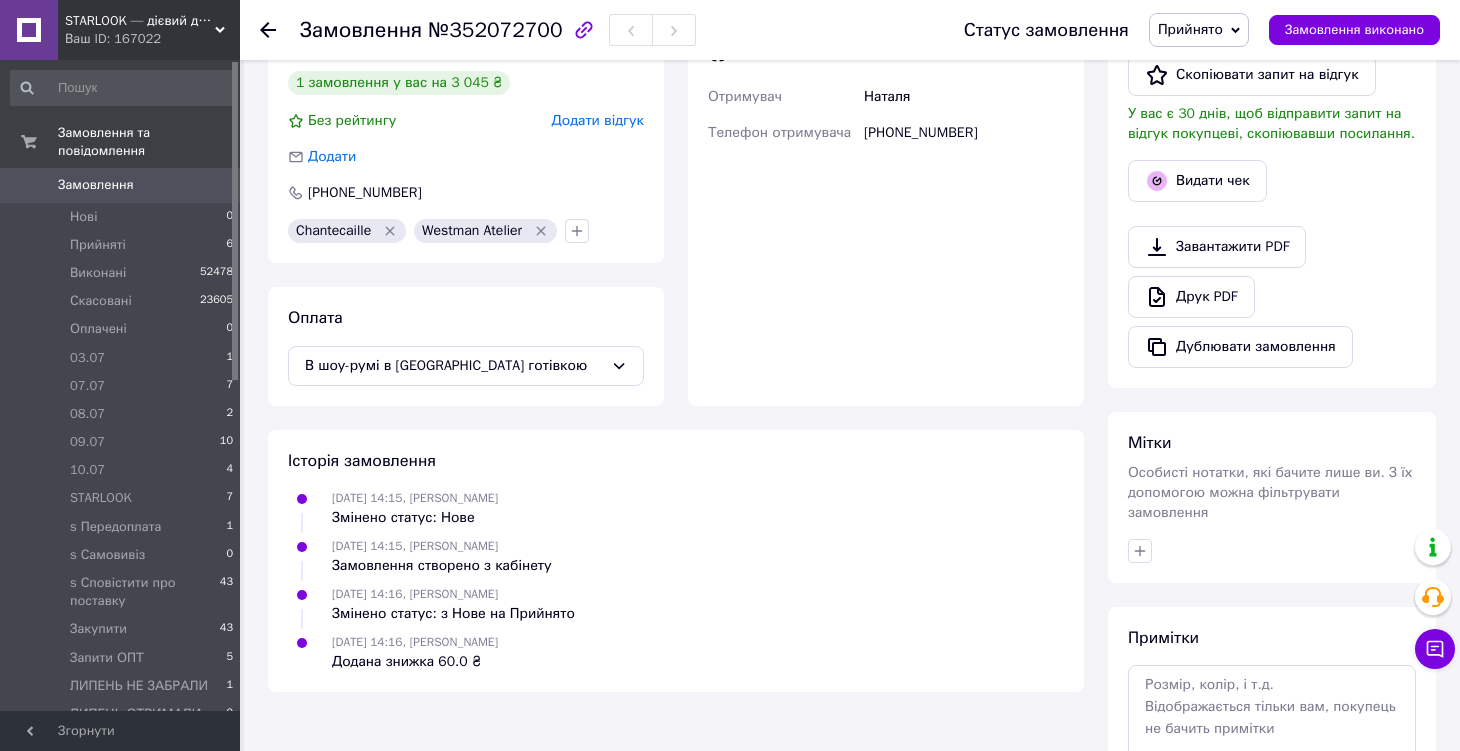 scroll, scrollTop: 478, scrollLeft: 0, axis: vertical 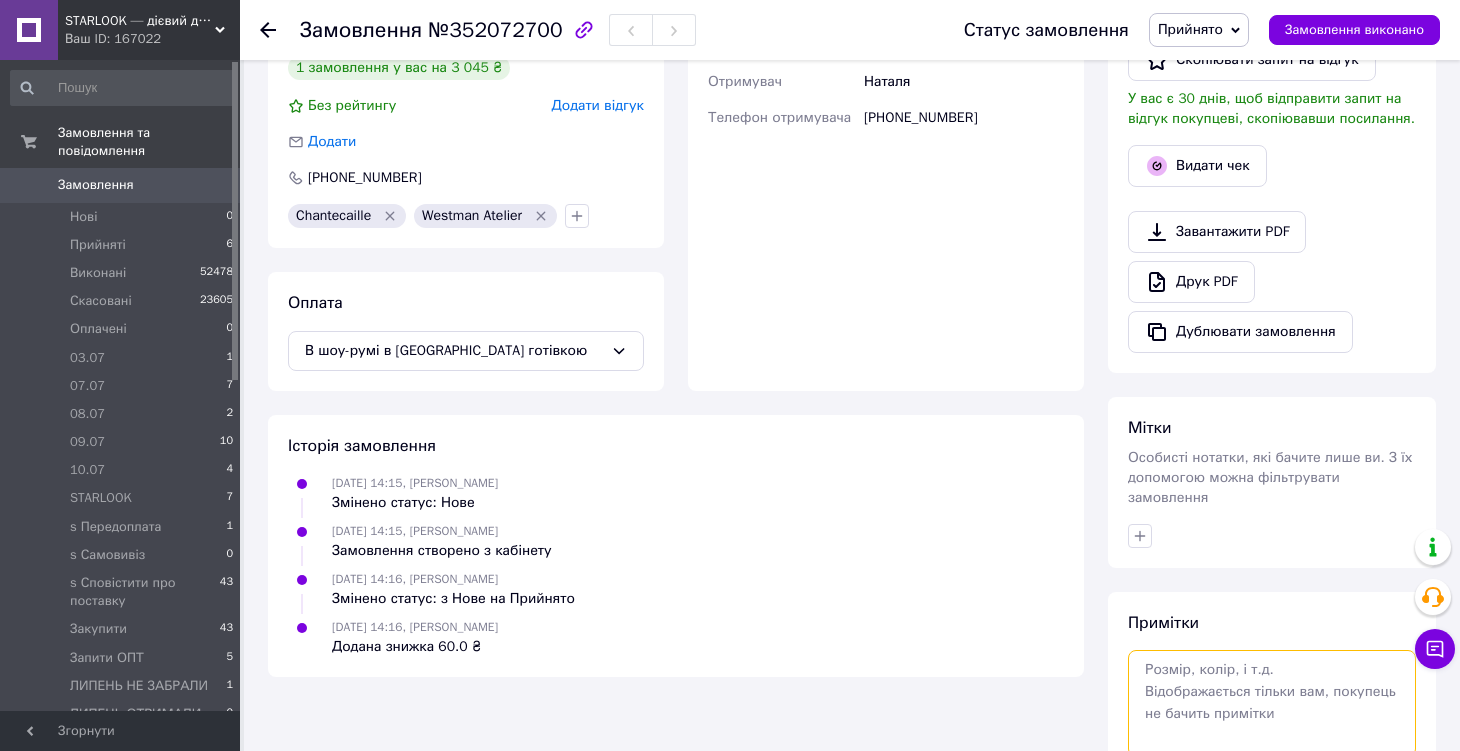 click at bounding box center (1272, 703) 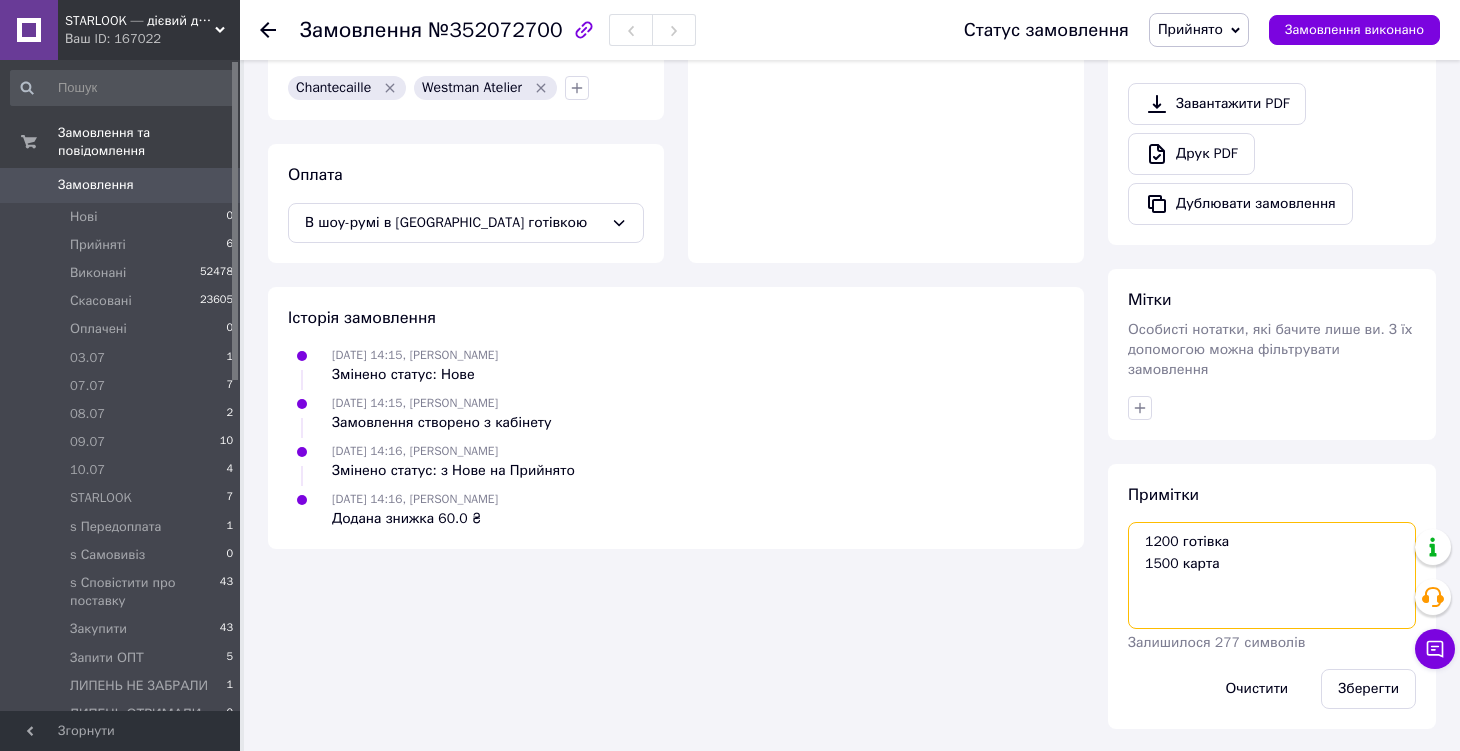 scroll, scrollTop: 605, scrollLeft: 0, axis: vertical 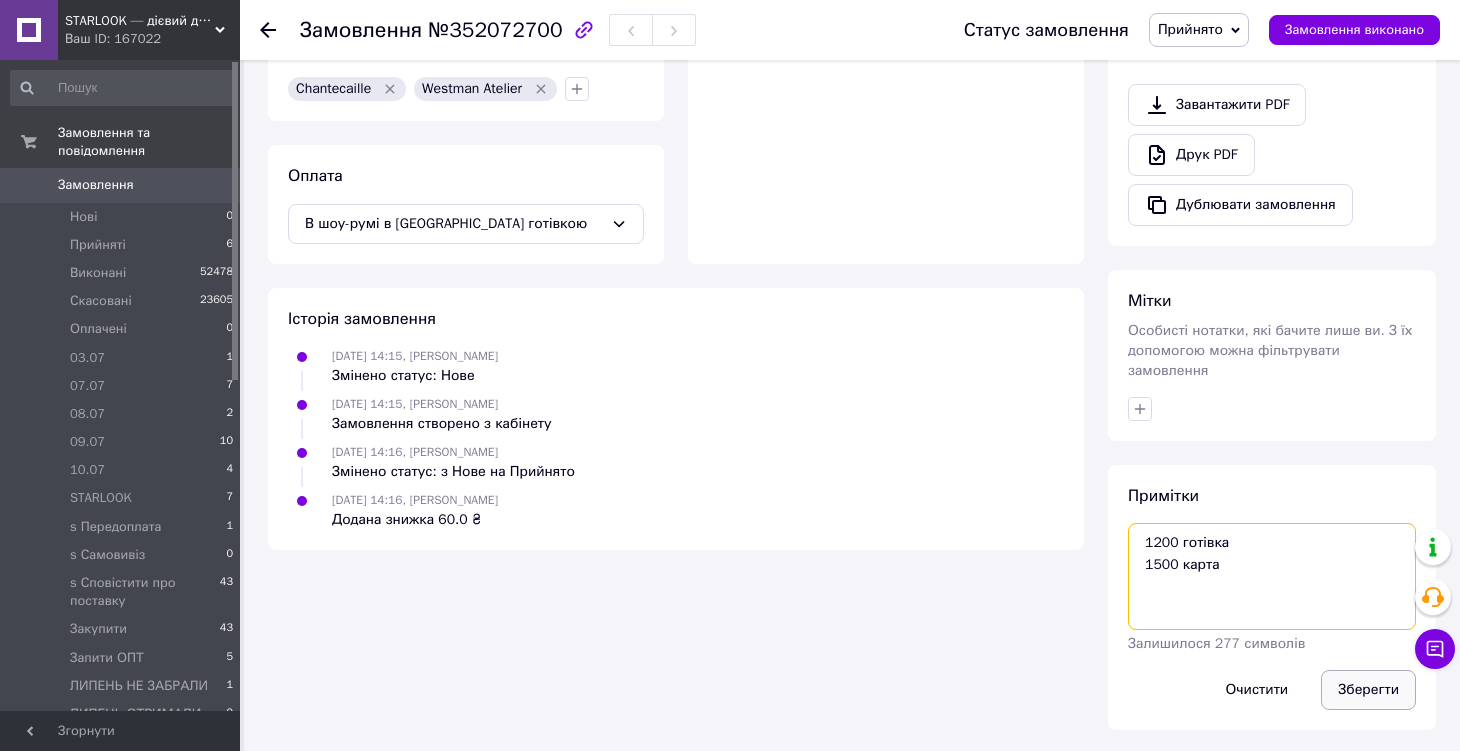 type on "1200 готівка
1500 карта" 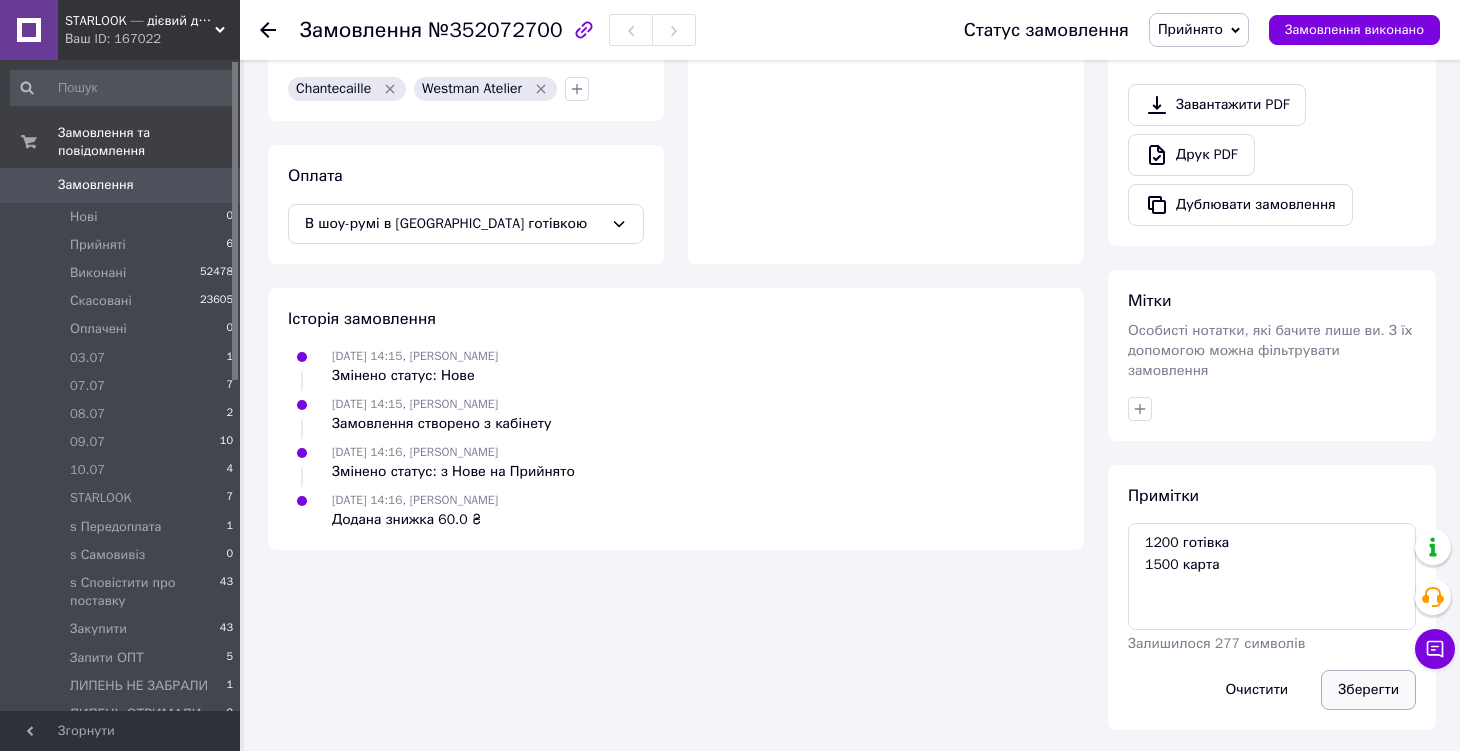 click on "Зберегти" at bounding box center [1368, 690] 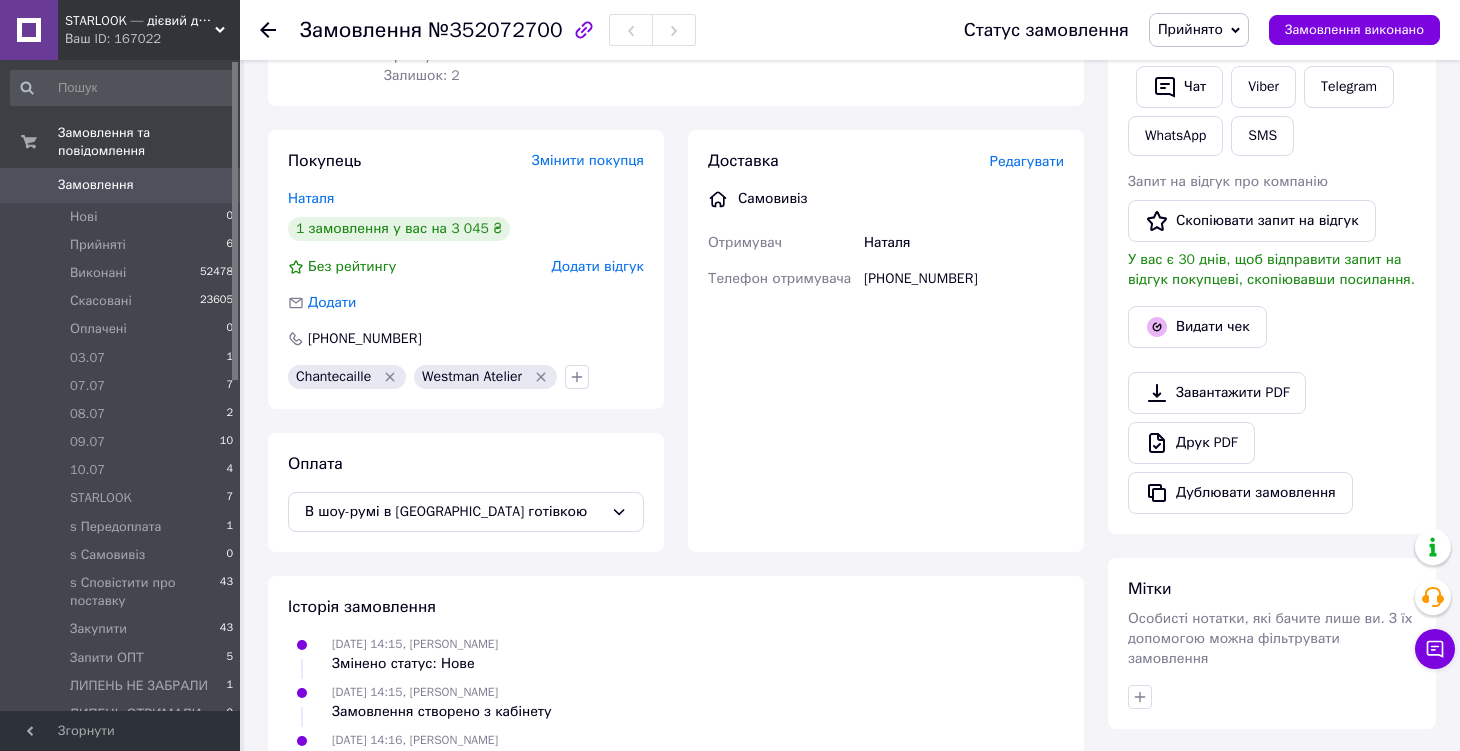 scroll, scrollTop: 360, scrollLeft: 0, axis: vertical 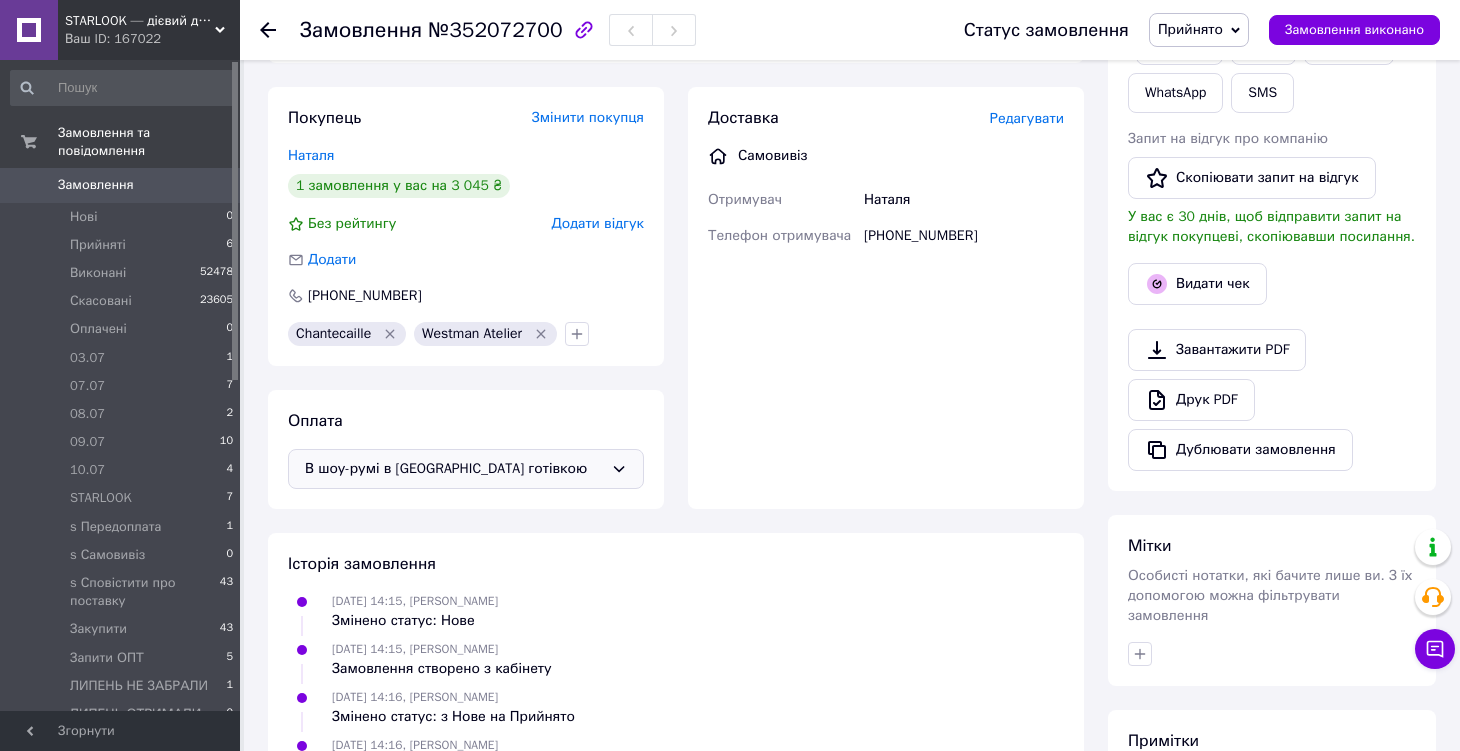 click on "В шоу-румі в [GEOGRAPHIC_DATA] готівкою" at bounding box center (454, 469) 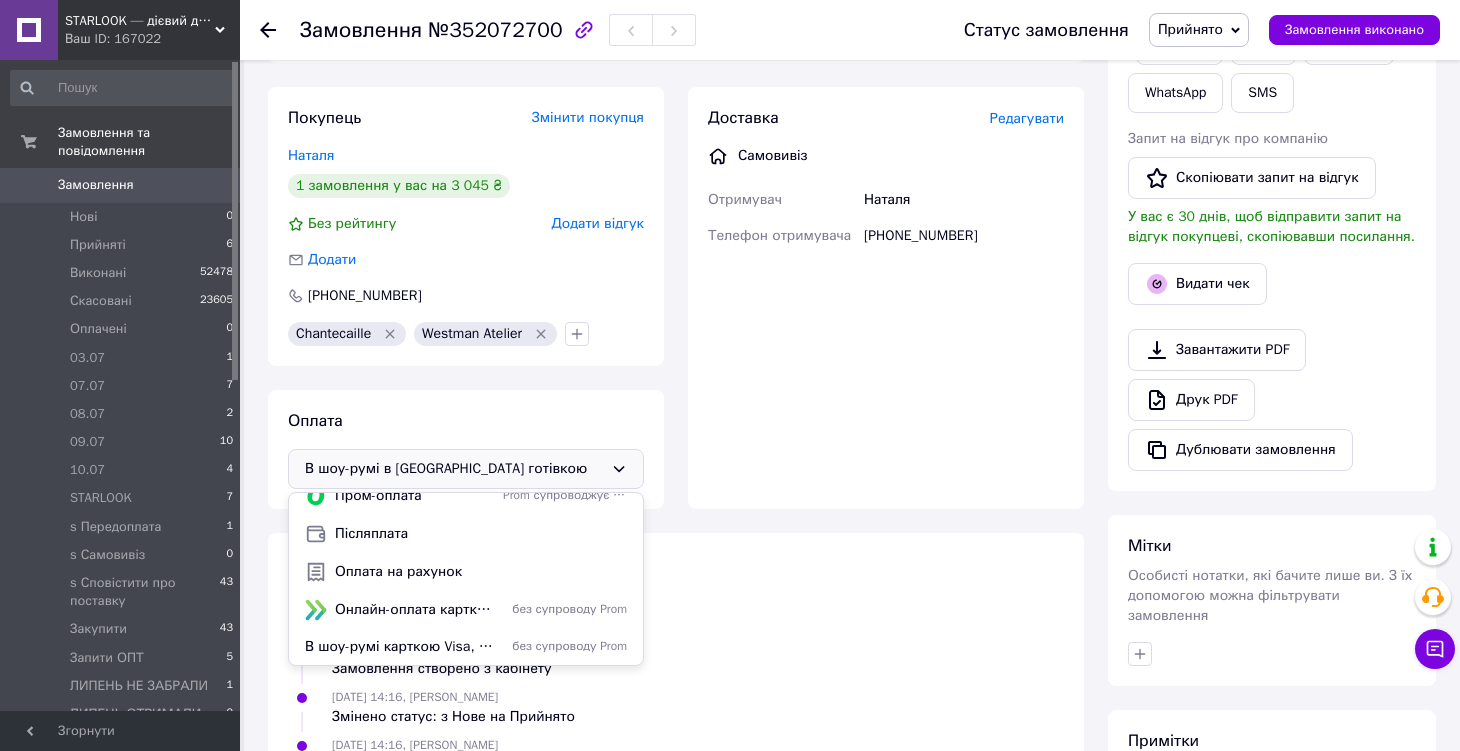 scroll, scrollTop: 52, scrollLeft: 0, axis: vertical 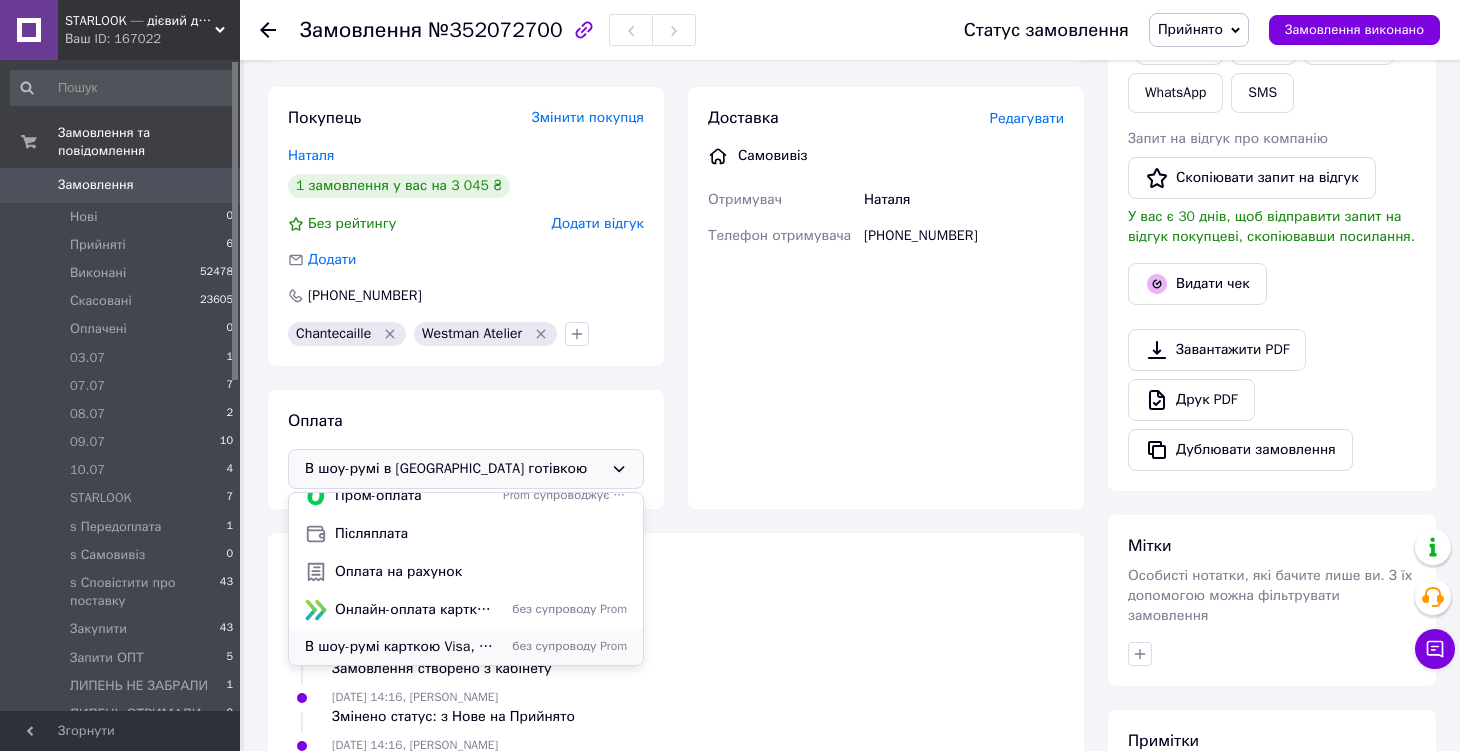 click on "В шоу-румі карткою Visa, Mastercard" at bounding box center [400, 647] 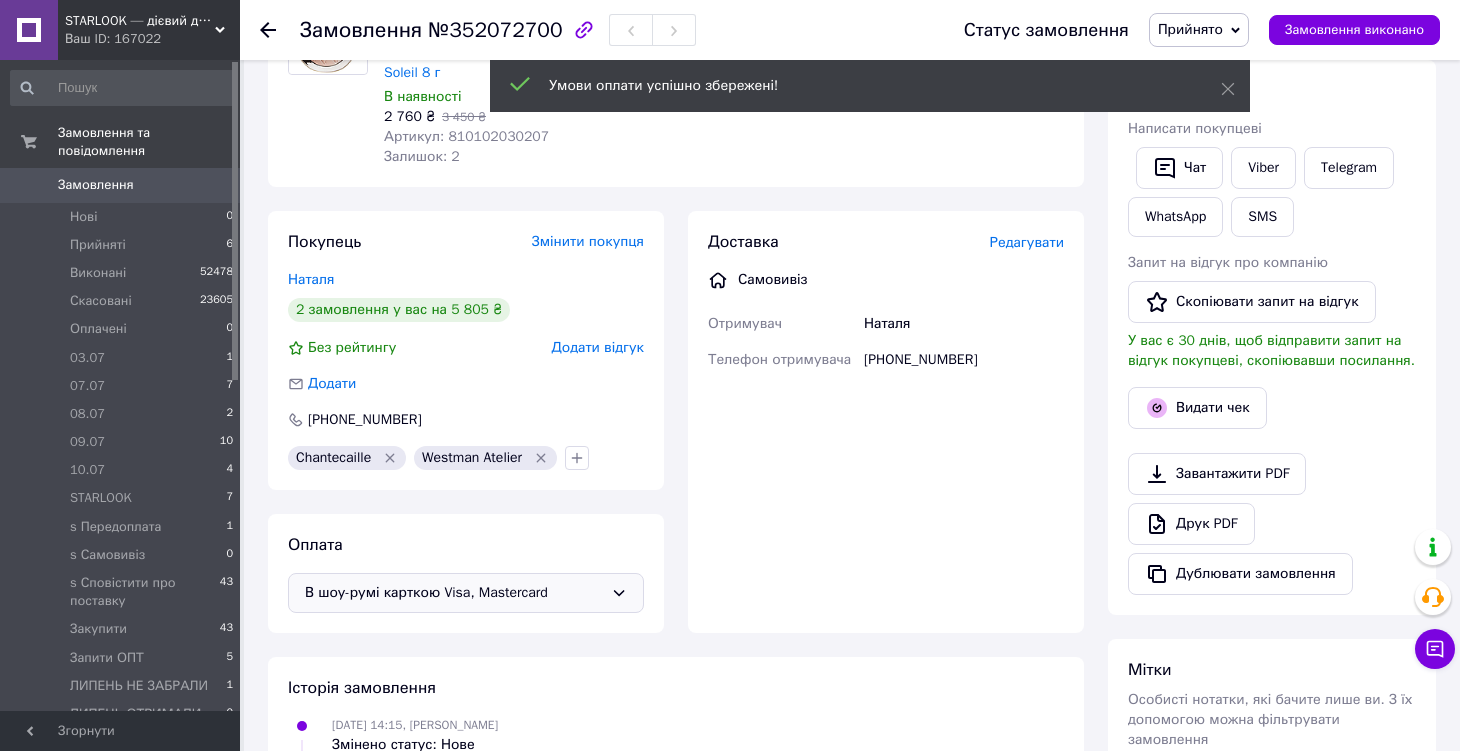 scroll, scrollTop: 237, scrollLeft: 0, axis: vertical 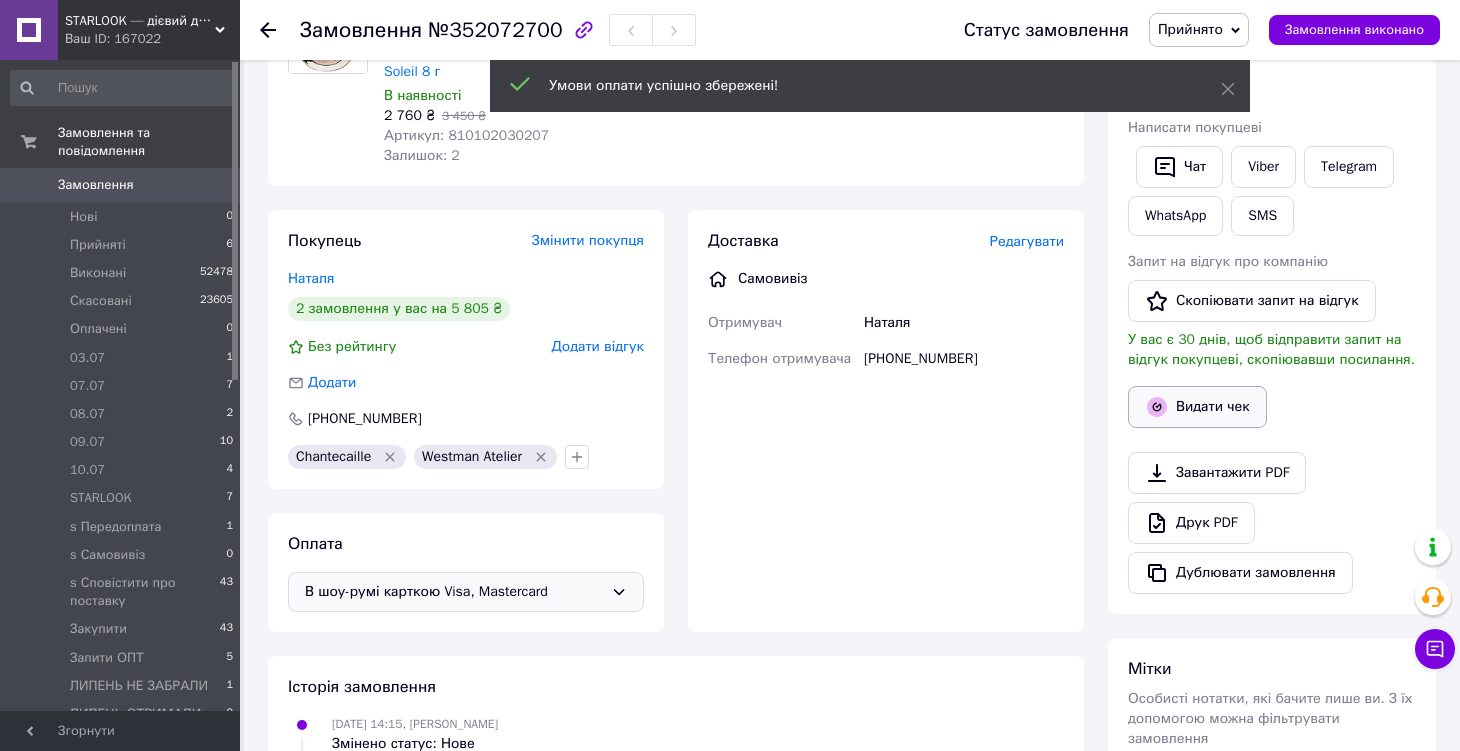 click on "Видати чек" at bounding box center (1197, 407) 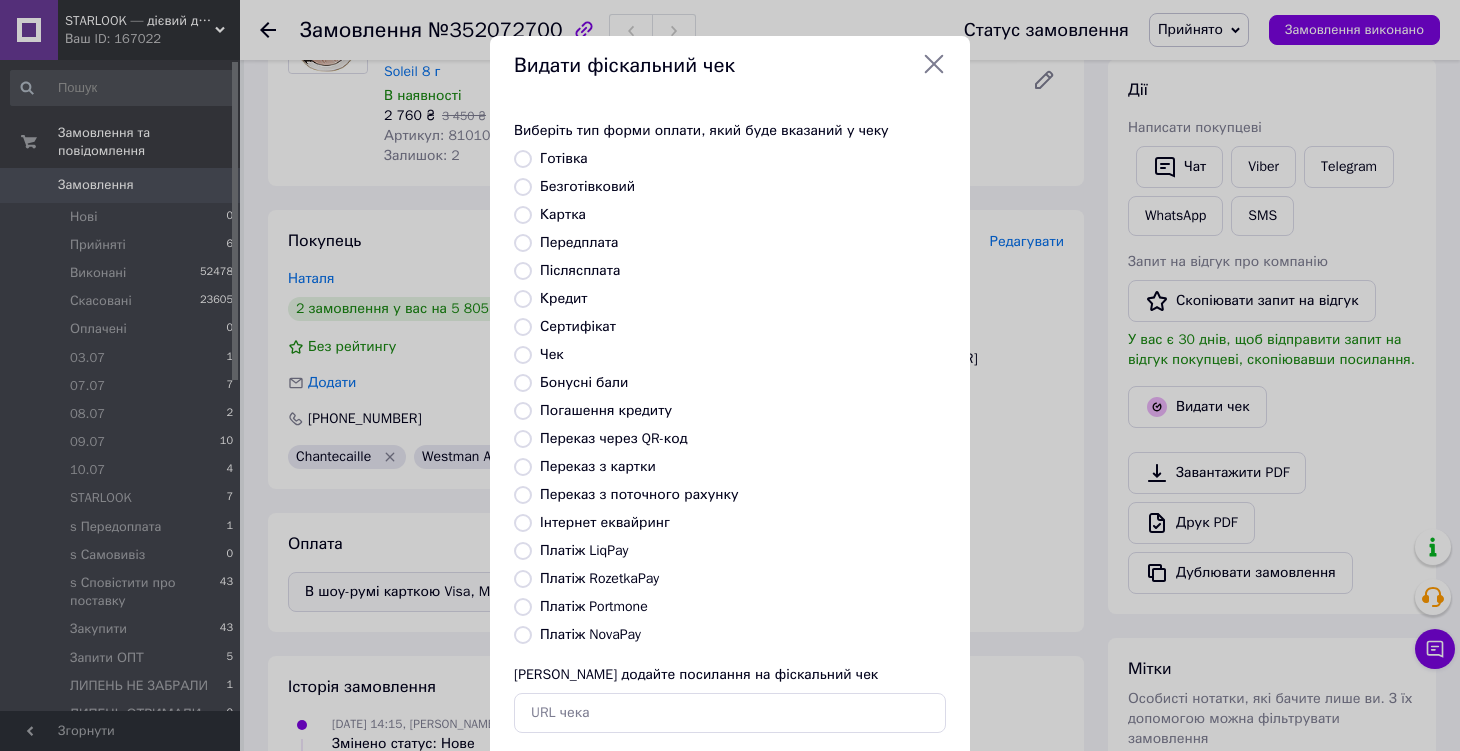 click on "Картка" at bounding box center (563, 214) 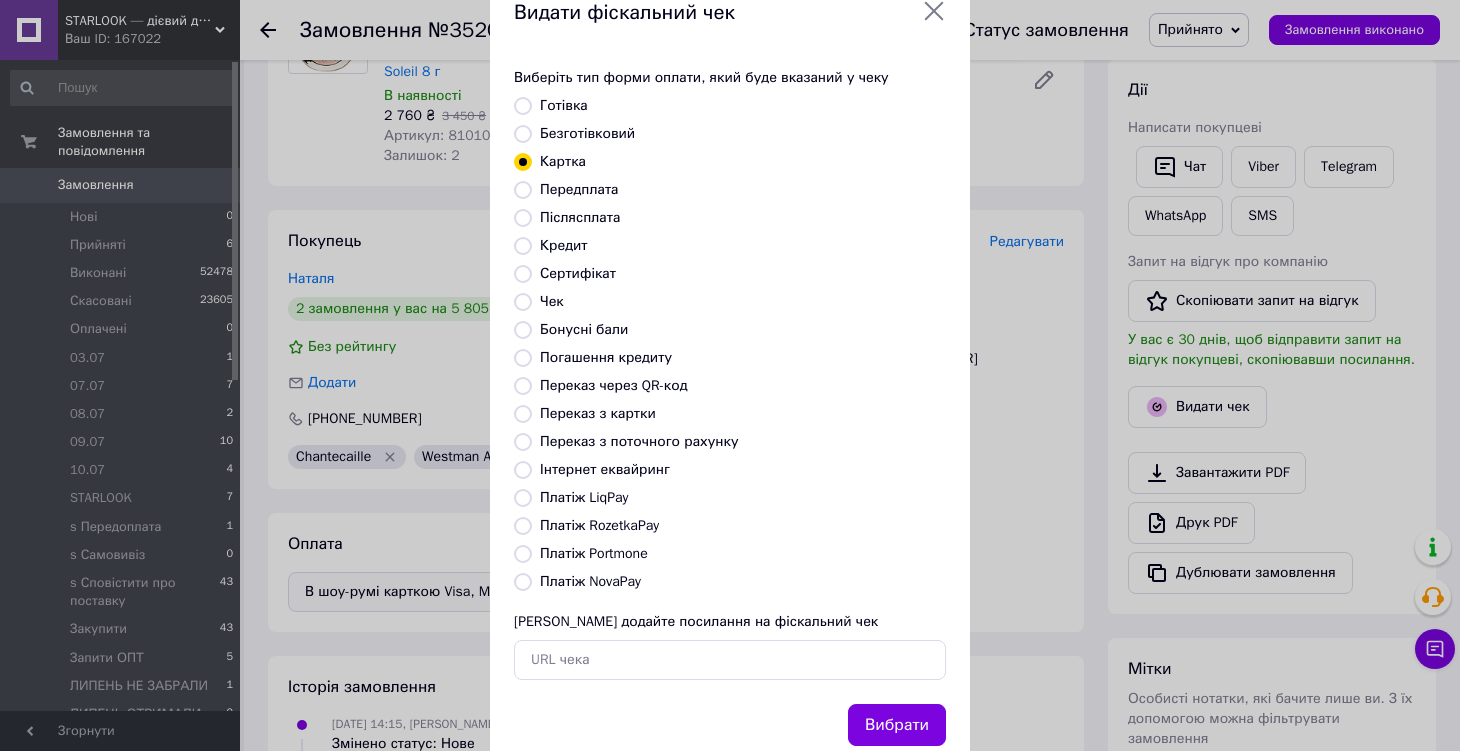 scroll, scrollTop: 106, scrollLeft: 0, axis: vertical 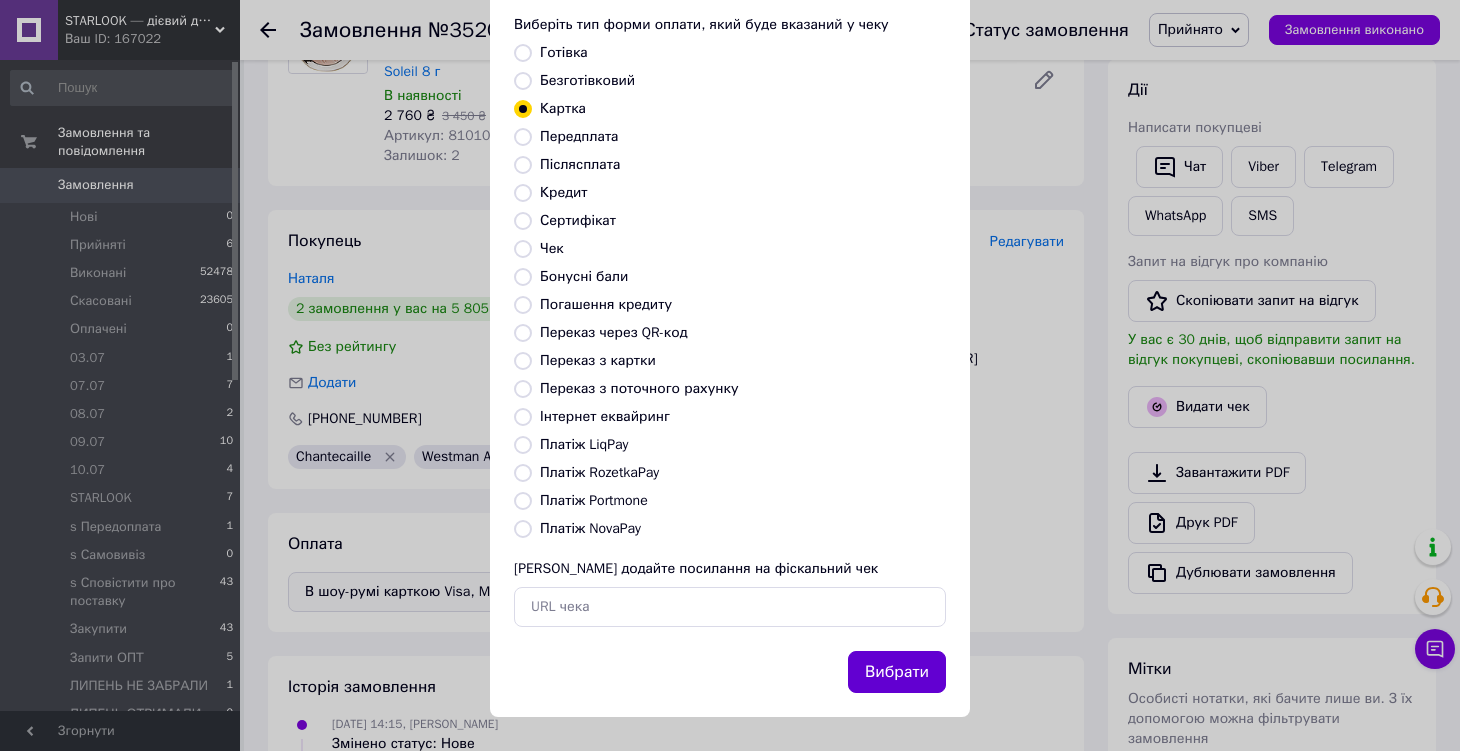 click on "Вибрати" at bounding box center [897, 672] 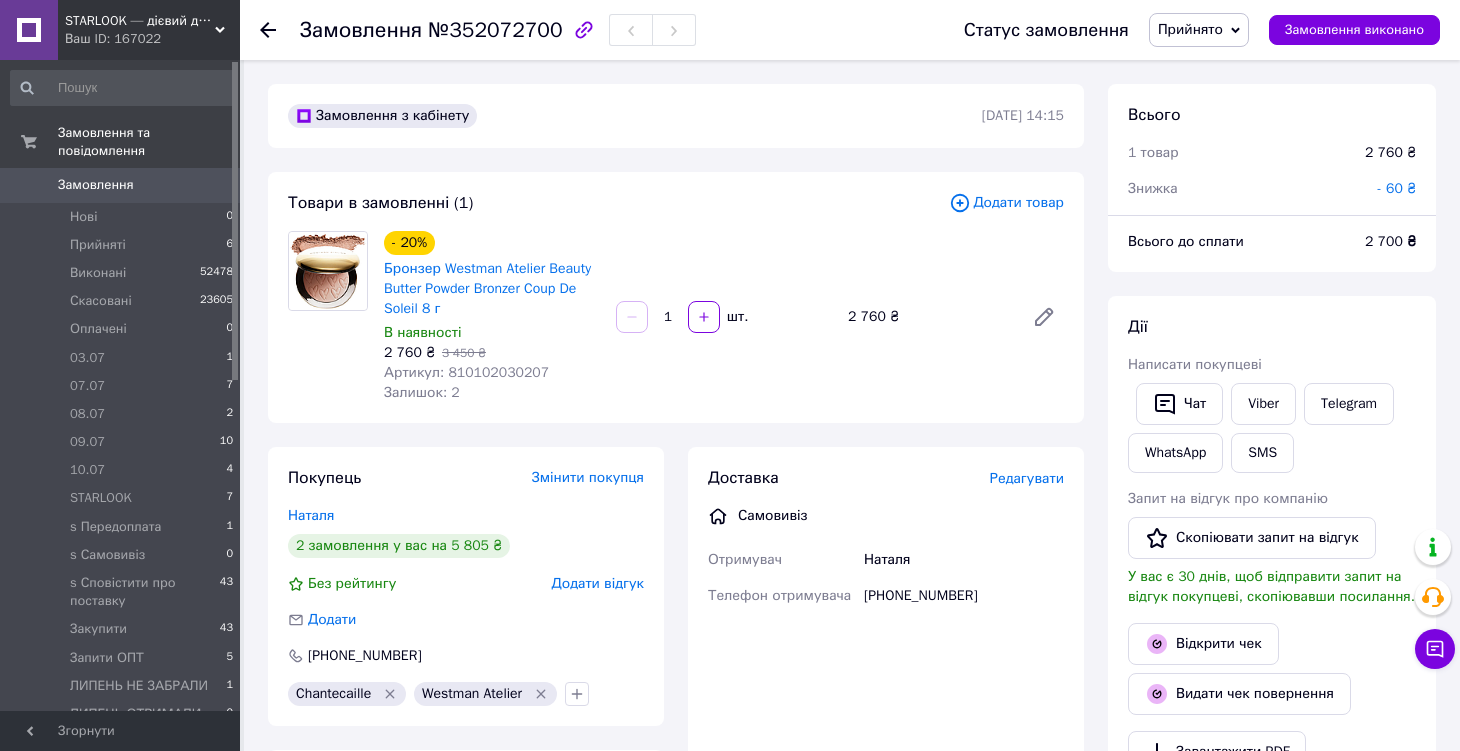 scroll, scrollTop: 0, scrollLeft: 0, axis: both 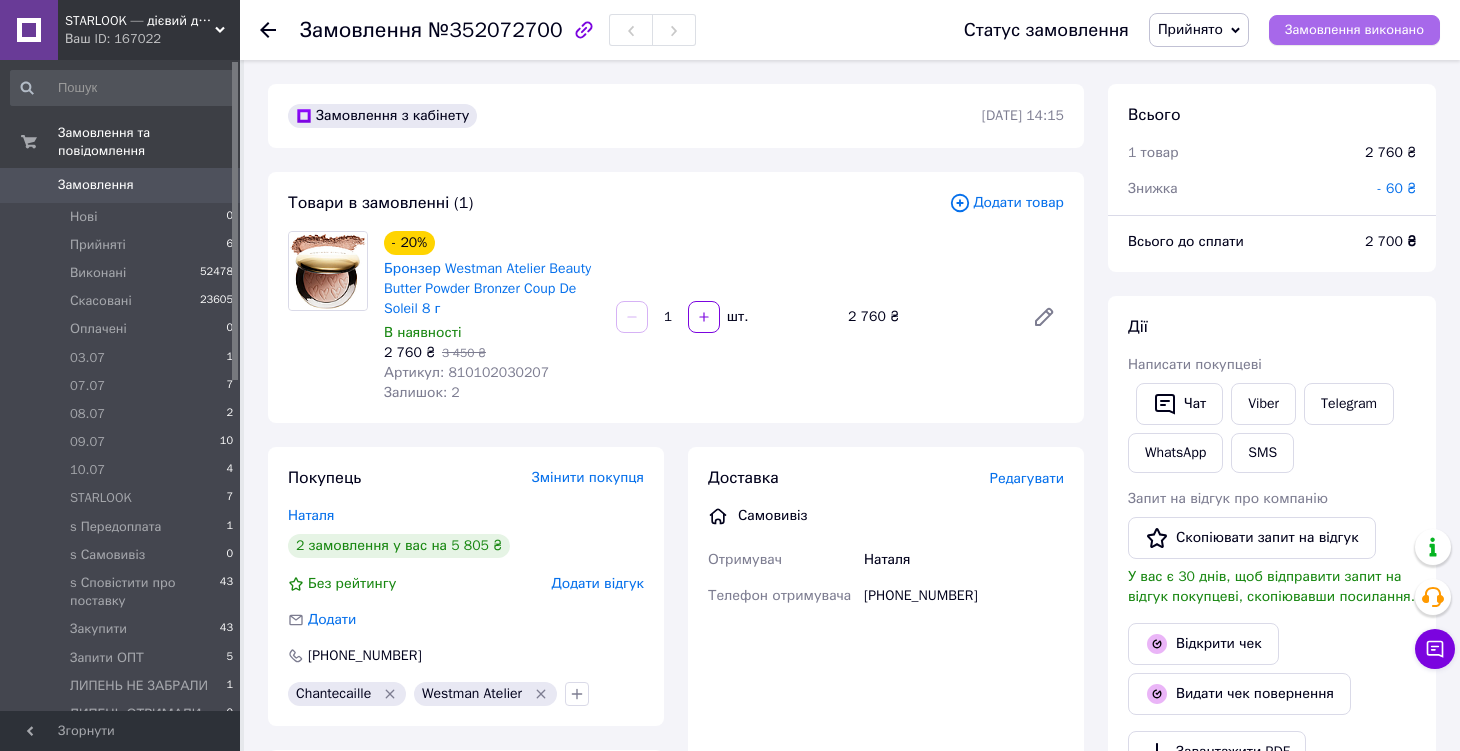 click on "Замовлення виконано" at bounding box center (1354, 30) 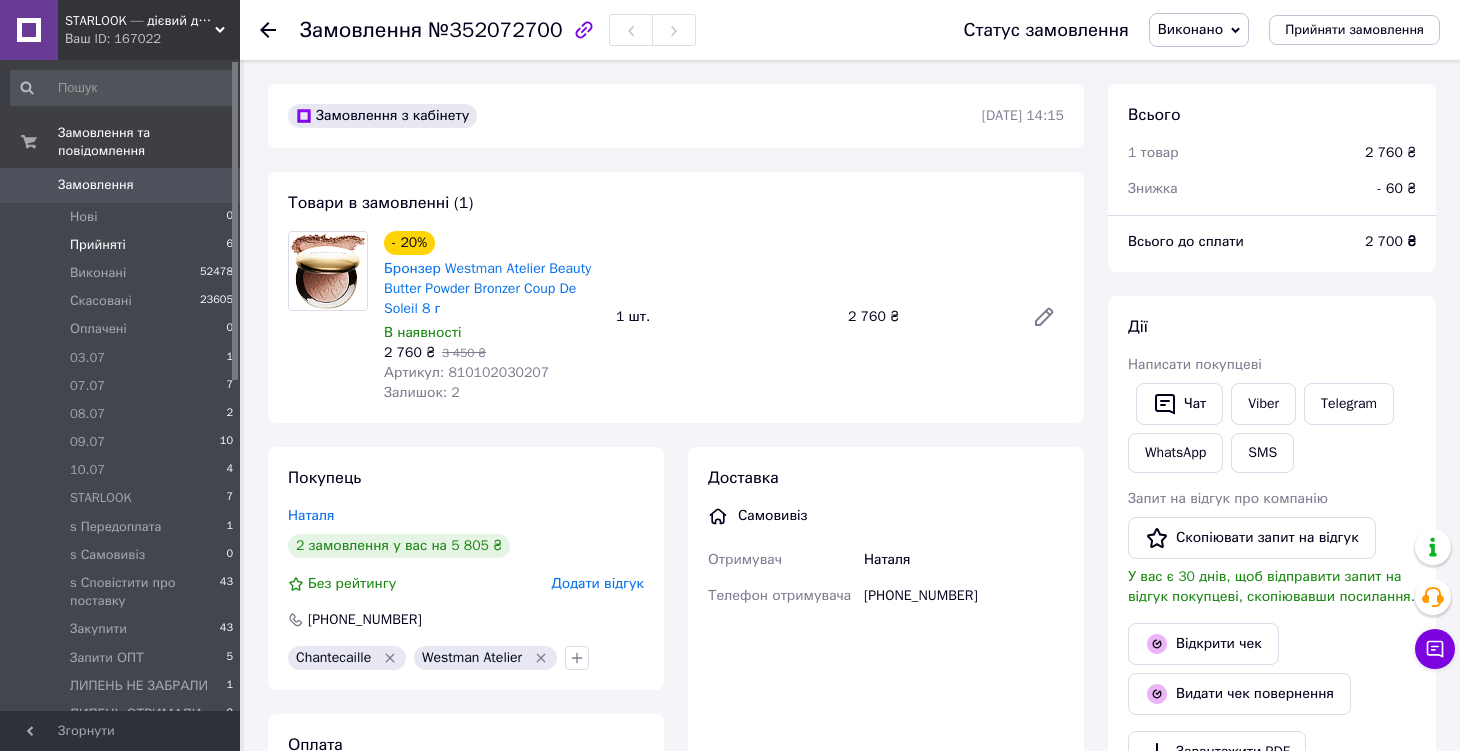 scroll, scrollTop: 0, scrollLeft: 0, axis: both 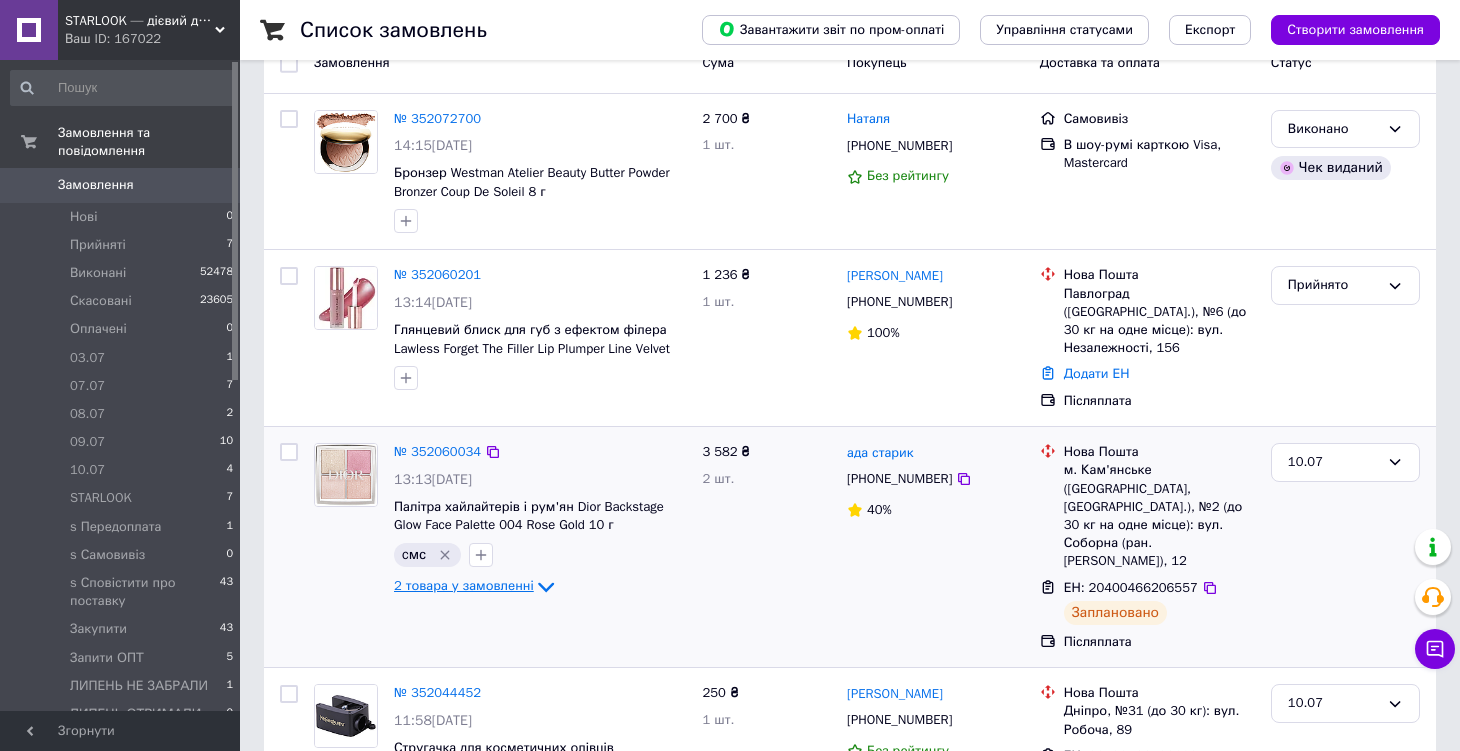 click on "2 товара у замовленні" at bounding box center [464, 586] 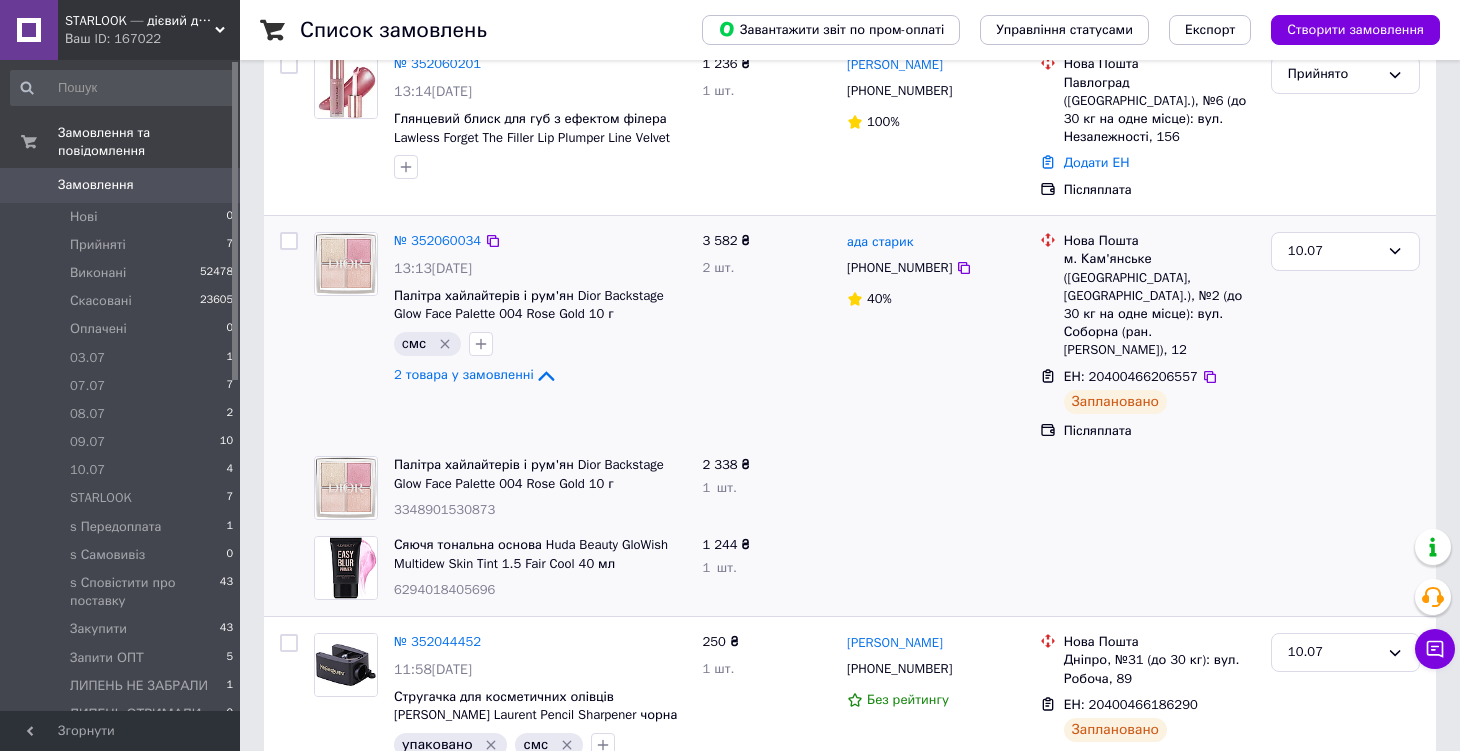 scroll, scrollTop: 436, scrollLeft: 0, axis: vertical 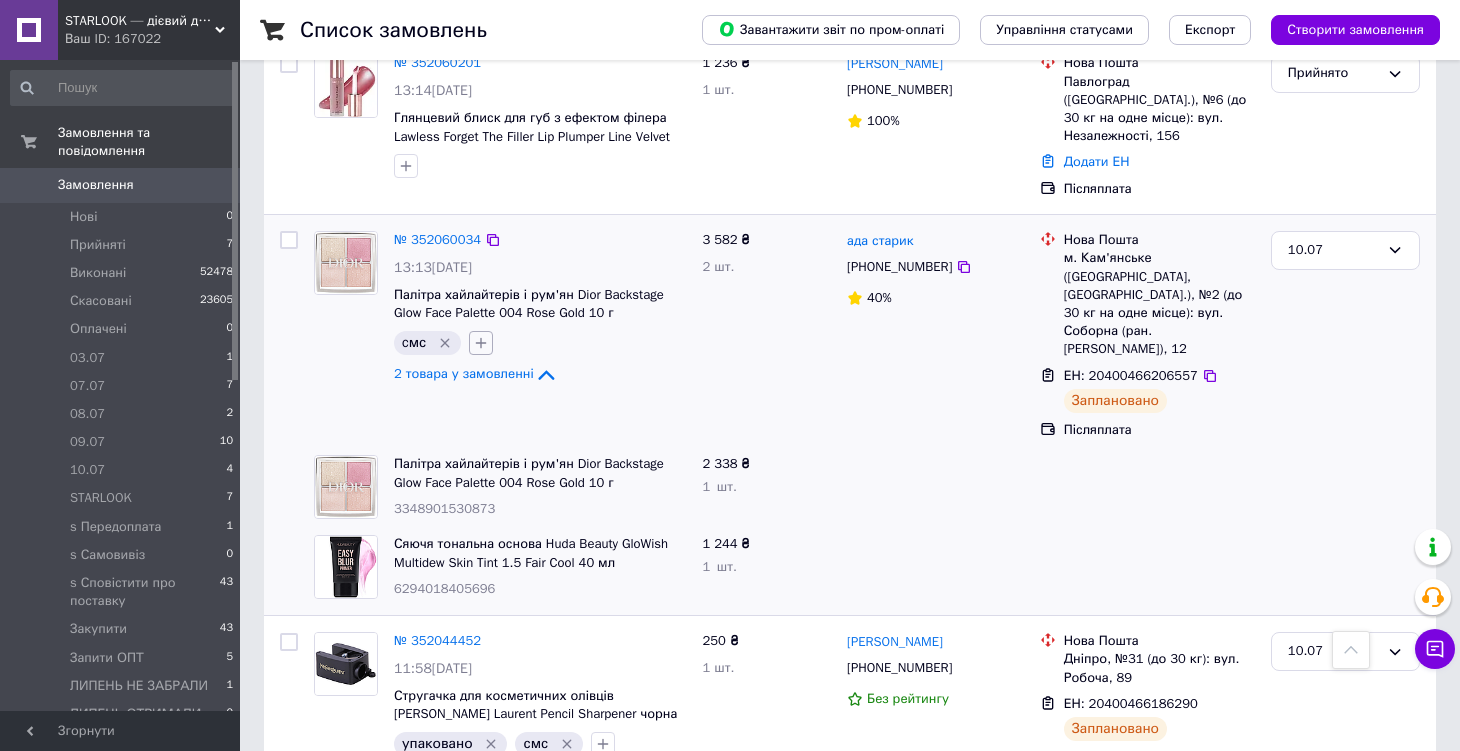 click 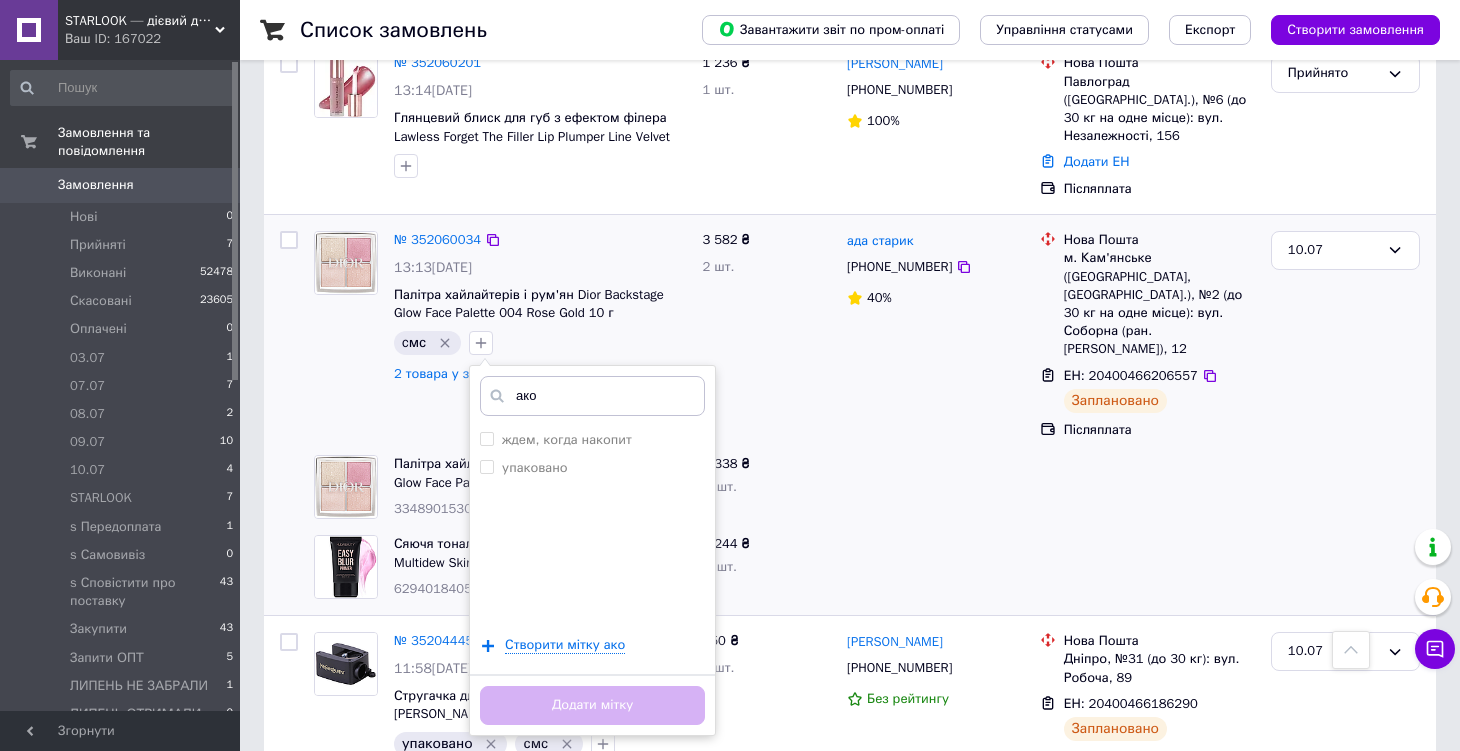 type on "ако" 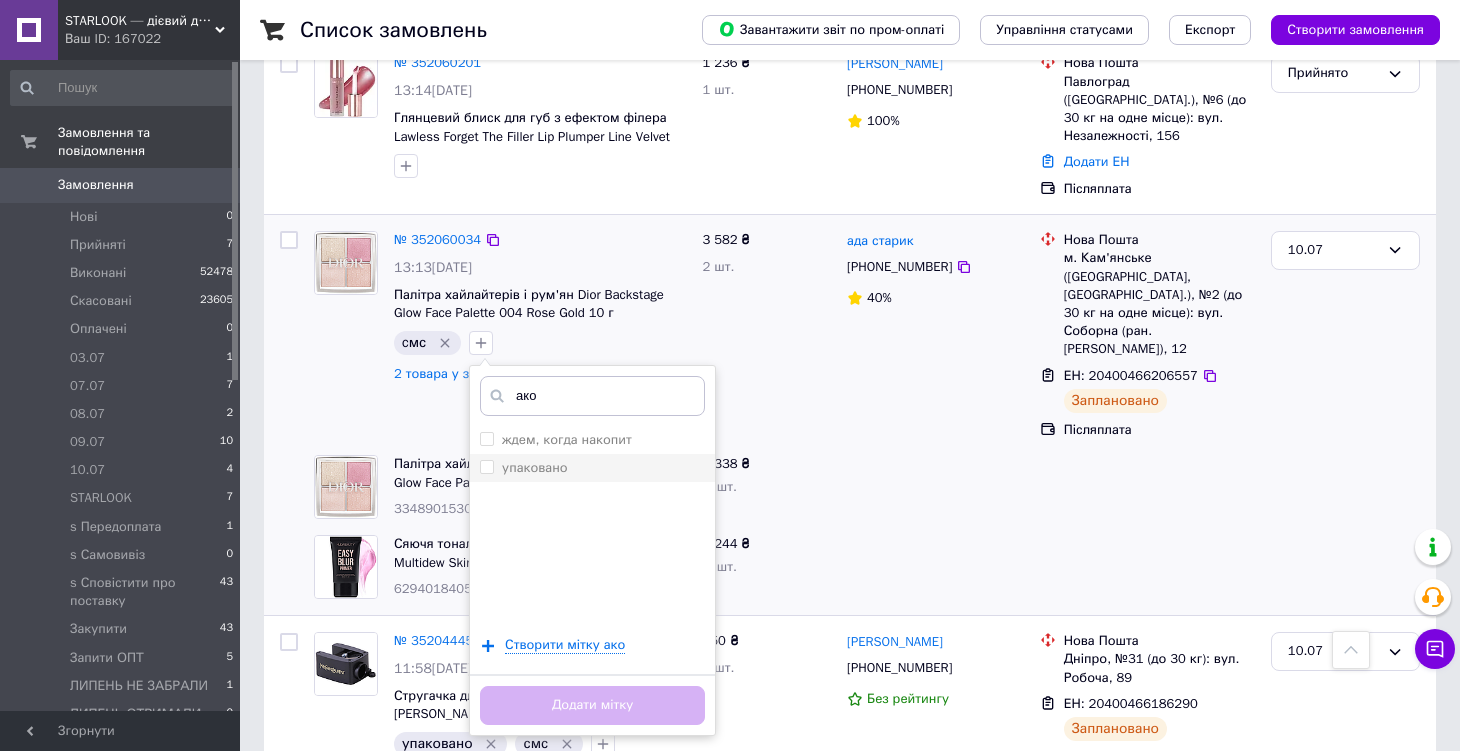 click on "упаковано" at bounding box center (535, 467) 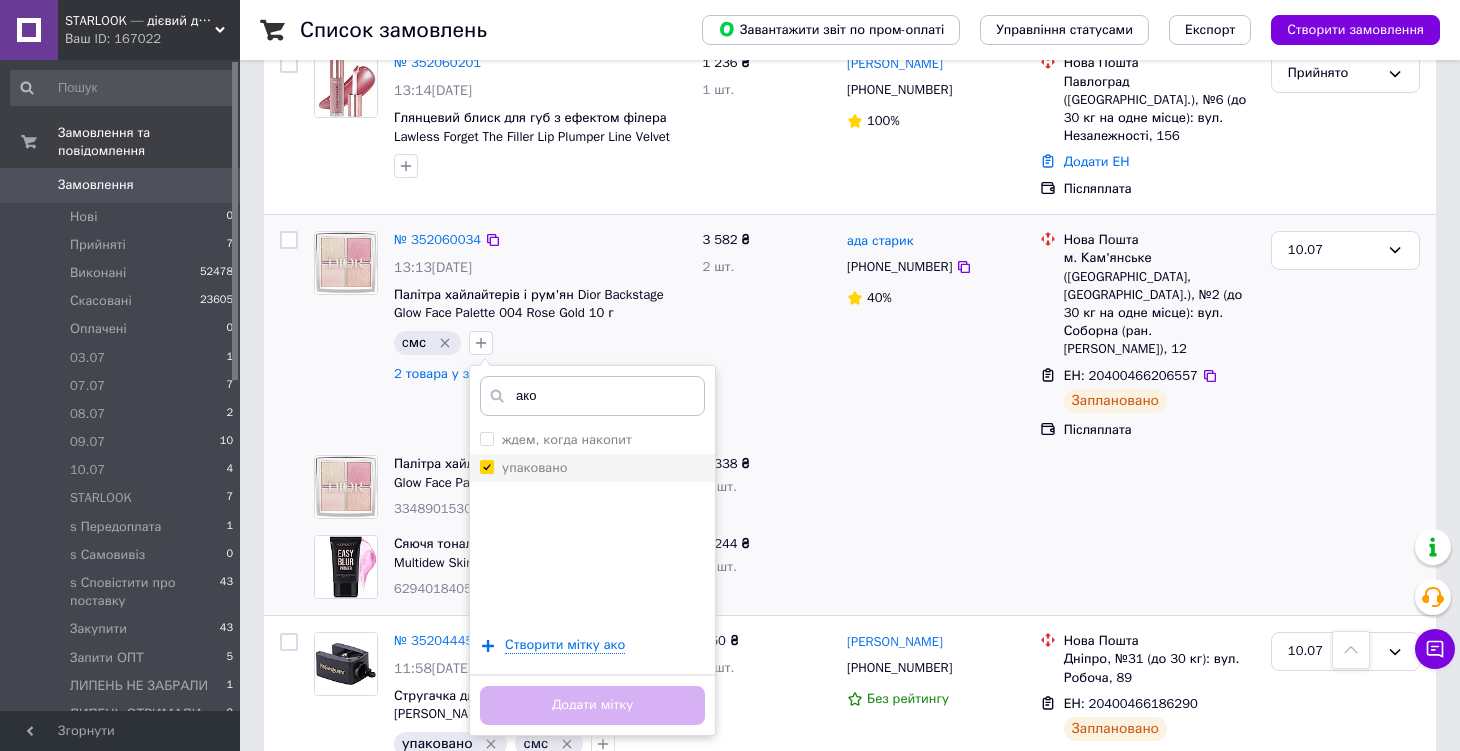 checkbox on "true" 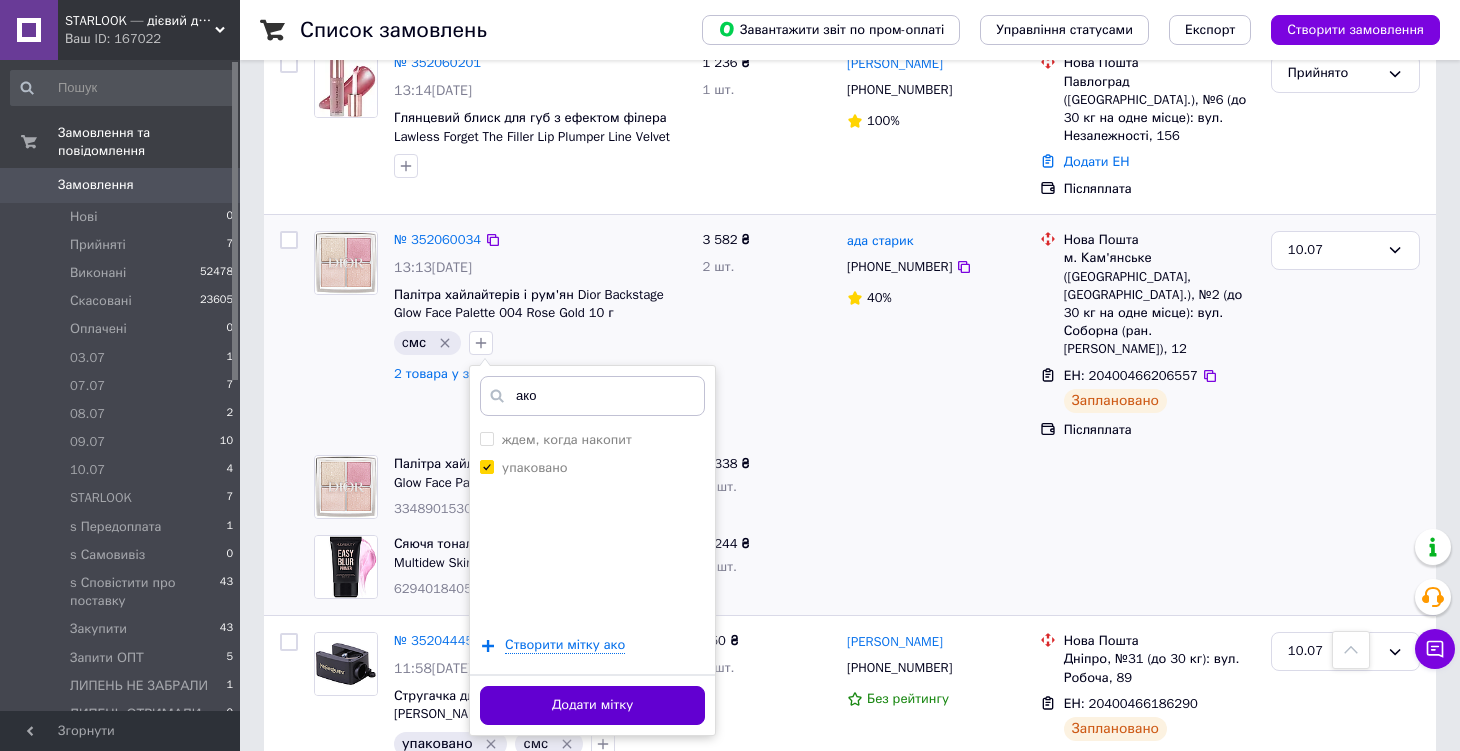 click on "Додати мітку" at bounding box center [592, 705] 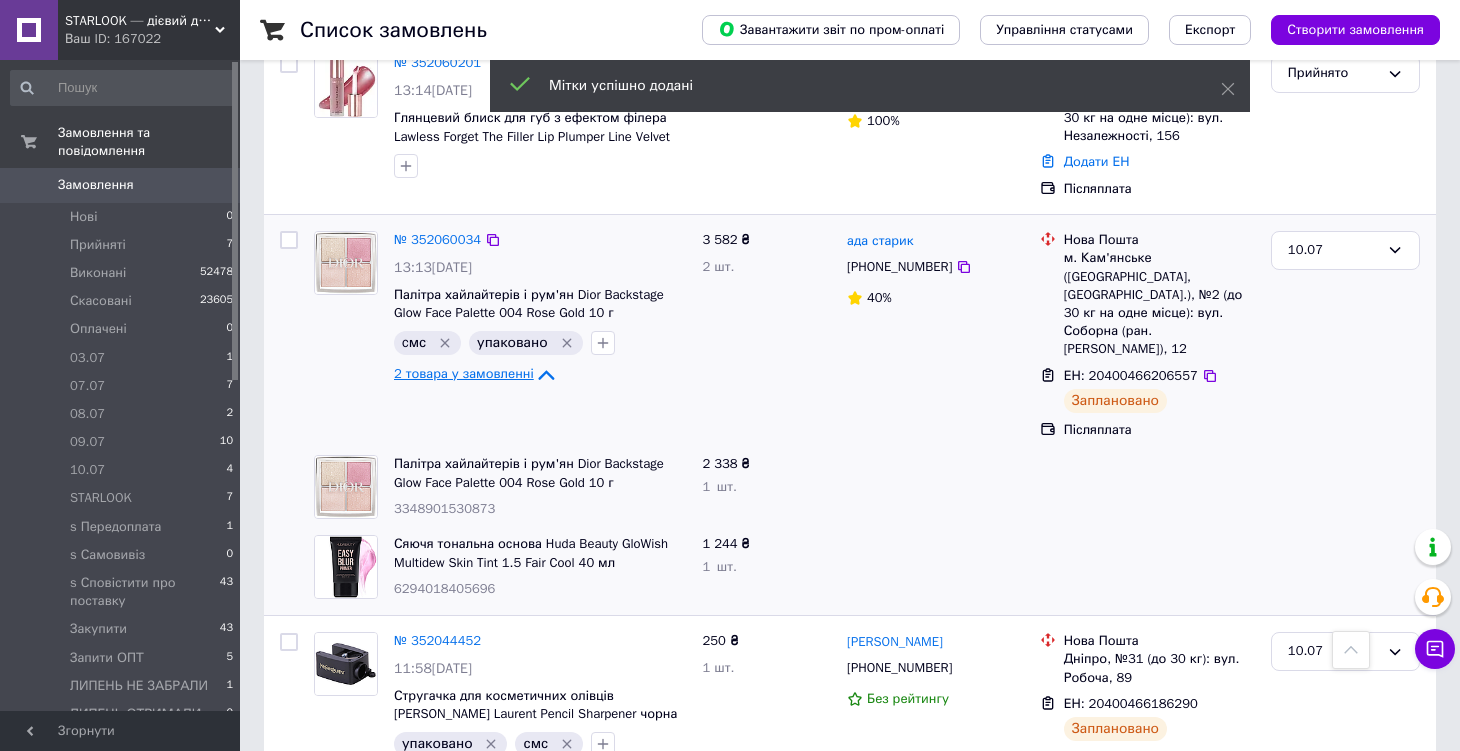 click on "2 товара у замовленні" at bounding box center (464, 374) 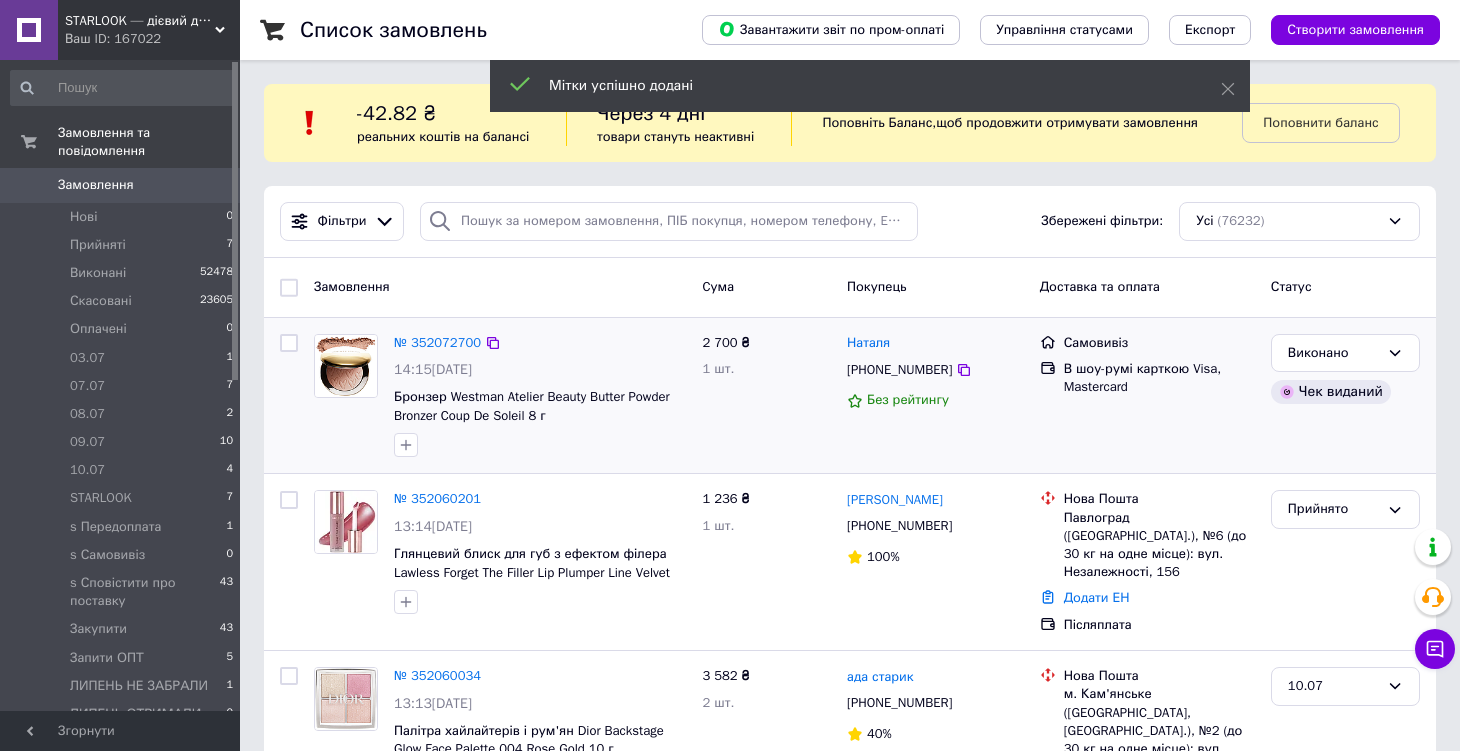scroll, scrollTop: 0, scrollLeft: 0, axis: both 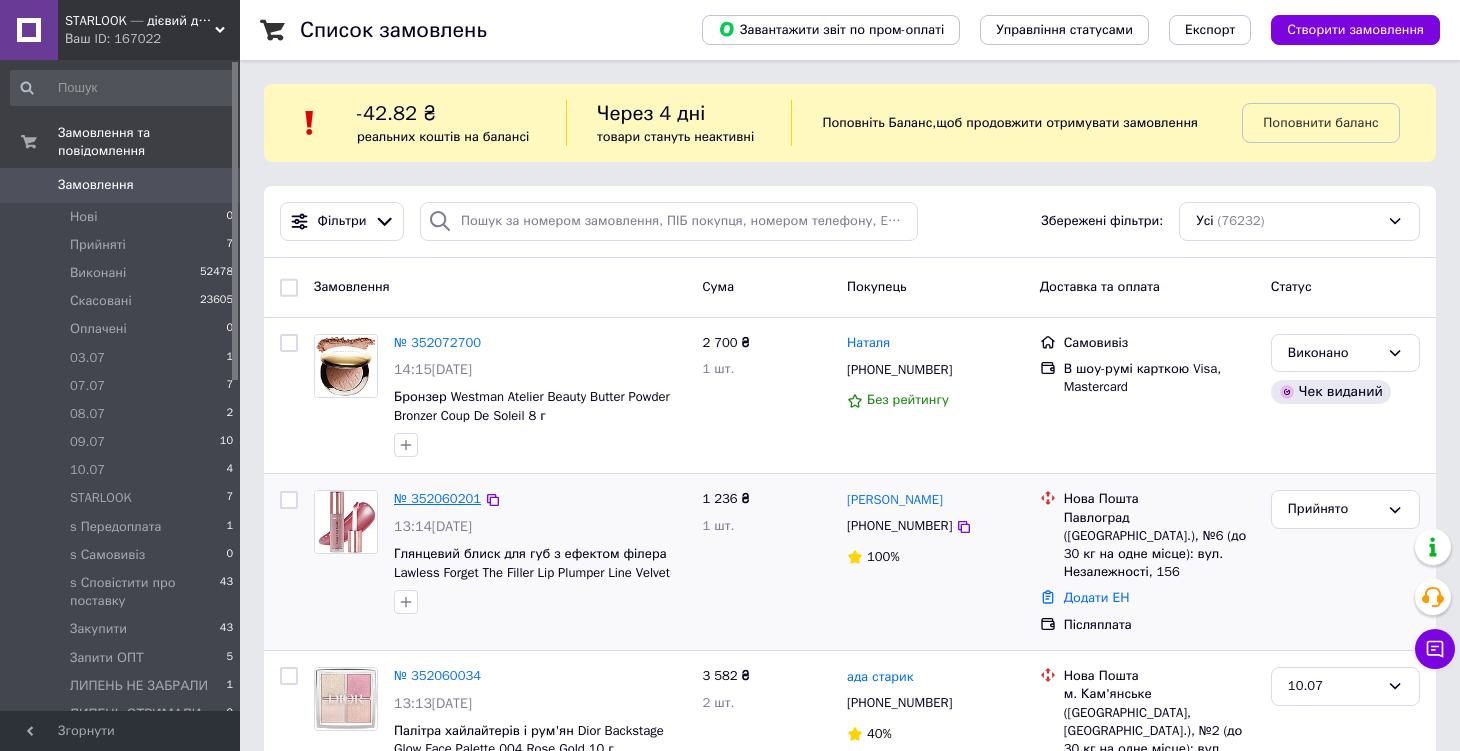 click on "№ 352060201" at bounding box center [437, 498] 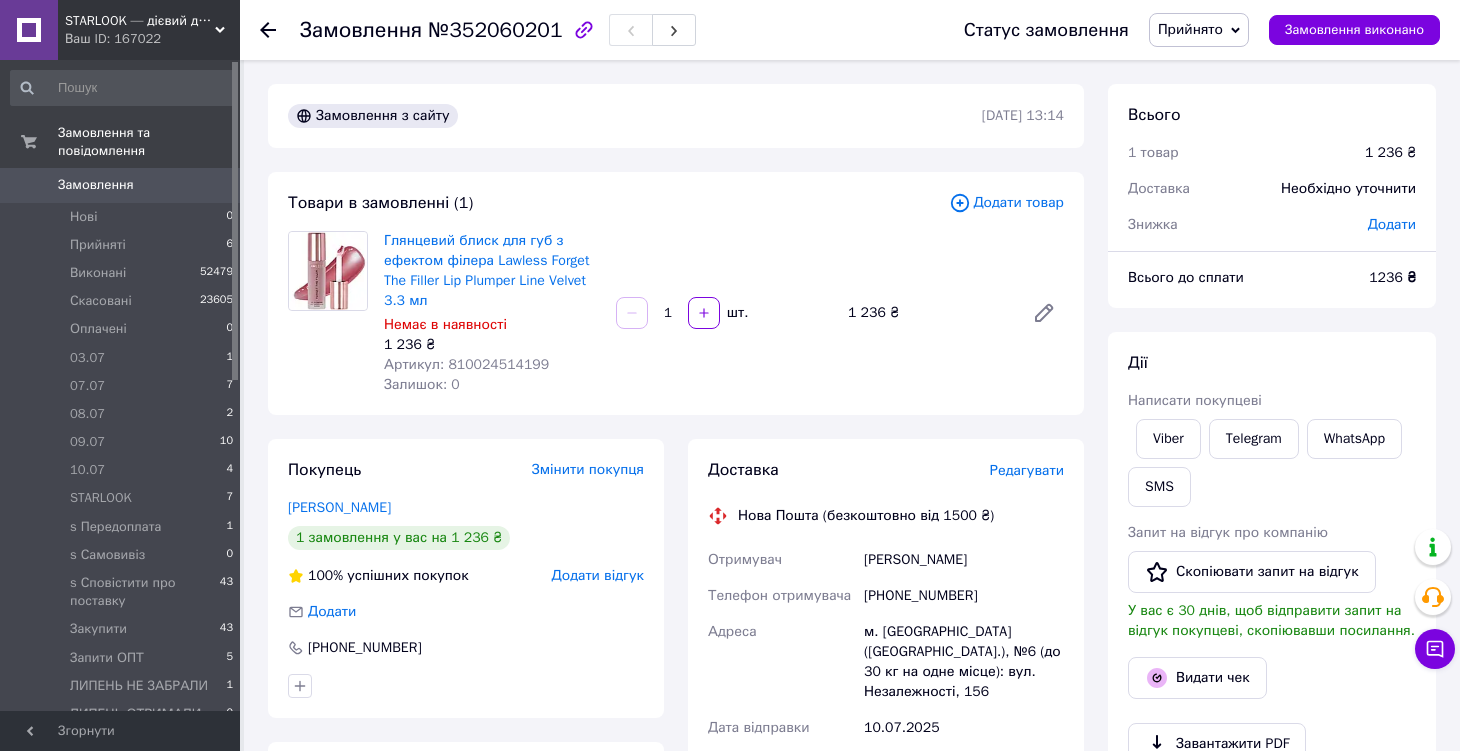 click on "Артикул: 810024514199" at bounding box center [466, 364] 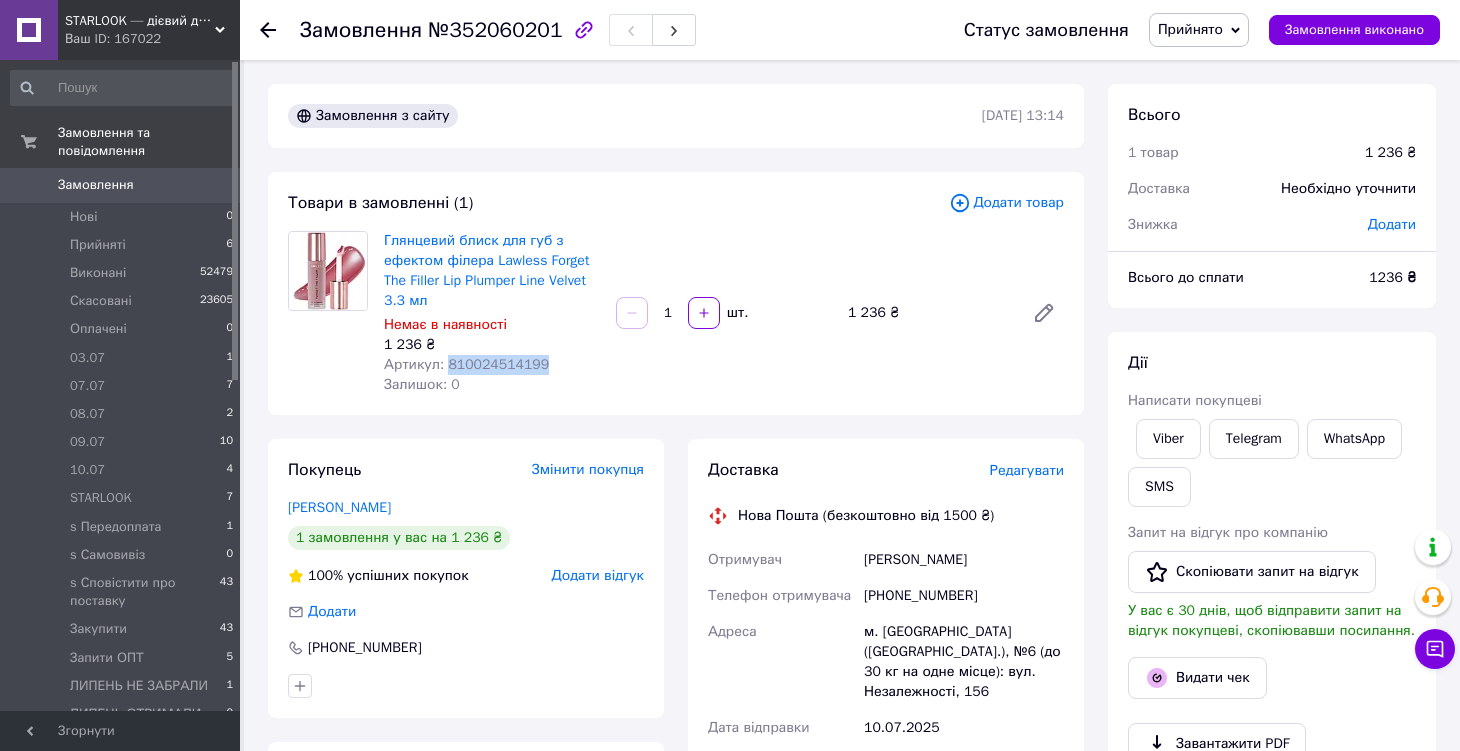click on "Артикул: 810024514199" at bounding box center [466, 364] 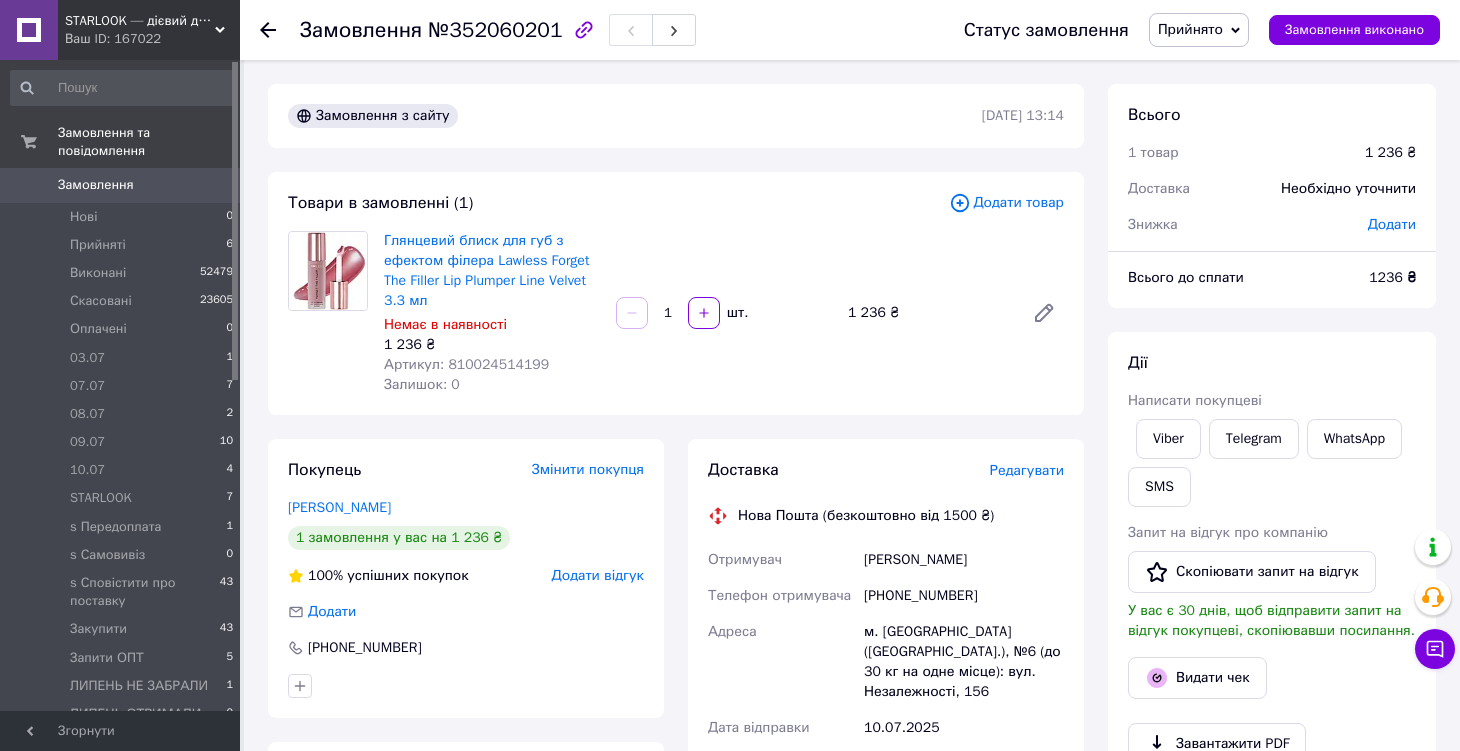 click on "[PHONE_NUMBER]" at bounding box center [964, 596] 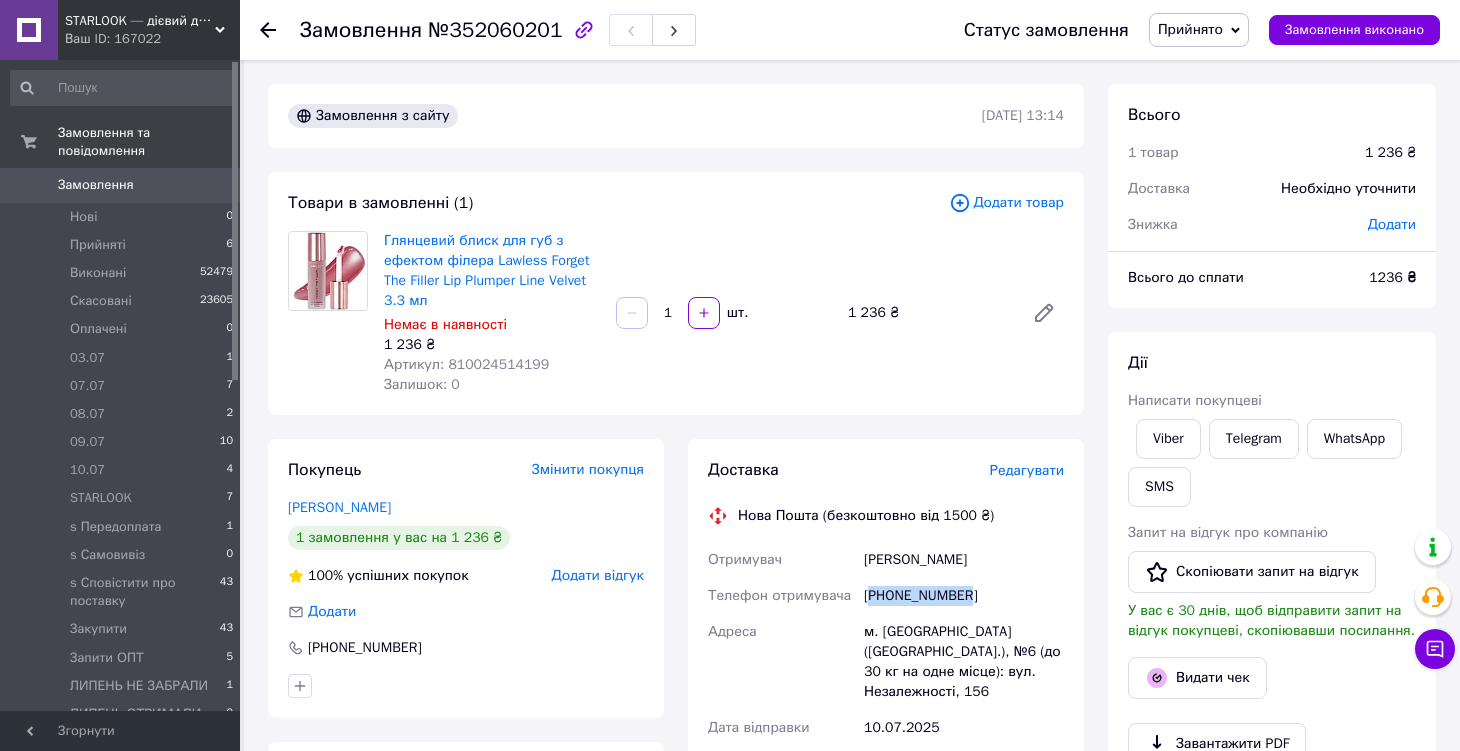 click on "[PHONE_NUMBER]" at bounding box center (964, 596) 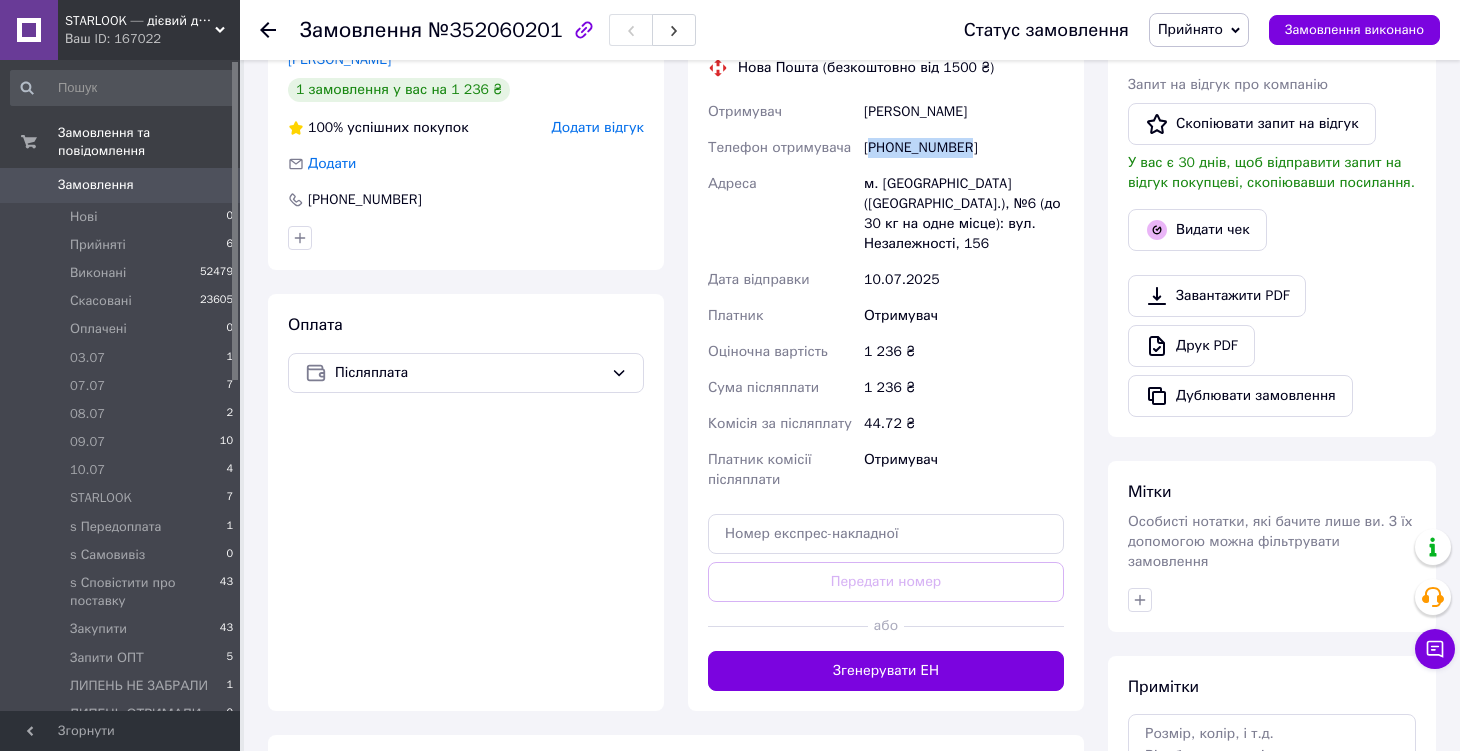 scroll, scrollTop: 447, scrollLeft: 0, axis: vertical 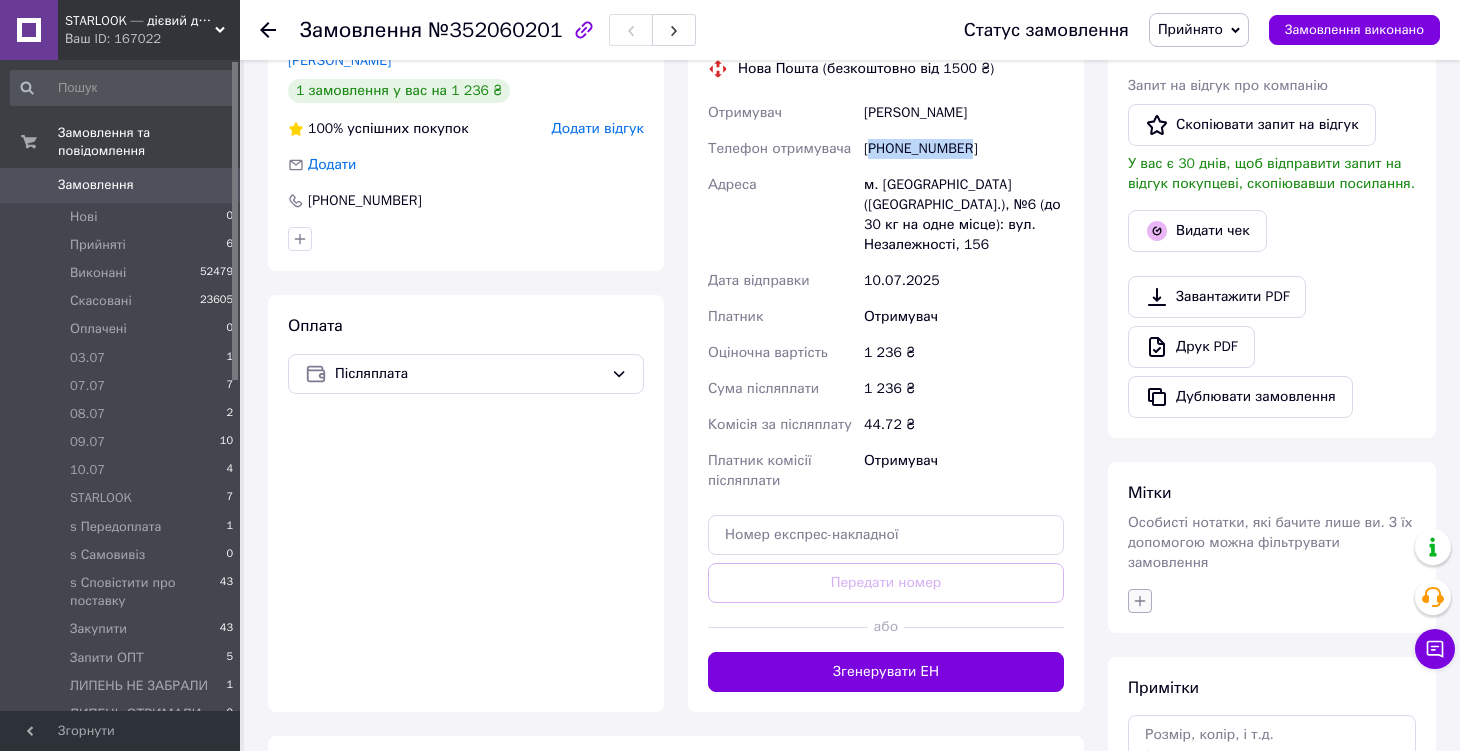 click 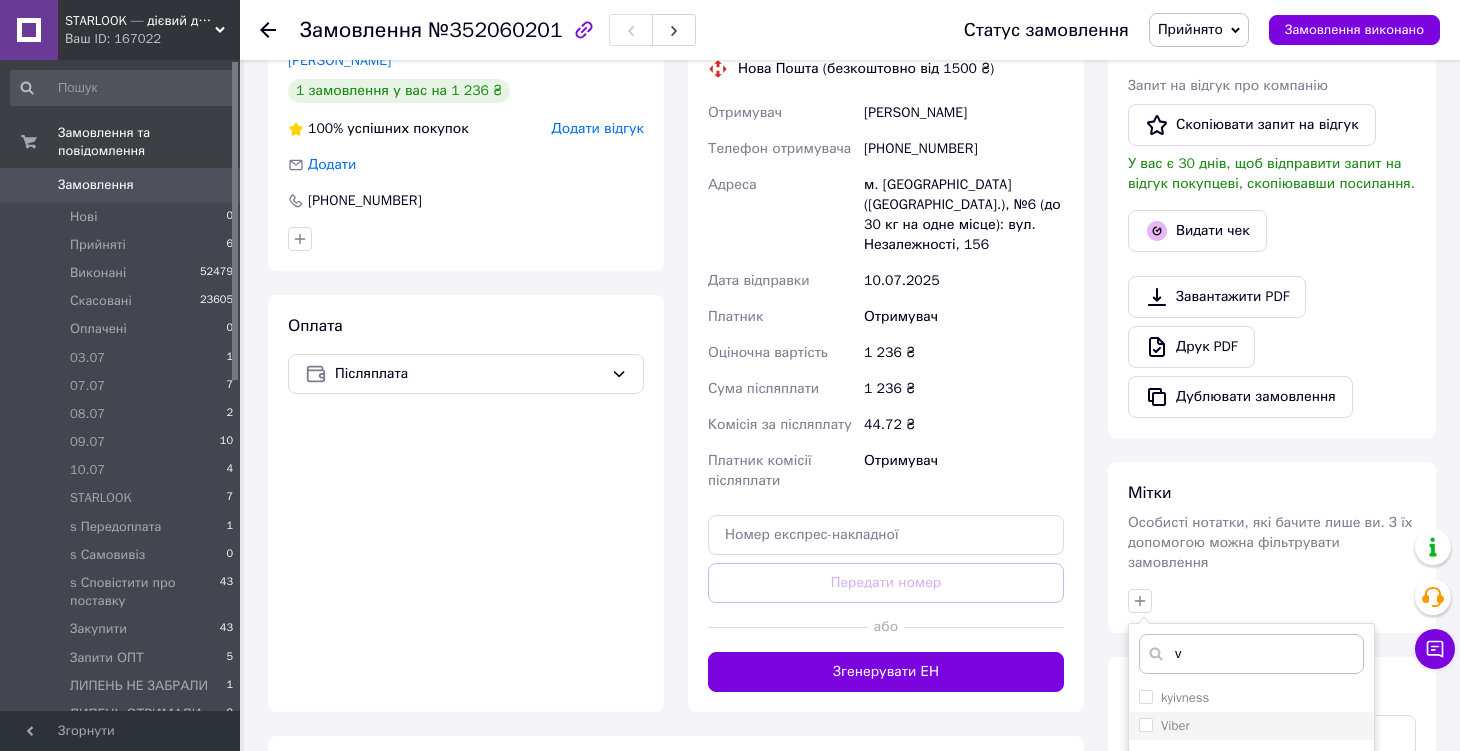 type on "v" 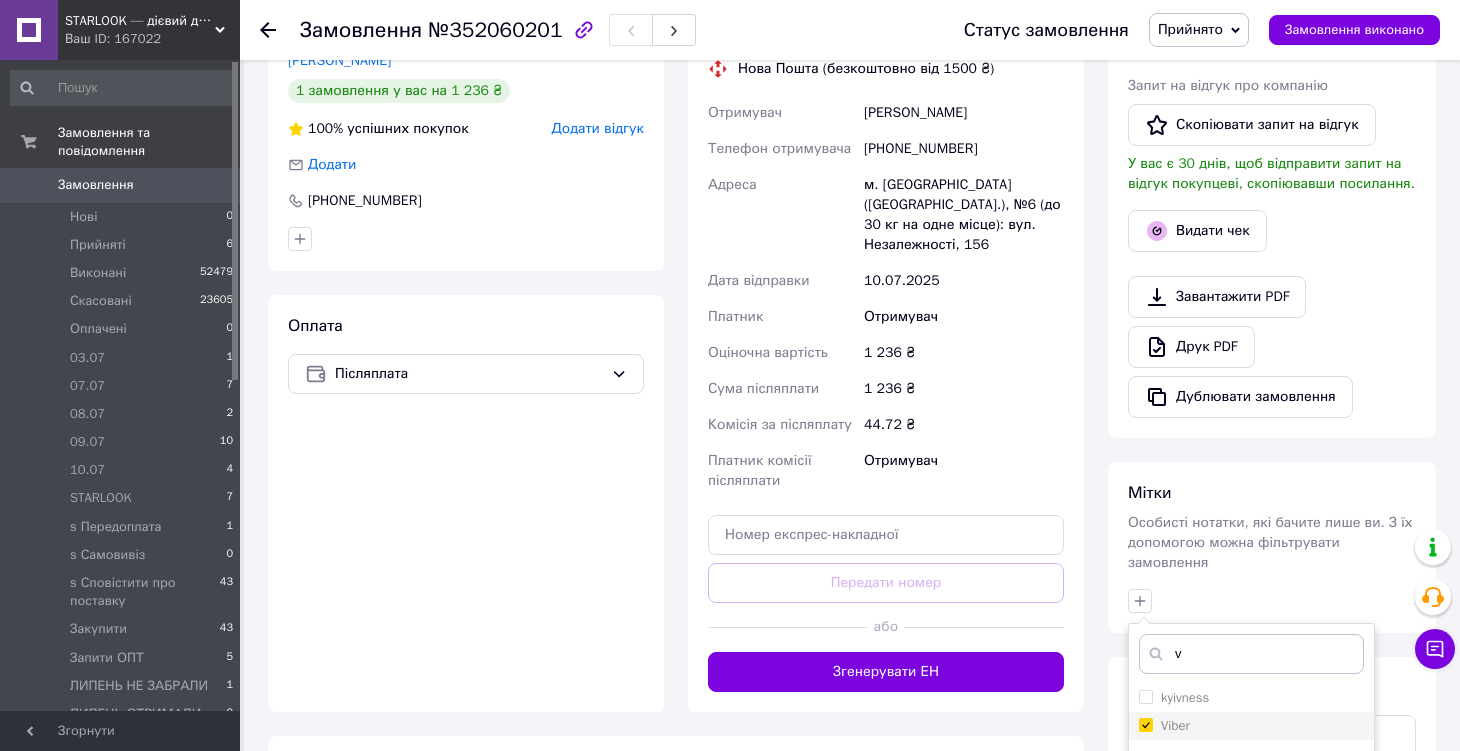 checkbox on "true" 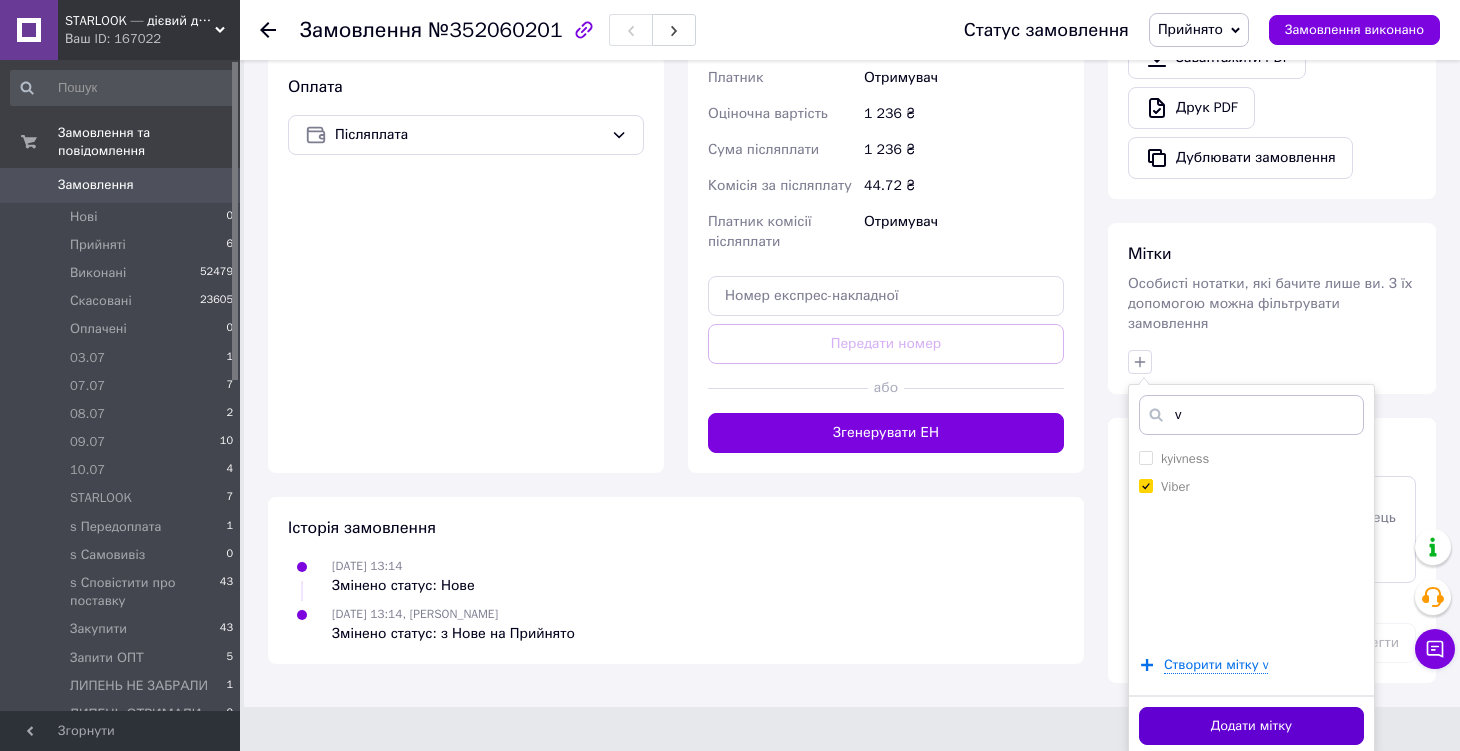 click on "Додати мітку" at bounding box center [1251, 726] 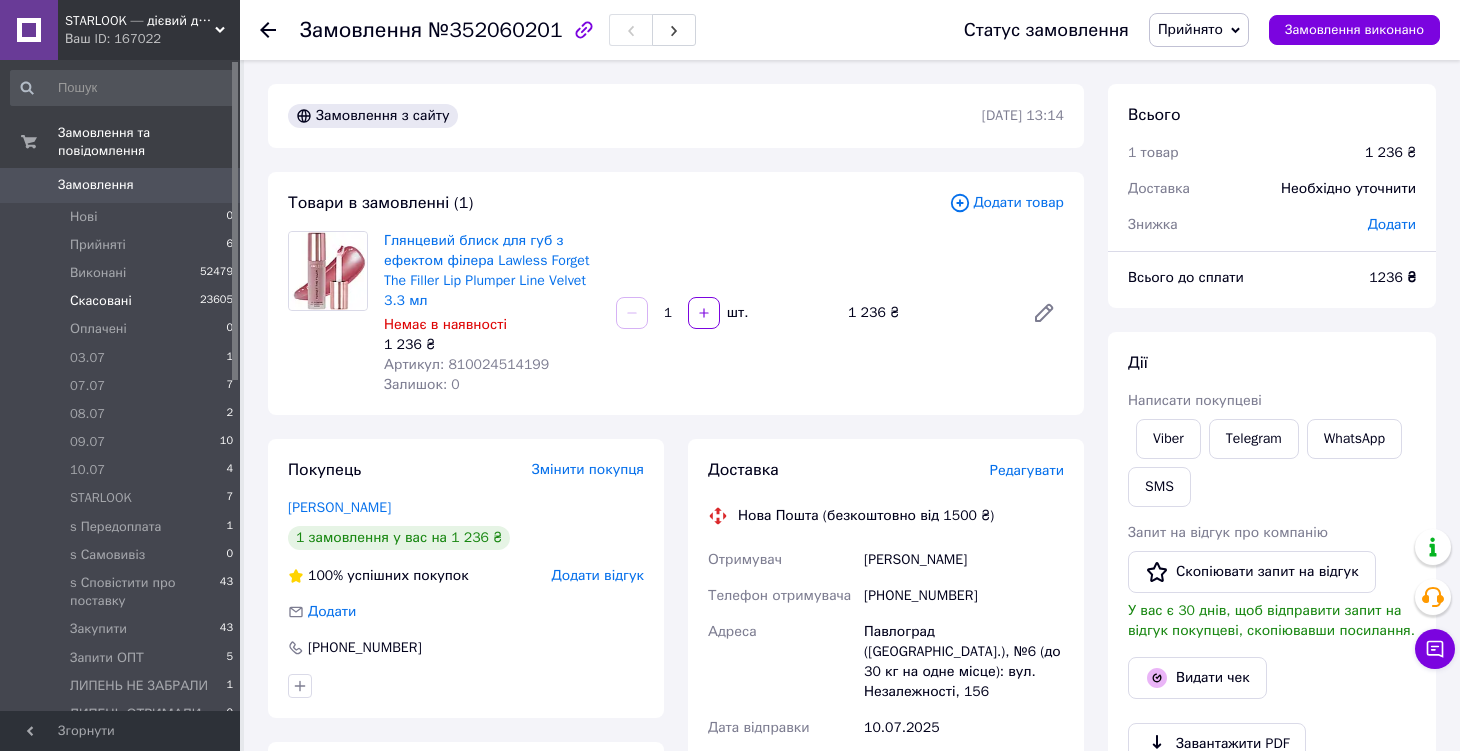 scroll, scrollTop: 0, scrollLeft: 0, axis: both 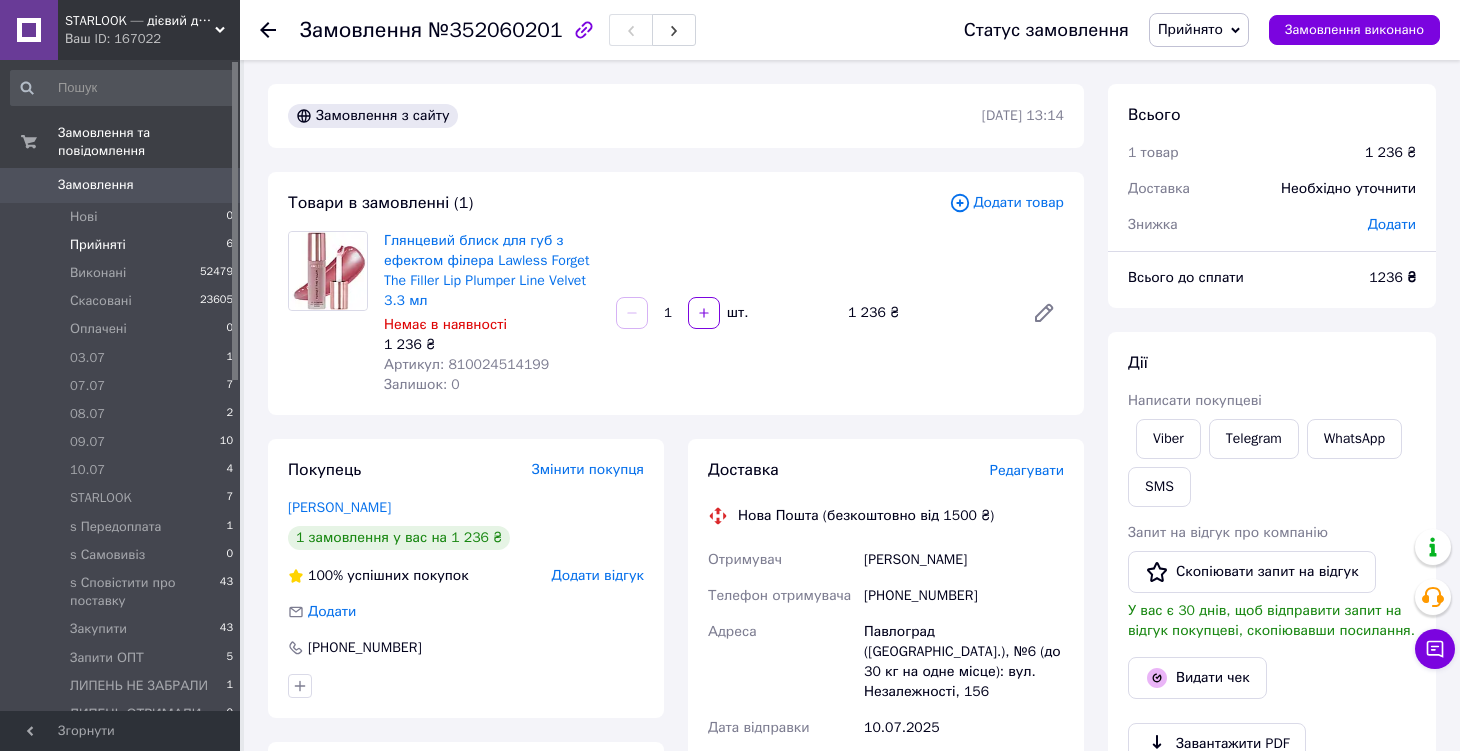 click on "Прийняті 6" at bounding box center (122, 245) 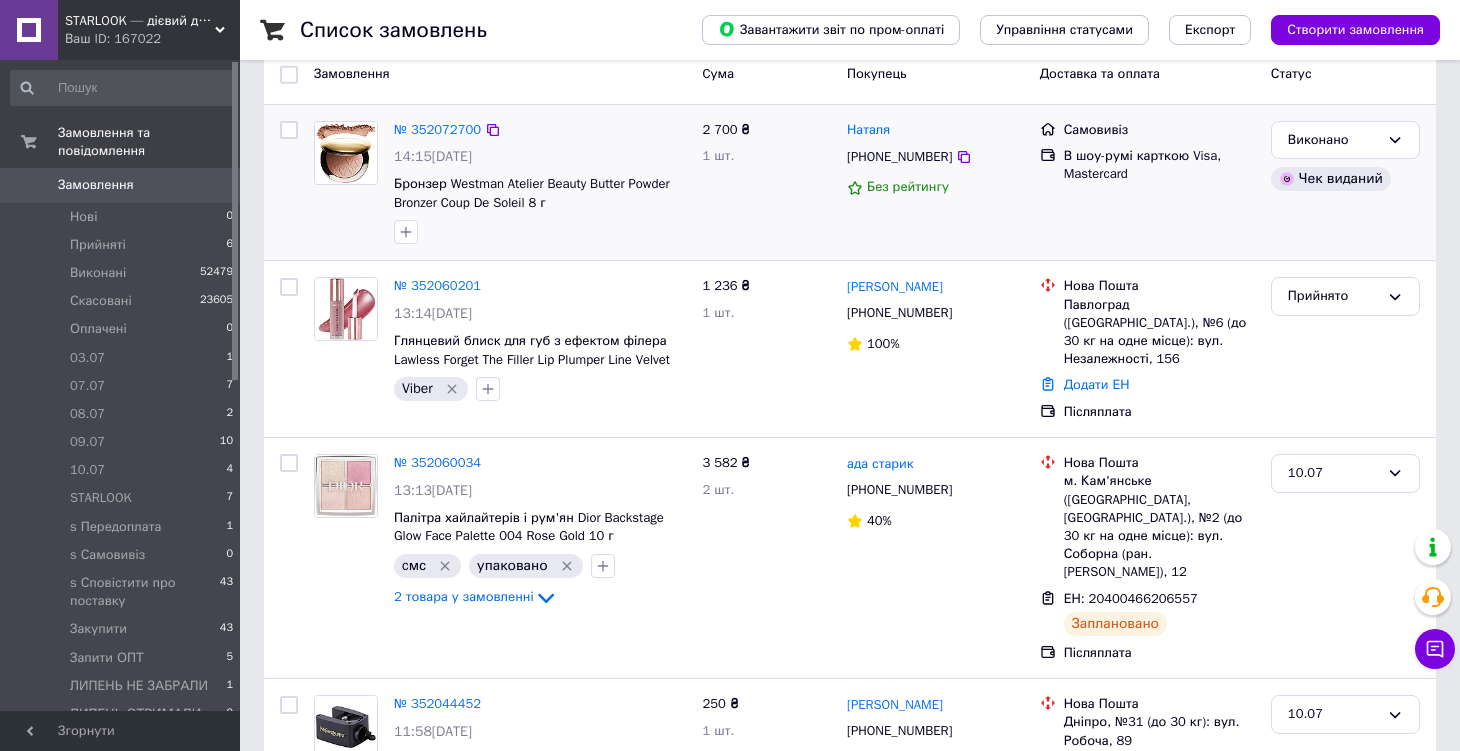 scroll, scrollTop: 218, scrollLeft: 0, axis: vertical 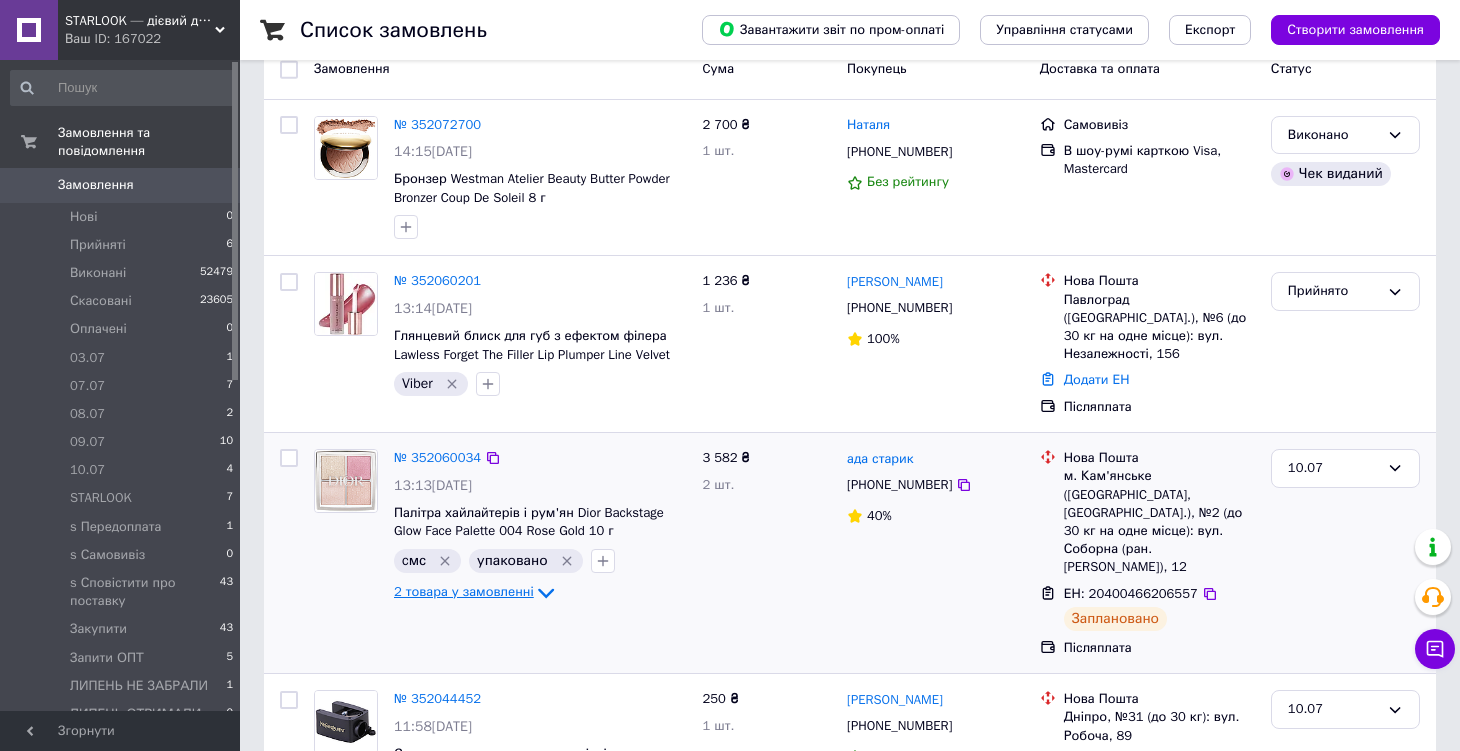 click on "2 товара у замовленні" at bounding box center (464, 592) 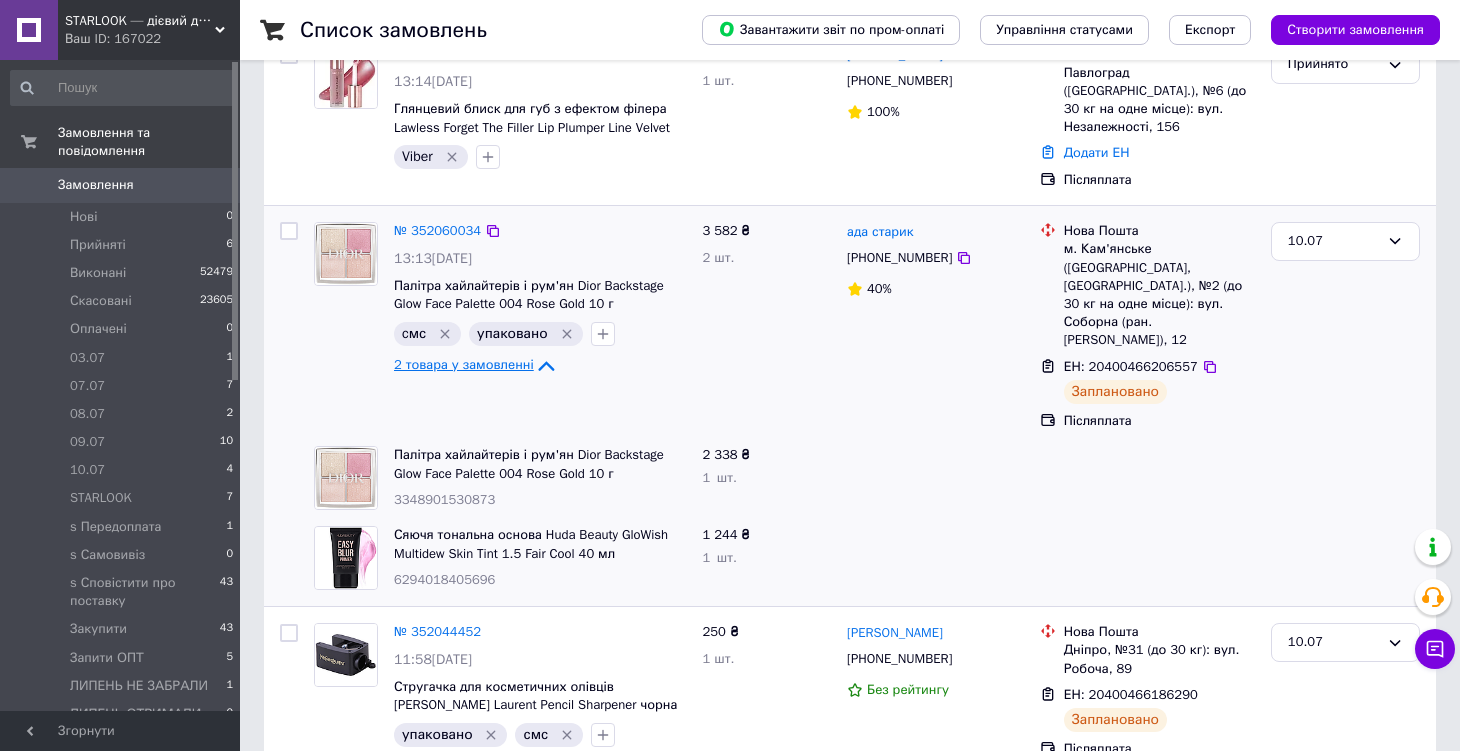scroll, scrollTop: 455, scrollLeft: 0, axis: vertical 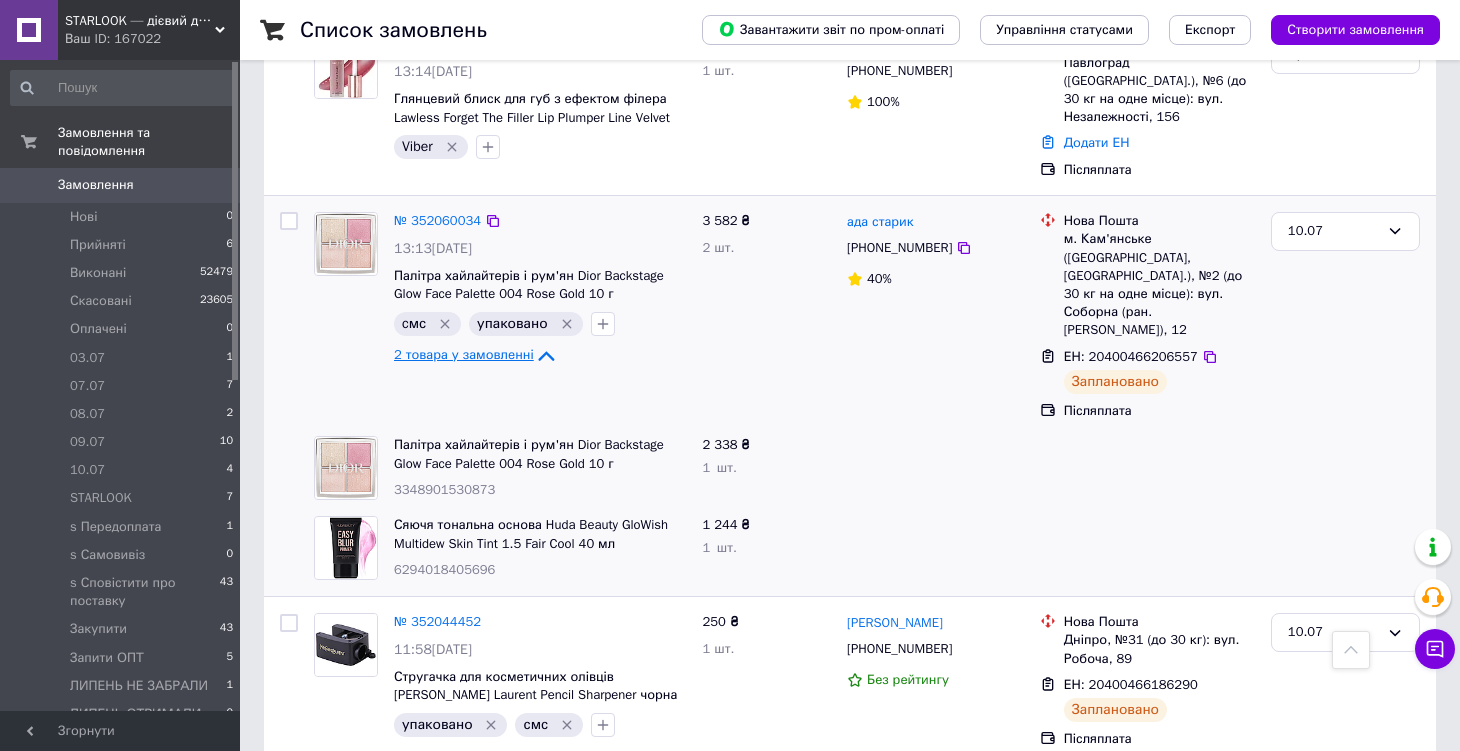 click on "2 товара у замовленні" at bounding box center [464, 355] 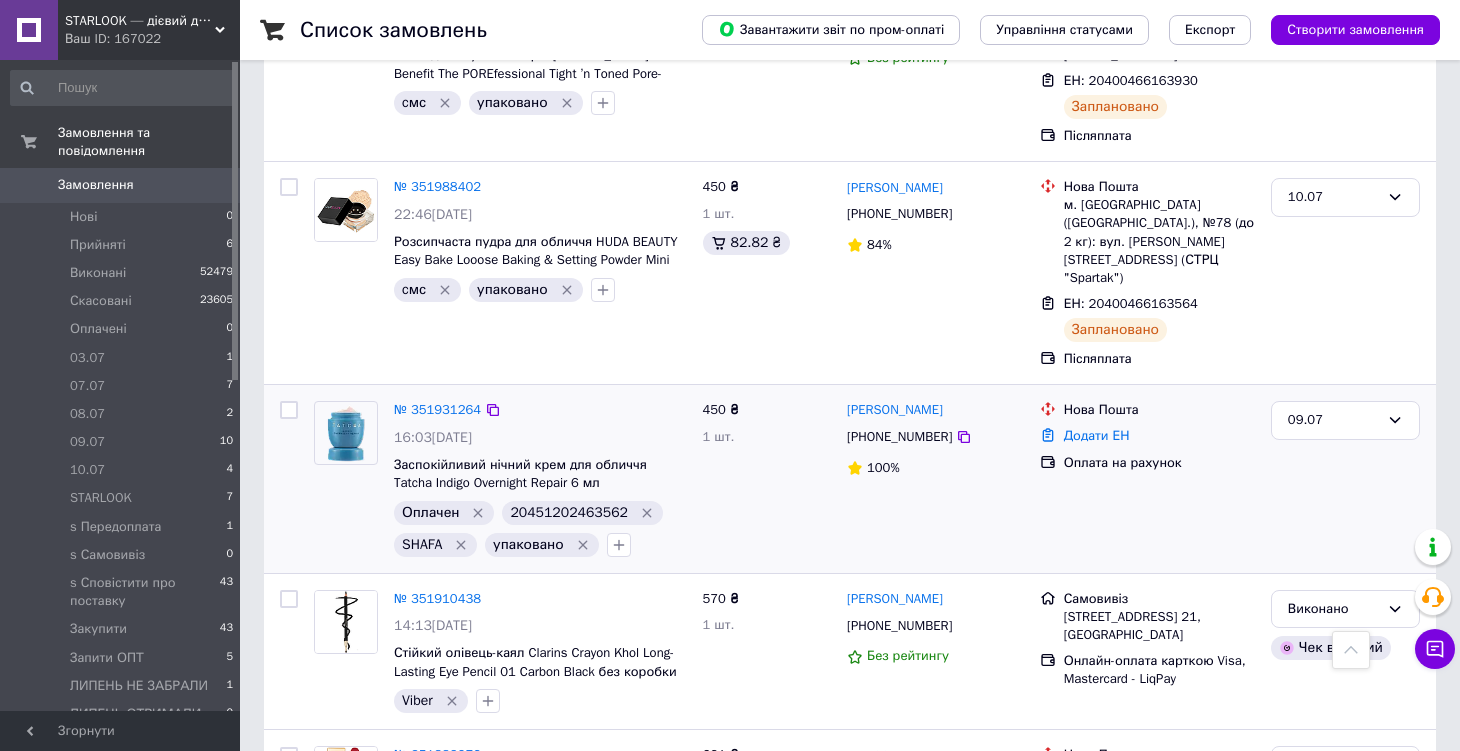 scroll, scrollTop: 732, scrollLeft: 0, axis: vertical 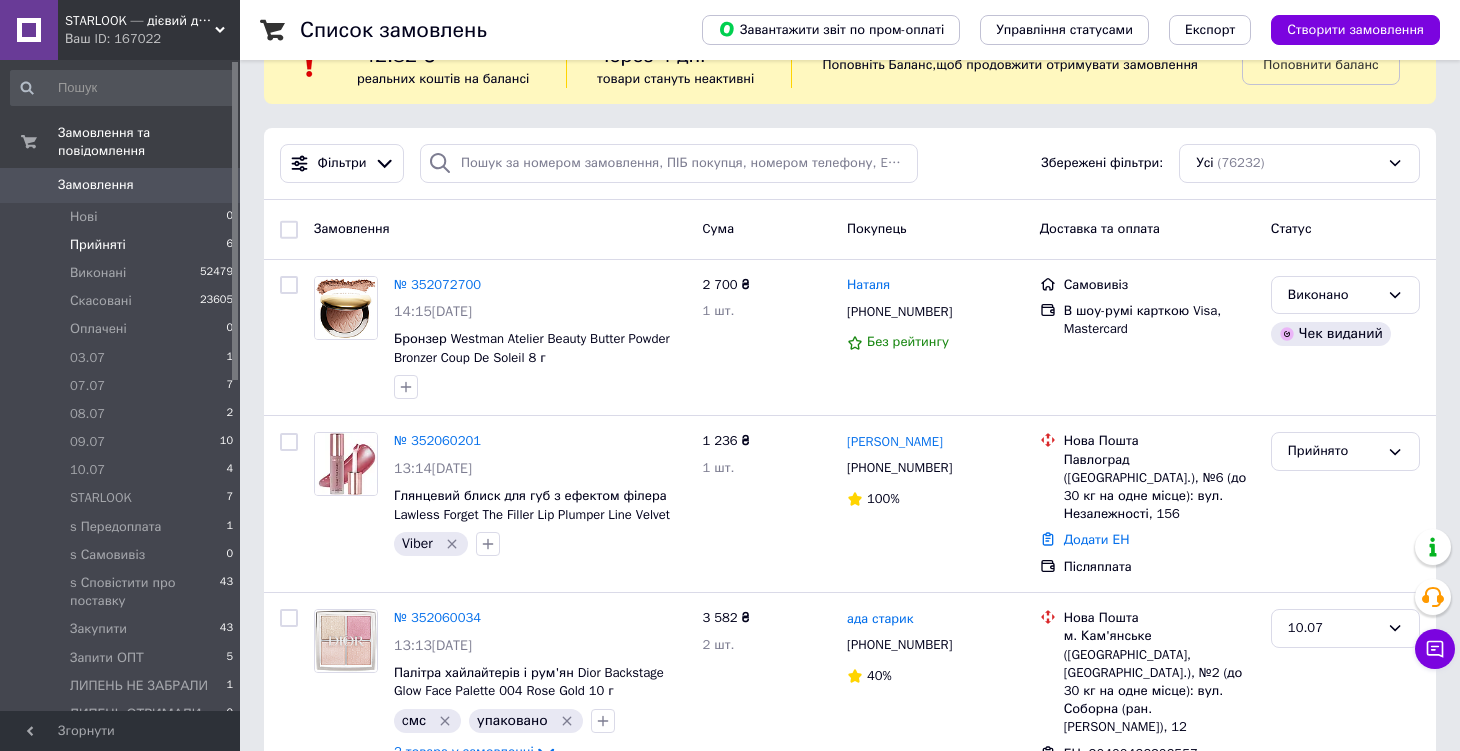 click on "Прийняті 6" at bounding box center (122, 245) 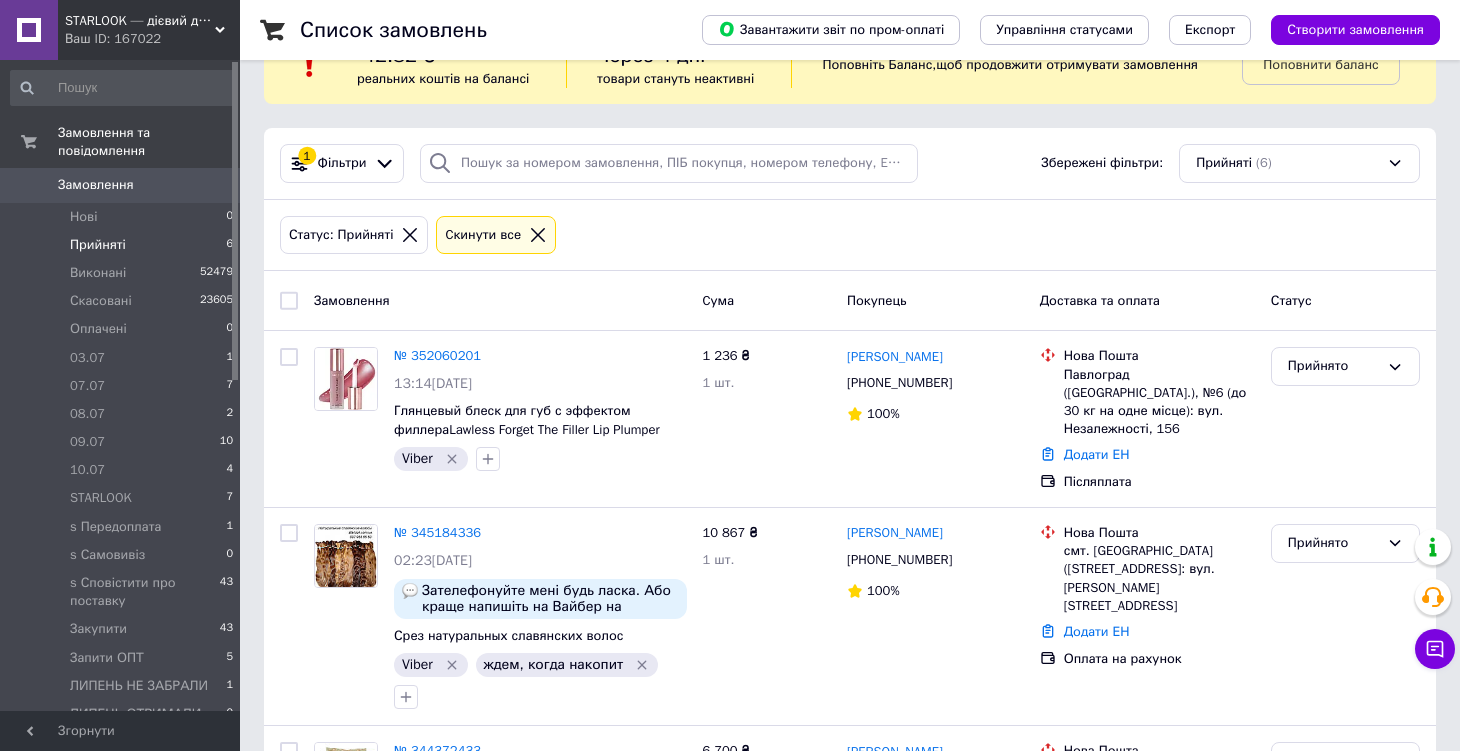 scroll, scrollTop: 0, scrollLeft: 0, axis: both 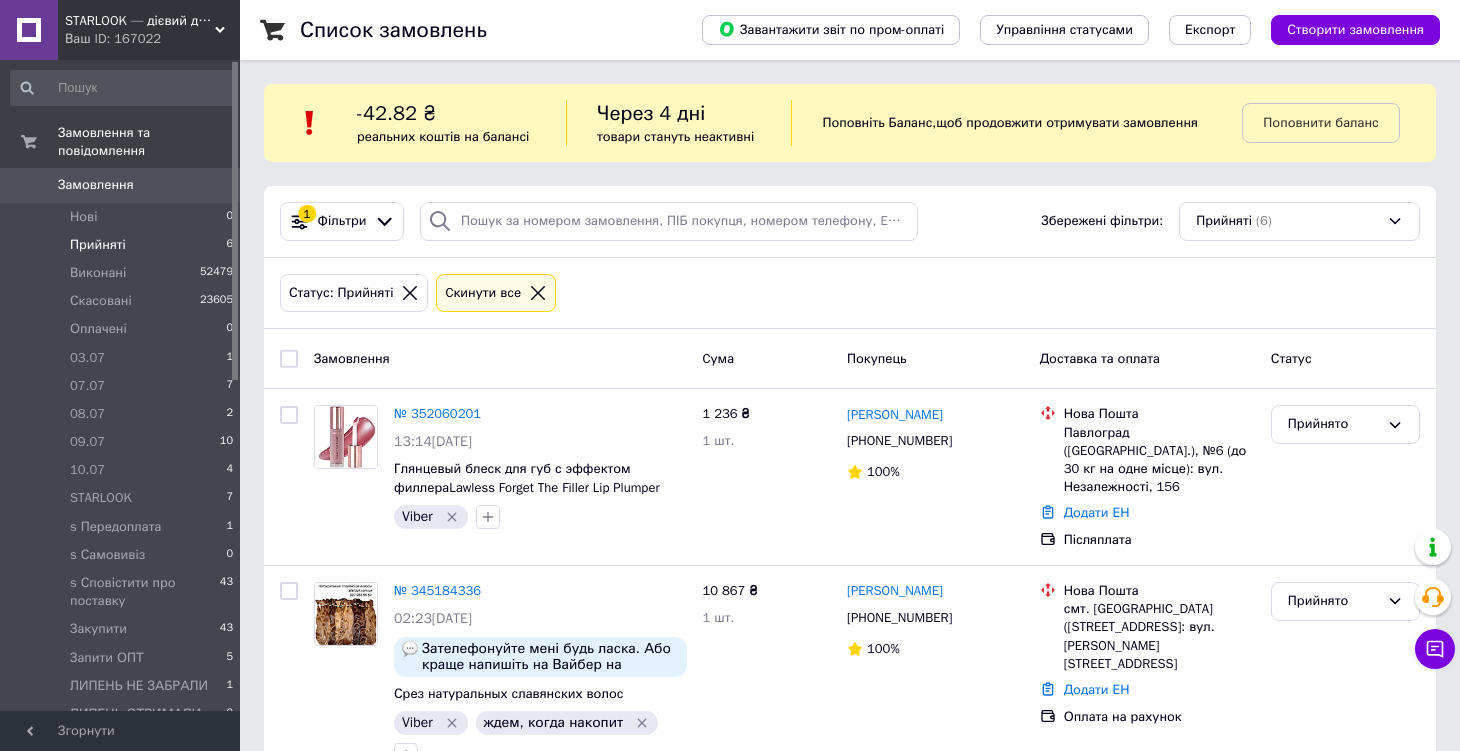 click on "Прийняті 6" at bounding box center [122, 245] 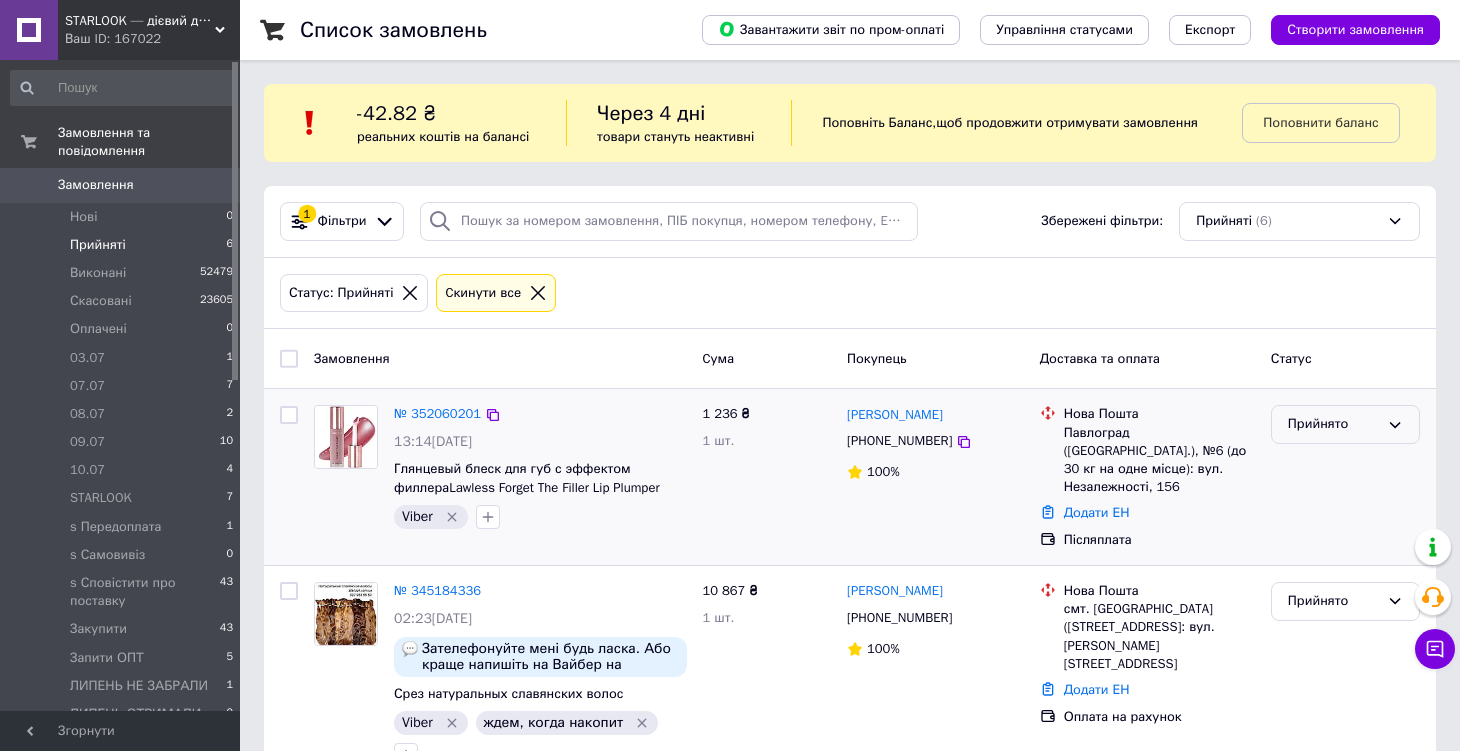 click on "Прийнято" at bounding box center [1333, 424] 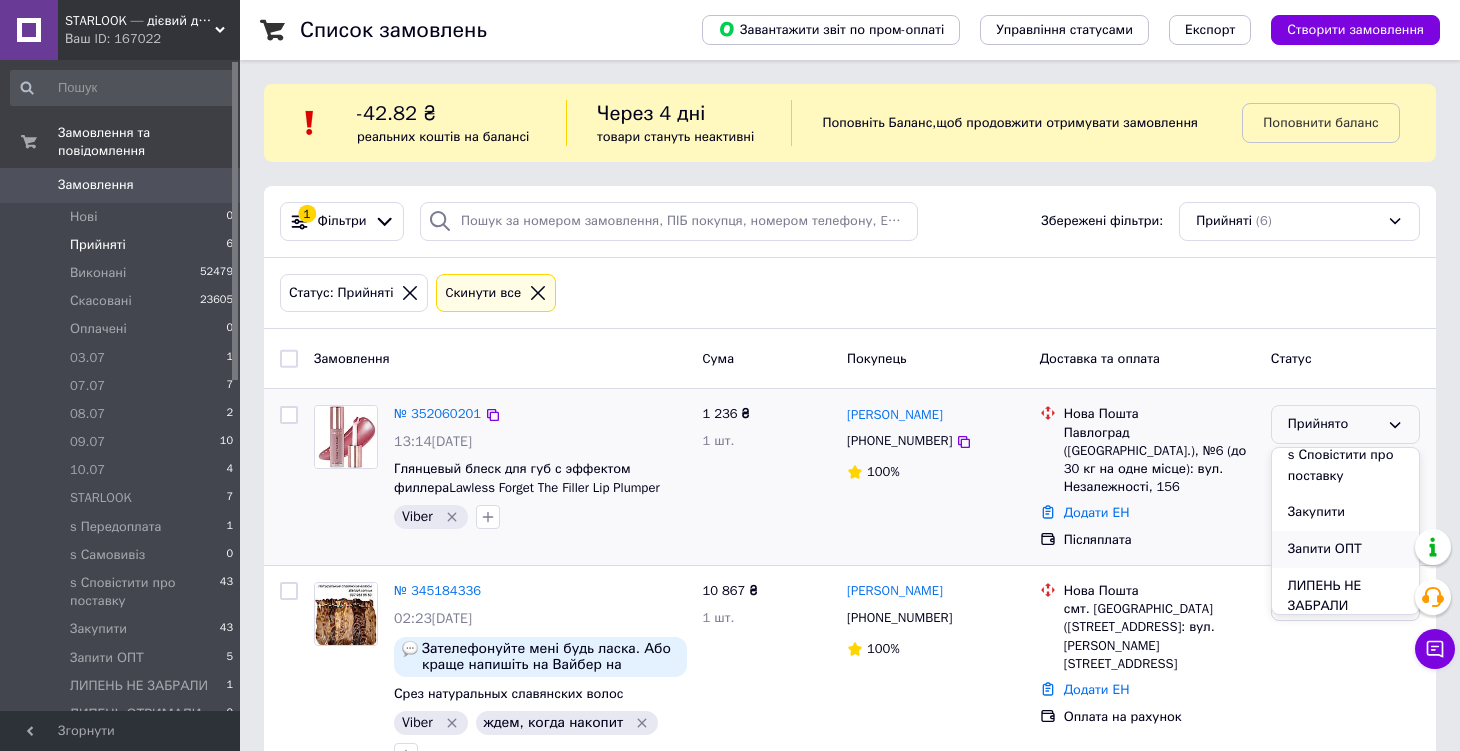 scroll, scrollTop: 327, scrollLeft: 0, axis: vertical 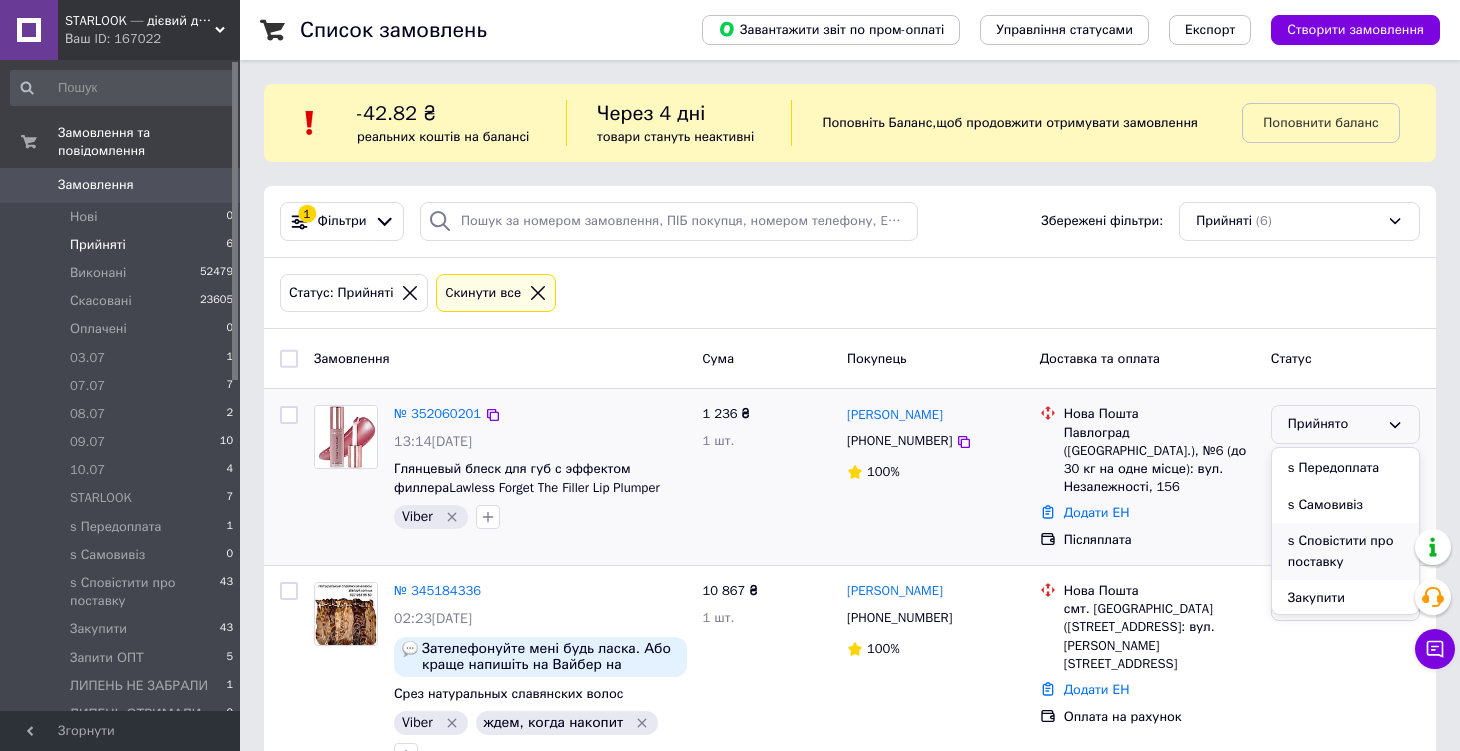 click on "s Сповістити про поставку" at bounding box center [1345, 551] 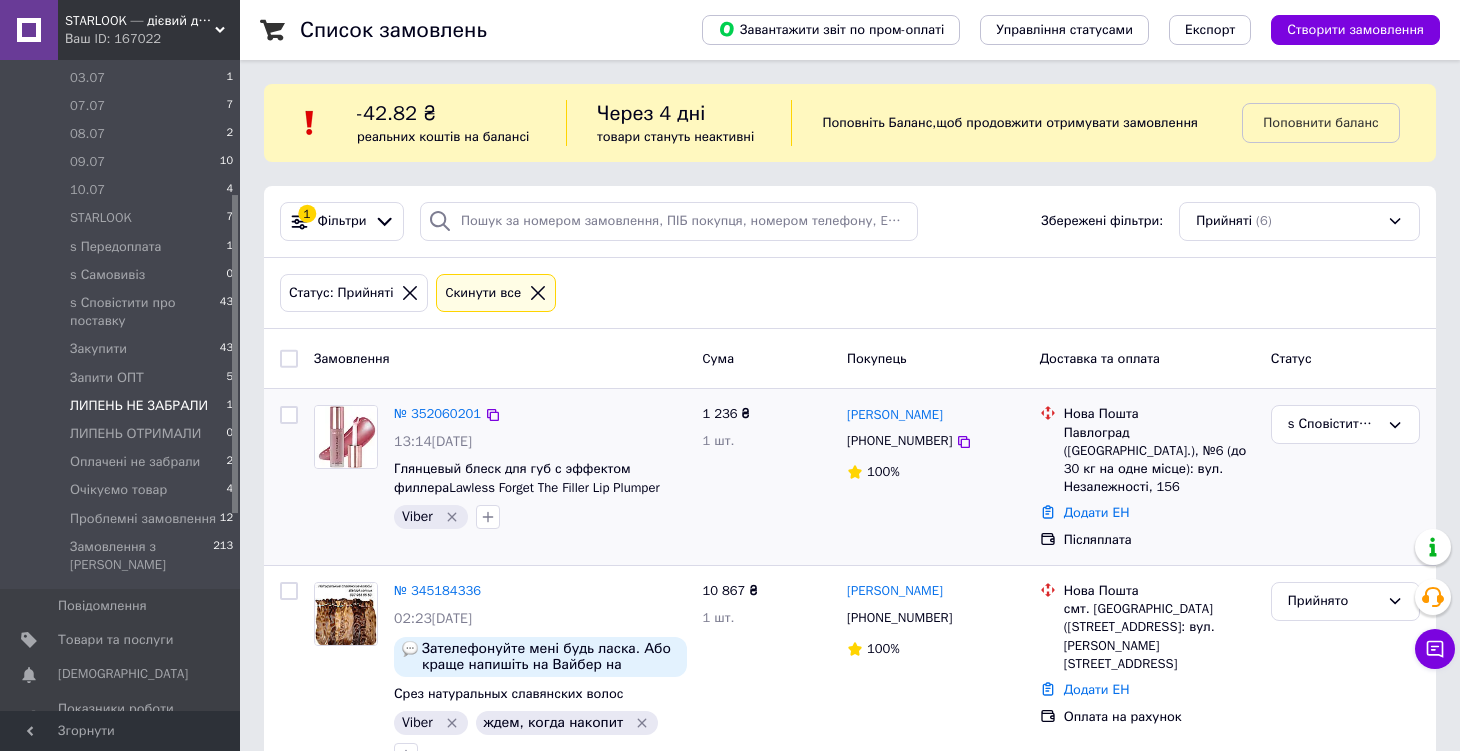 scroll, scrollTop: 273, scrollLeft: 0, axis: vertical 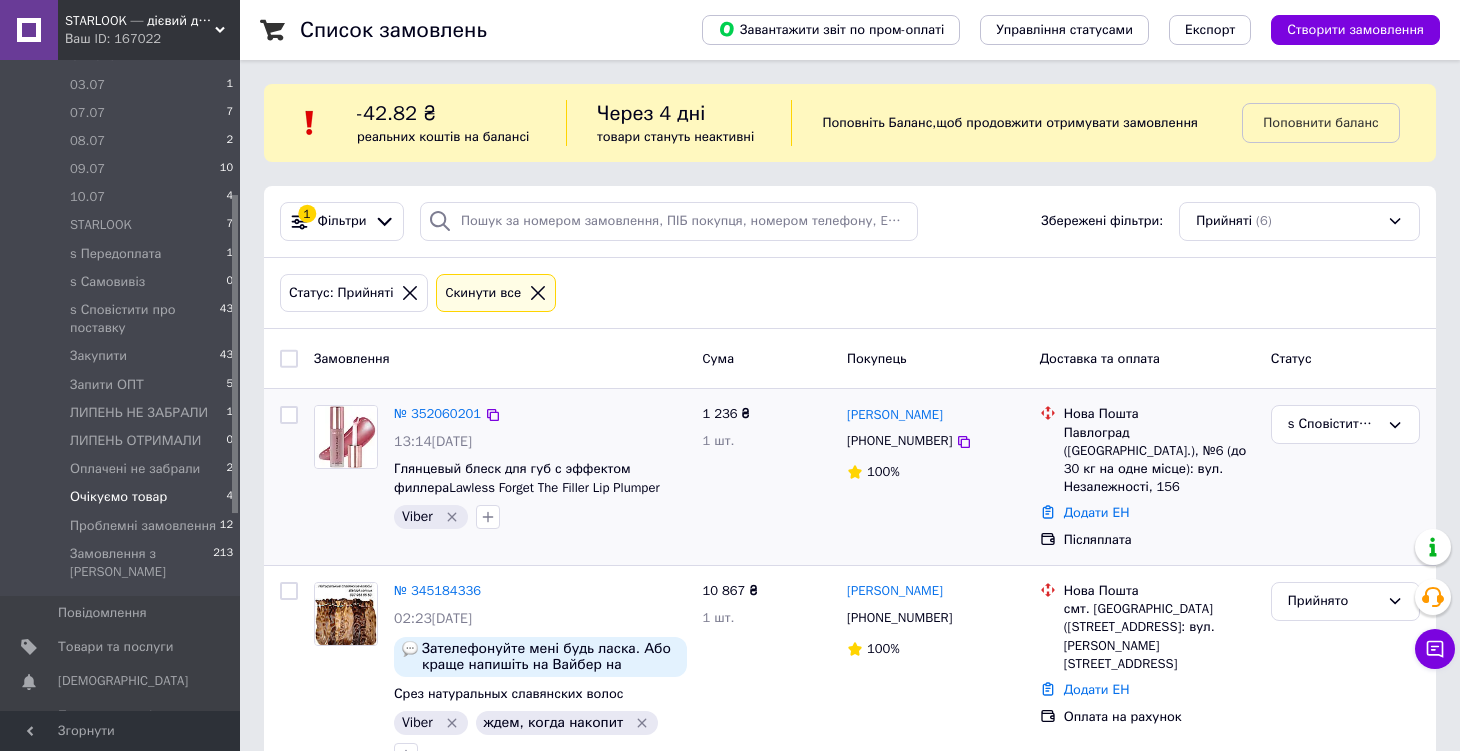 click on "Очікуємо товар" at bounding box center (118, 497) 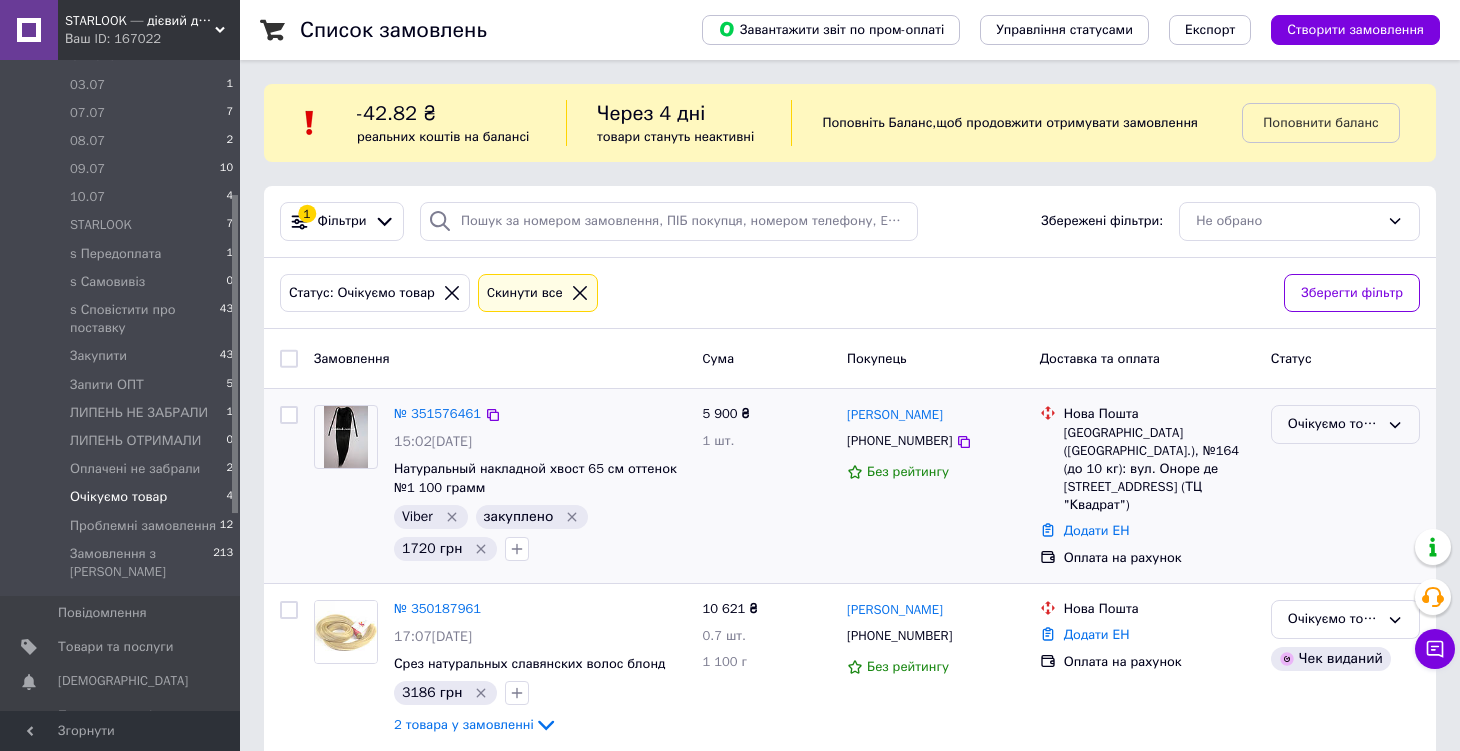 click on "Очікуємо товар" at bounding box center [1333, 424] 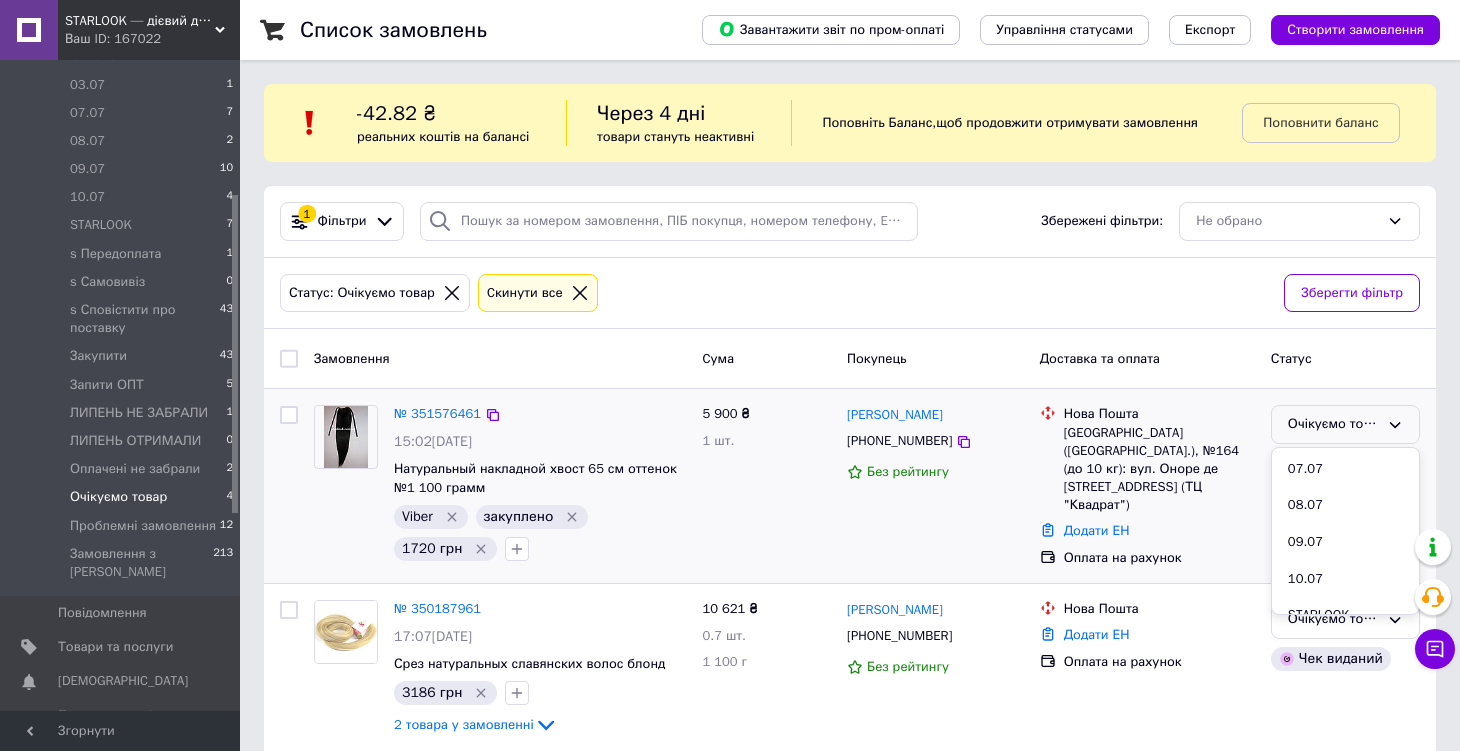 scroll, scrollTop: 180, scrollLeft: 0, axis: vertical 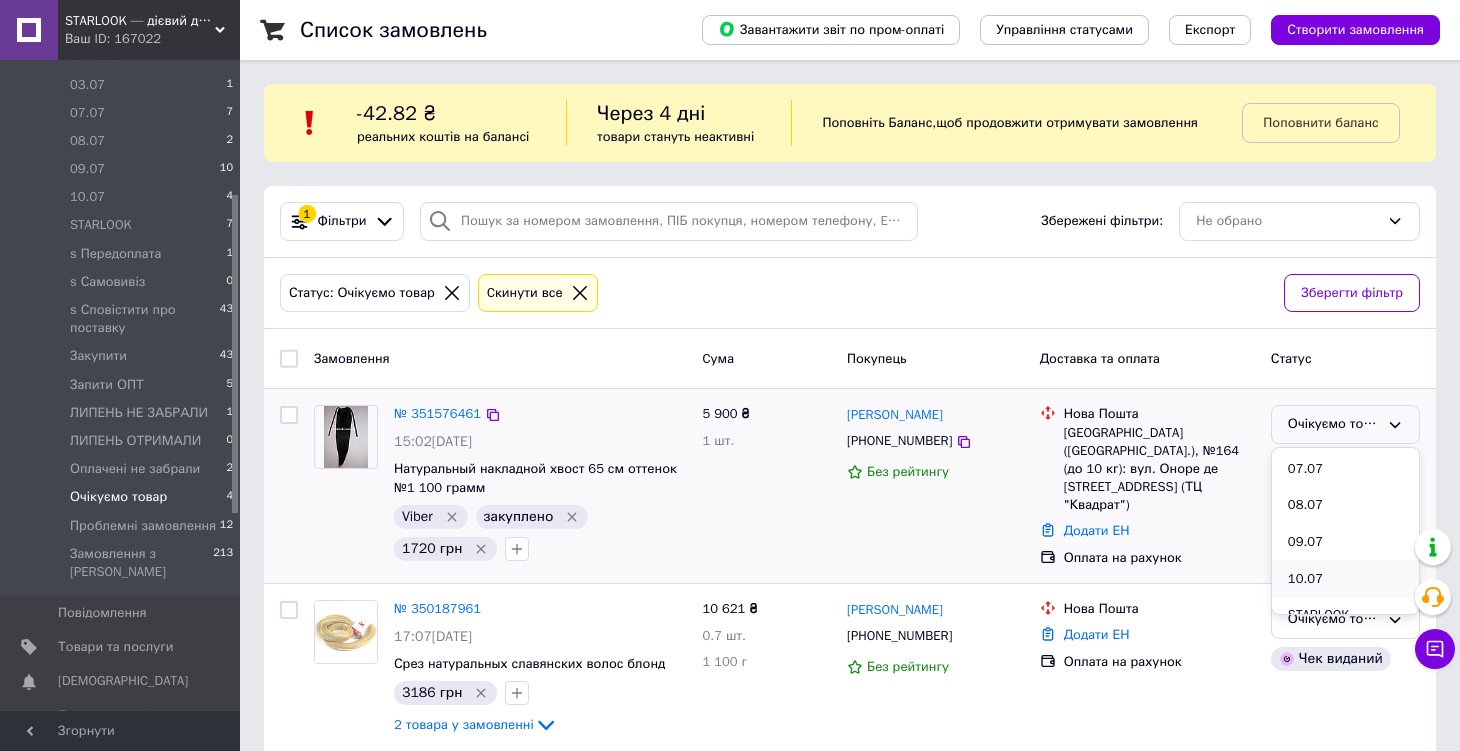 click on "10.07" at bounding box center (1345, 579) 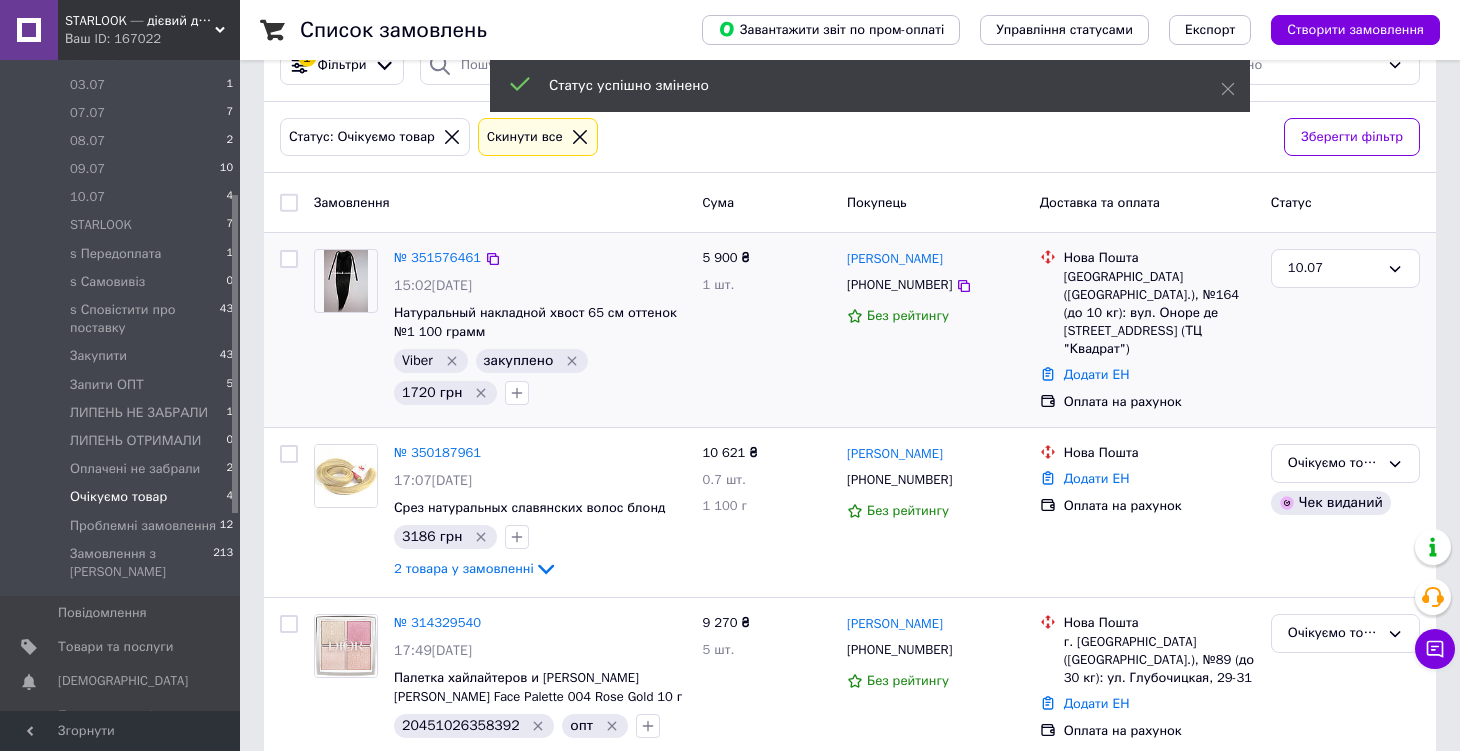 scroll, scrollTop: 158, scrollLeft: 0, axis: vertical 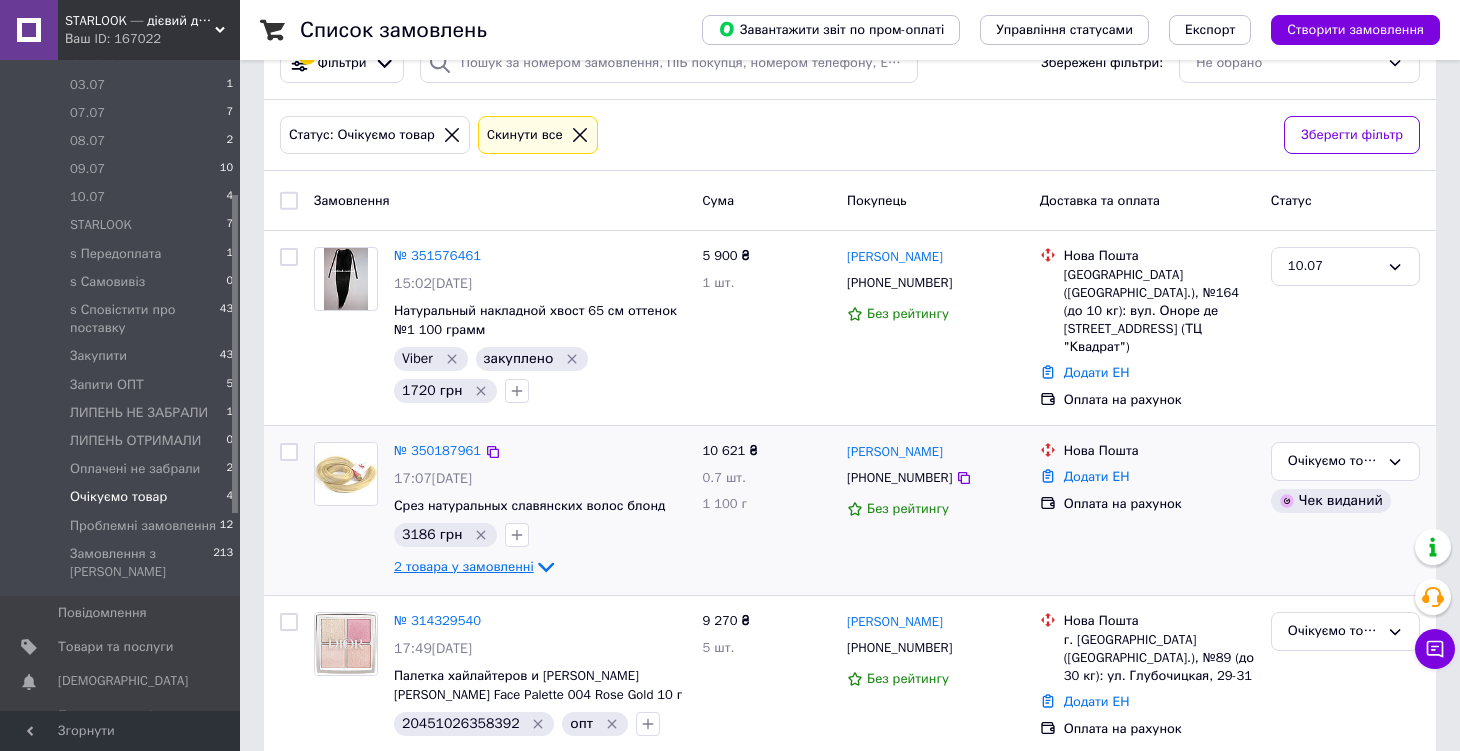 click on "2 товара у замовленні" at bounding box center [464, 566] 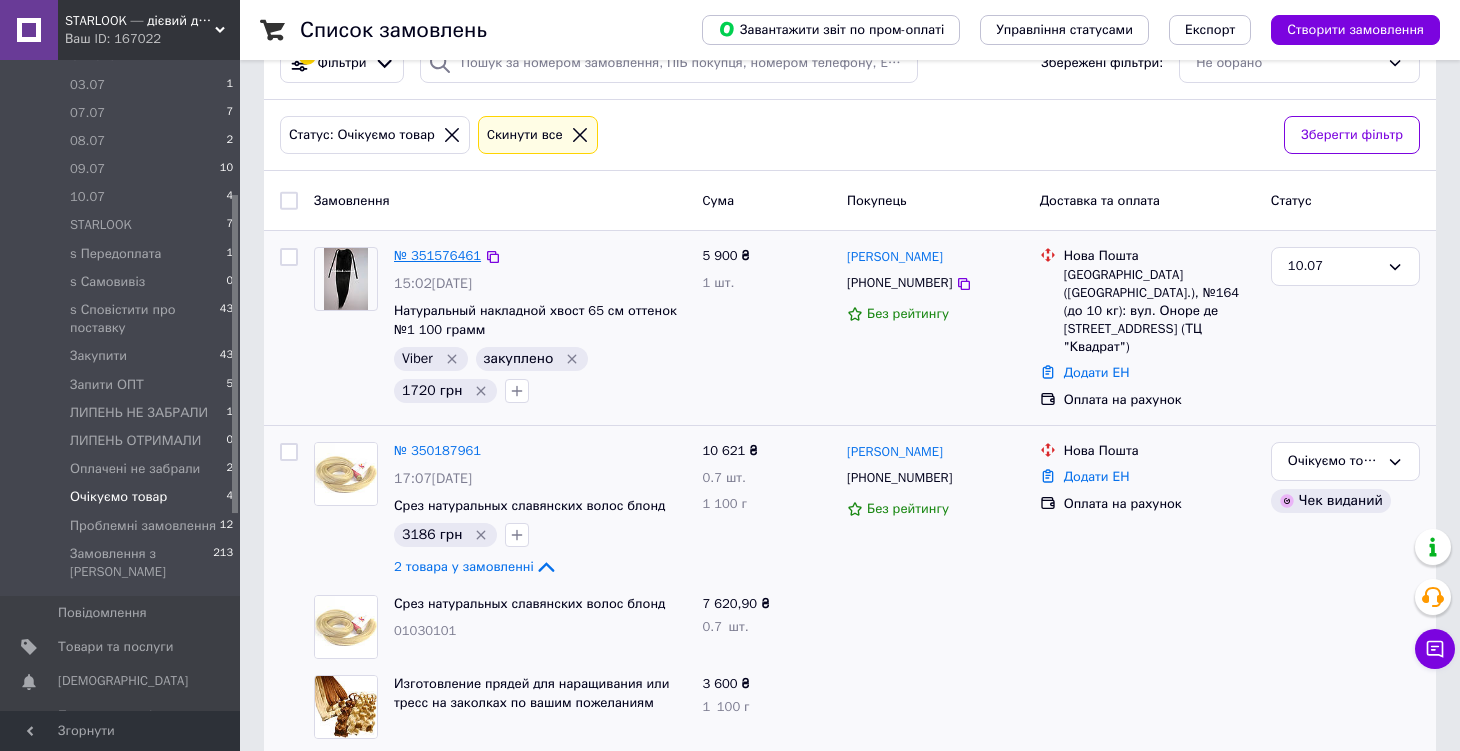 click on "№ 351576461" at bounding box center (437, 255) 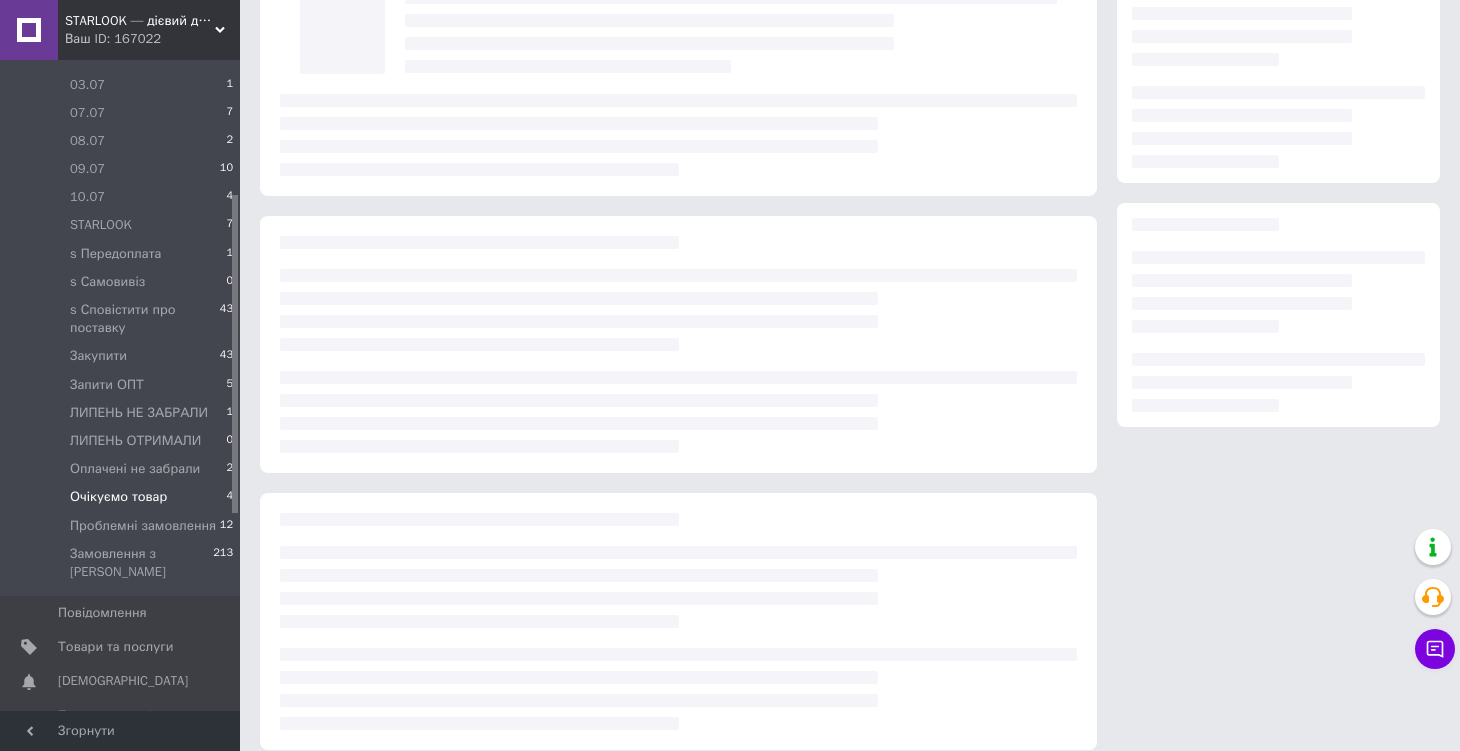 scroll, scrollTop: 101, scrollLeft: 0, axis: vertical 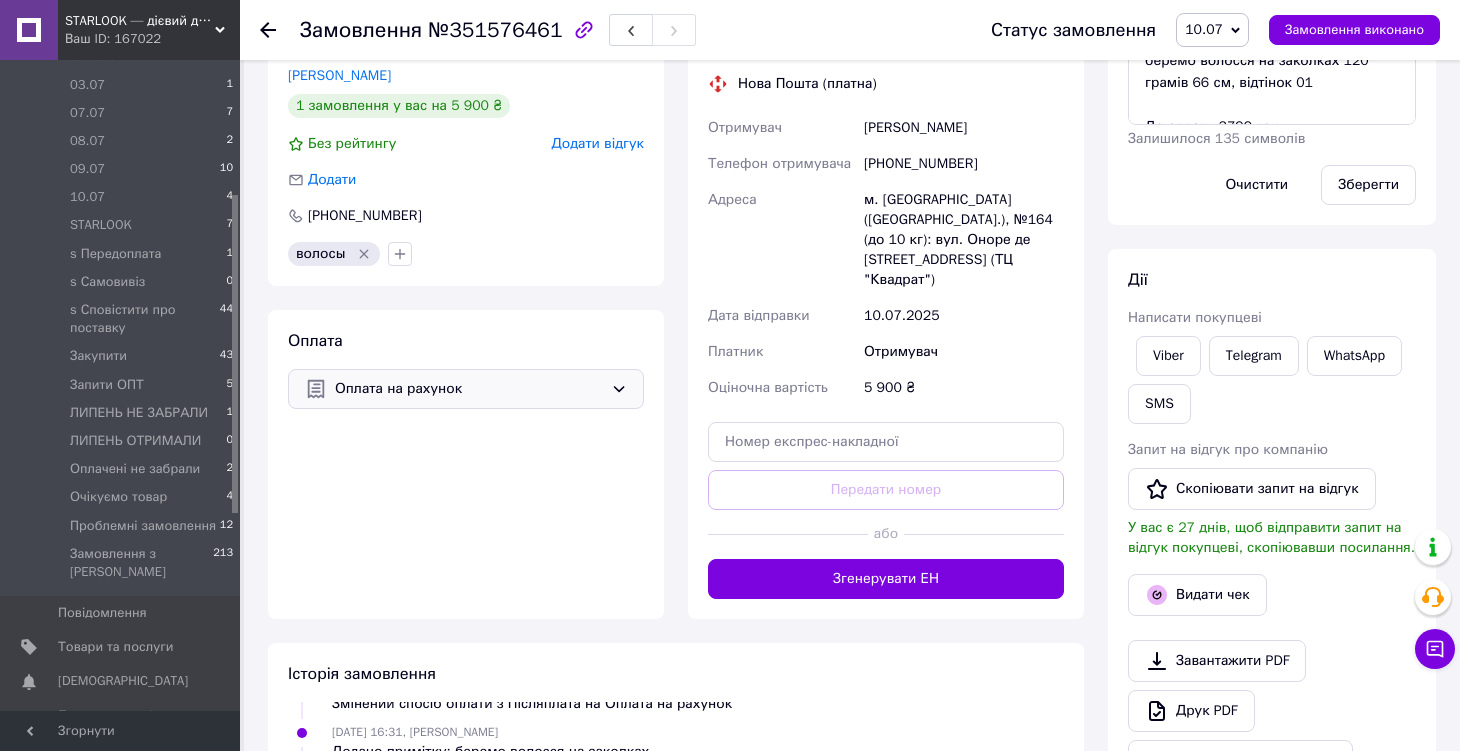 click on "Оплата на рахунок" at bounding box center [469, 389] 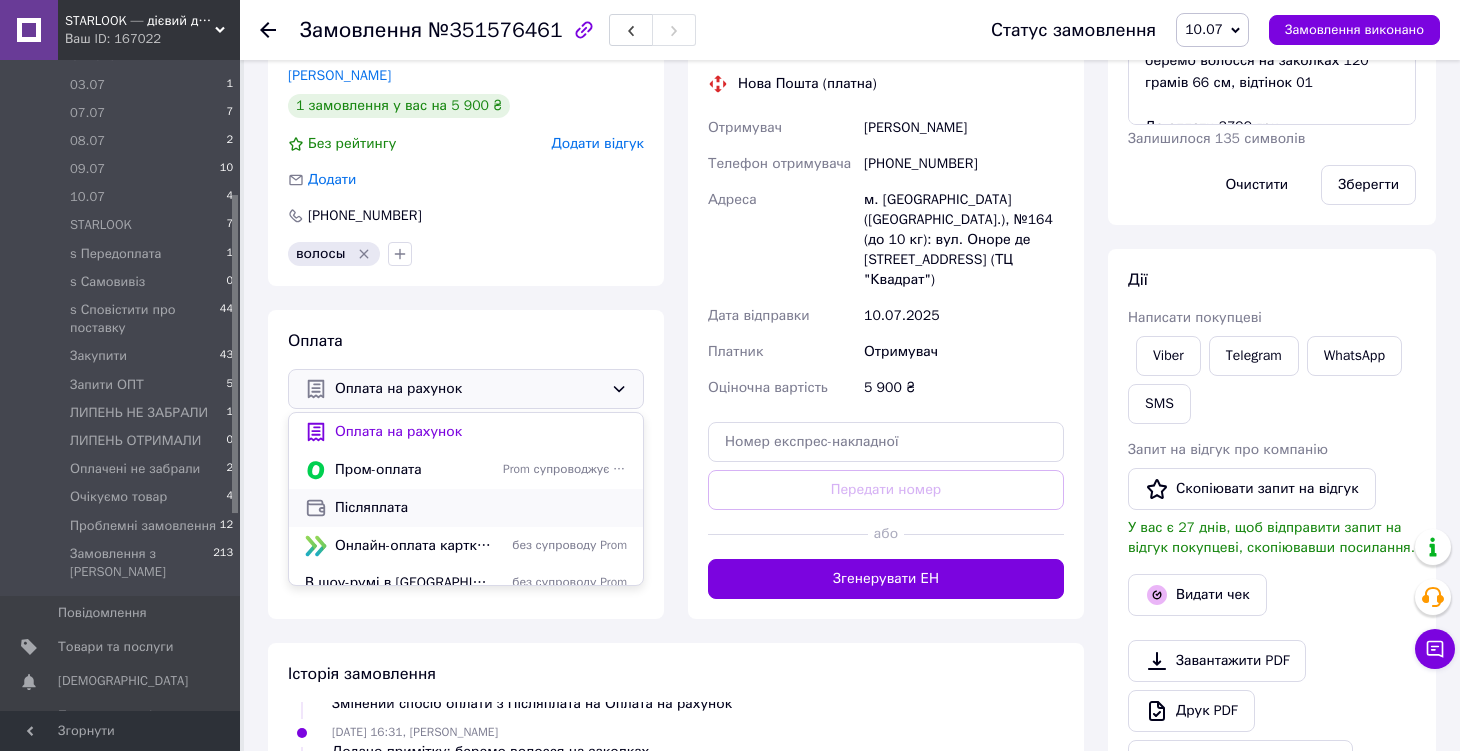 click on "Післяплата" at bounding box center (481, 508) 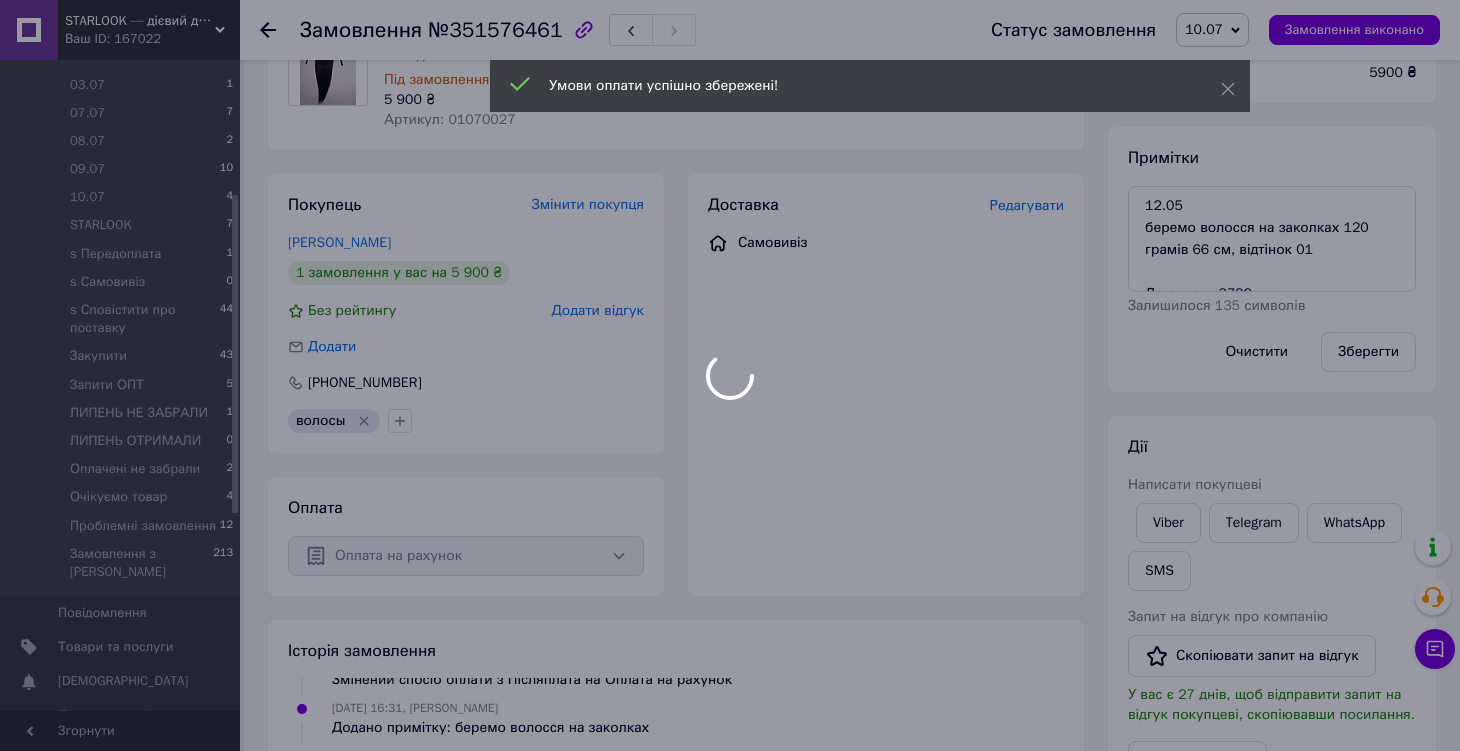 scroll, scrollTop: 194, scrollLeft: 0, axis: vertical 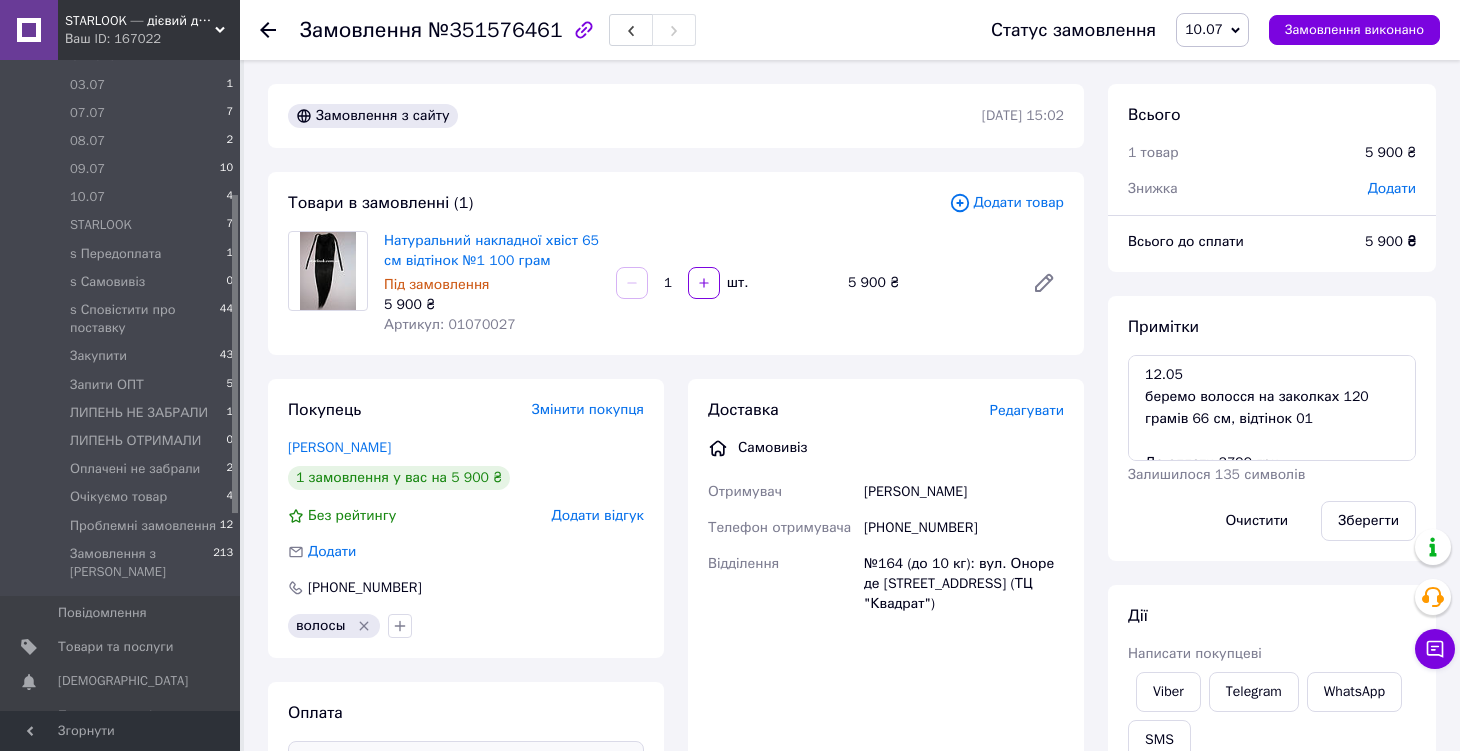 click on "Редагувати" at bounding box center [1027, 410] 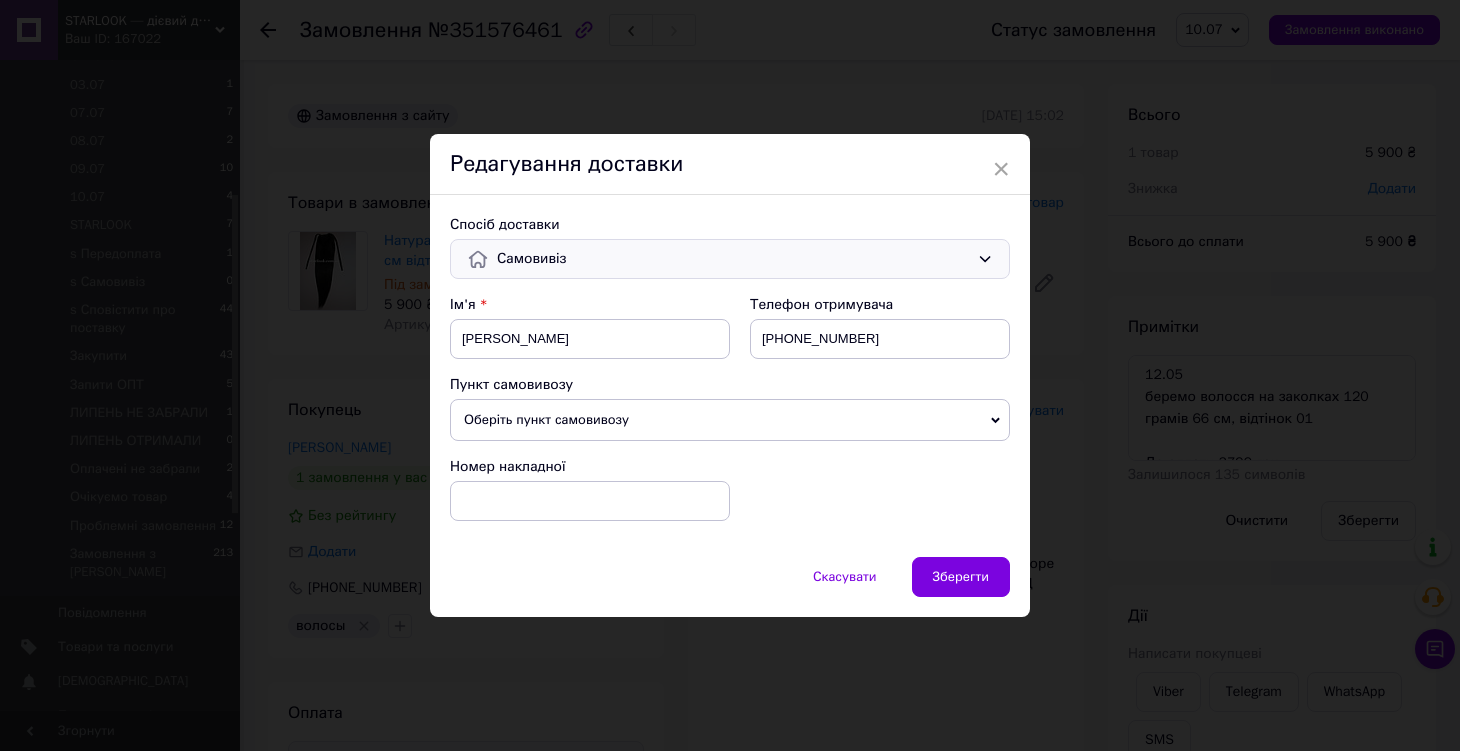 click on "Самовивіз" at bounding box center (733, 259) 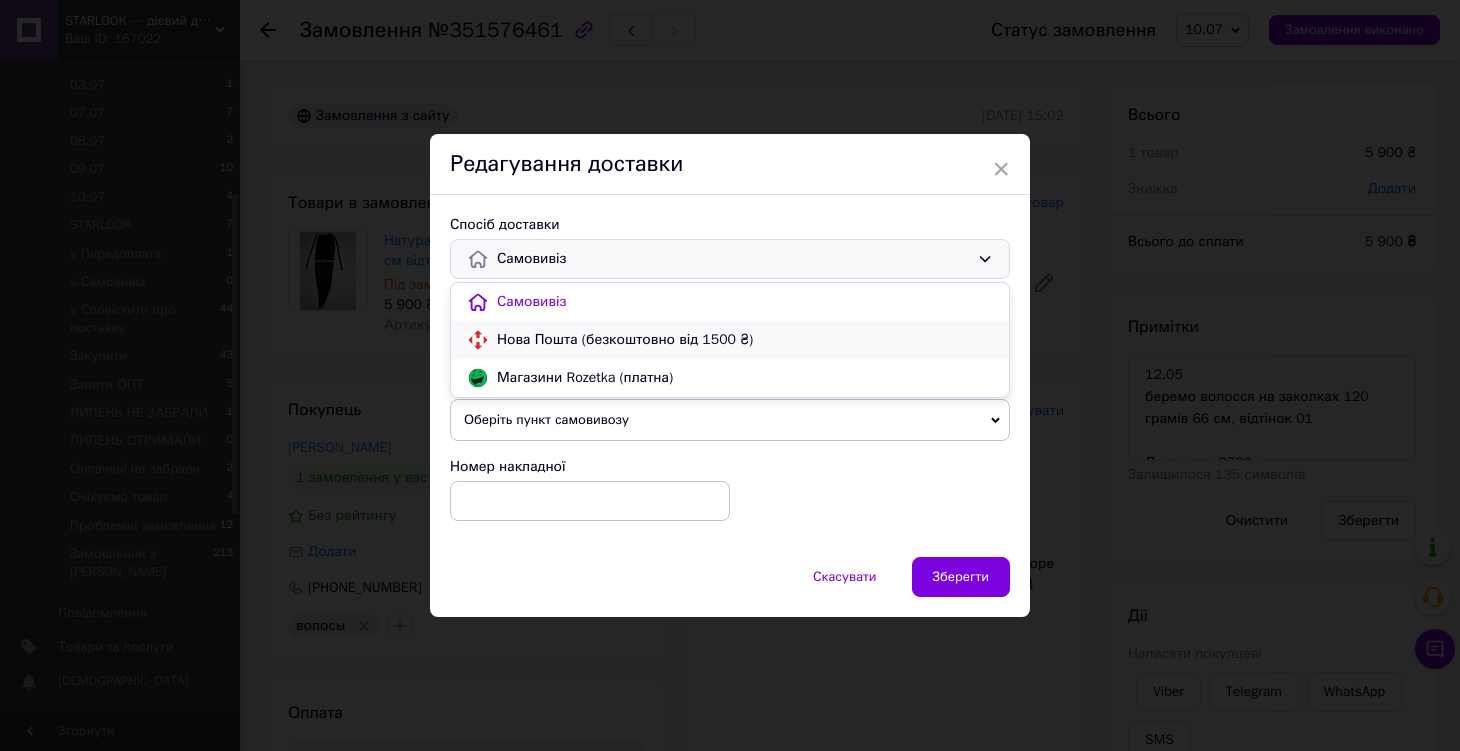 click on "Нова Пошта (безкоштовно від 1500 ₴)" at bounding box center [745, 340] 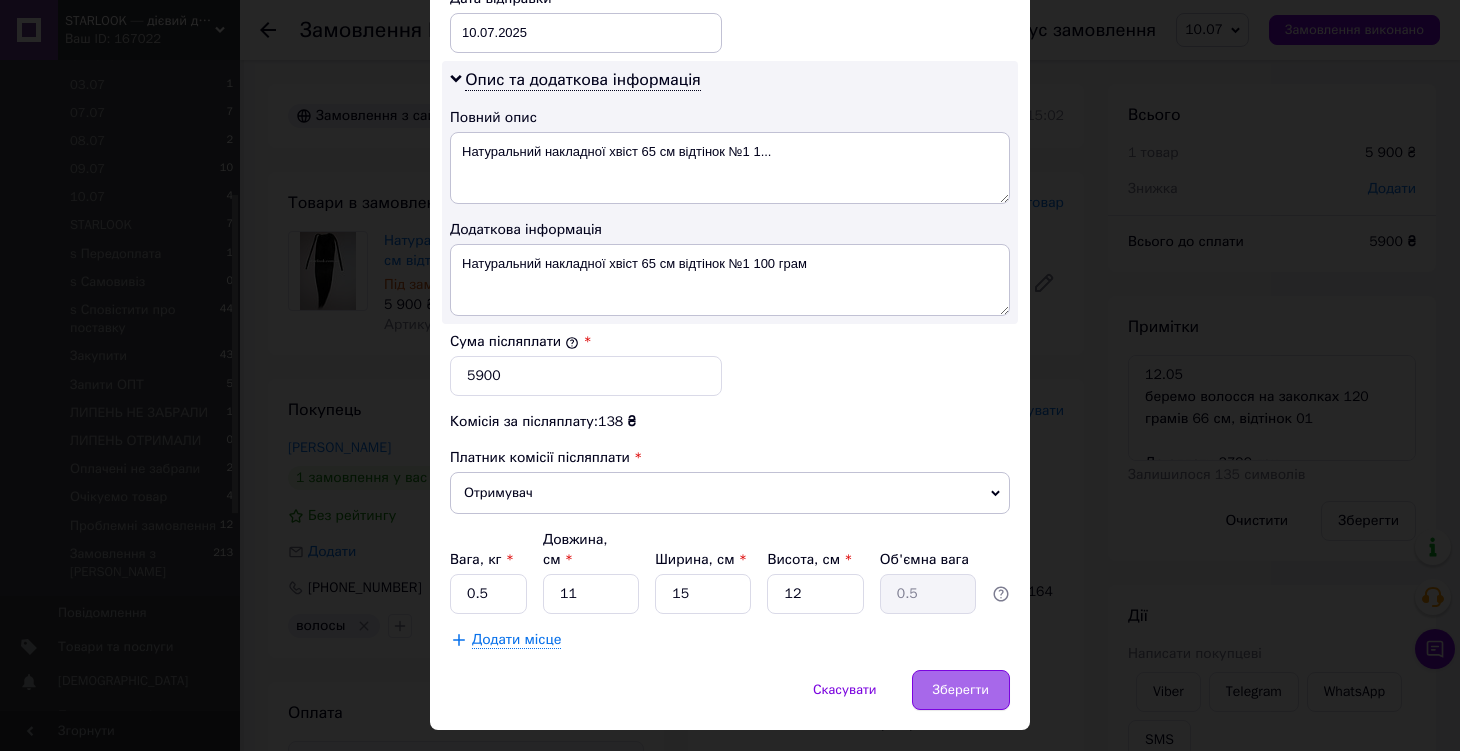 scroll, scrollTop: 989, scrollLeft: 0, axis: vertical 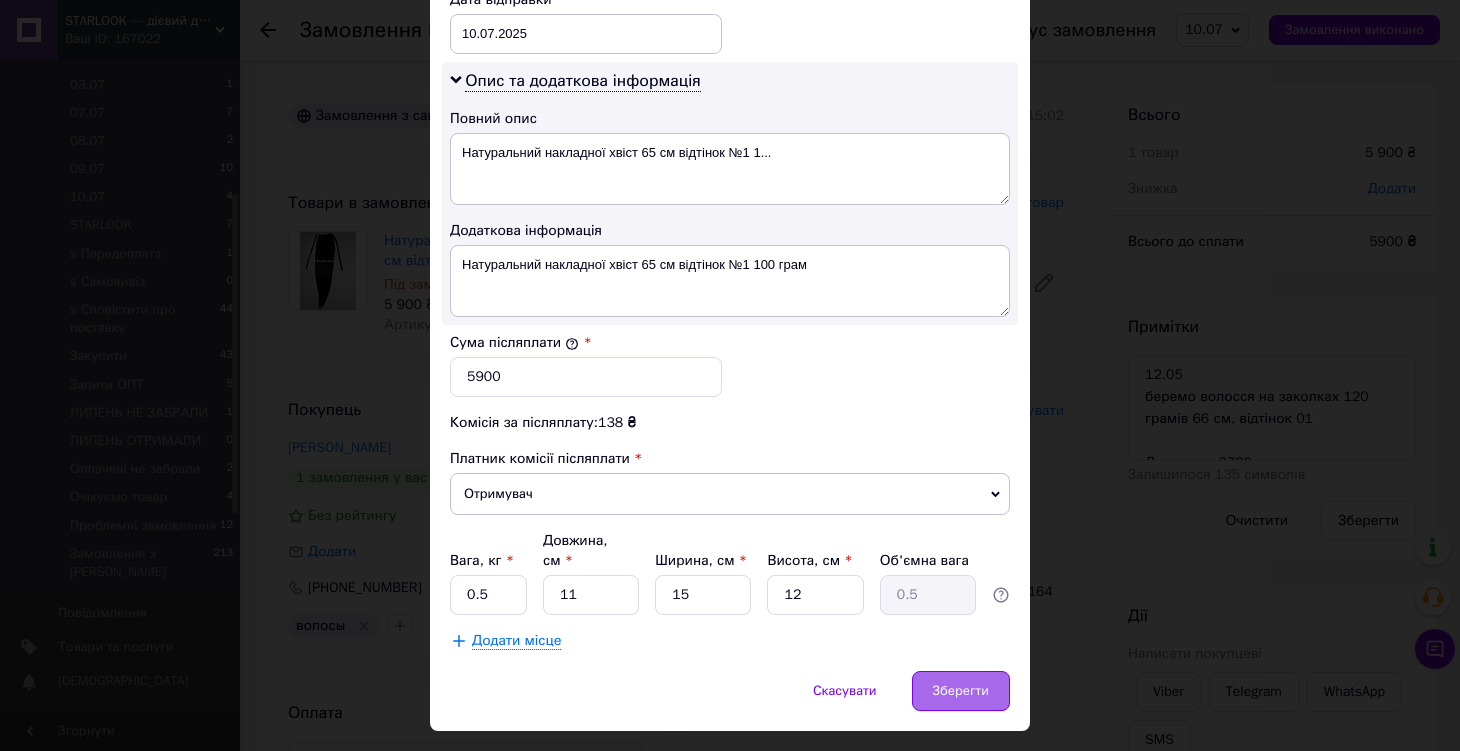 click on "Зберегти" at bounding box center [961, 691] 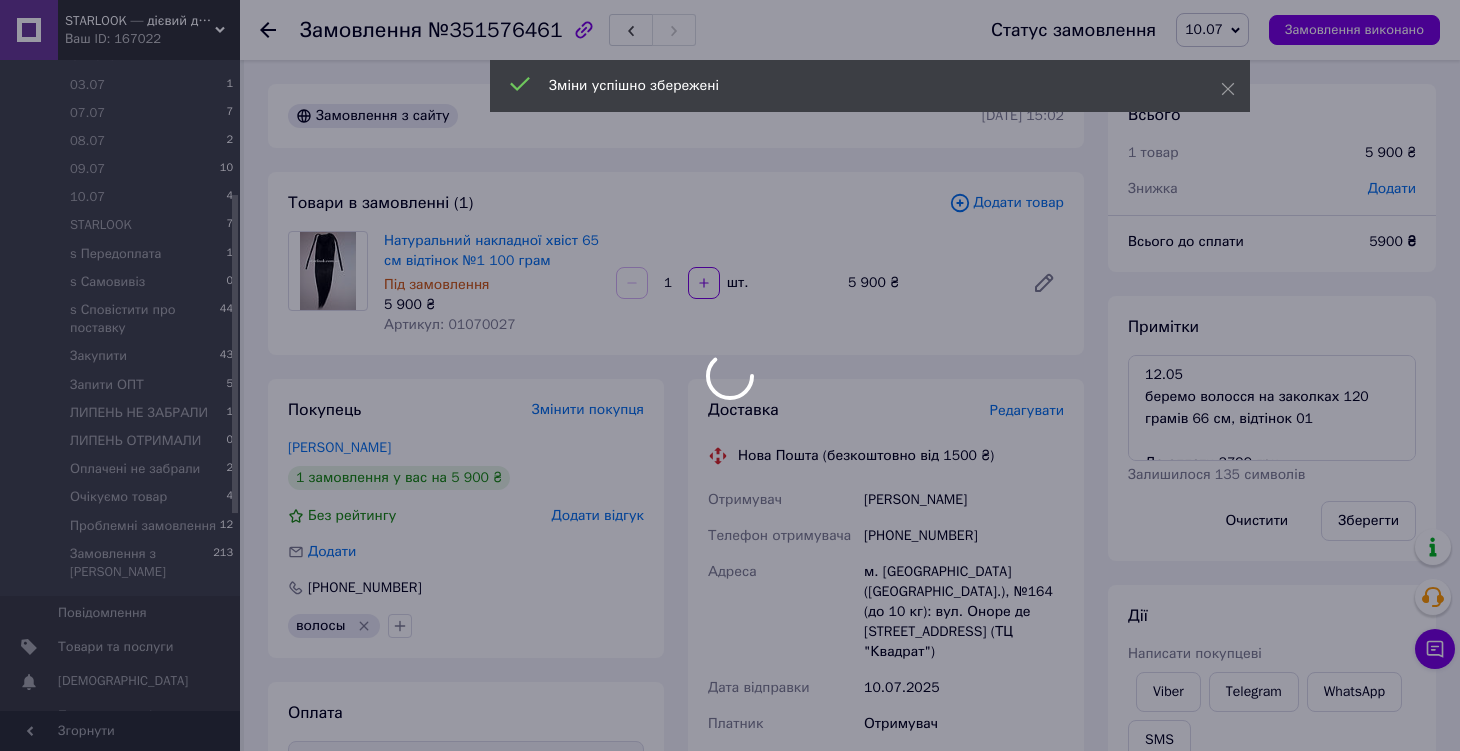 scroll, scrollTop: 716, scrollLeft: 0, axis: vertical 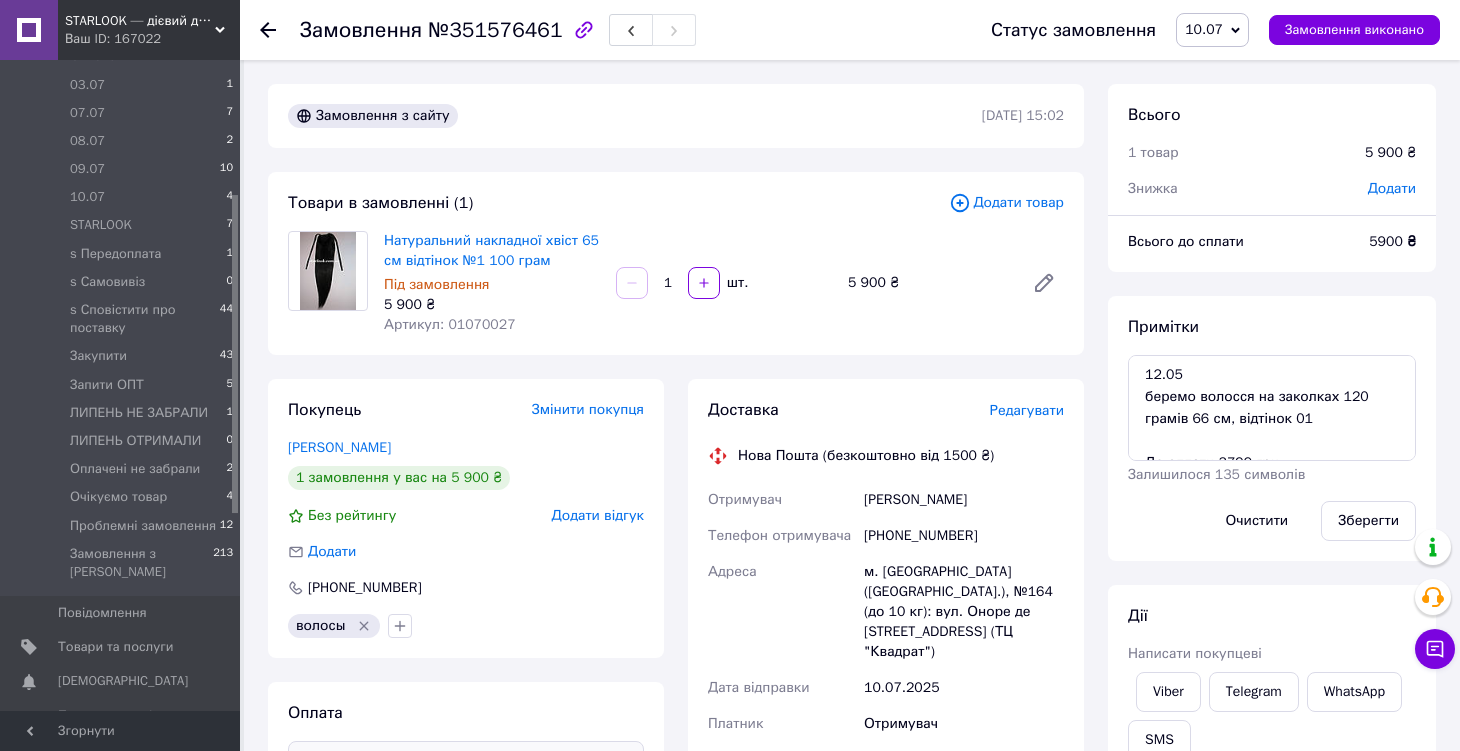 click on "+380673043191" at bounding box center (964, 536) 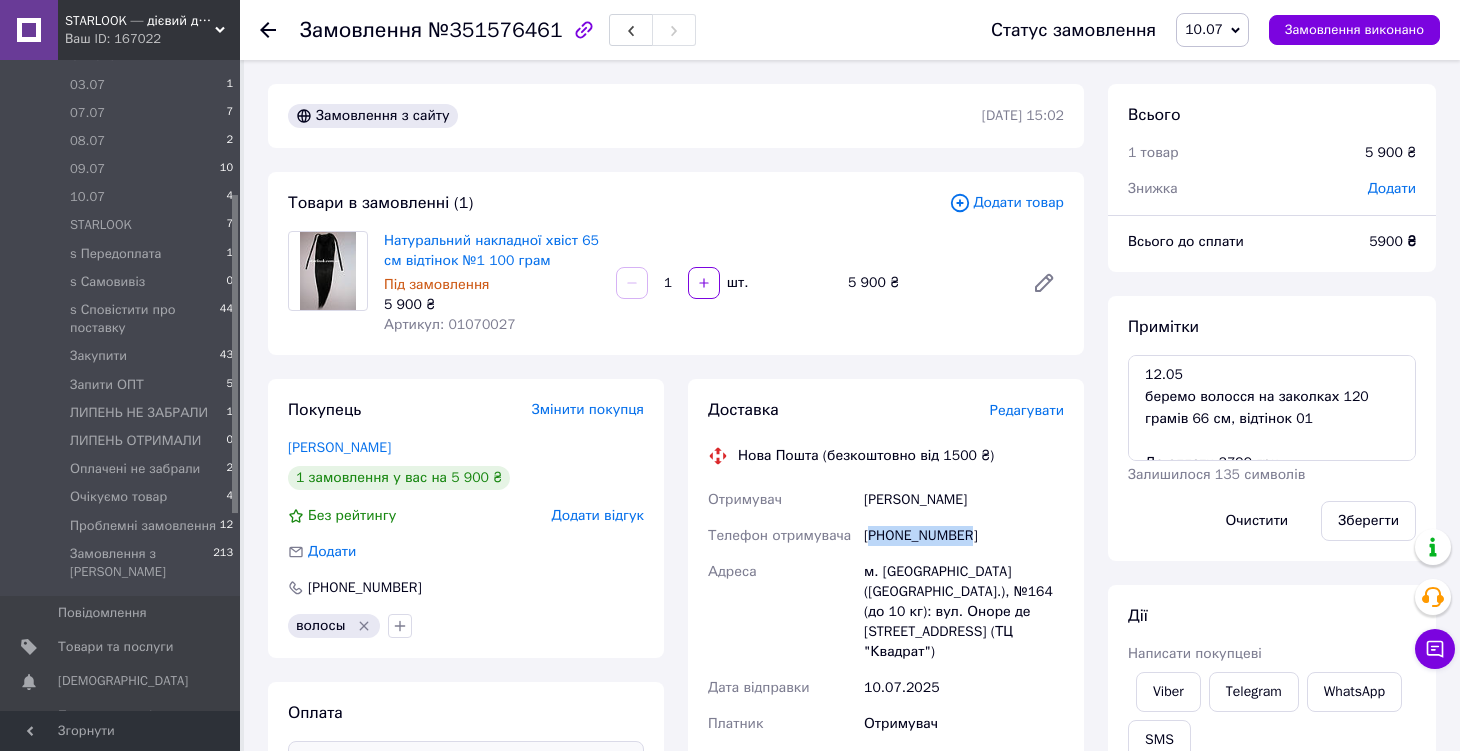 click on "+380673043191" at bounding box center [964, 536] 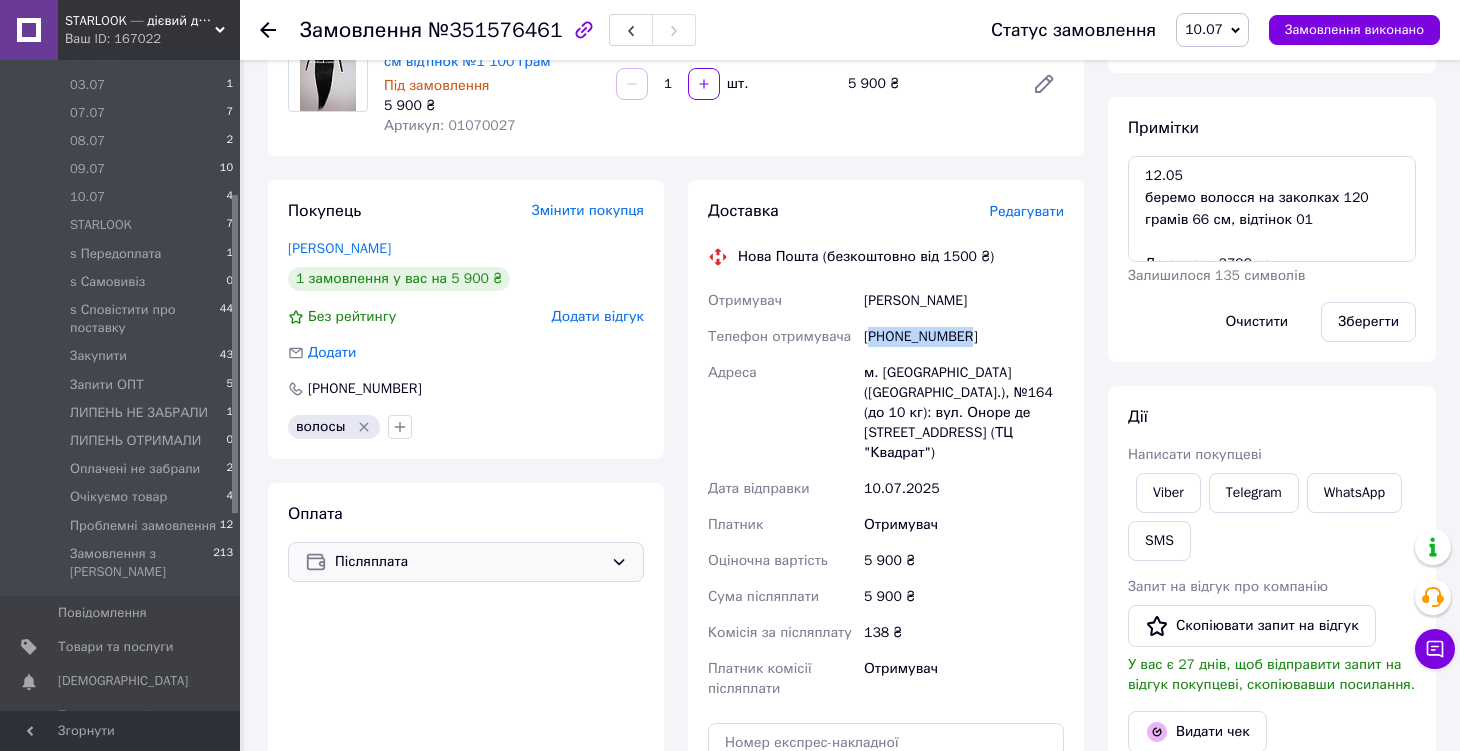 scroll, scrollTop: 197, scrollLeft: 0, axis: vertical 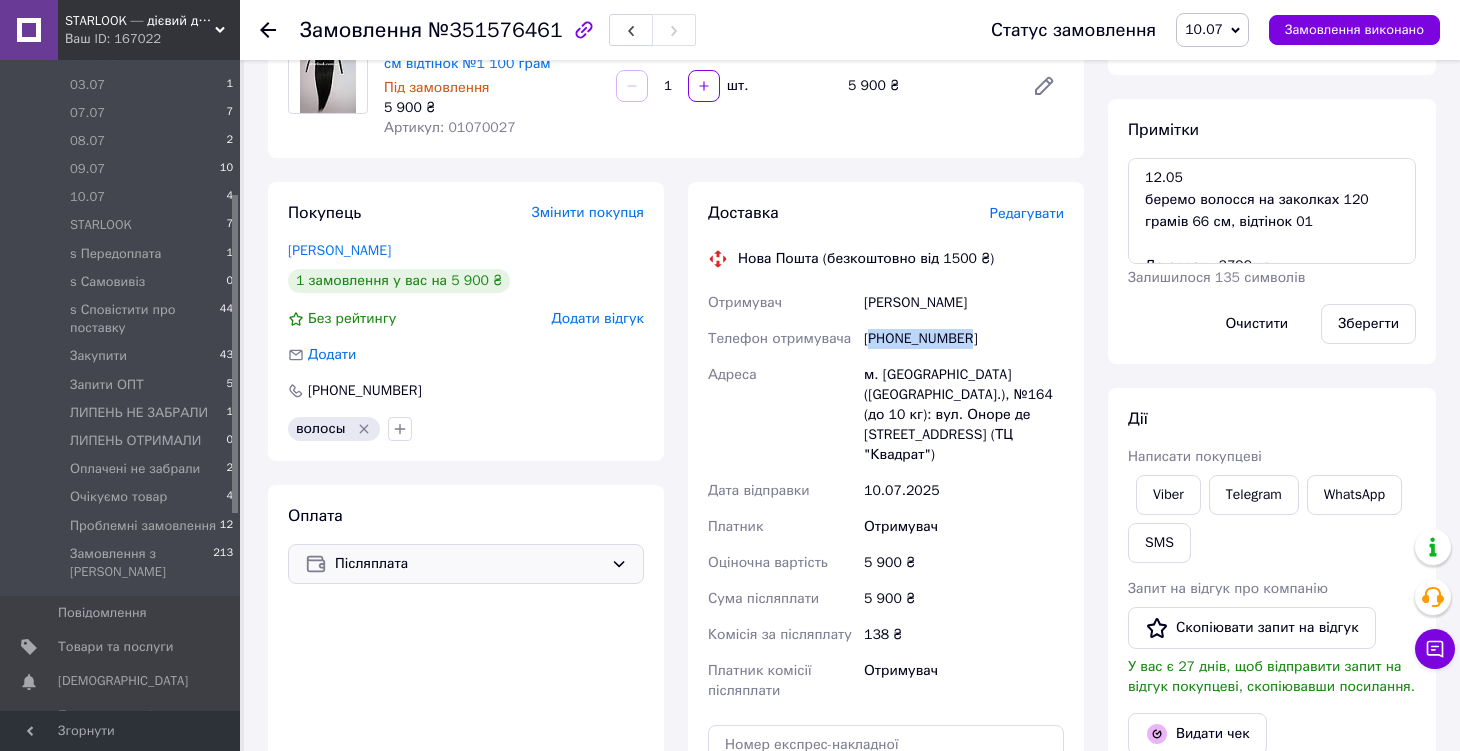 copy on "380673043191" 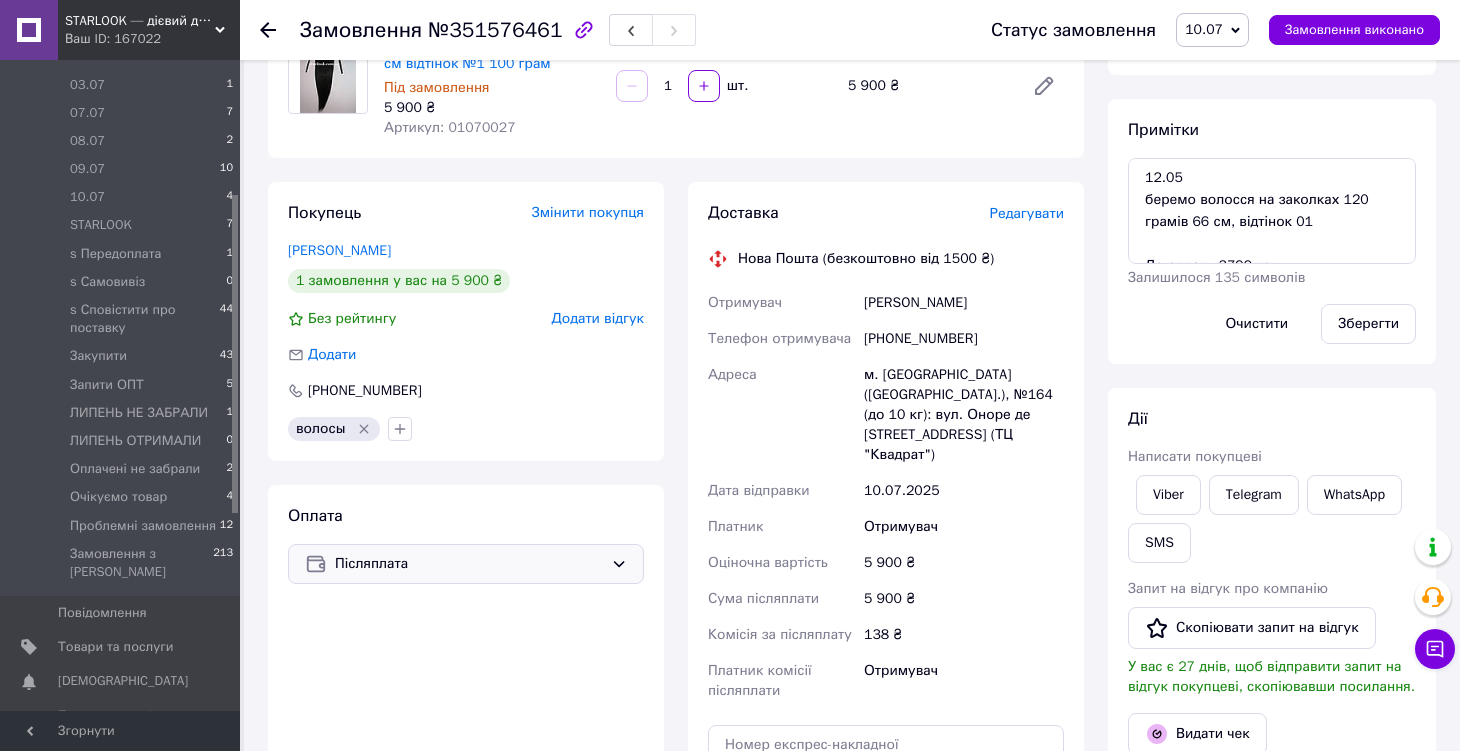 click on "Карплюк Ольга" at bounding box center (964, 303) 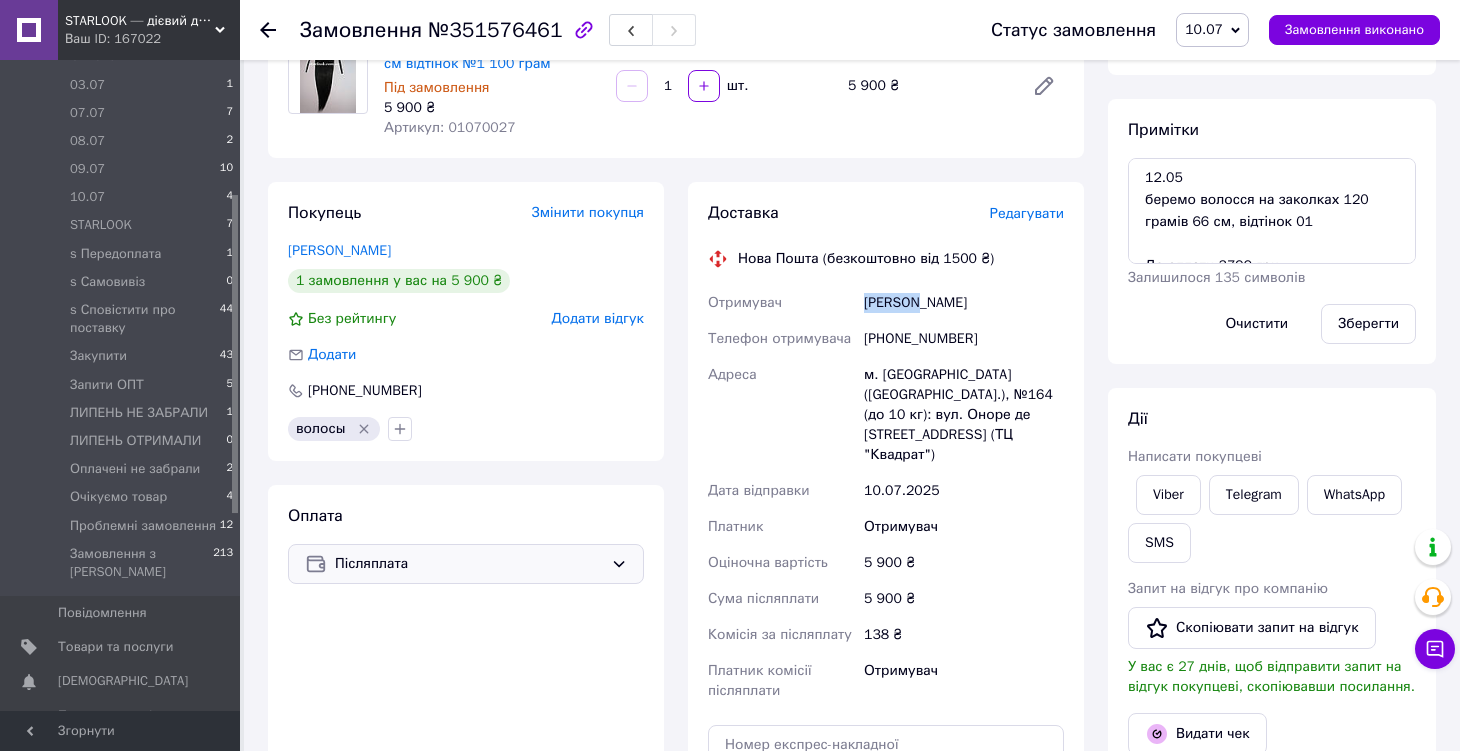 click on "Карплюк Ольга" at bounding box center [964, 303] 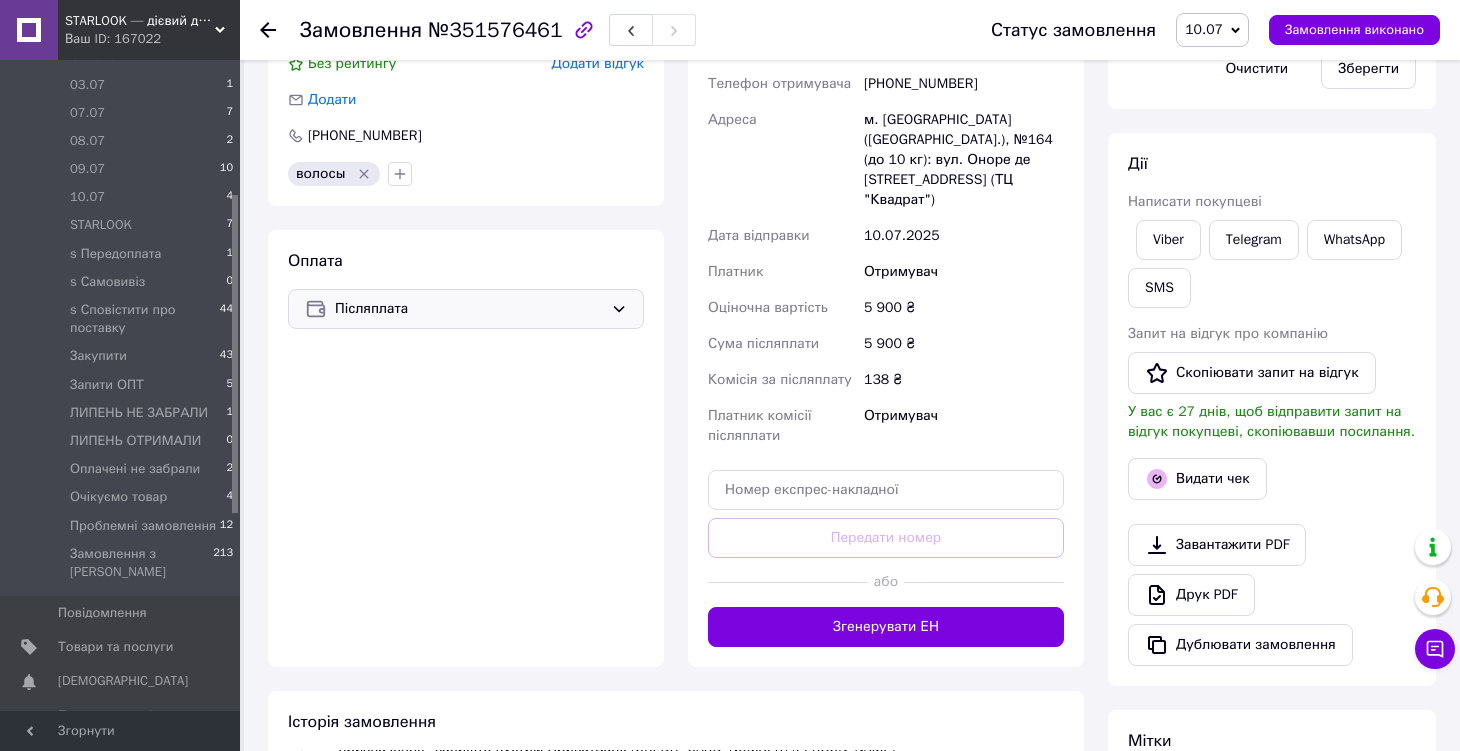 scroll, scrollTop: 482, scrollLeft: 0, axis: vertical 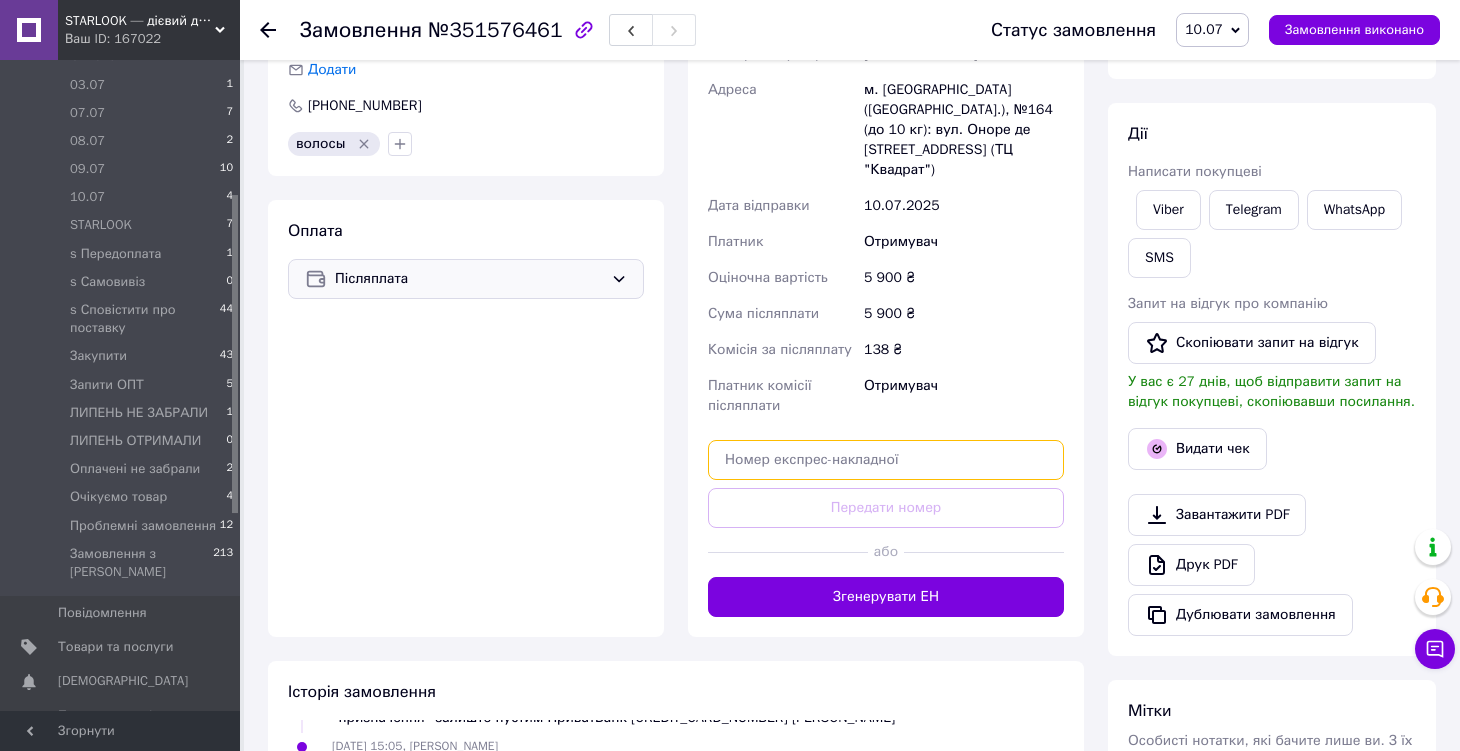click at bounding box center [886, 460] 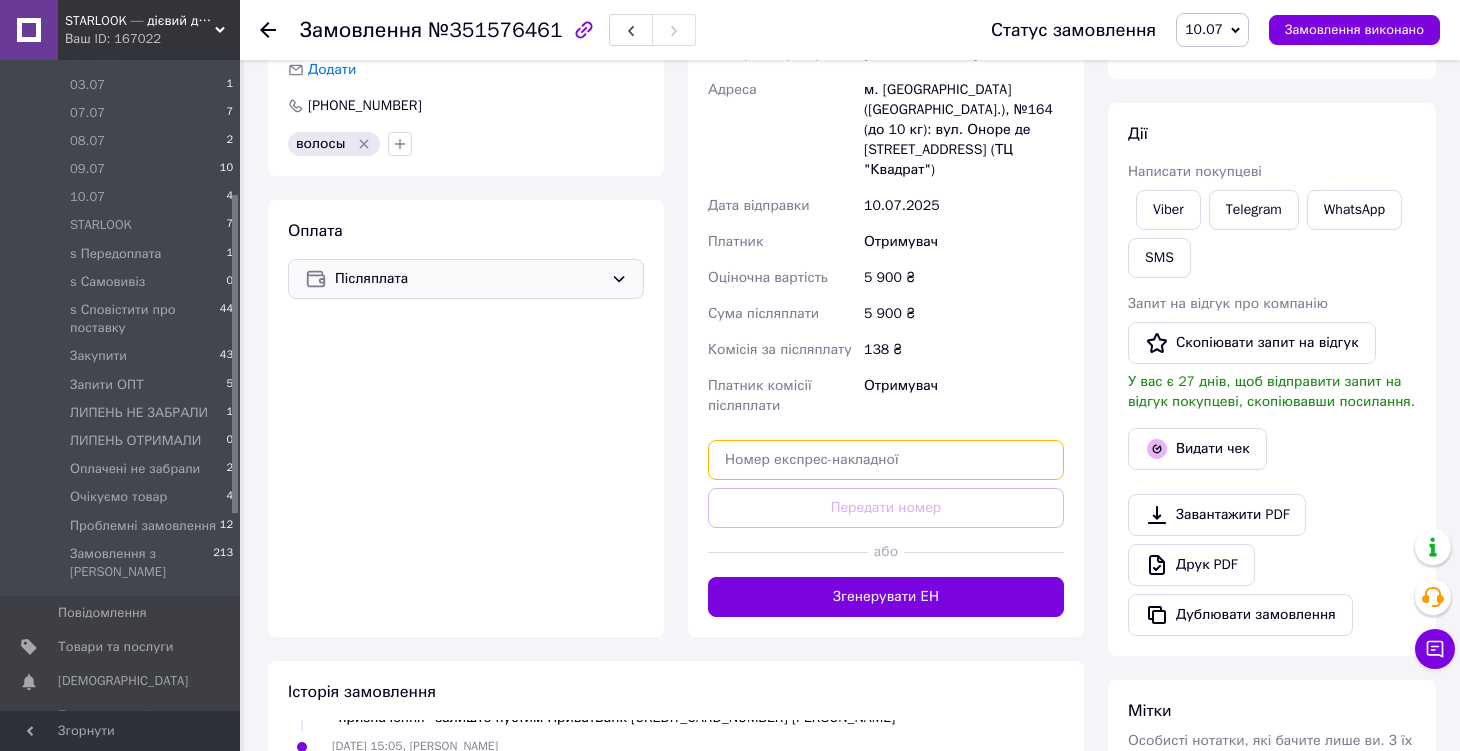 paste on "20400466246239" 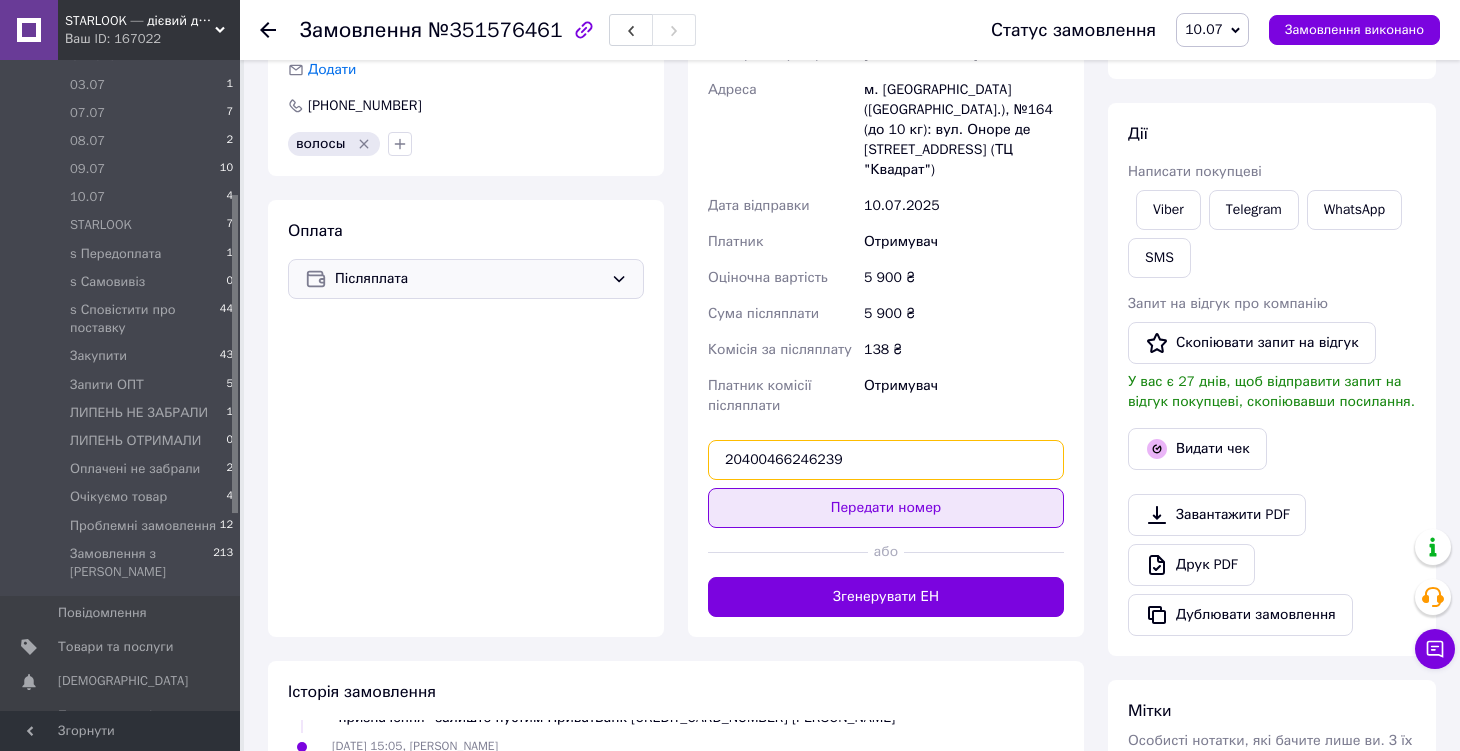 type on "20400466246239" 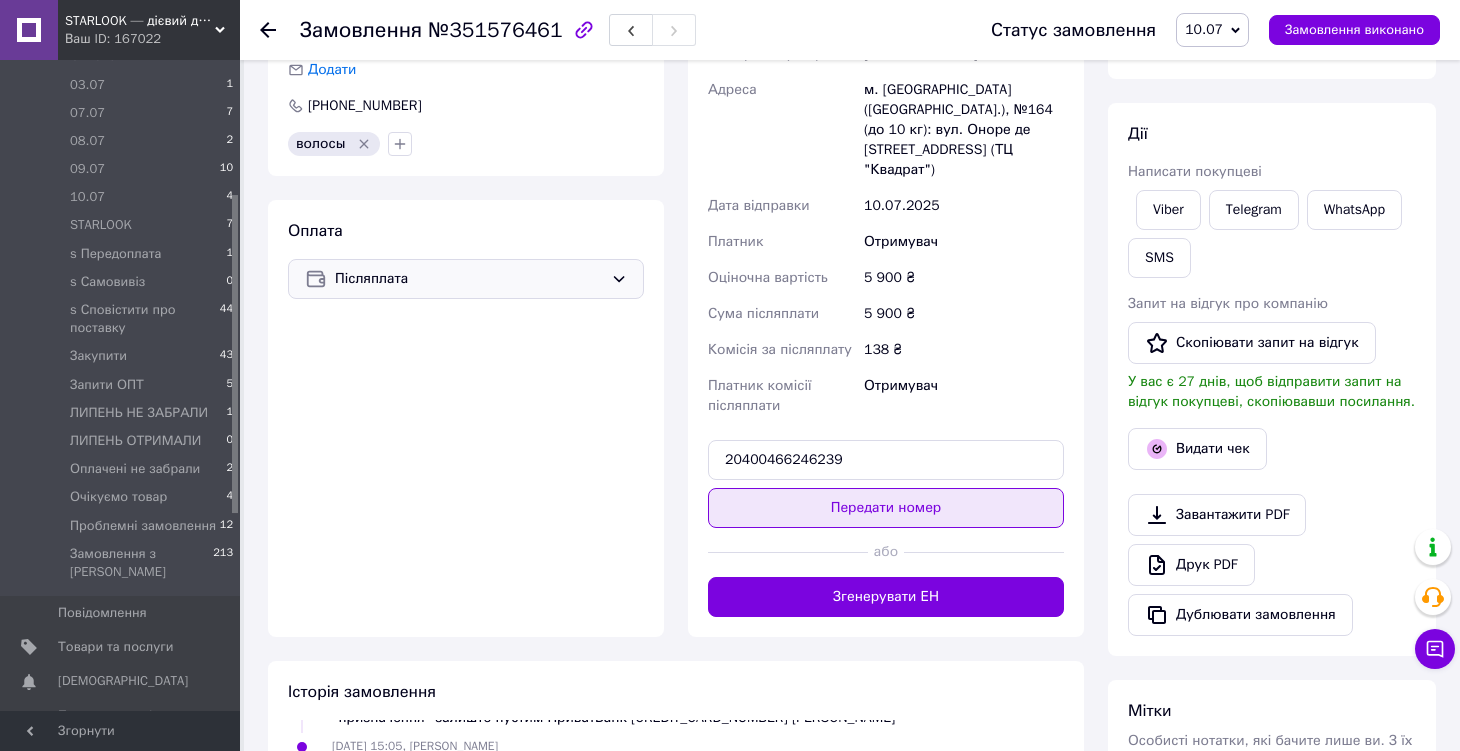 click on "Передати номер" at bounding box center [886, 508] 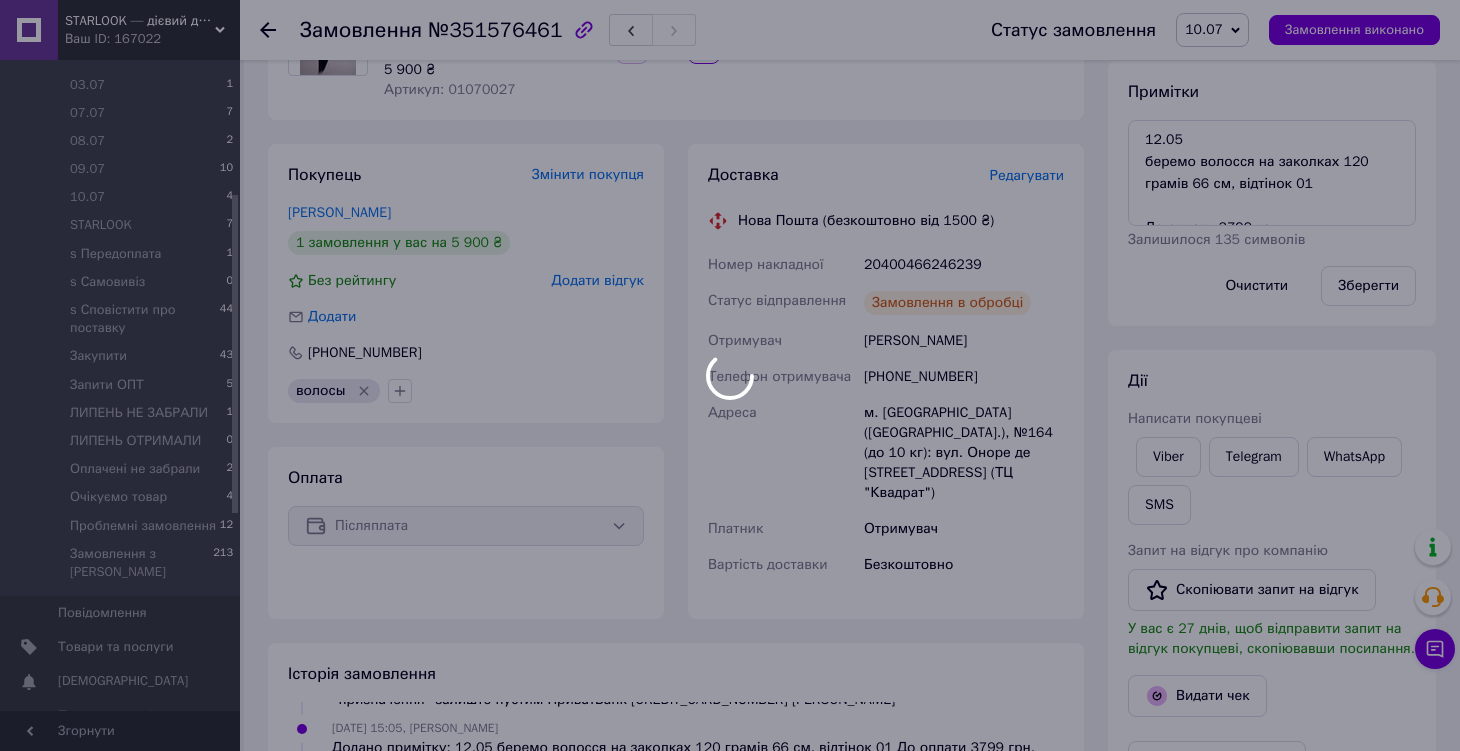 scroll, scrollTop: 215, scrollLeft: 0, axis: vertical 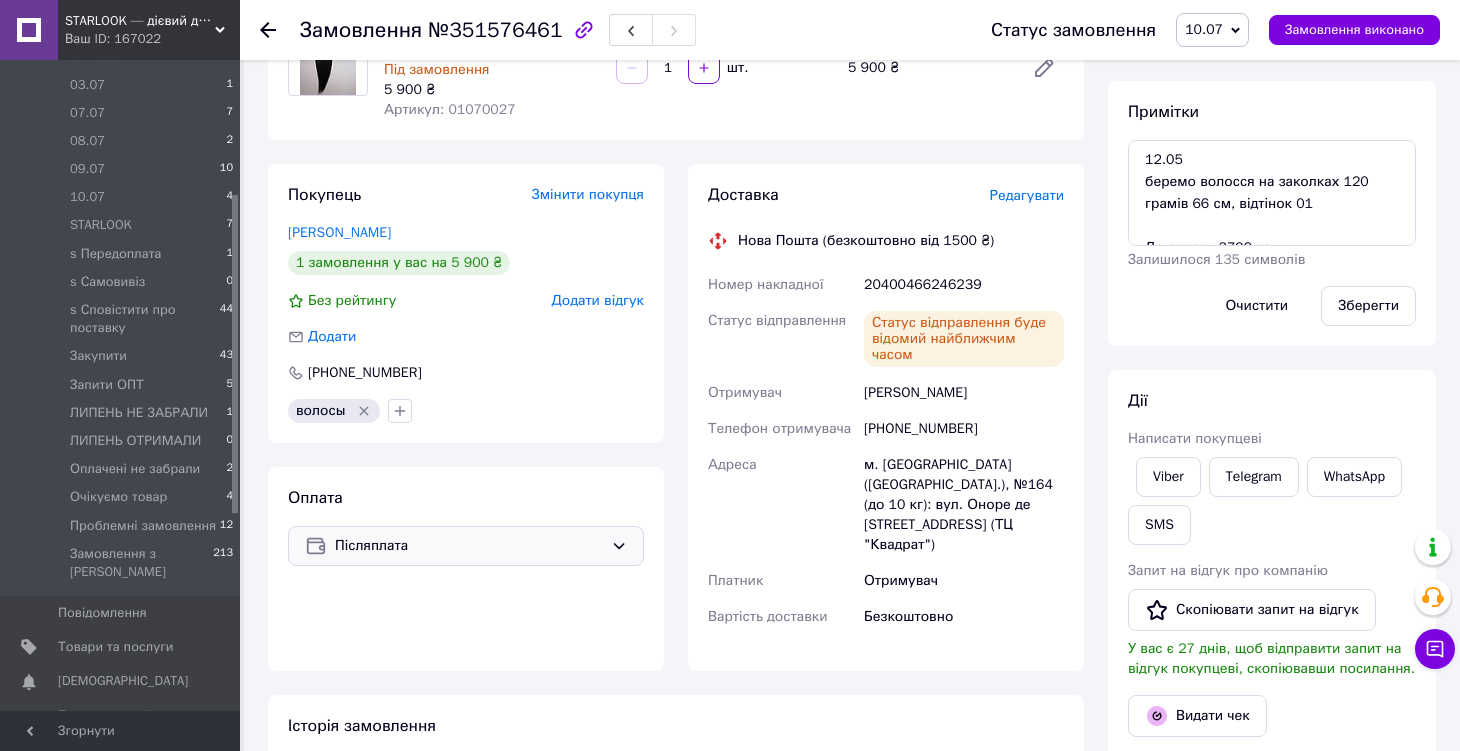 click on "20400466246239" at bounding box center [964, 285] 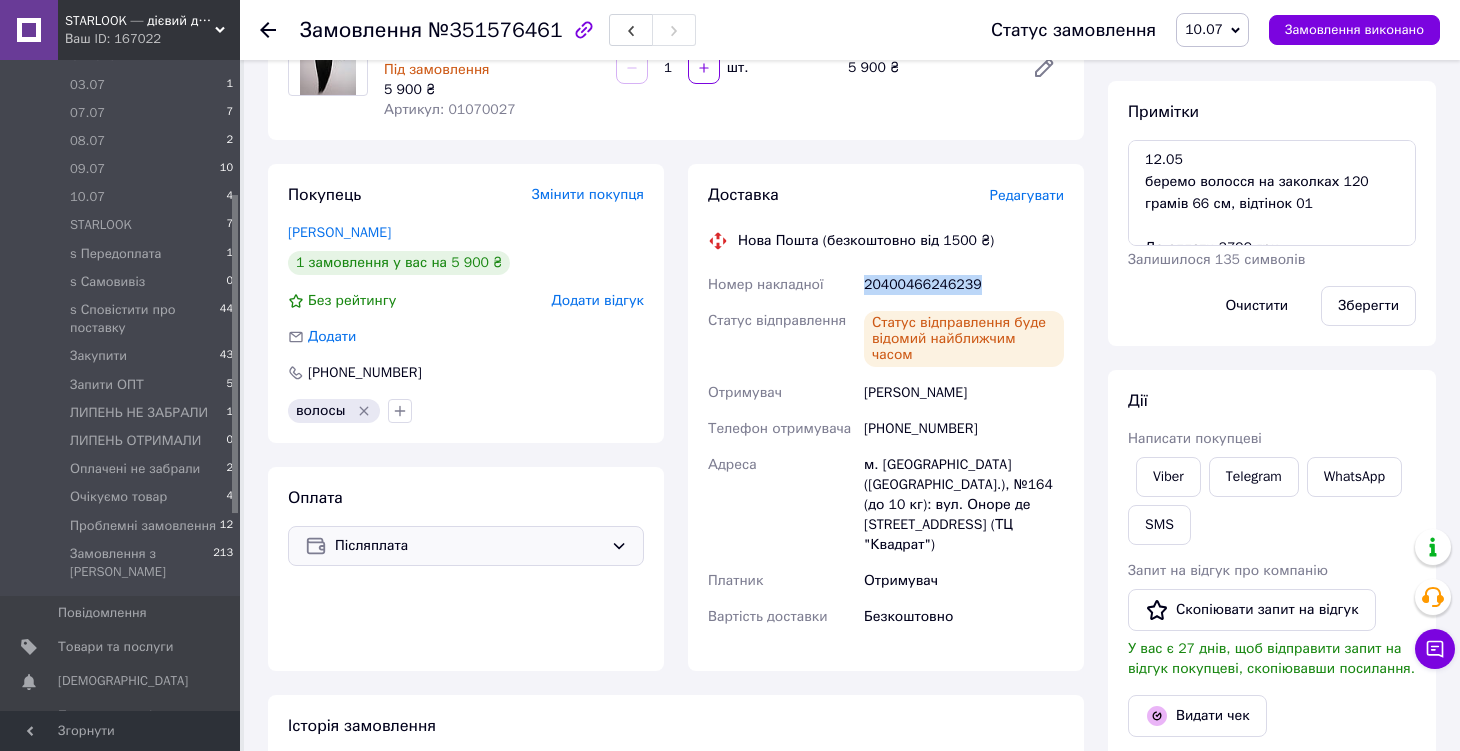 click on "20400466246239" at bounding box center [964, 285] 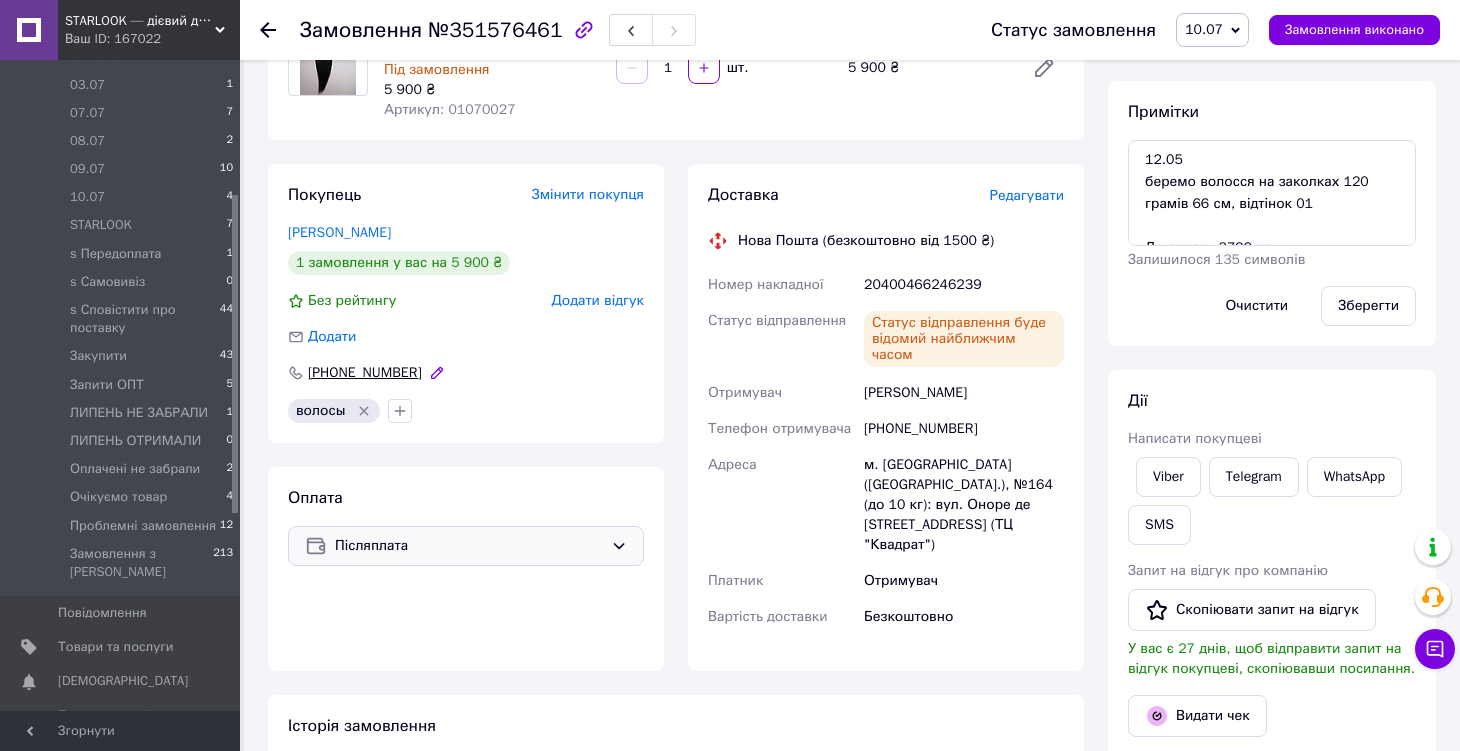 click on "+380673043191" at bounding box center (365, 373) 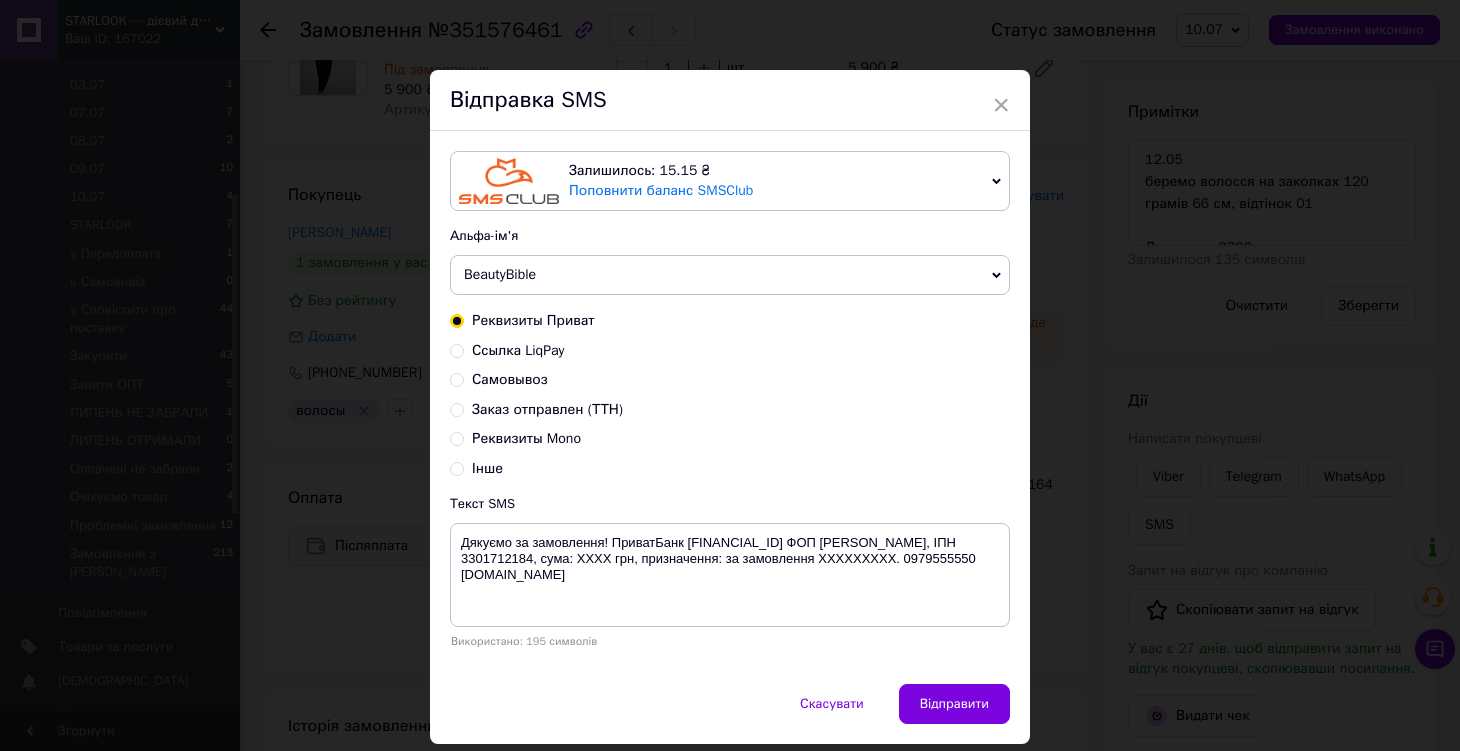 click on "BeautyBible" at bounding box center (730, 275) 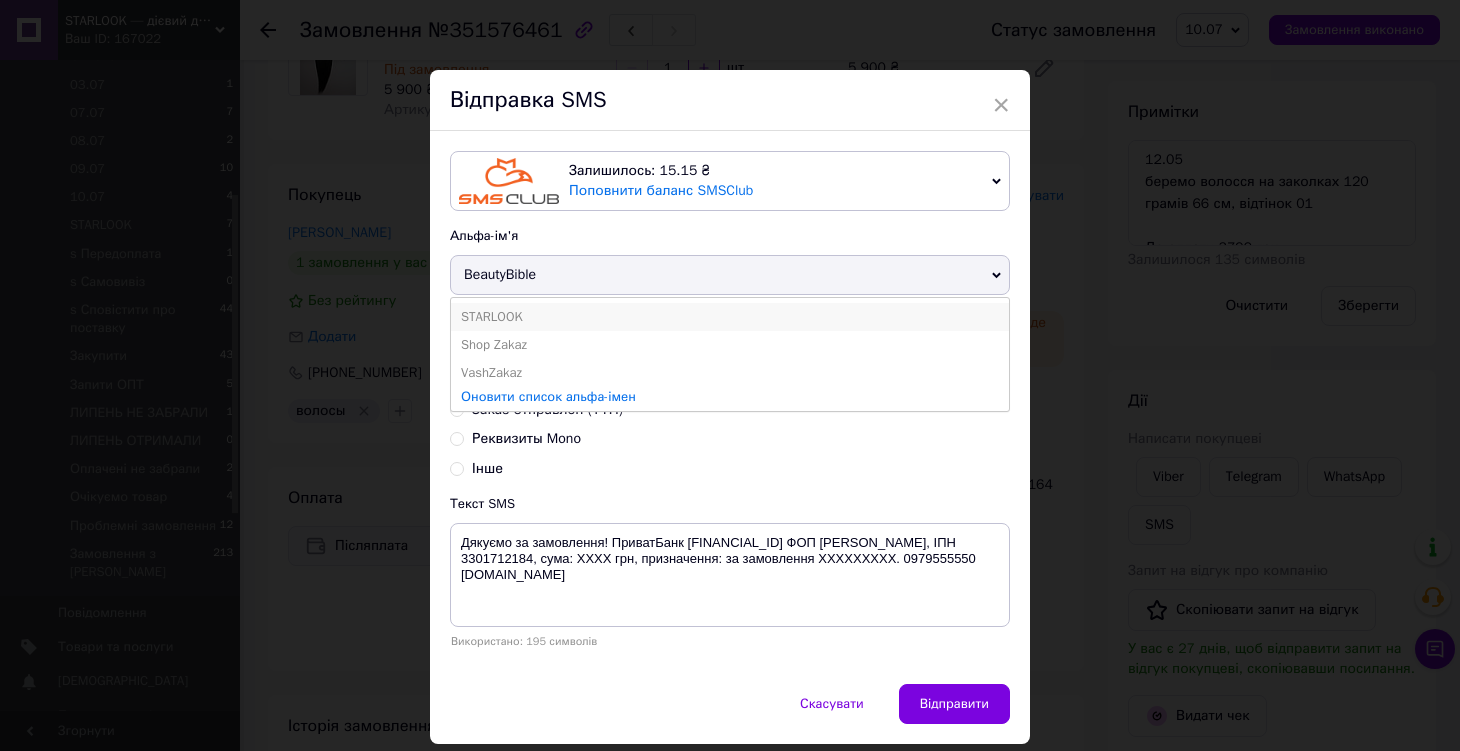 click on "STARLOOK" at bounding box center (730, 317) 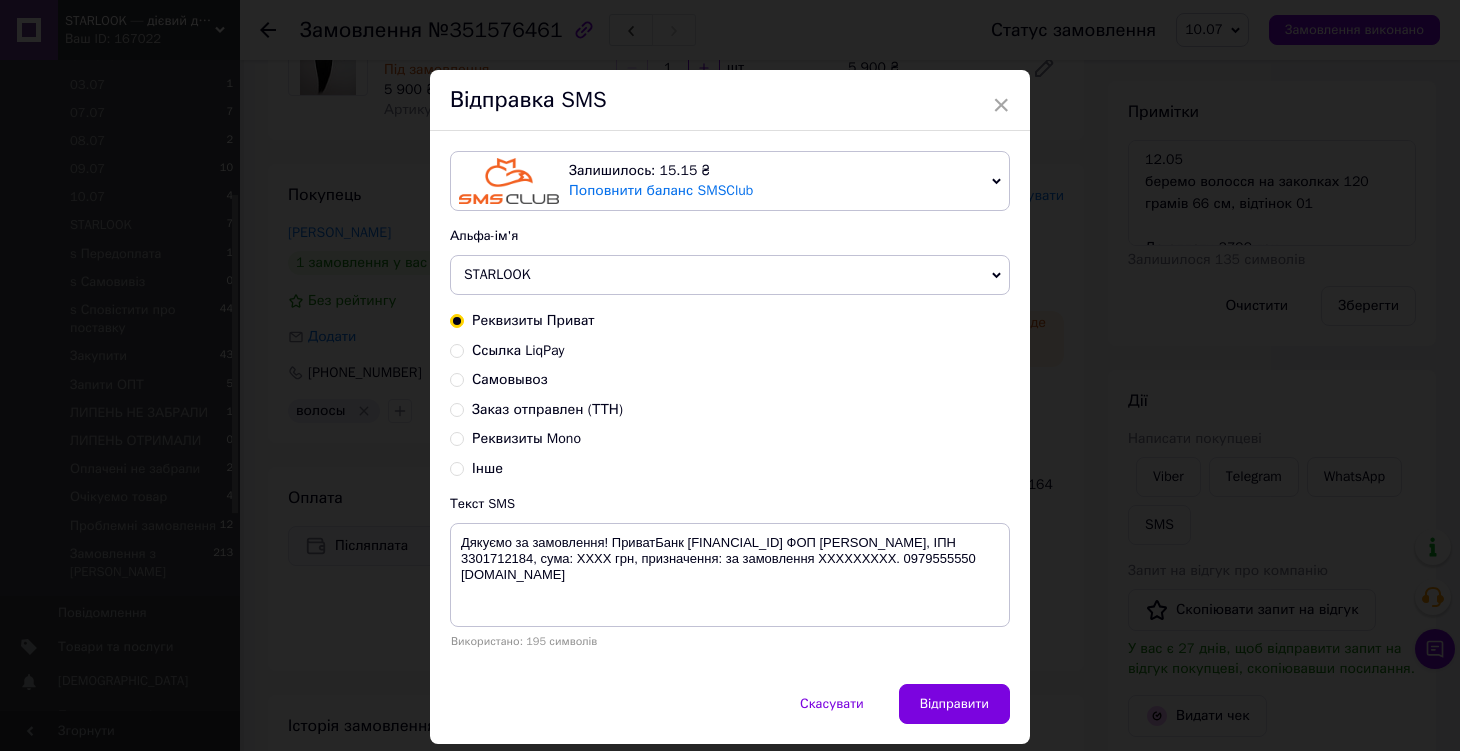 click on "× Відправка SMS Залишилось: 15.15 ₴ Поповнити баланс SMSClub Підключити LetsAds Альфа-ім'я  STARLOOK BeautyBible Shop Zakaz VashZakaz Оновити список альфа-імен Реквизиты Приват Ссылка LiqPay Самовывоз Заказ отправлен (ТТН) Реквизиты Mono Інше Текст SMS Дякуємо за замовлення! ПриватБанк UA963052990000026004016231969 ФОП Лапідус-Спектор Яна Семенівна, ІПН 3301712184, сума: XXXХ грн, призначення: за замовлення ХХХХХХХХХ. 0979555550 starlook.com.ua Використано: 195 символів Скасувати   Відправити" at bounding box center [730, 375] 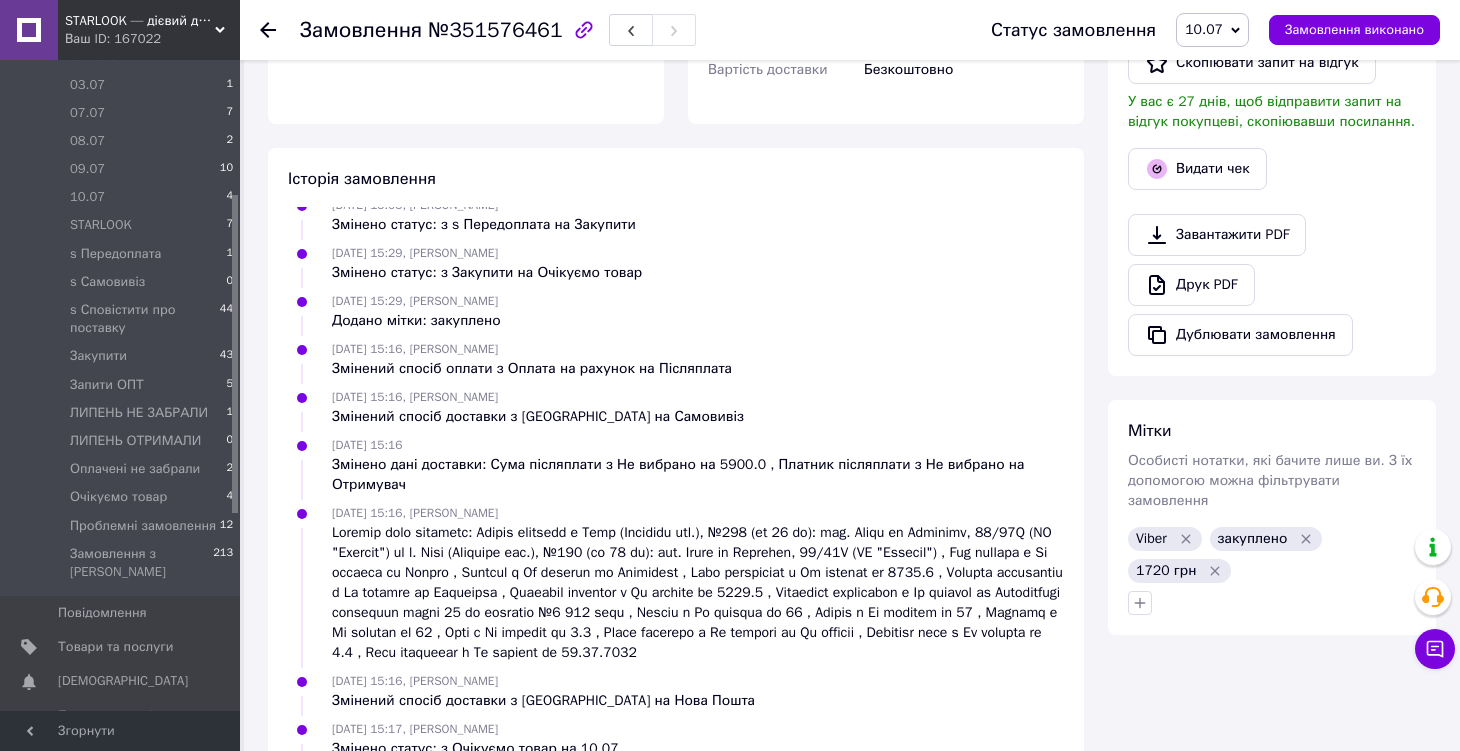 scroll, scrollTop: 758, scrollLeft: 0, axis: vertical 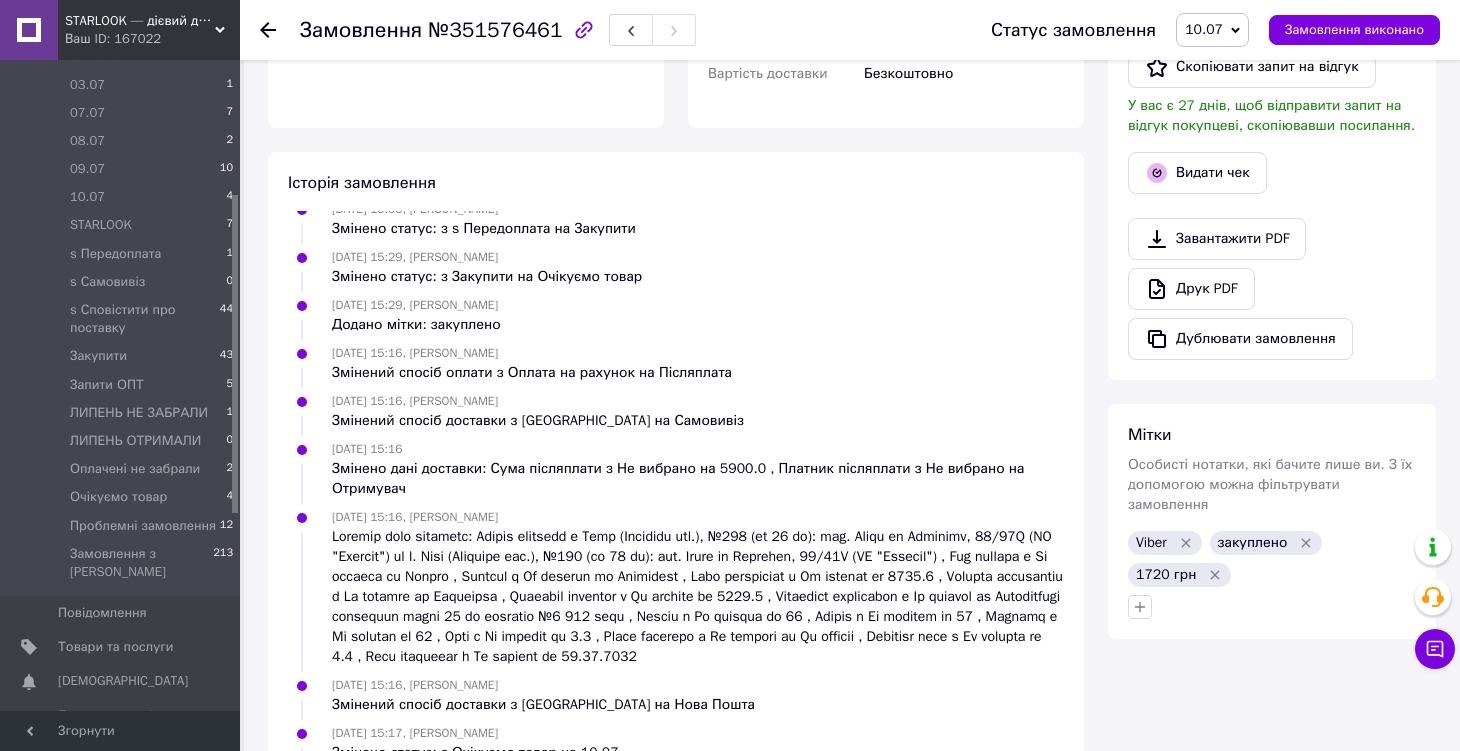 click 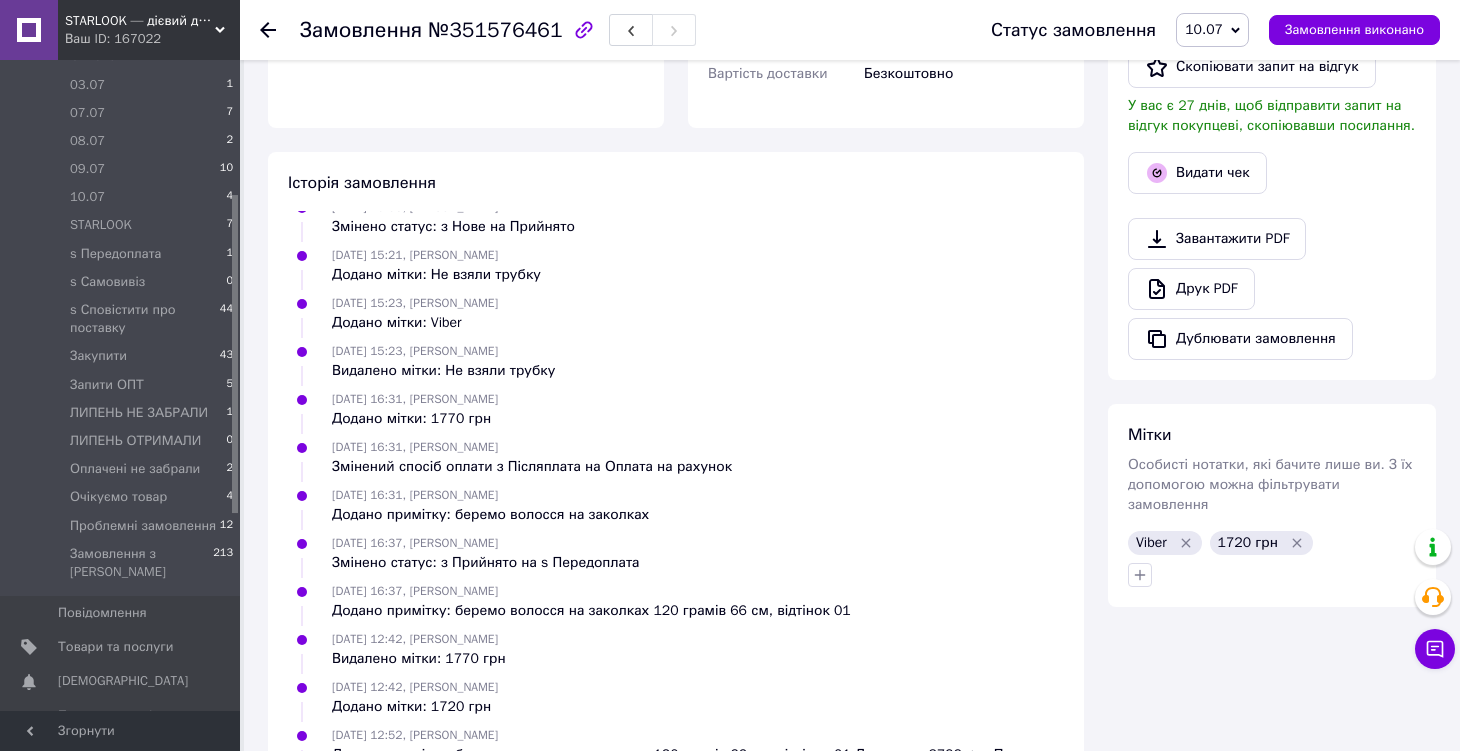 scroll, scrollTop: 10, scrollLeft: 0, axis: vertical 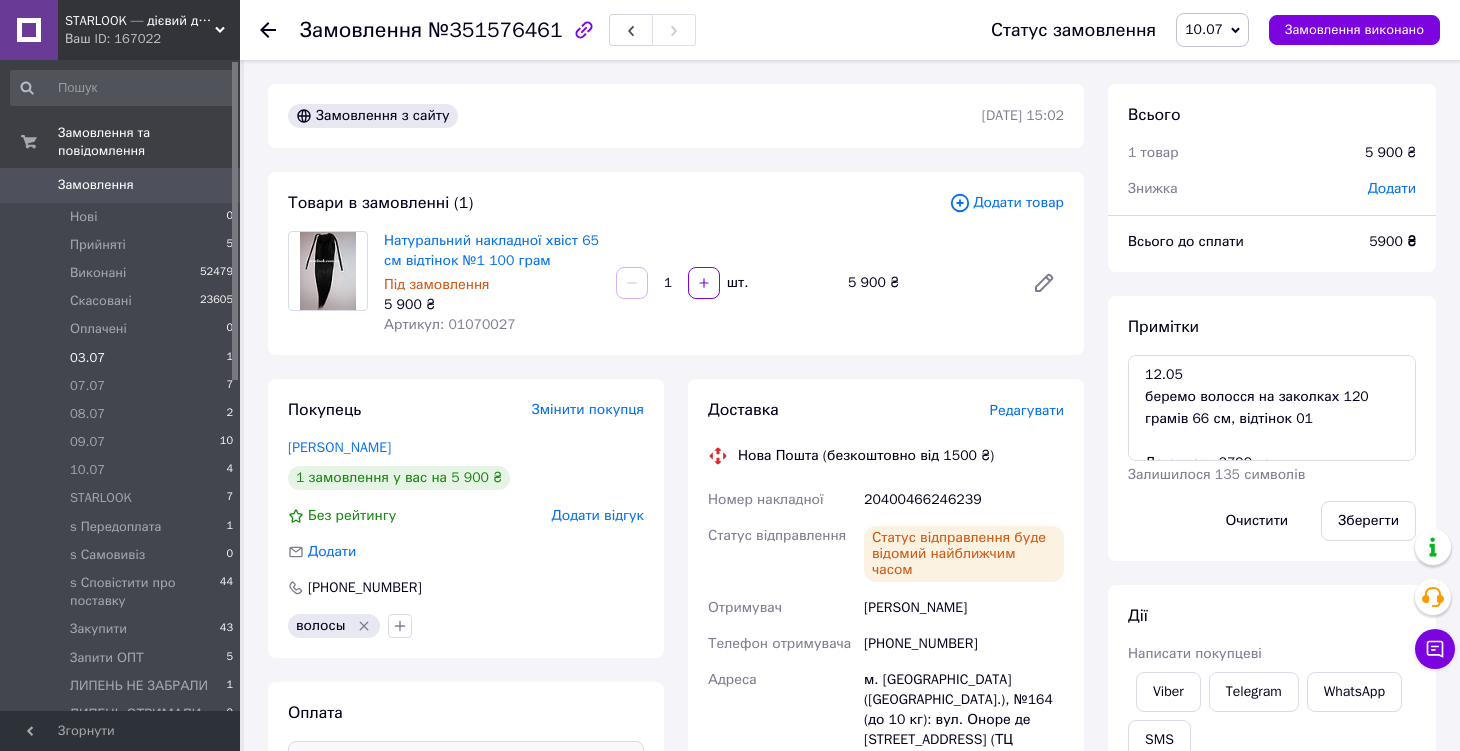 click on "03.07 1" at bounding box center (122, 358) 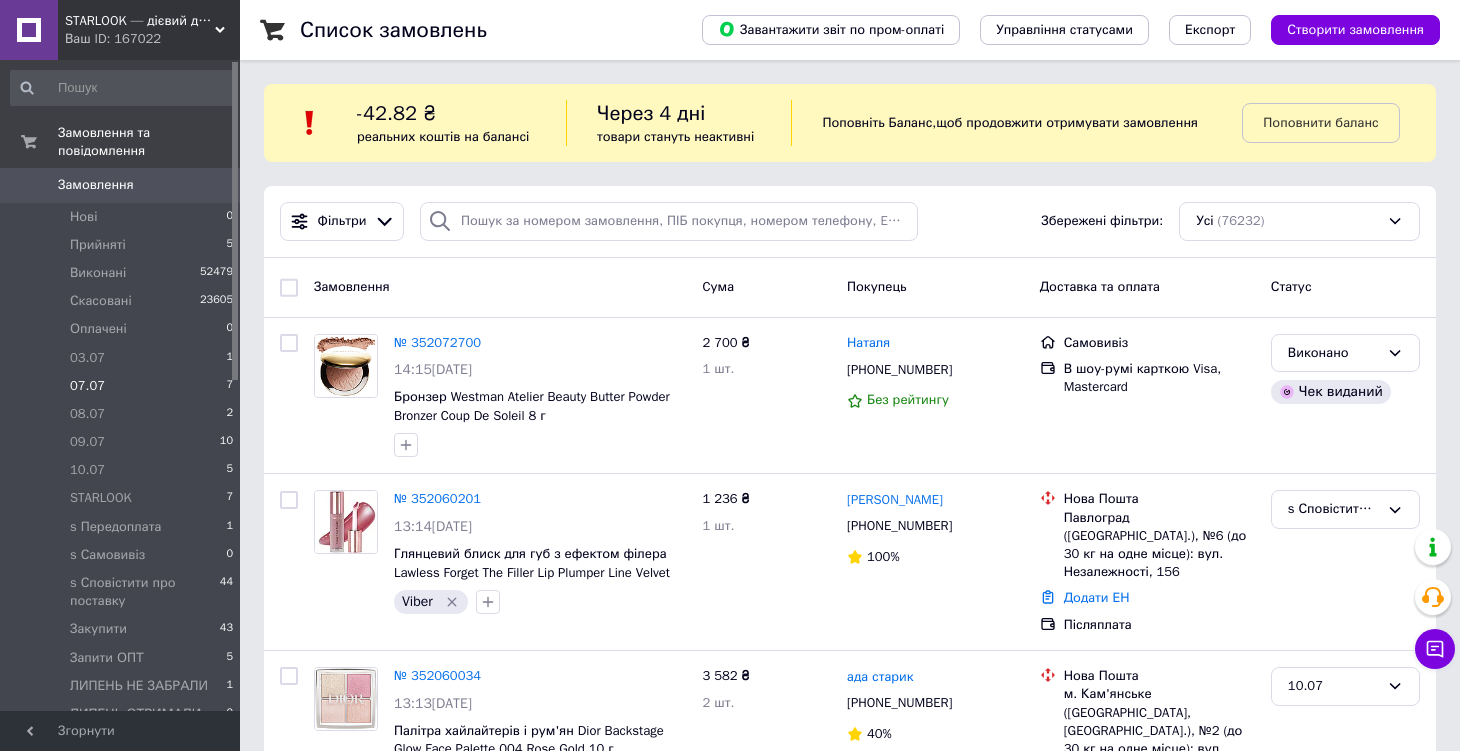 click on "07.07 7" at bounding box center (122, 386) 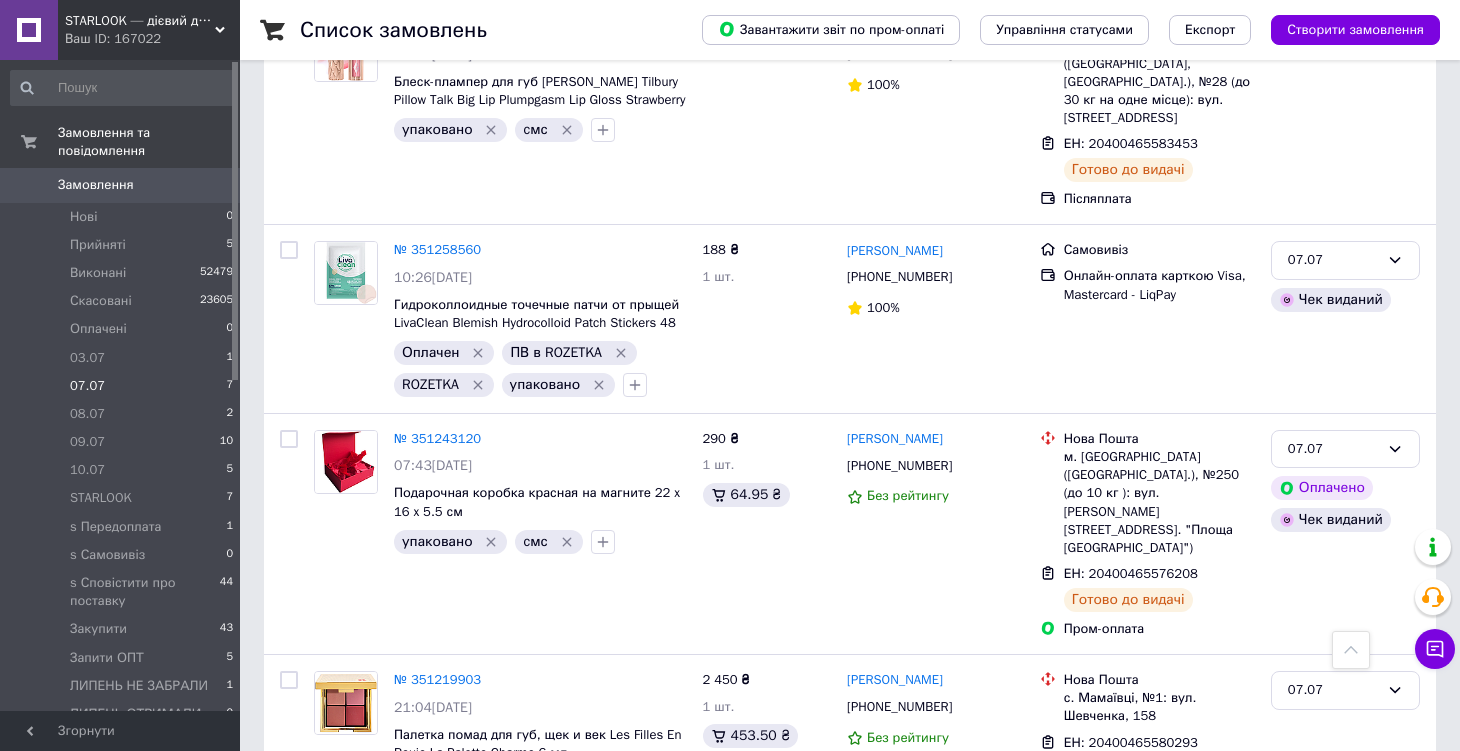 scroll, scrollTop: 966, scrollLeft: 0, axis: vertical 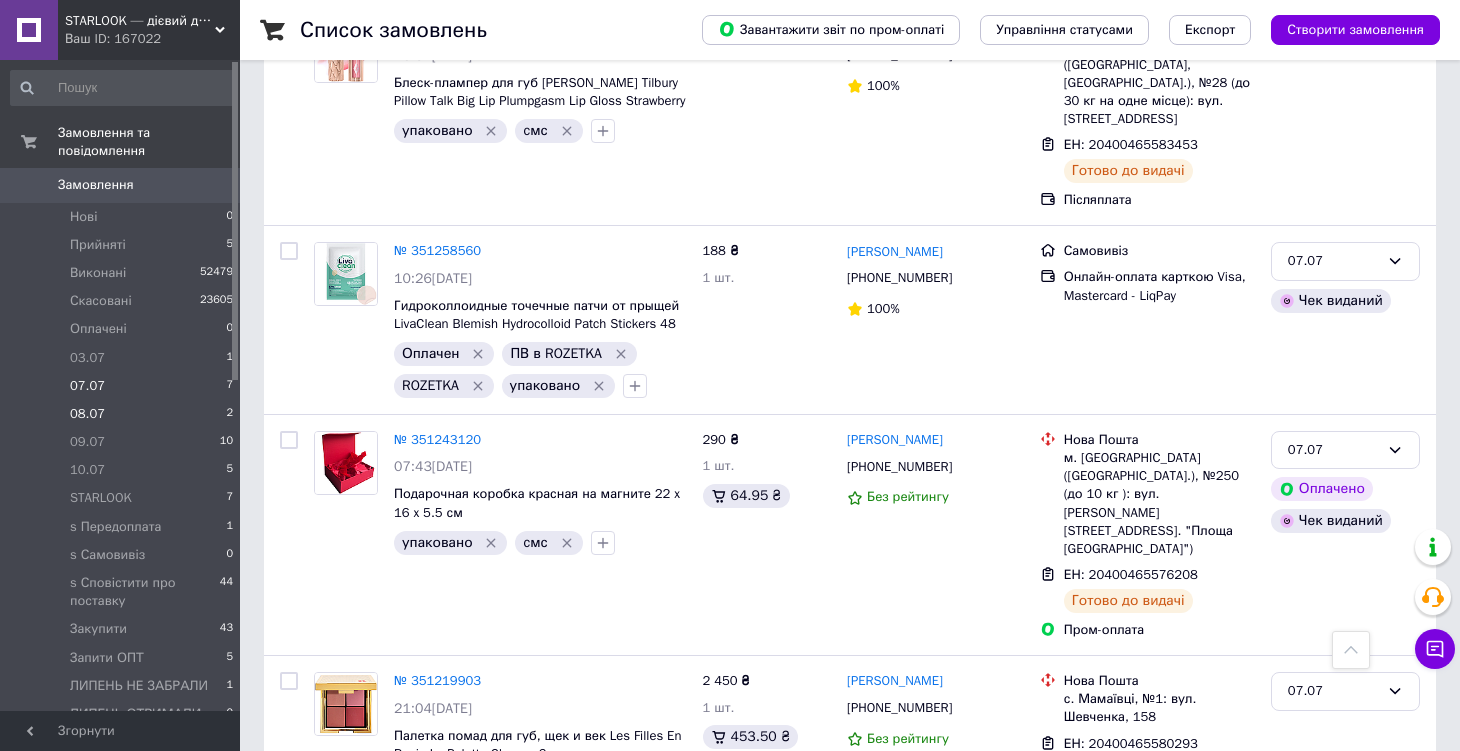 click on "08.07 2" at bounding box center (122, 414) 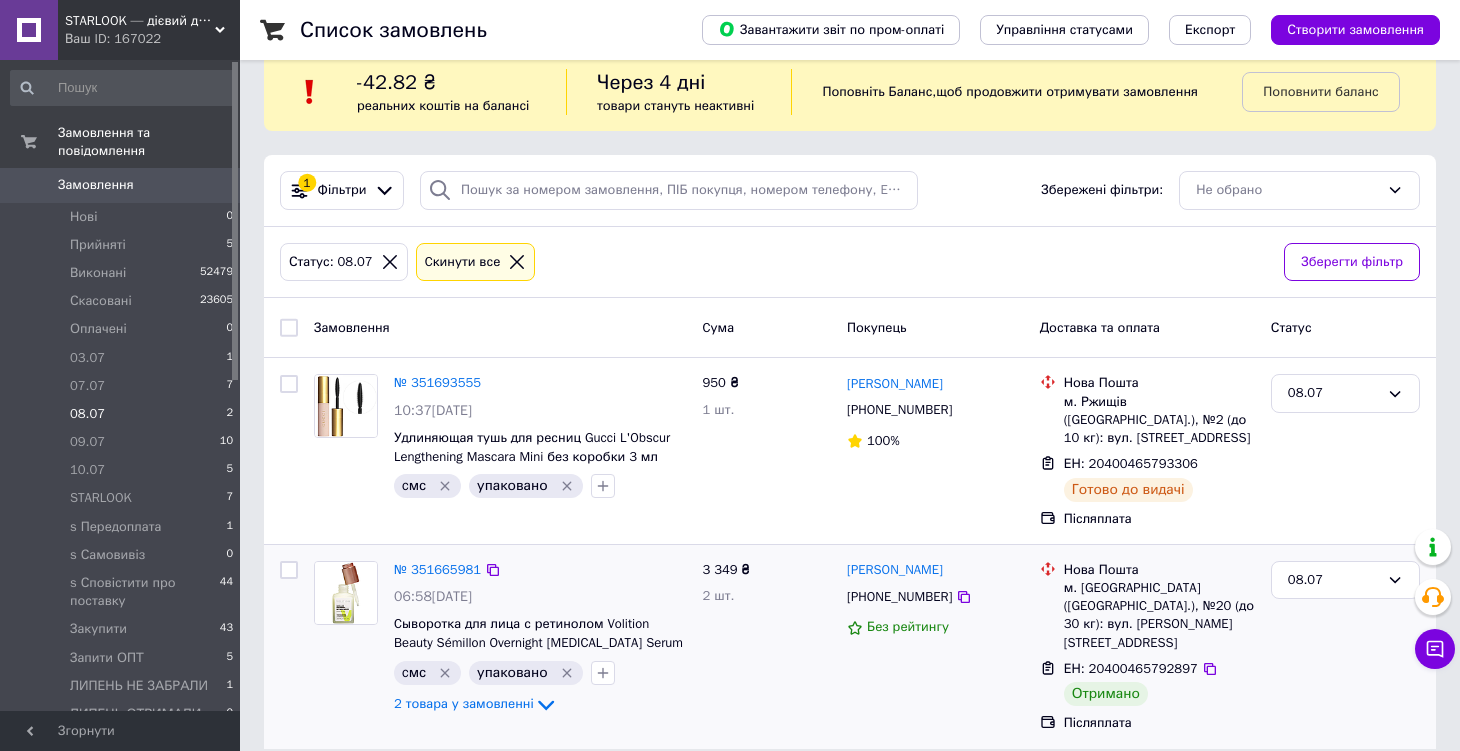 scroll, scrollTop: 0, scrollLeft: 0, axis: both 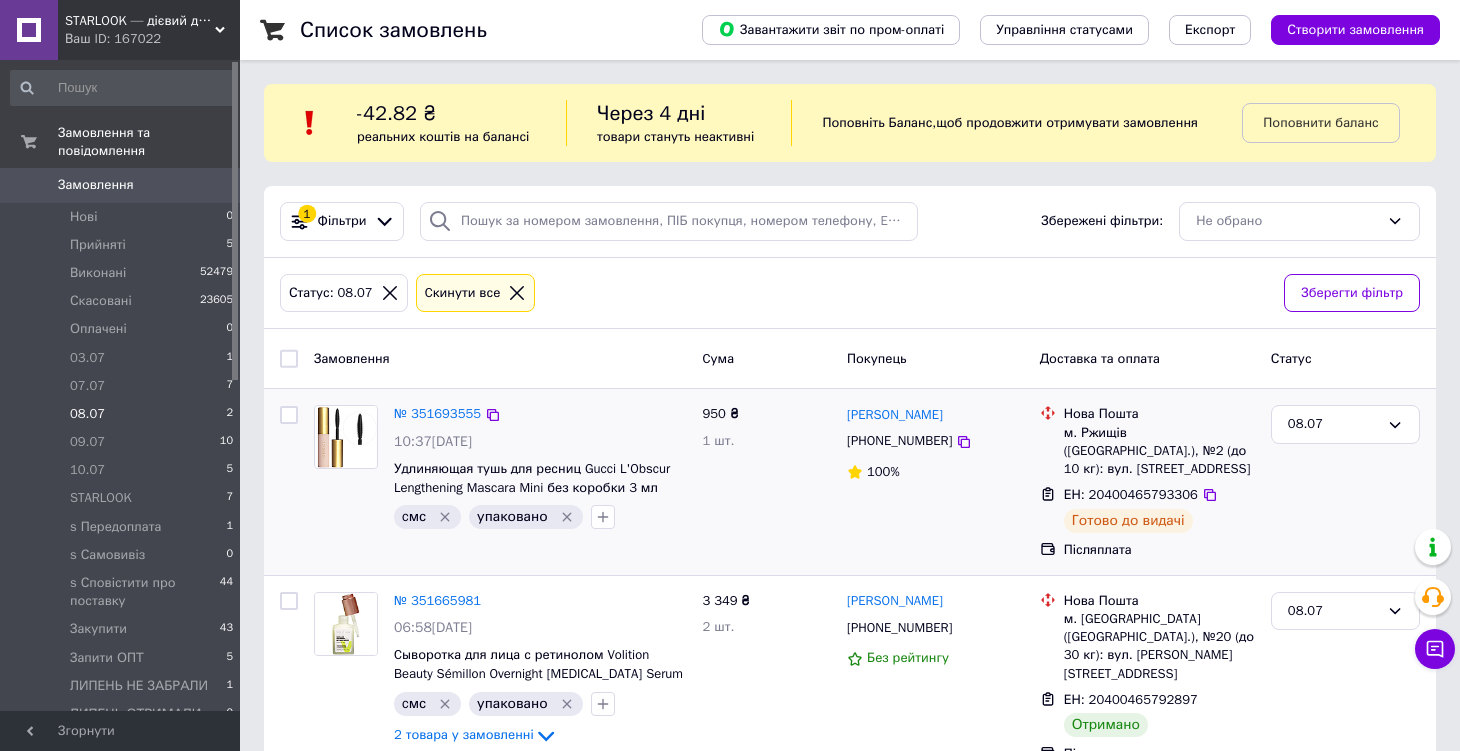 click on "№ 351693555 10:37, 08.07.2025 Удлиняющая тушь для ресниц Gucci L'Obscur Lengthening Mascara Mini без коробки 3 мл cмс   упаковано   950 ₴ 1 шт. Ліана Блуділіна +380672098156 100% Нова Пошта м. Ржищів (Київська обл.), №2 (до 10 кг): вул. Соборна, 47 ЕН: 20400465793306 Готово до видачі Післяплата 08.07" at bounding box center (850, 482) 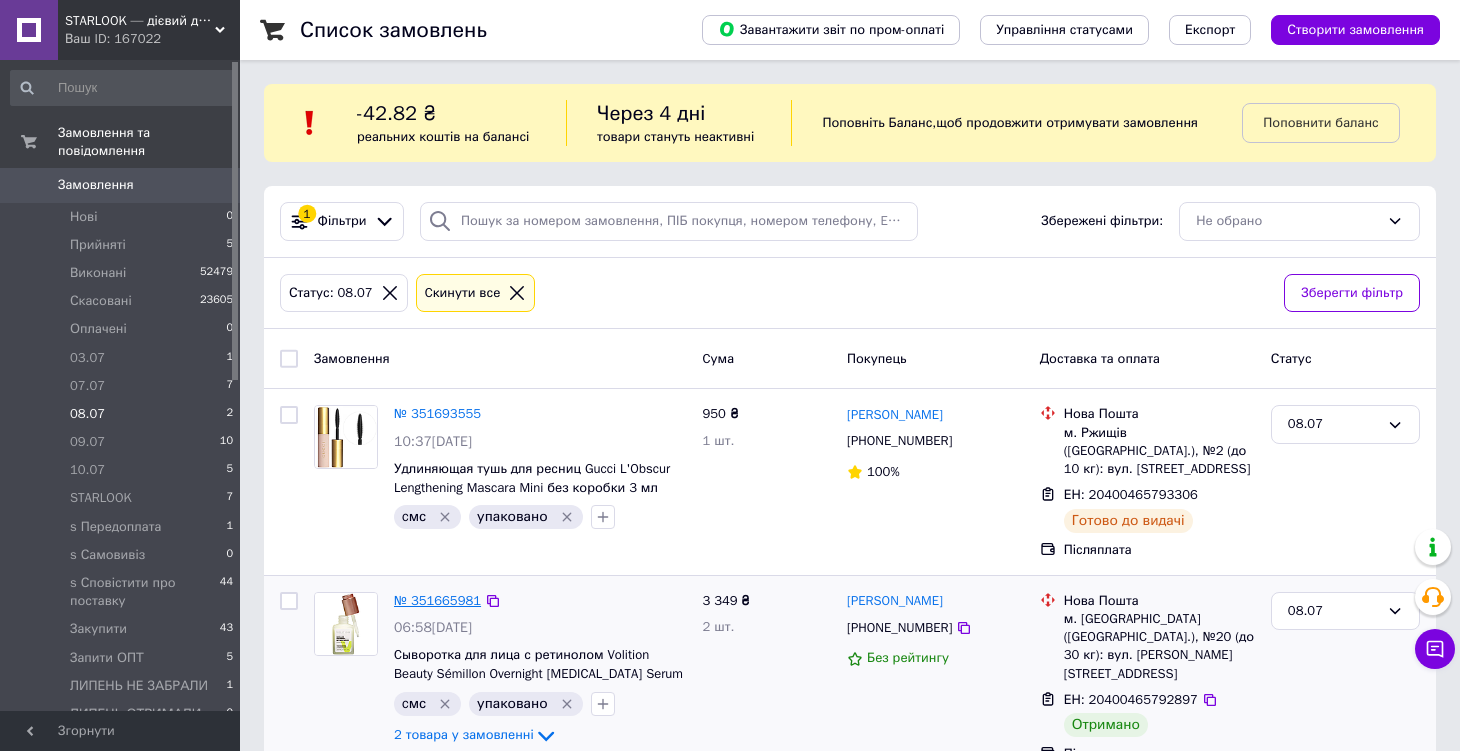 click on "№ 351665981" at bounding box center [437, 600] 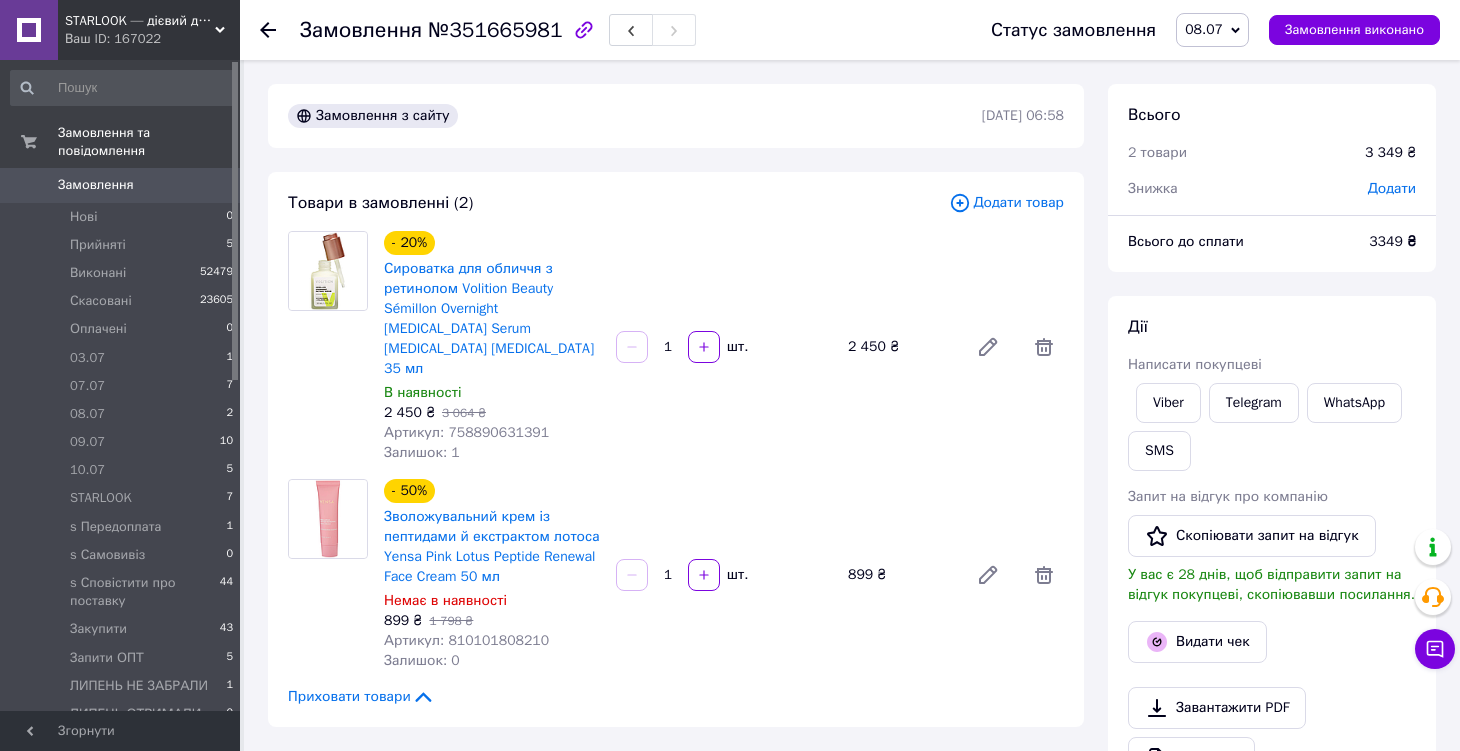 click on "08.07" at bounding box center (1204, 29) 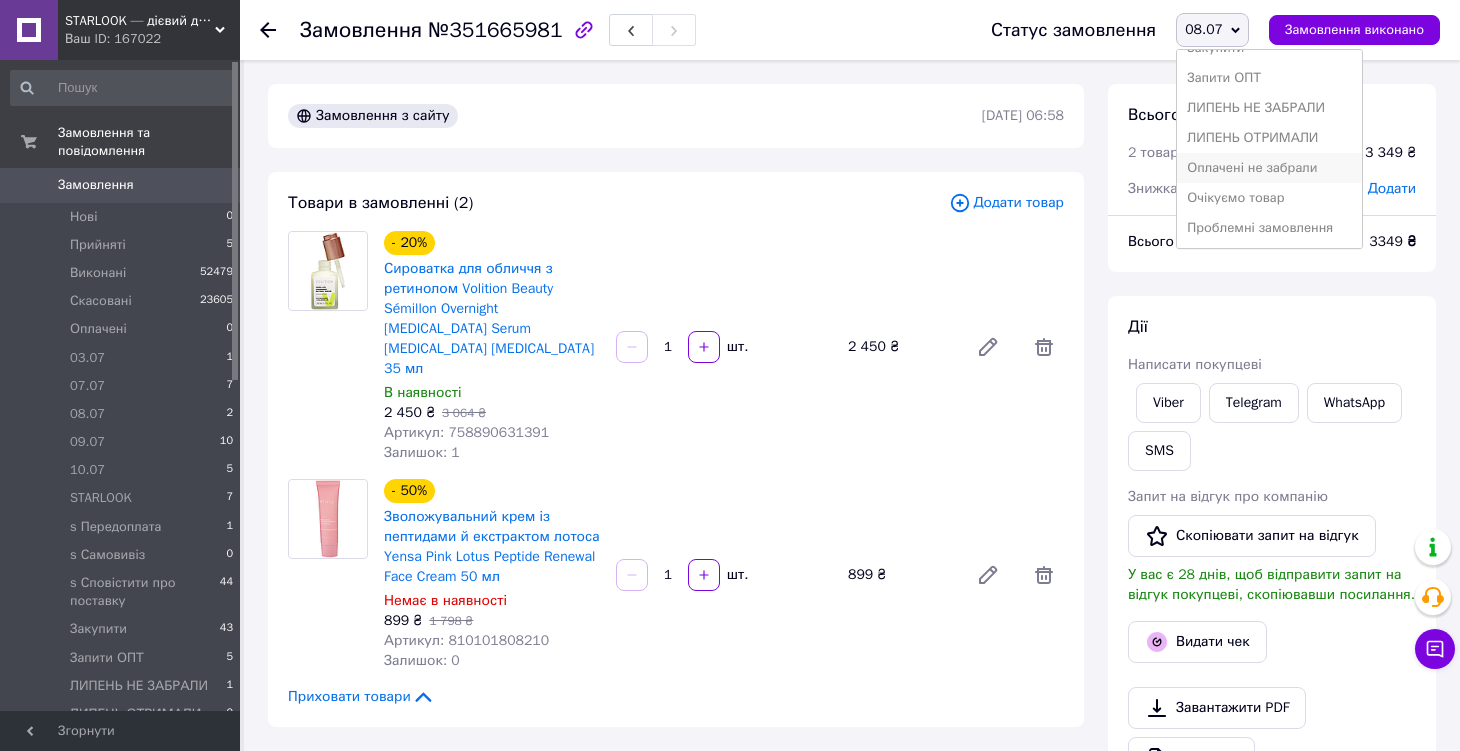 scroll, scrollTop: 382, scrollLeft: 0, axis: vertical 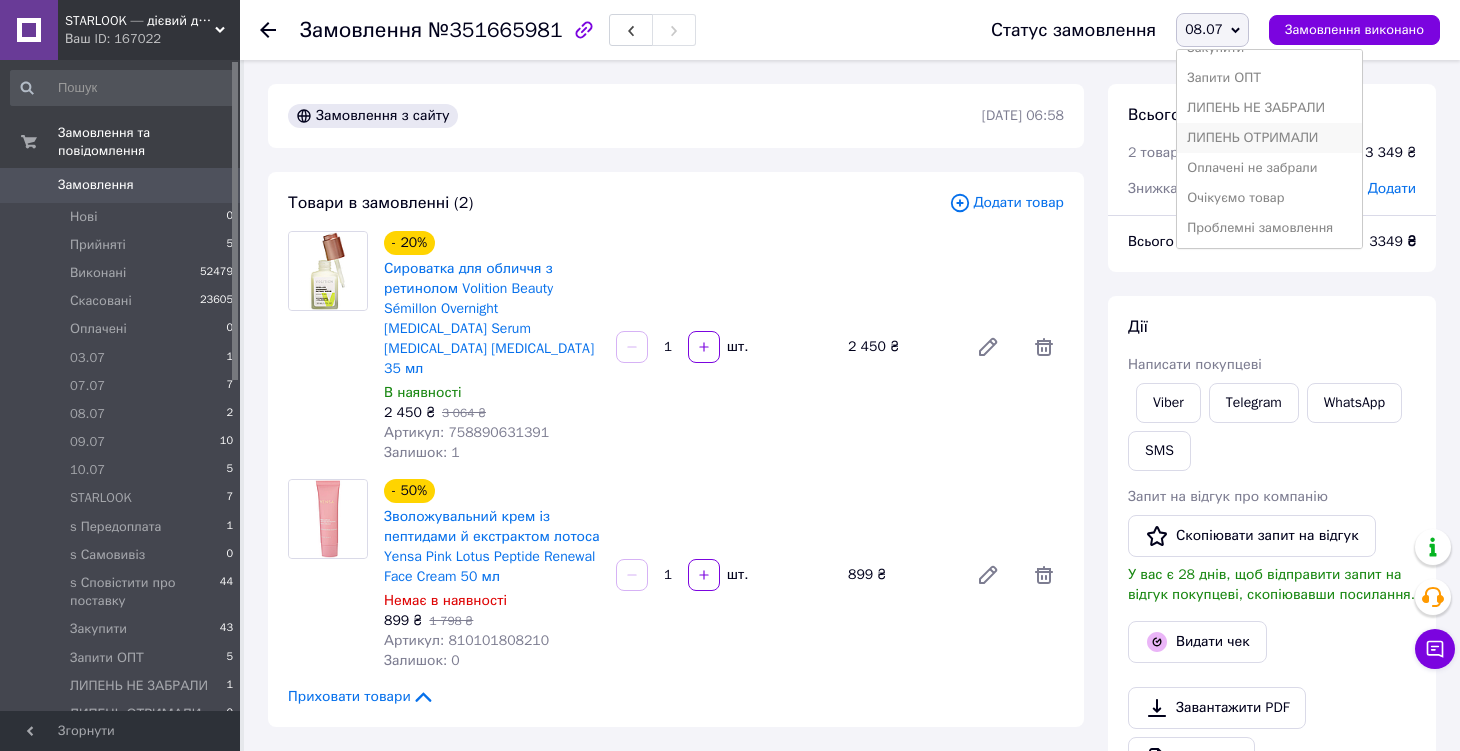 click on "ЛИПЕНЬ ОТРИМАЛИ" at bounding box center [1269, 138] 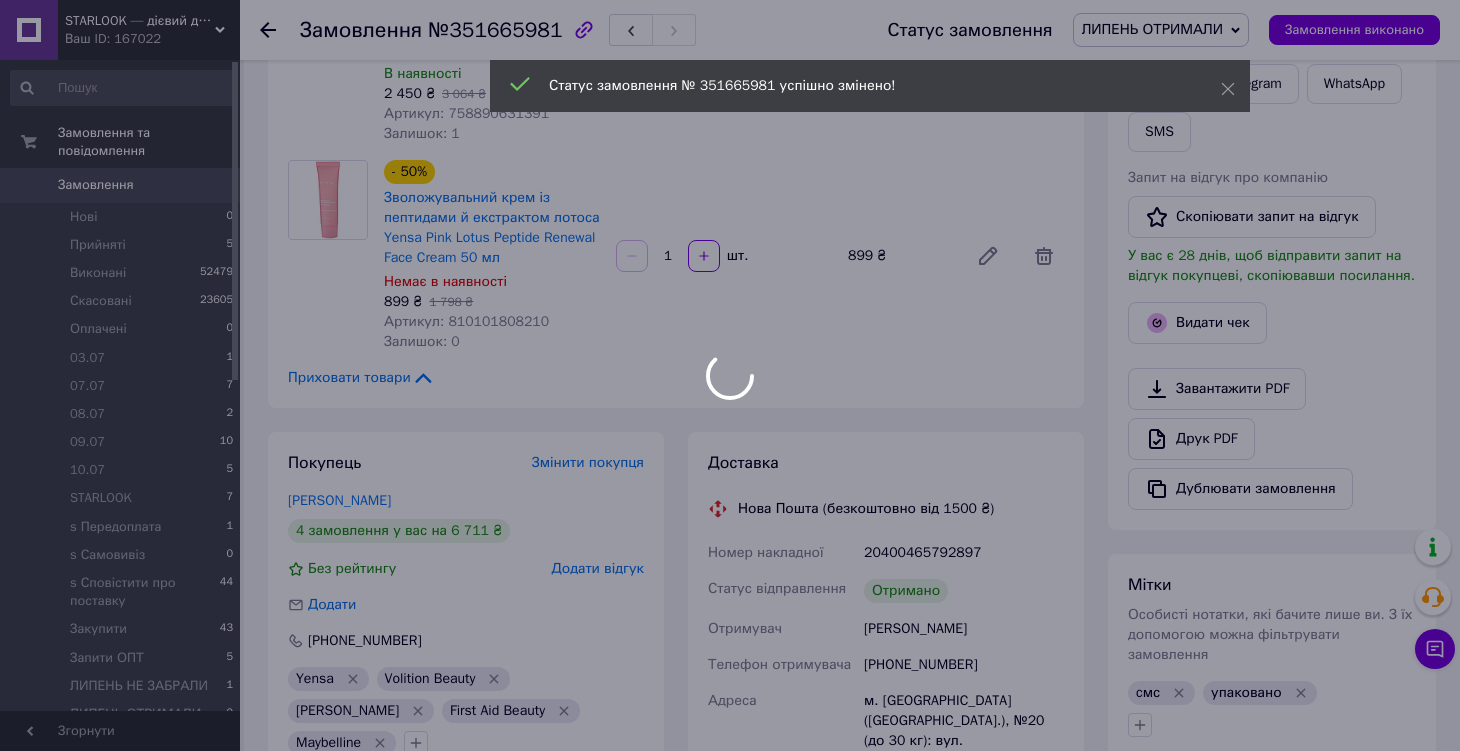 scroll, scrollTop: 342, scrollLeft: 0, axis: vertical 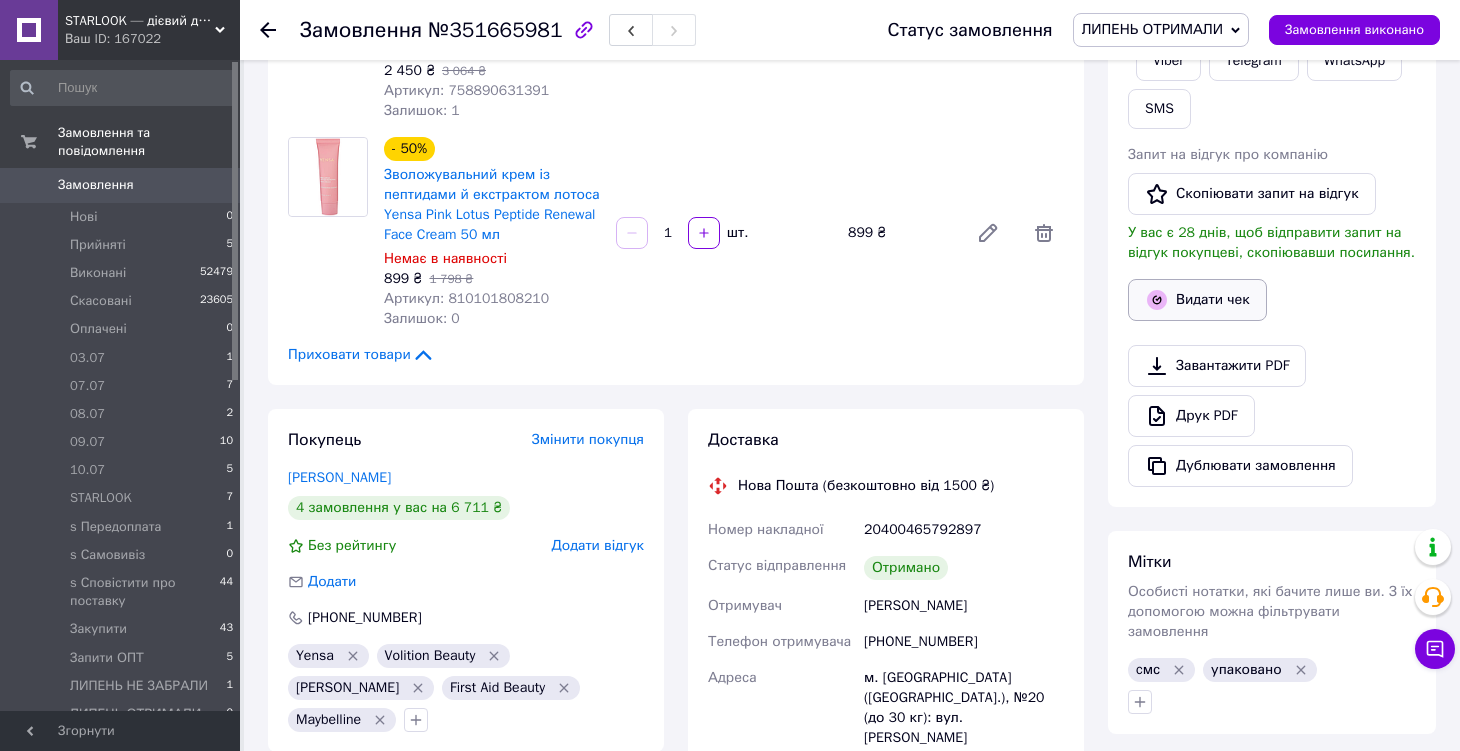 click on "Видати чек" at bounding box center (1197, 300) 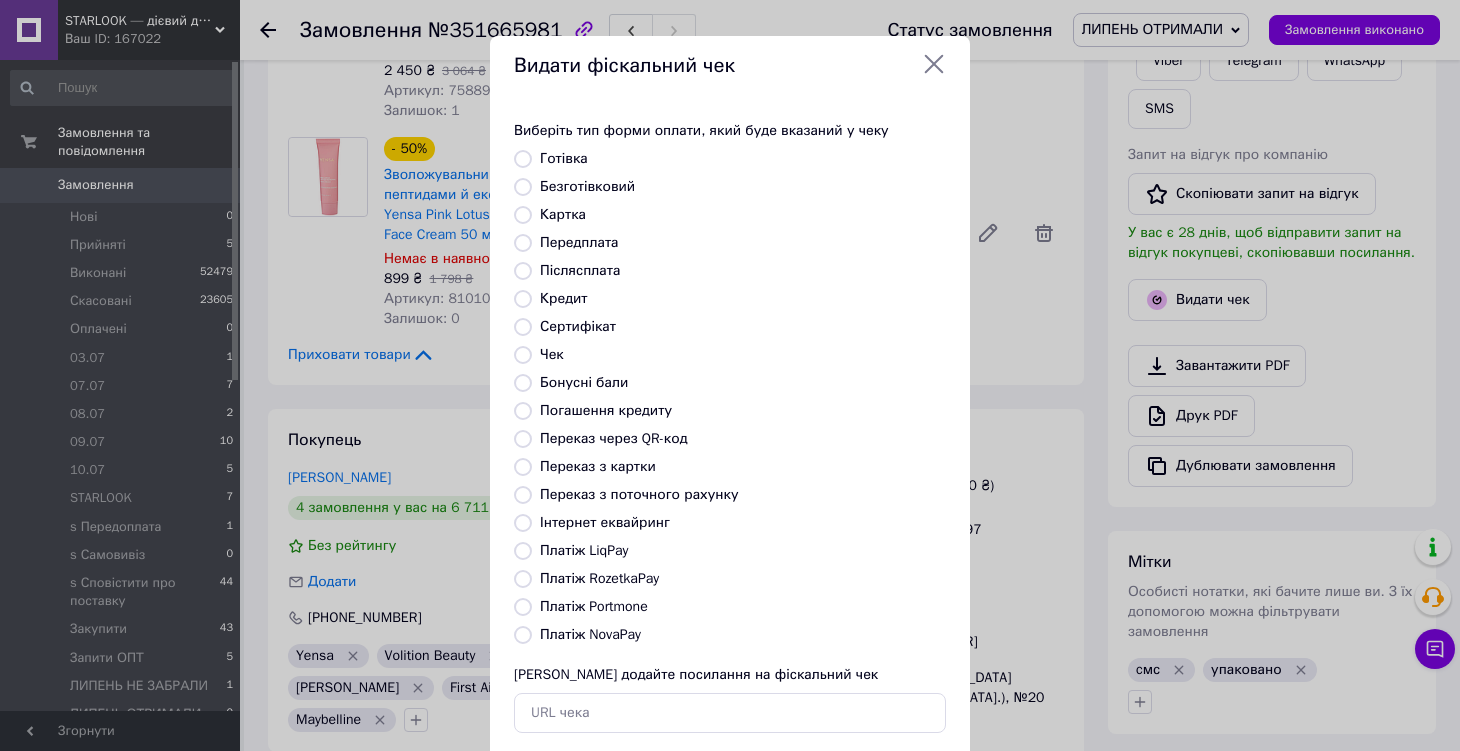 click on "Платіж NovaPay" at bounding box center [590, 634] 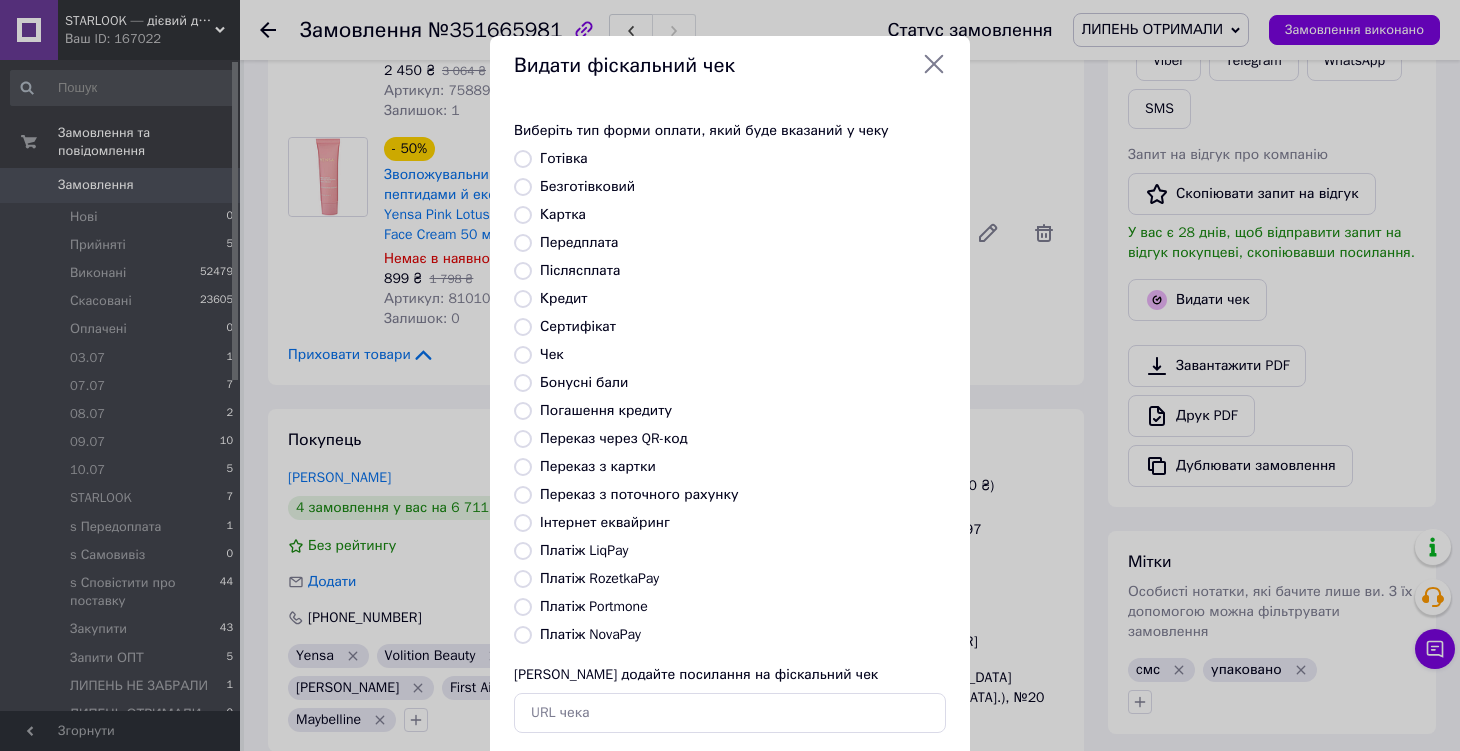 radio on "true" 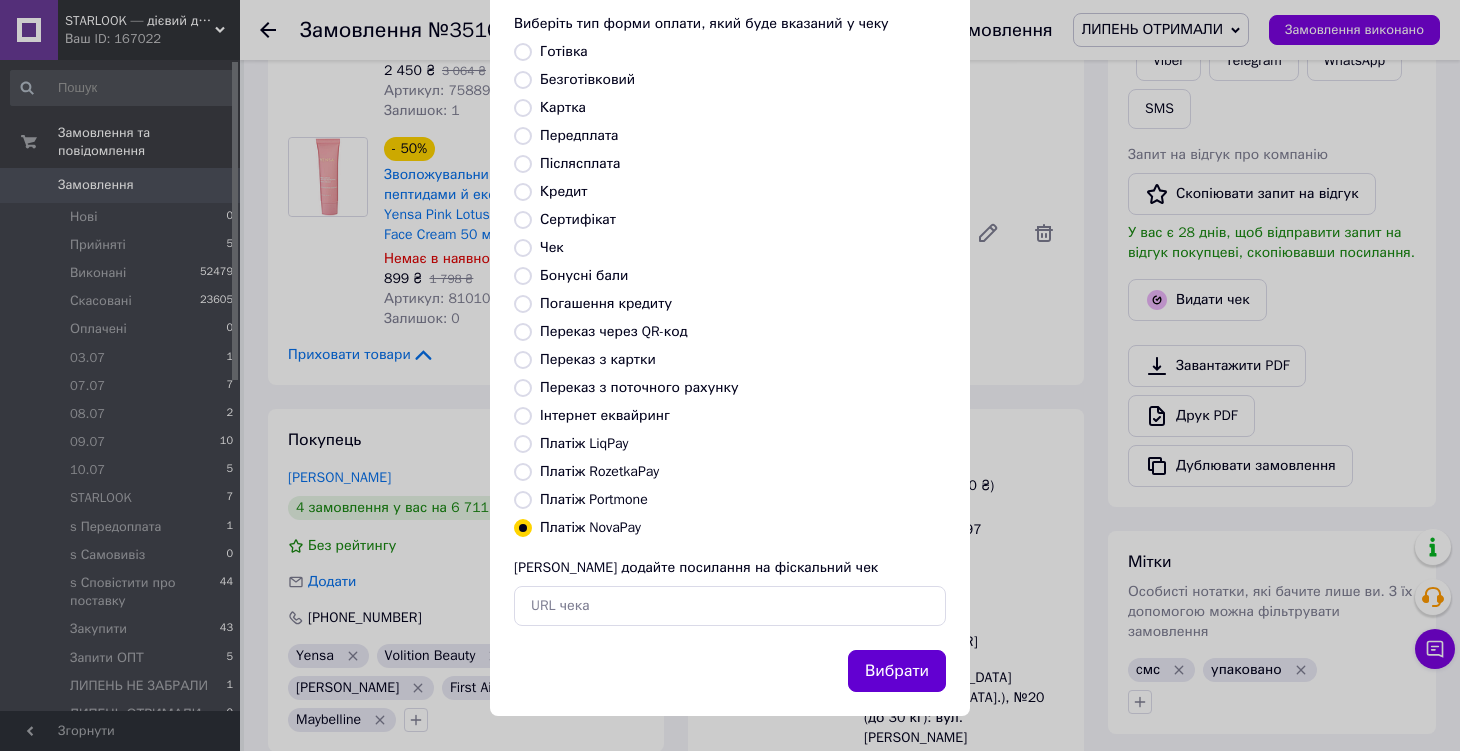 scroll, scrollTop: 106, scrollLeft: 0, axis: vertical 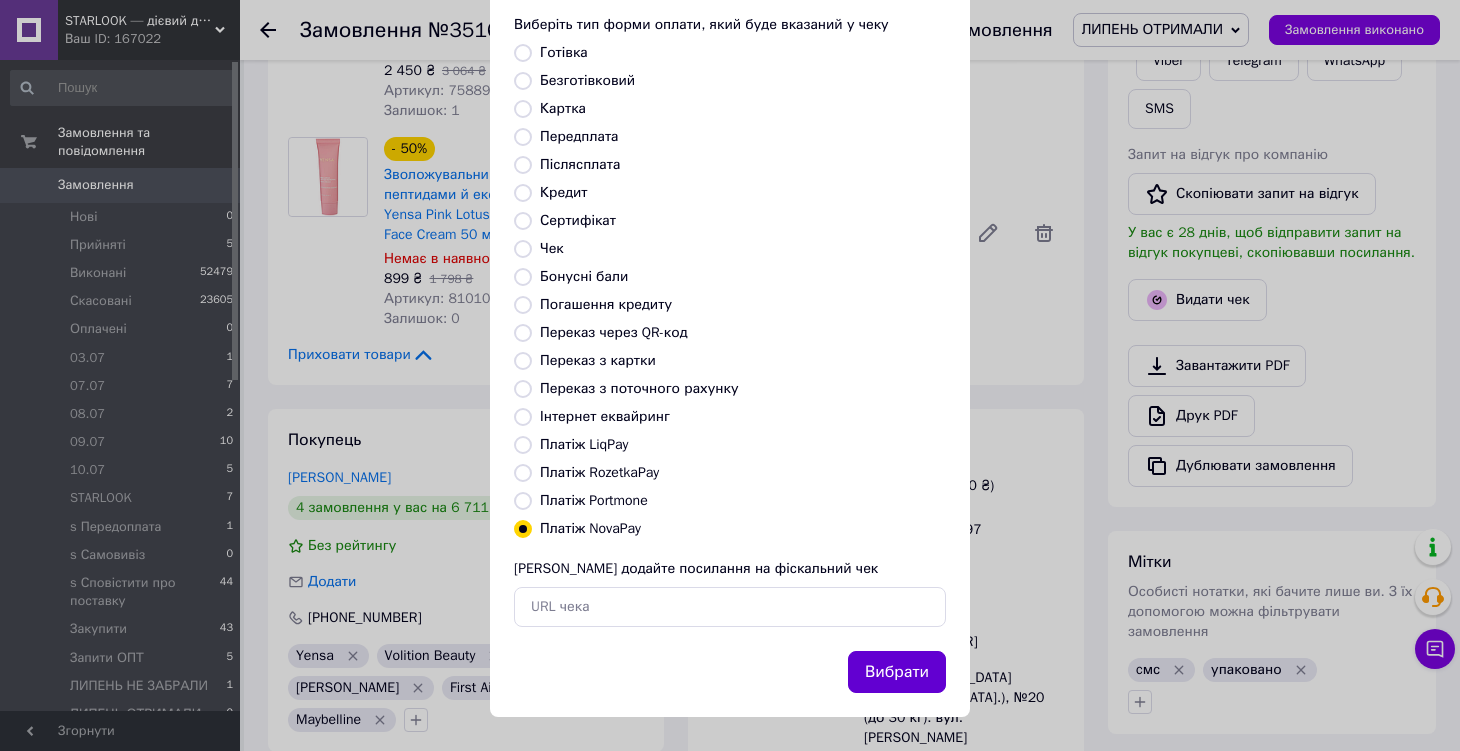 click on "Вибрати" at bounding box center (897, 672) 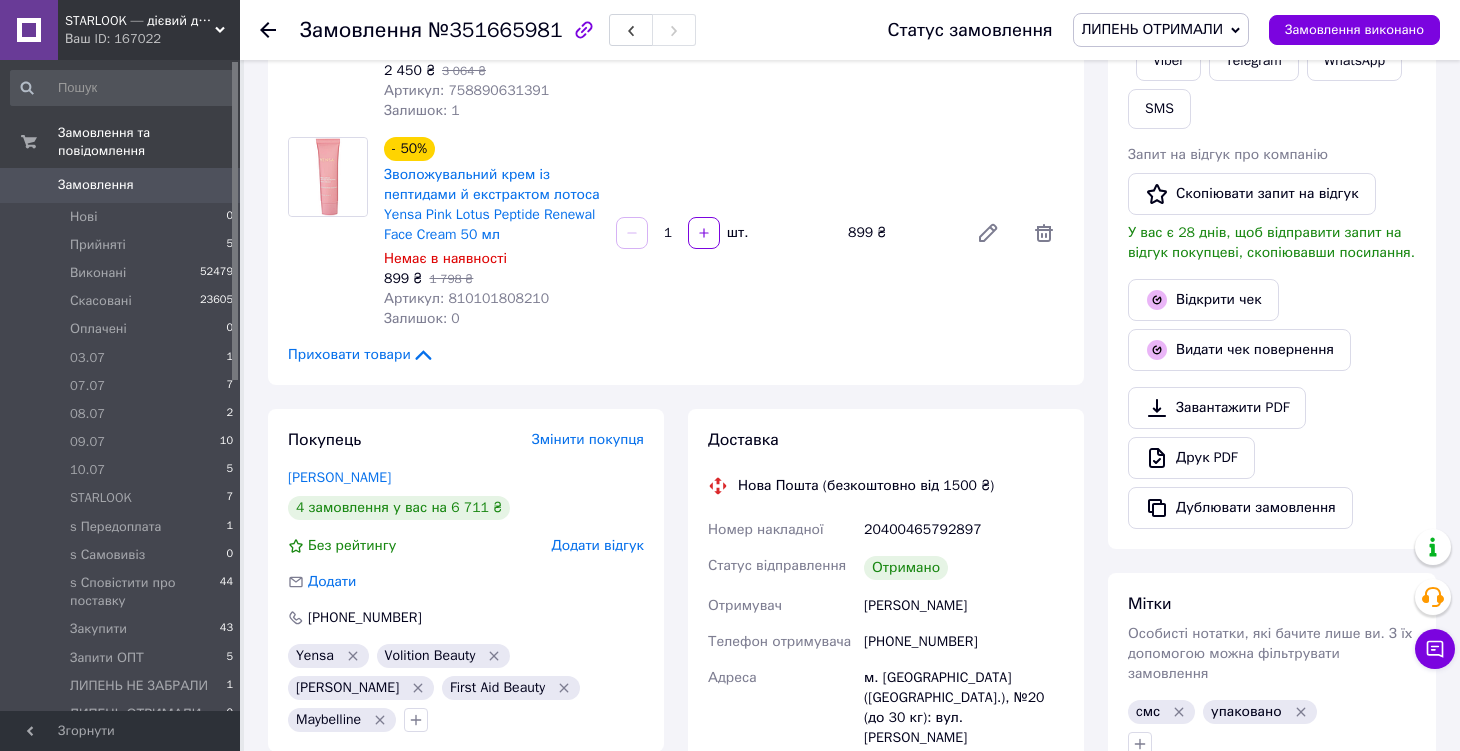 click 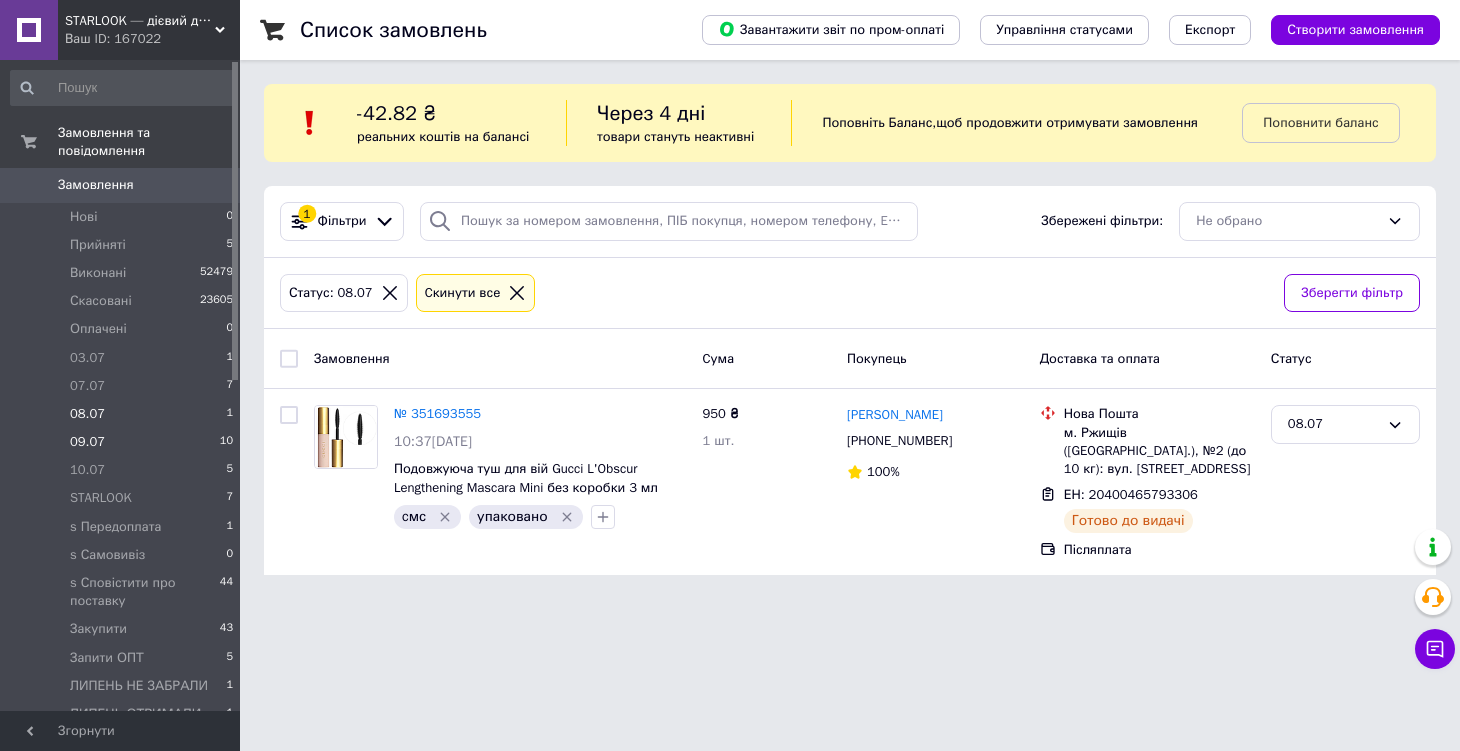 click on "09.07 10" at bounding box center (122, 442) 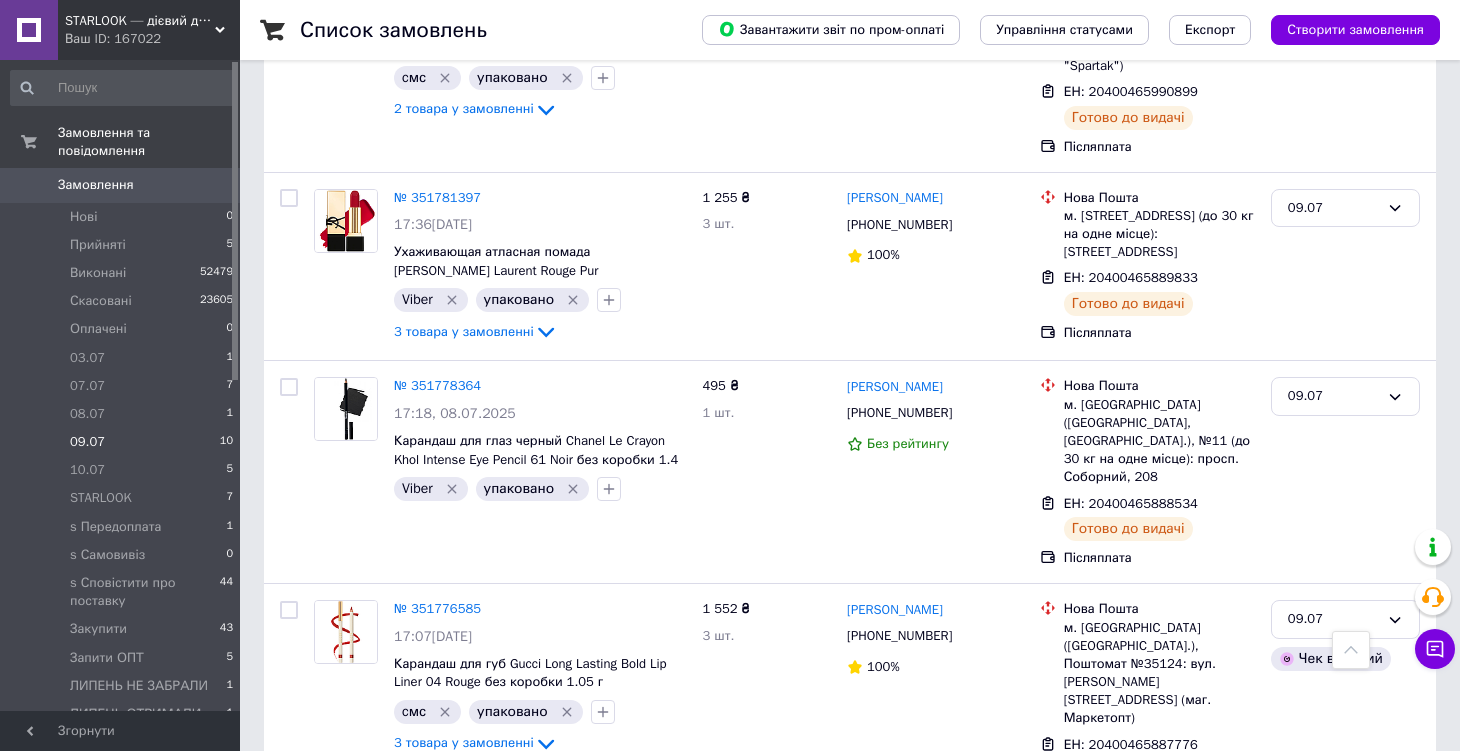 scroll, scrollTop: 1578, scrollLeft: 0, axis: vertical 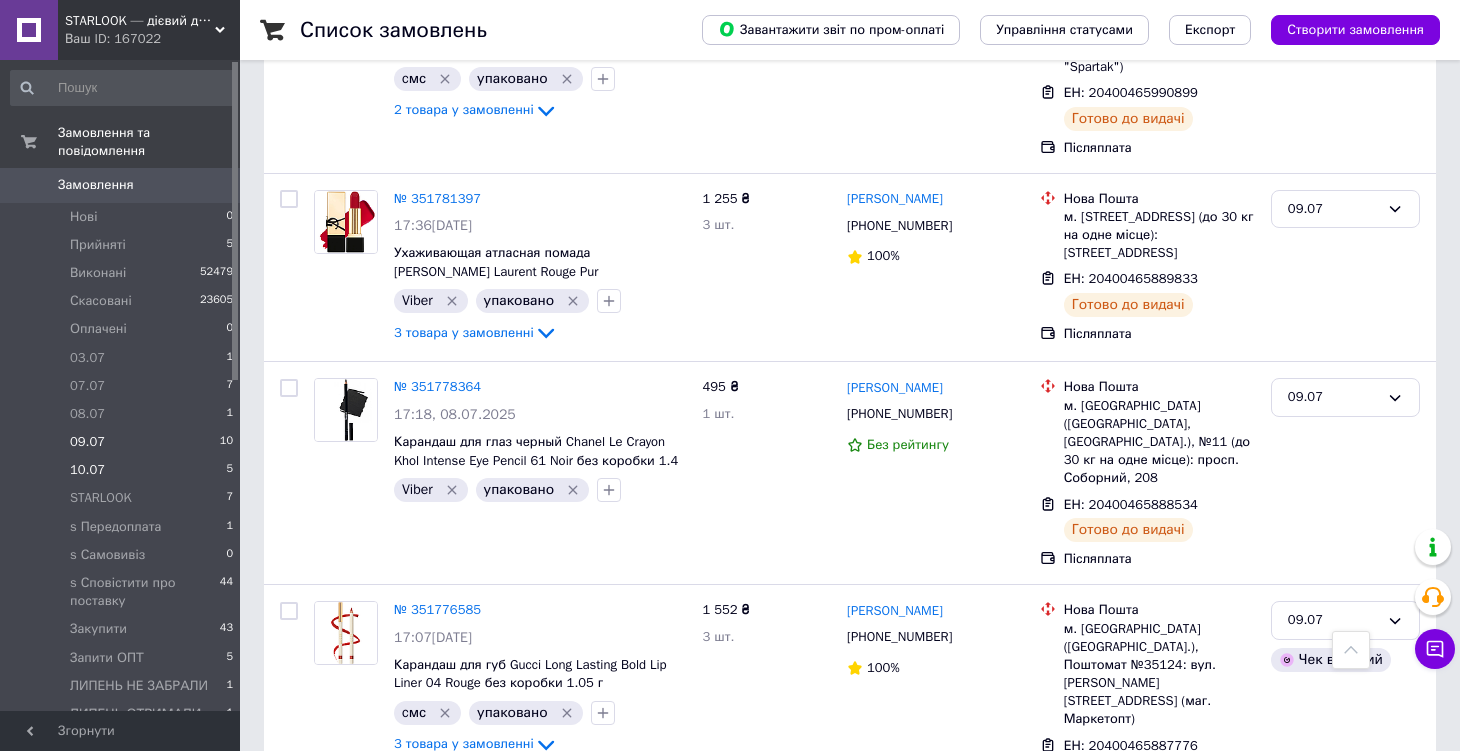 click on "10.07 5" at bounding box center (122, 470) 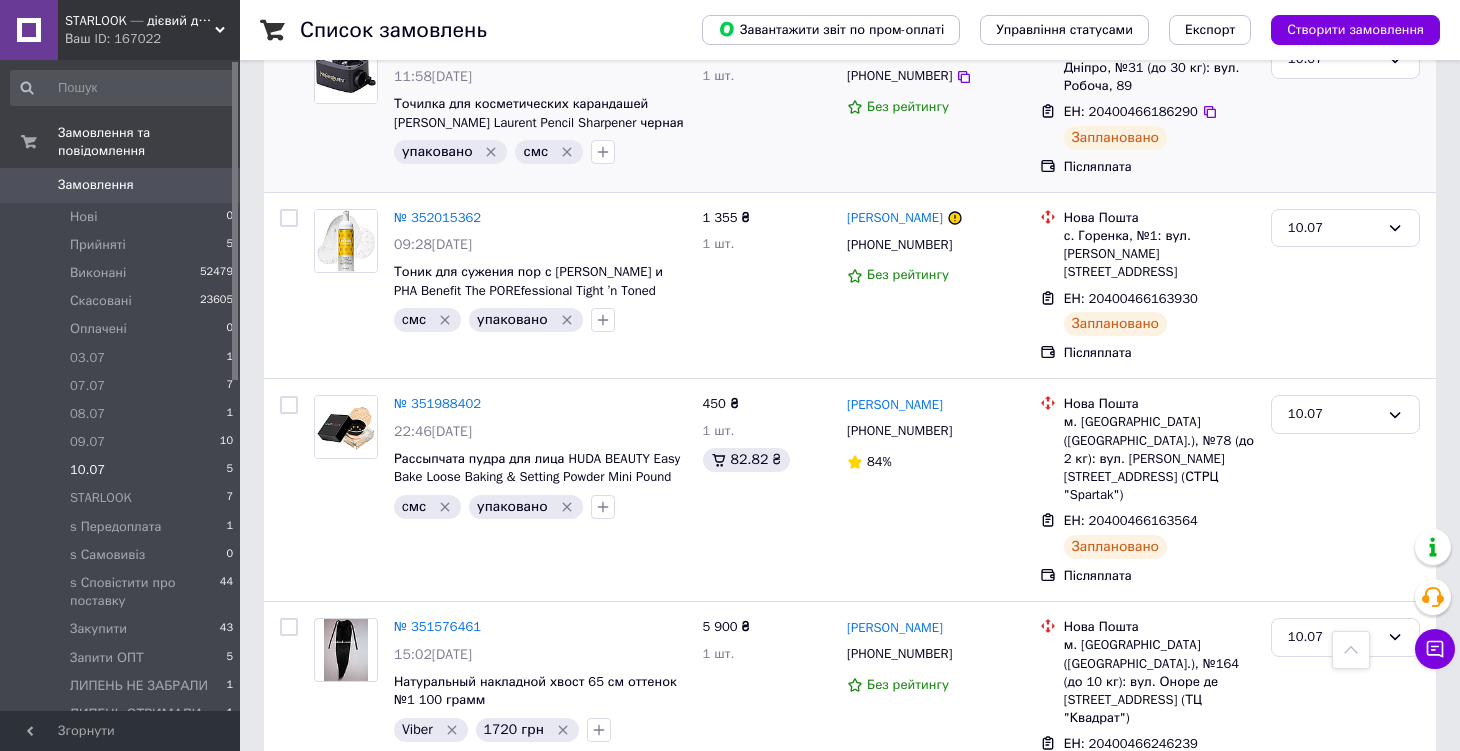 scroll, scrollTop: 606, scrollLeft: 0, axis: vertical 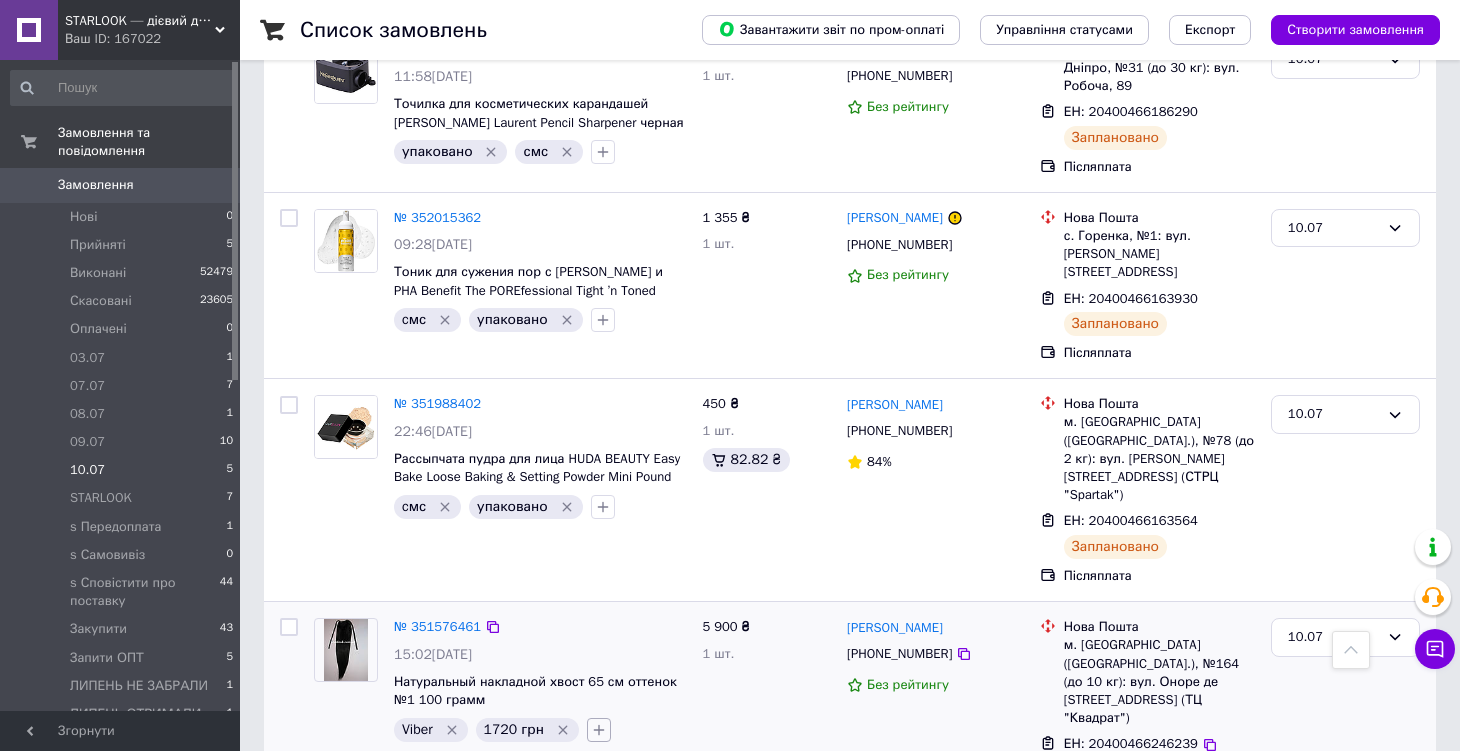 click 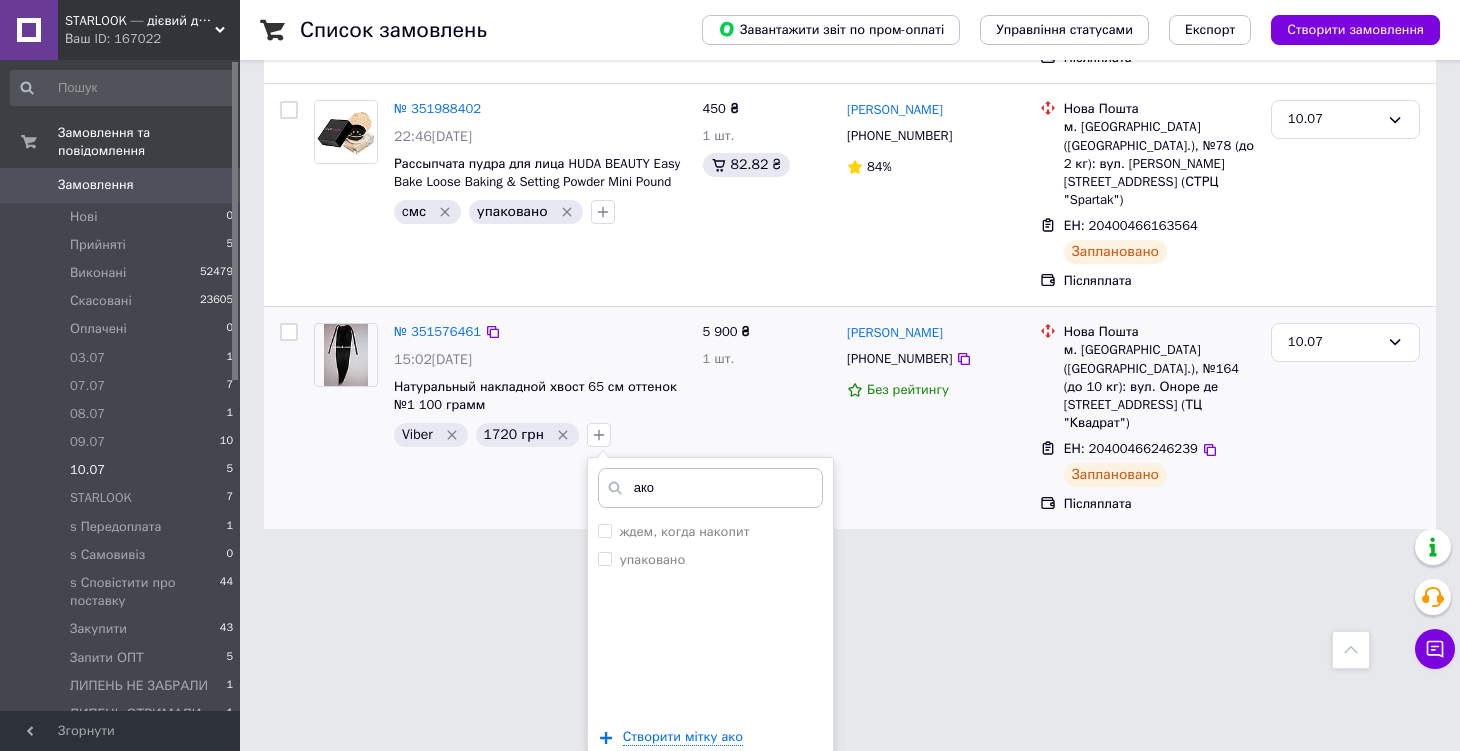 scroll, scrollTop: 900, scrollLeft: 0, axis: vertical 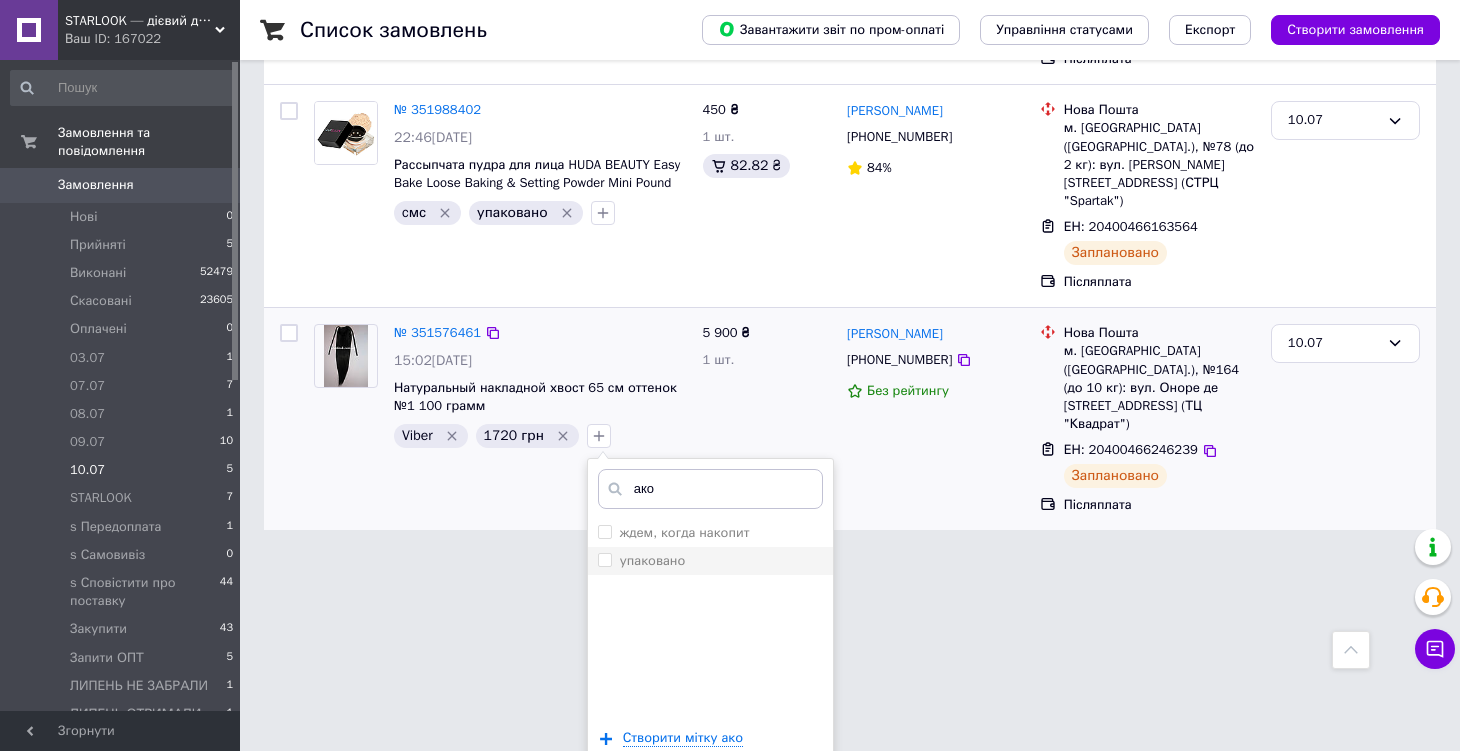 type on "ако" 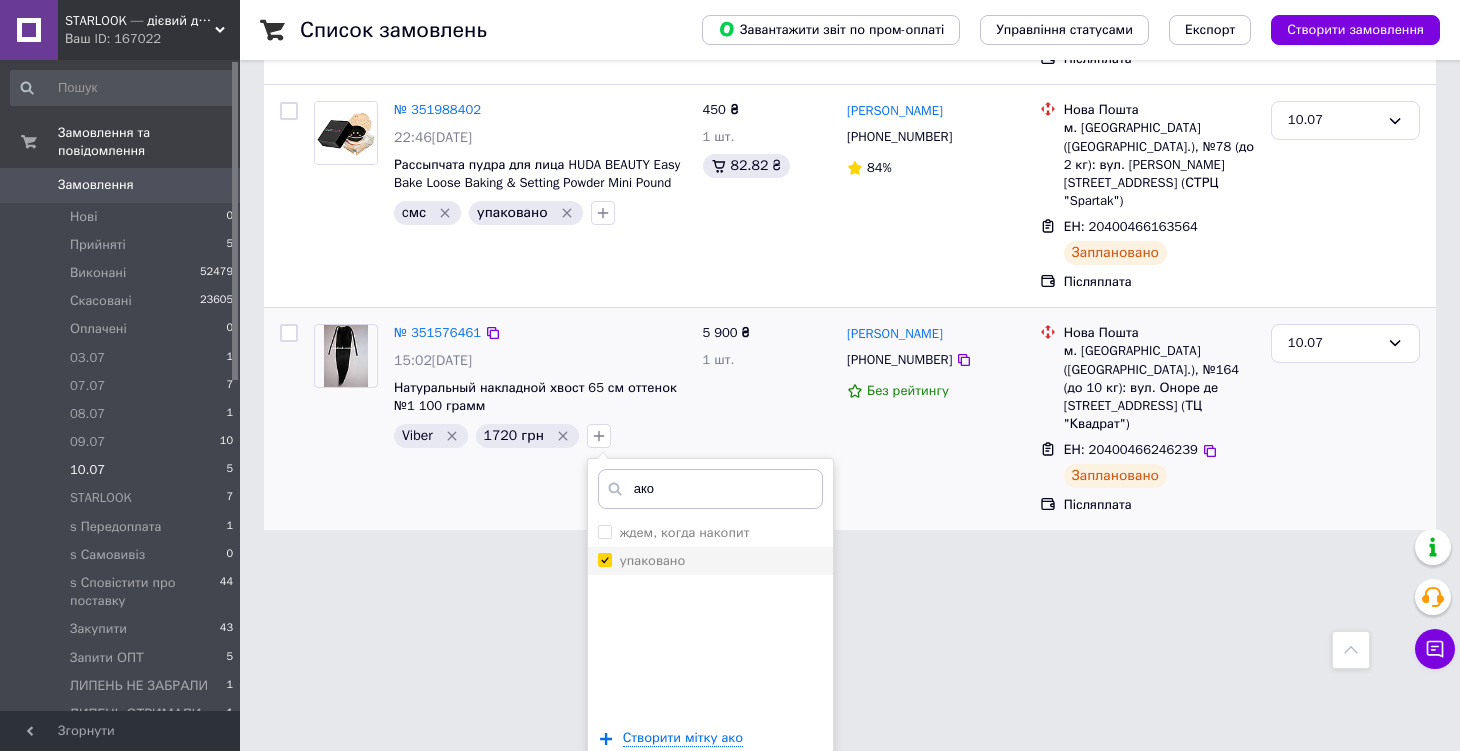 checkbox on "true" 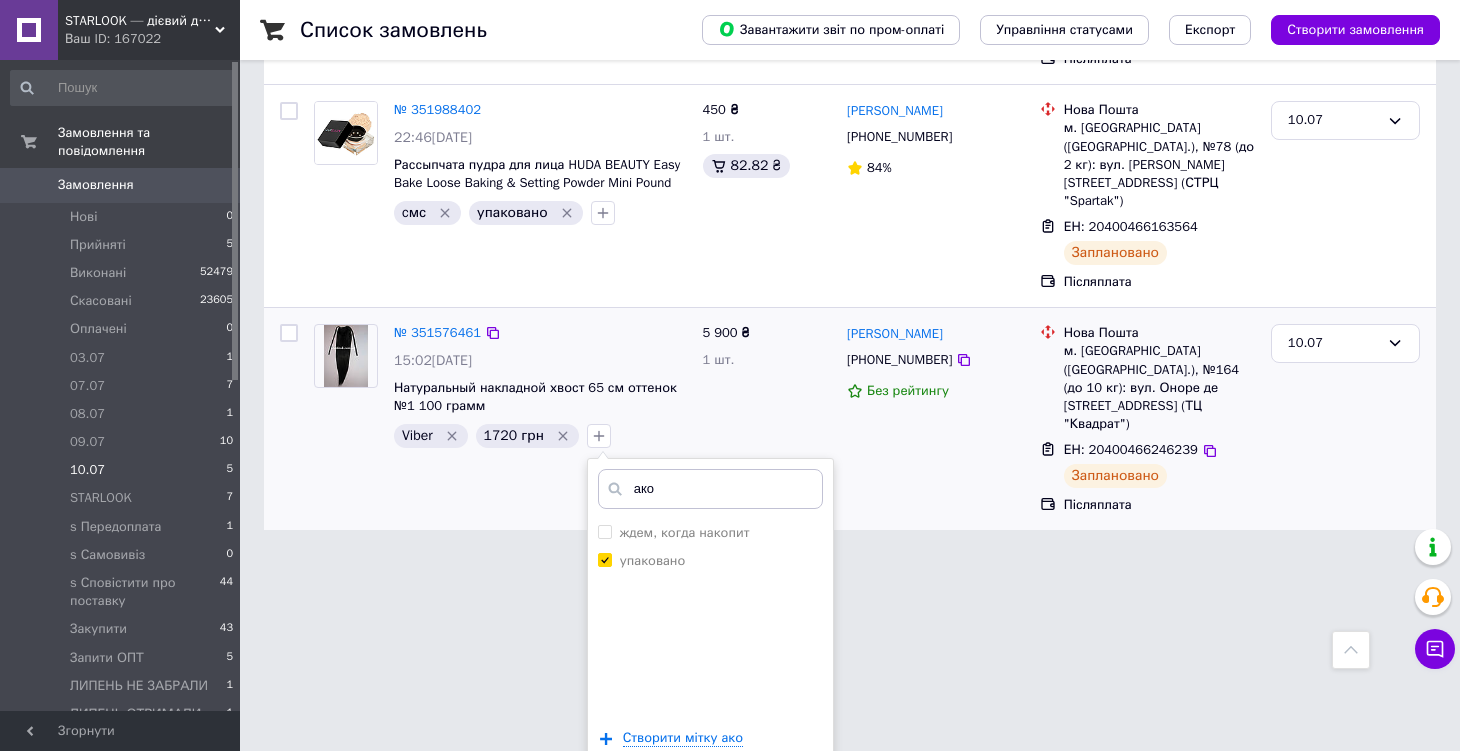 click on "Додати мітку" at bounding box center (710, 798) 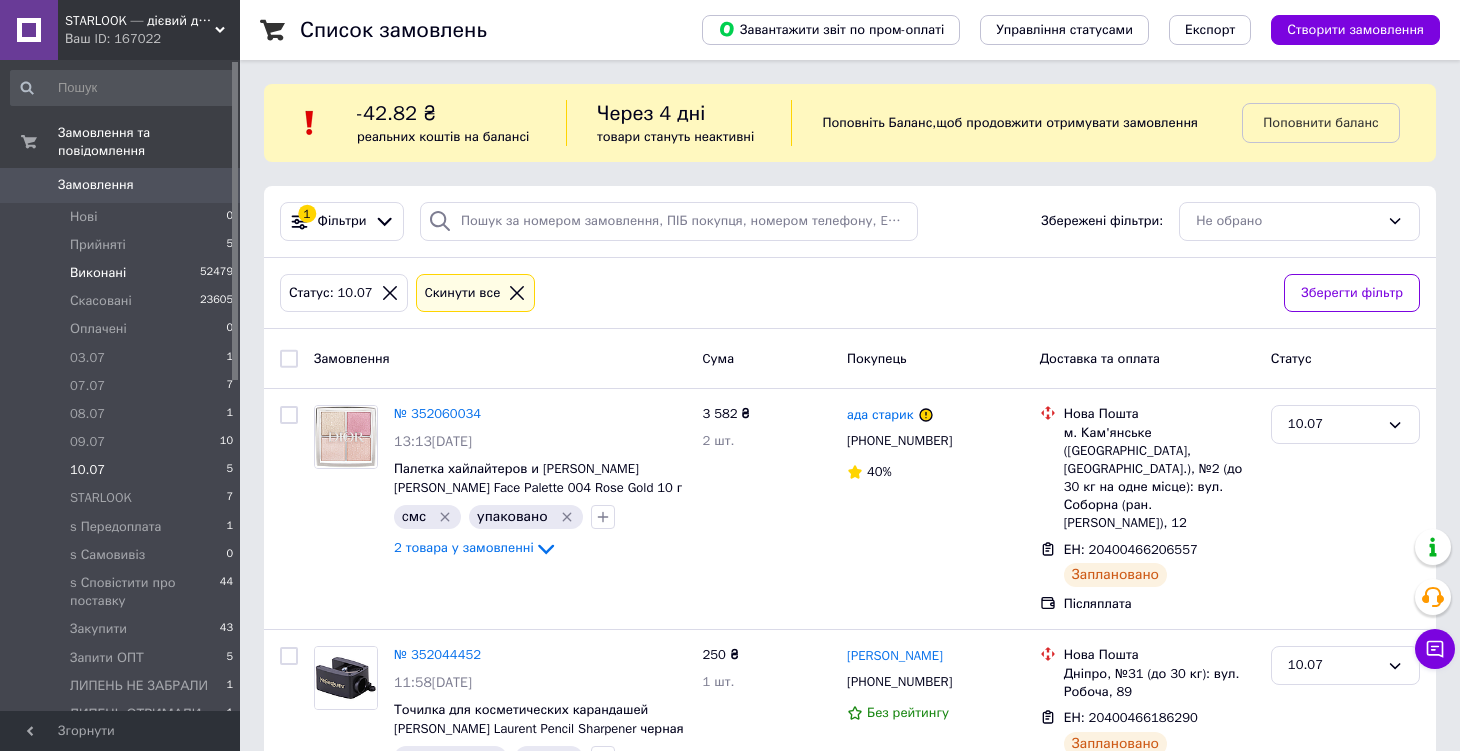 scroll, scrollTop: 0, scrollLeft: 0, axis: both 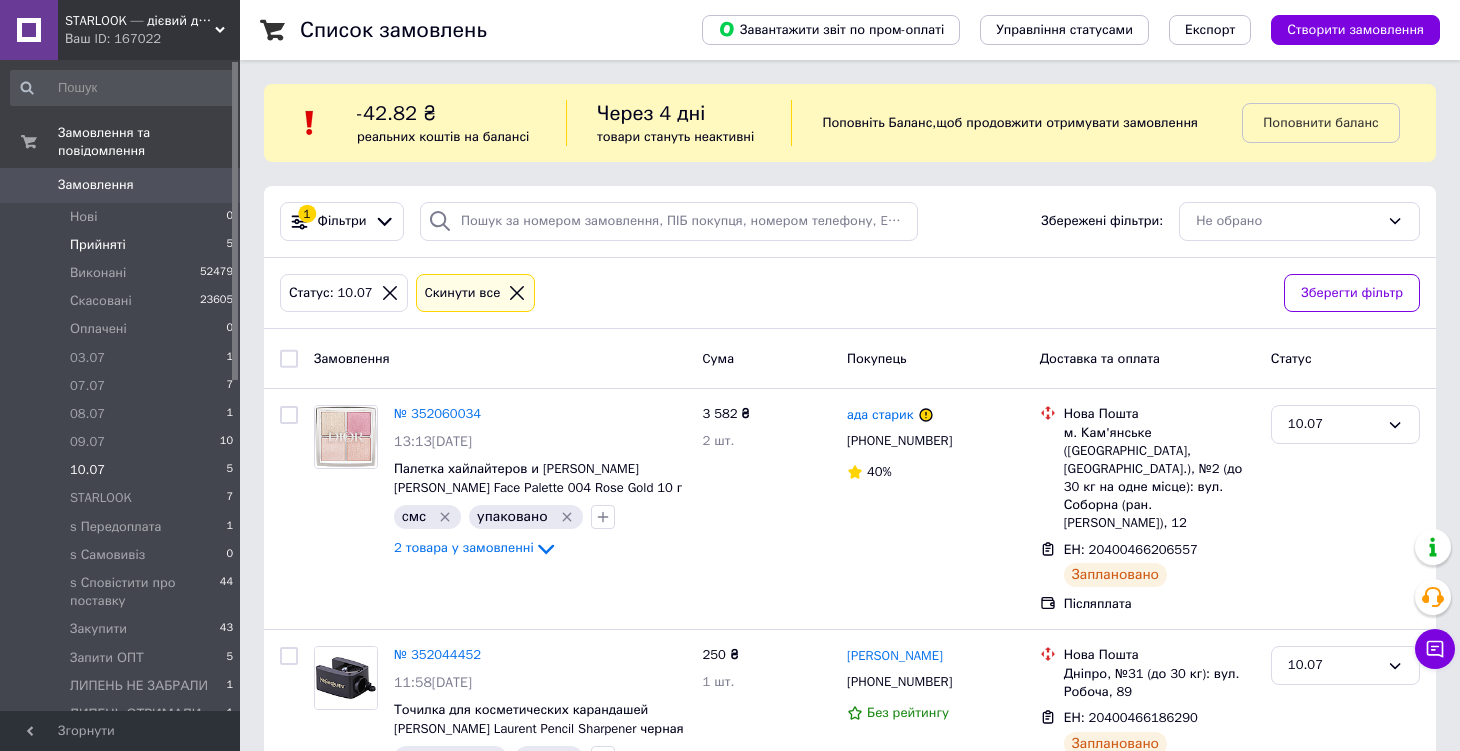 click on "Прийняті" at bounding box center (98, 245) 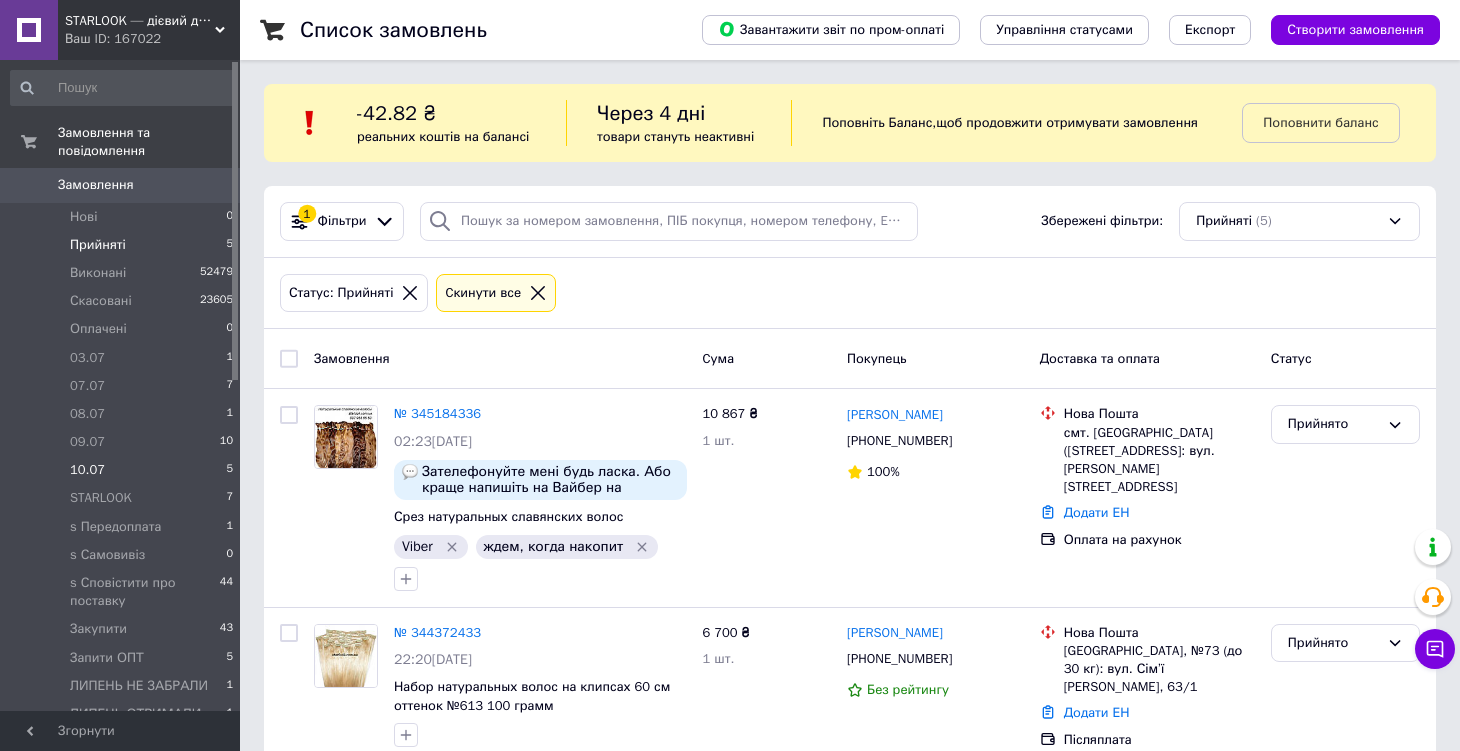 click on "10.07 5" at bounding box center (122, 470) 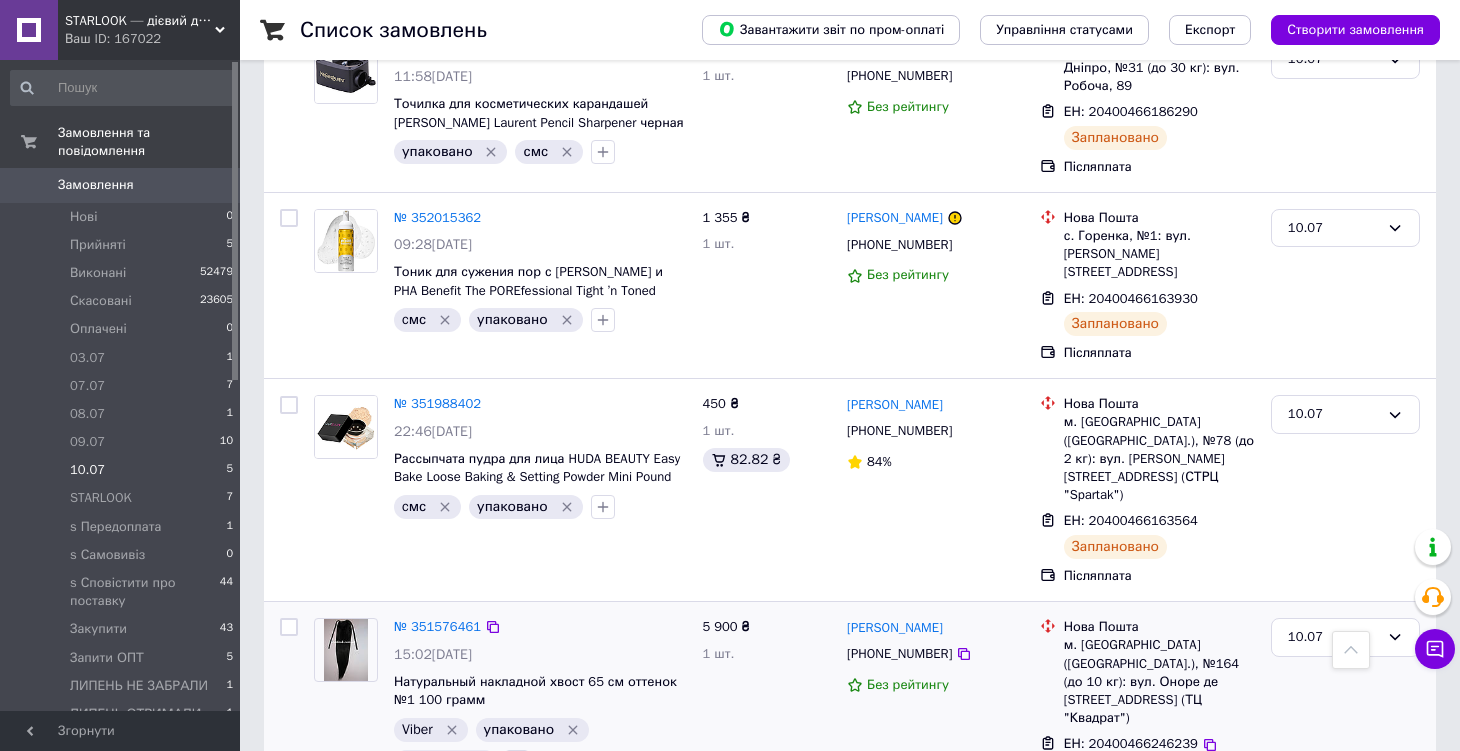 scroll, scrollTop: 606, scrollLeft: 0, axis: vertical 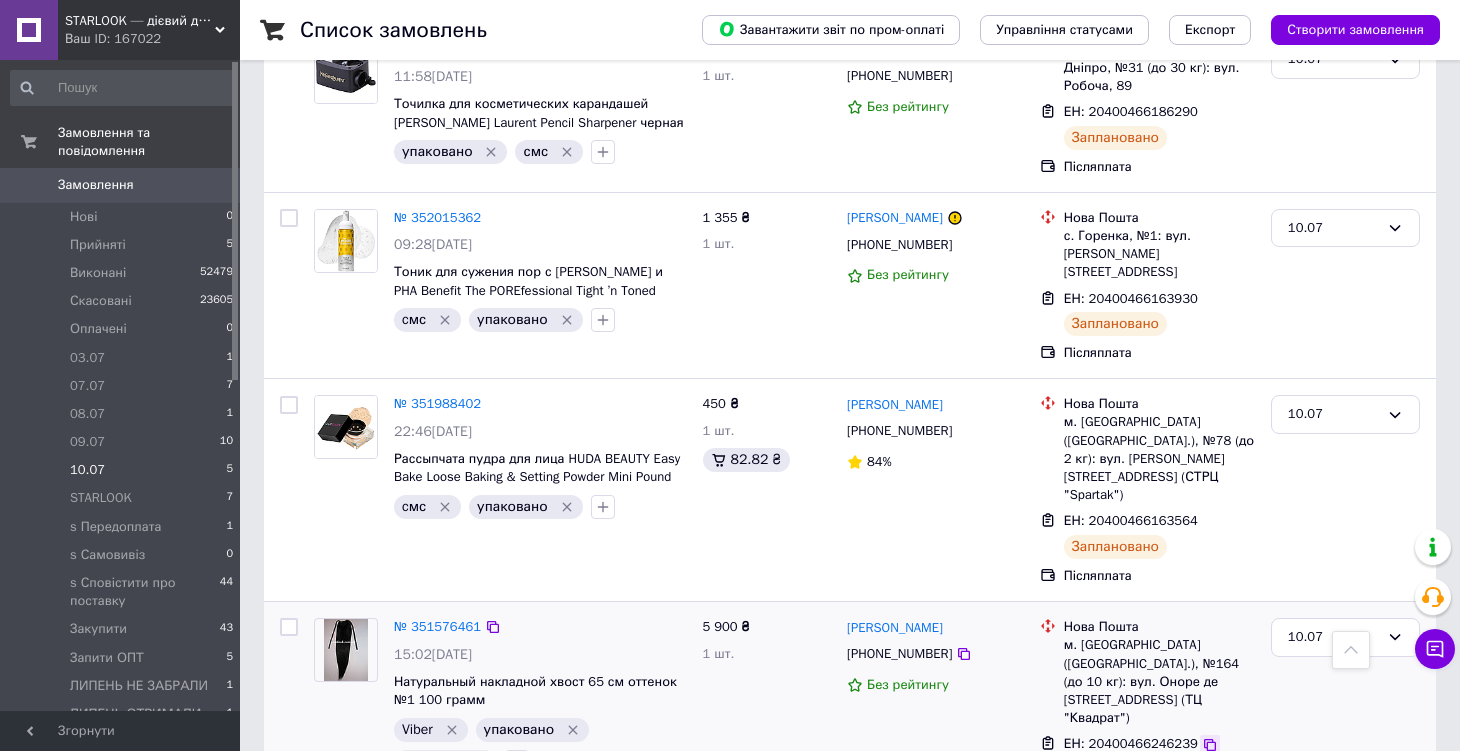 click 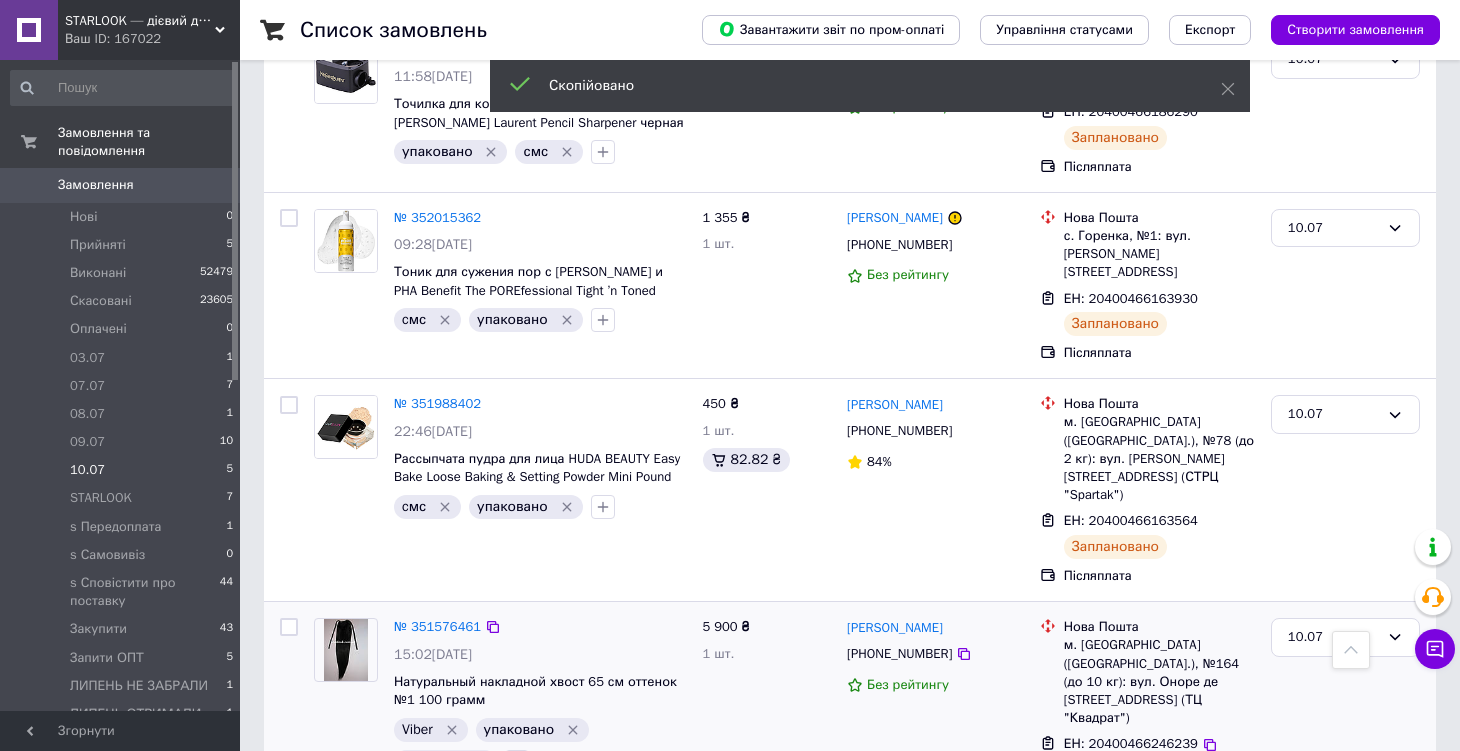 click on "+380673043191" at bounding box center [899, 653] 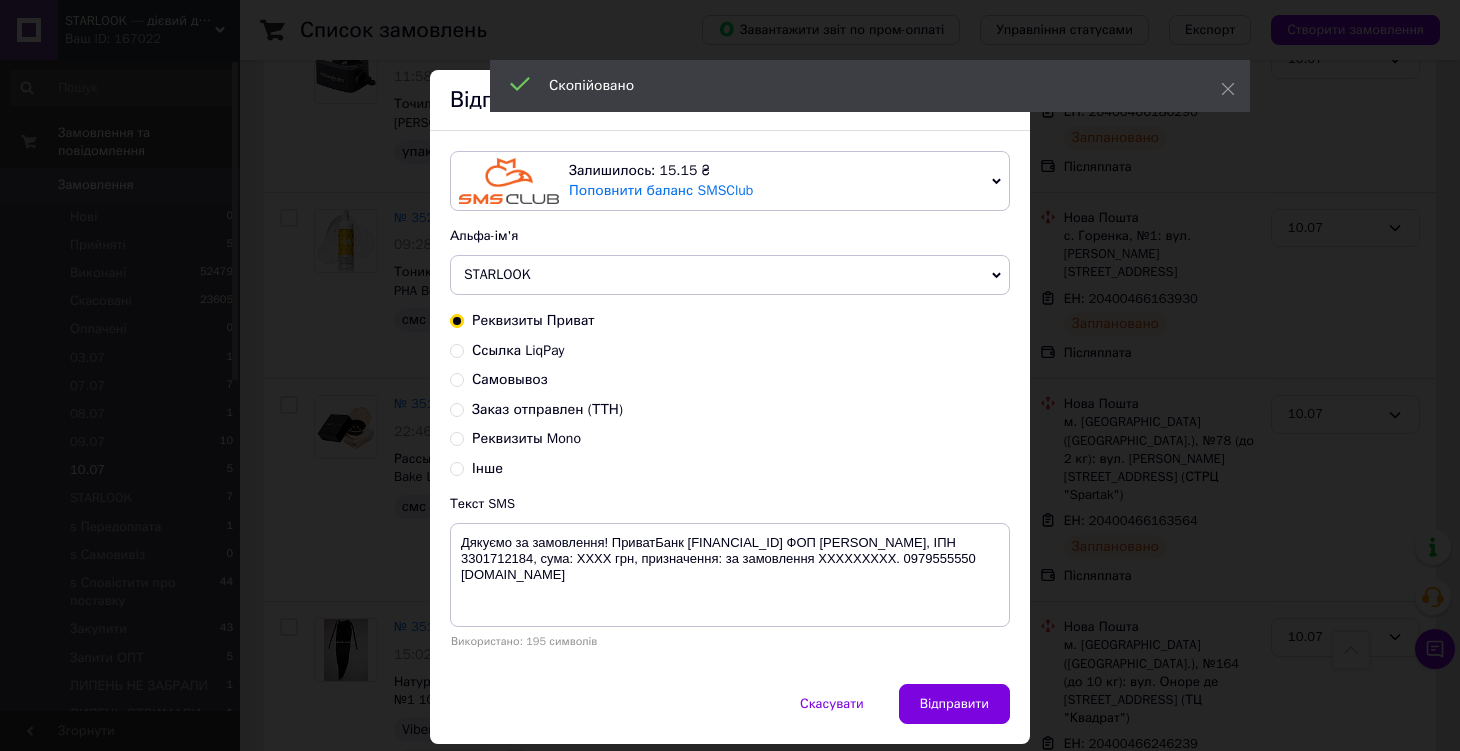 click on "Заказ отправлен (ТТН)" at bounding box center (547, 409) 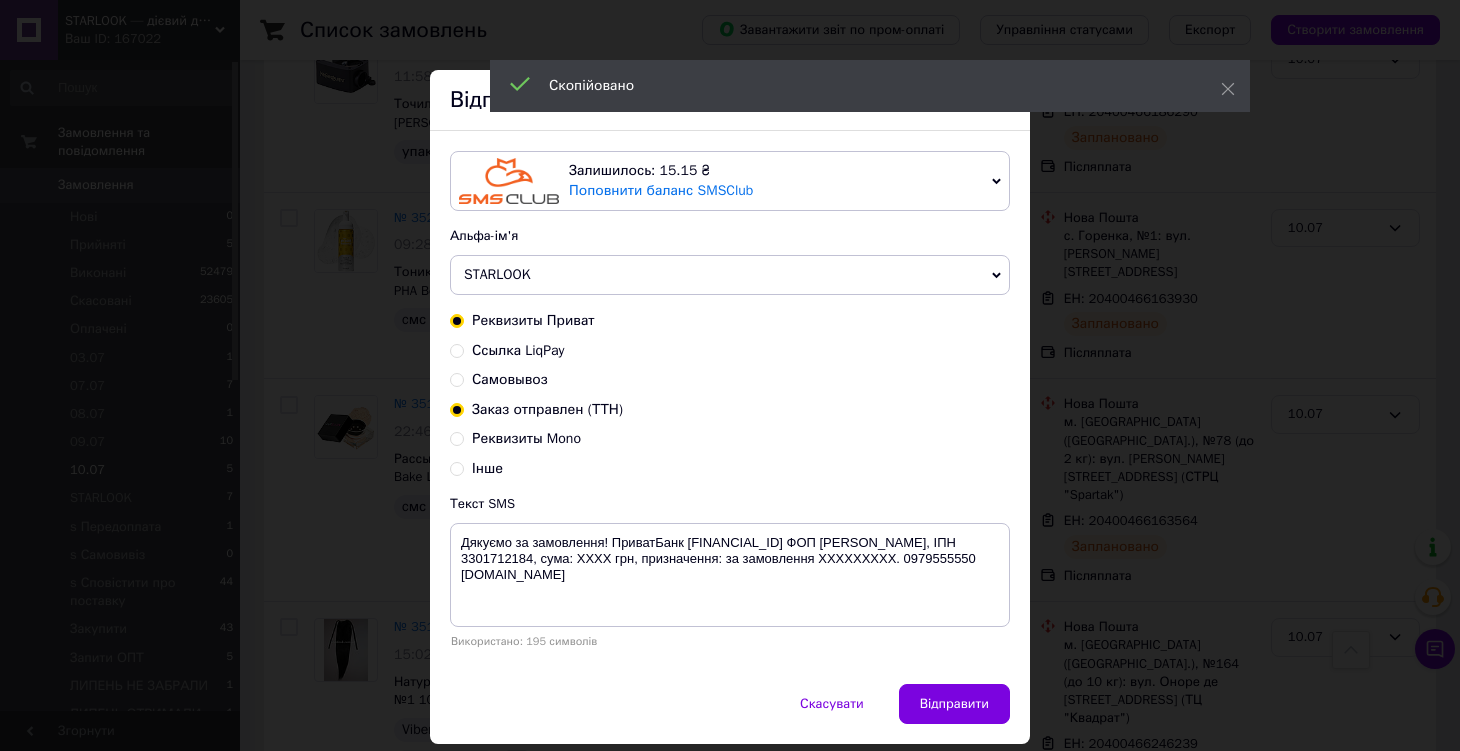 radio on "true" 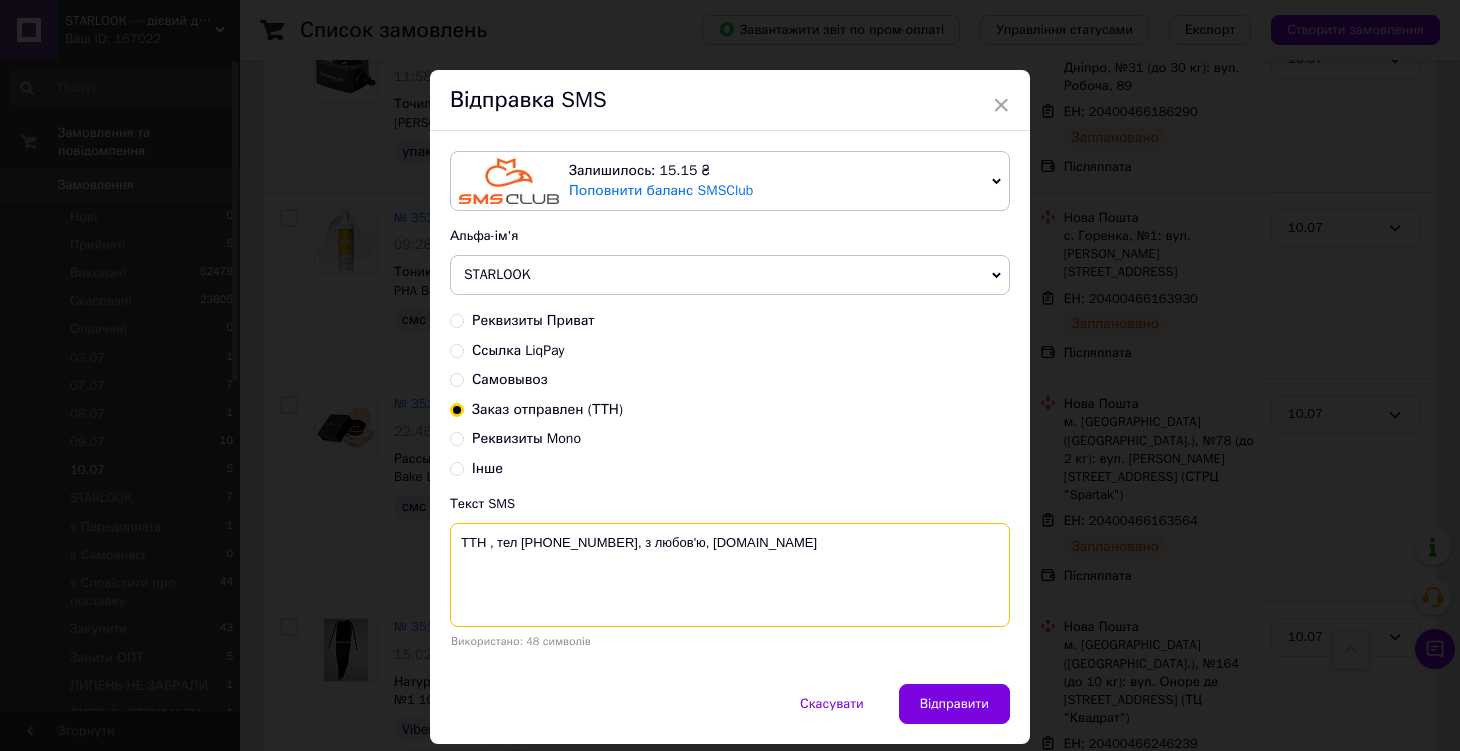 click on "TTH , тел 0979555550, з любов'ю, starlook.com.ua" at bounding box center (730, 575) 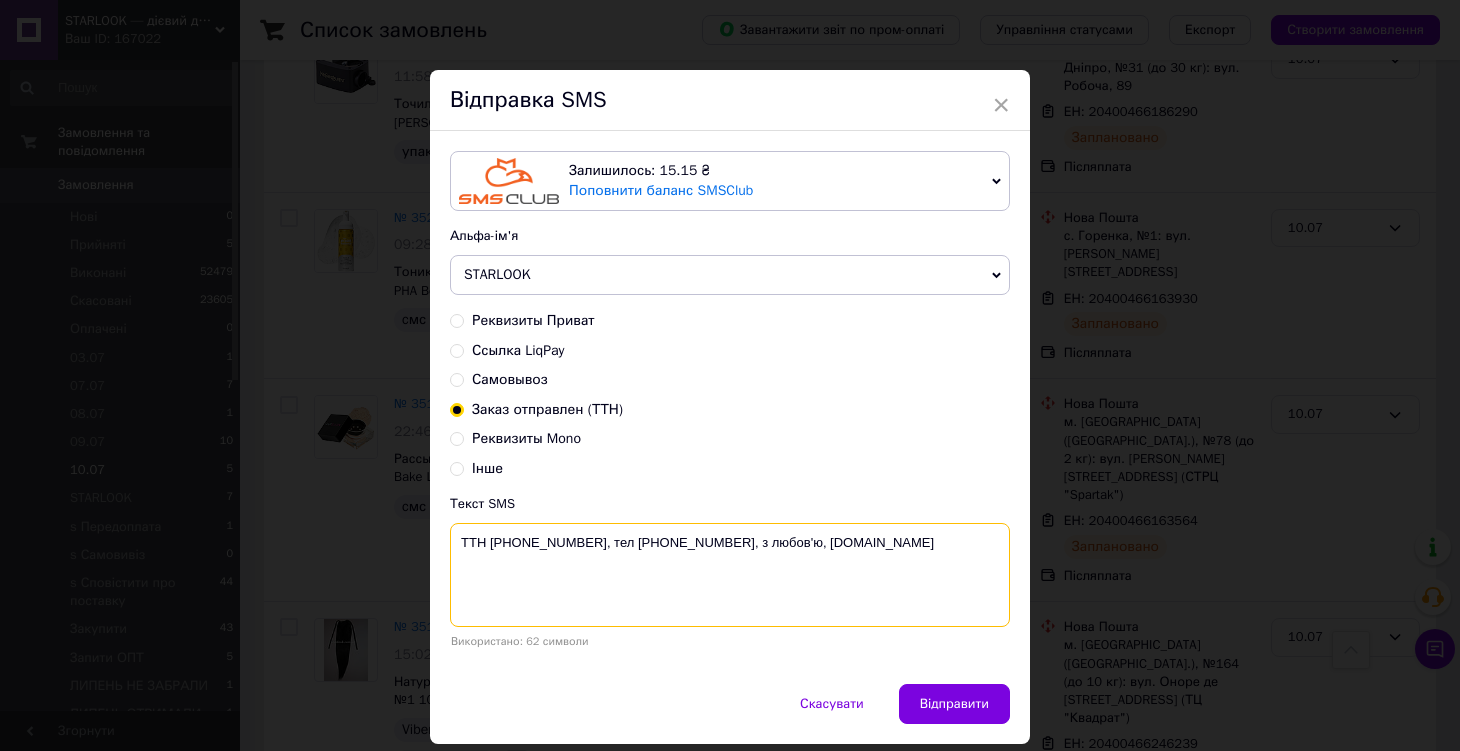 drag, startPoint x: 811, startPoint y: 530, endPoint x: 745, endPoint y: 504, distance: 70.93659 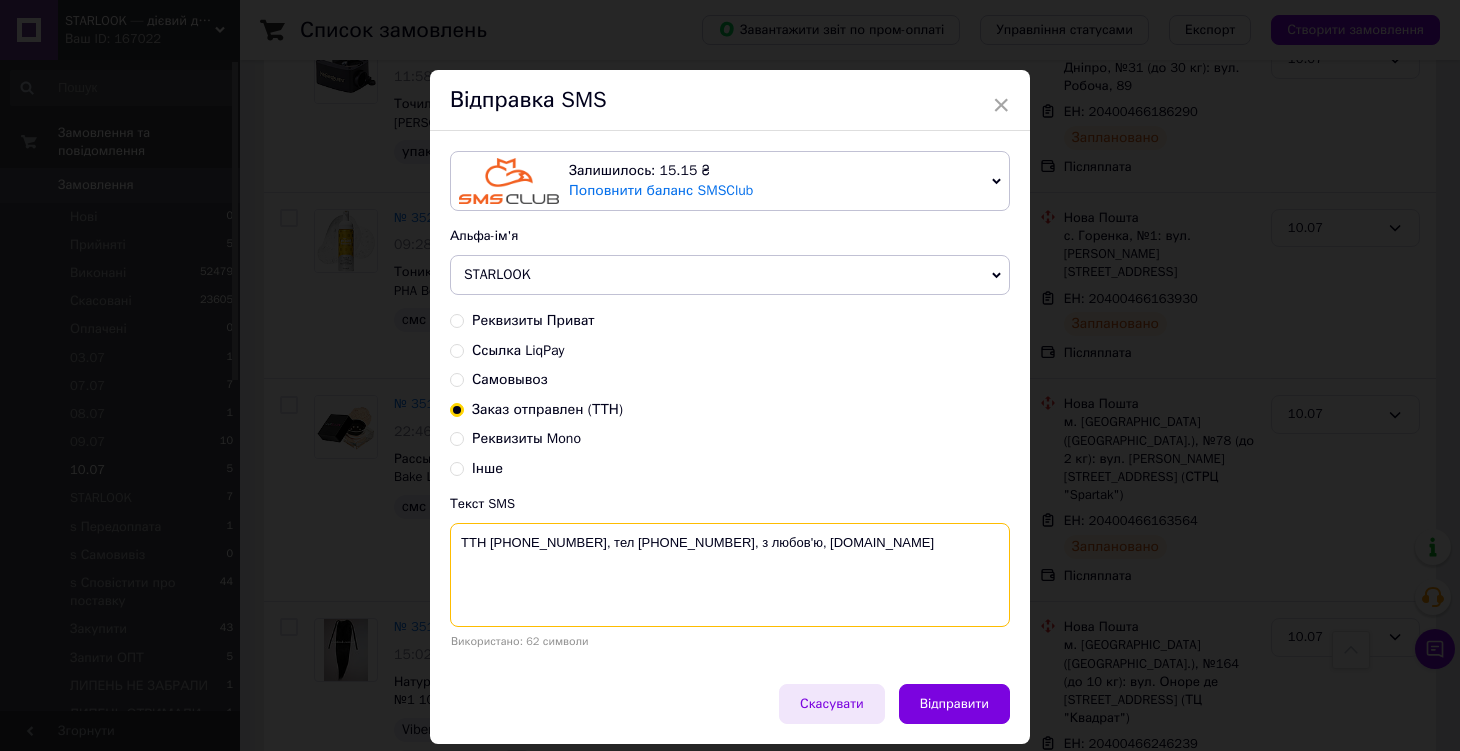 type on "TTH 20400466246239, тел 0979555550, з любов'ю, starlook.com.ua" 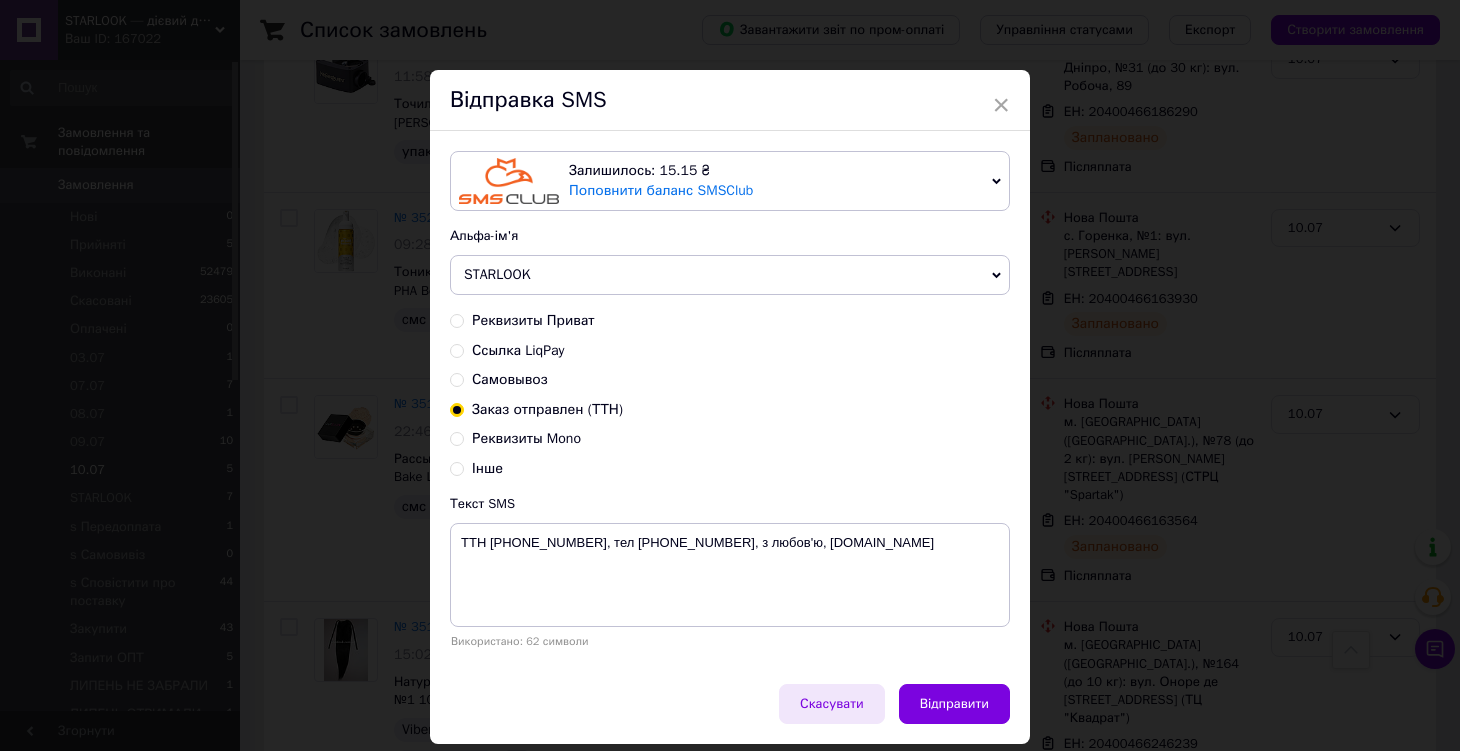click on "Скасувати" at bounding box center [832, 704] 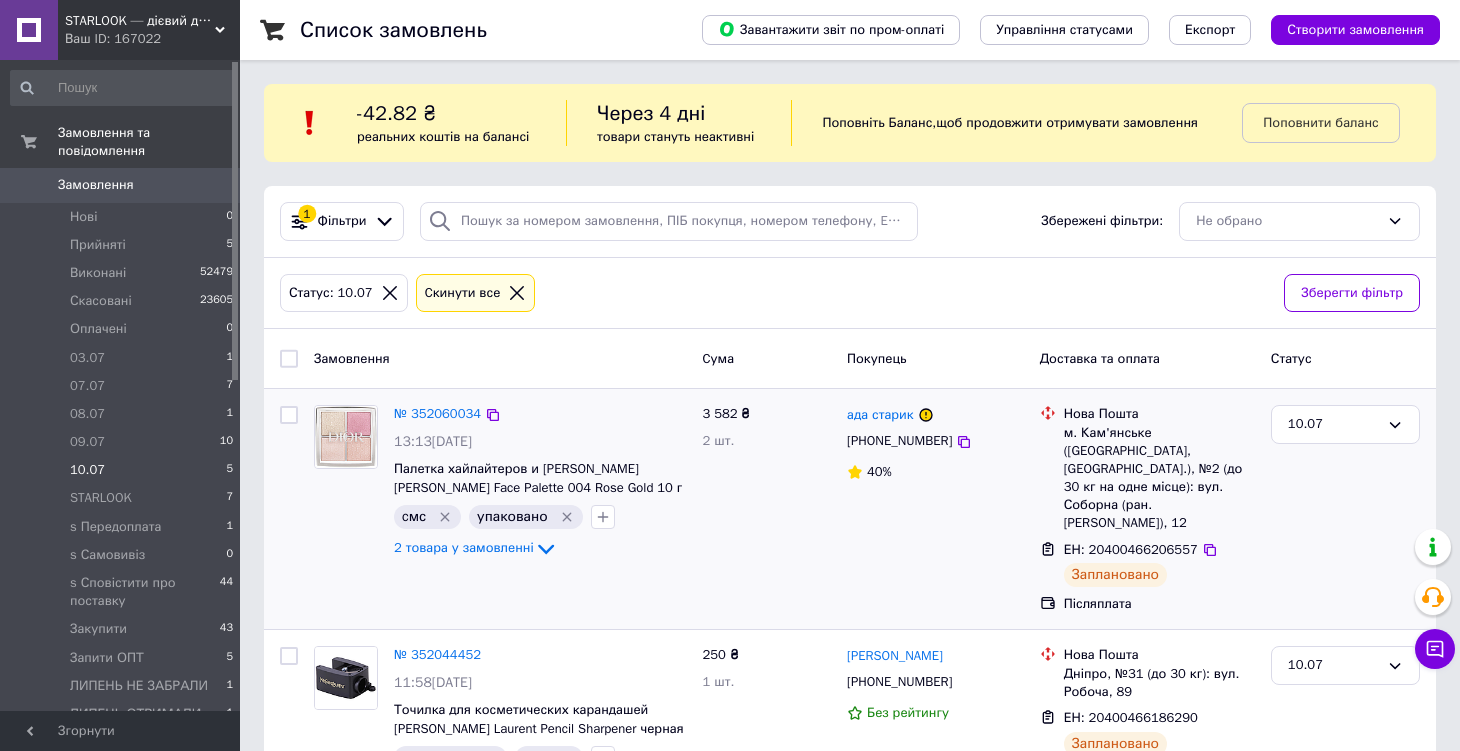 scroll, scrollTop: 0, scrollLeft: 0, axis: both 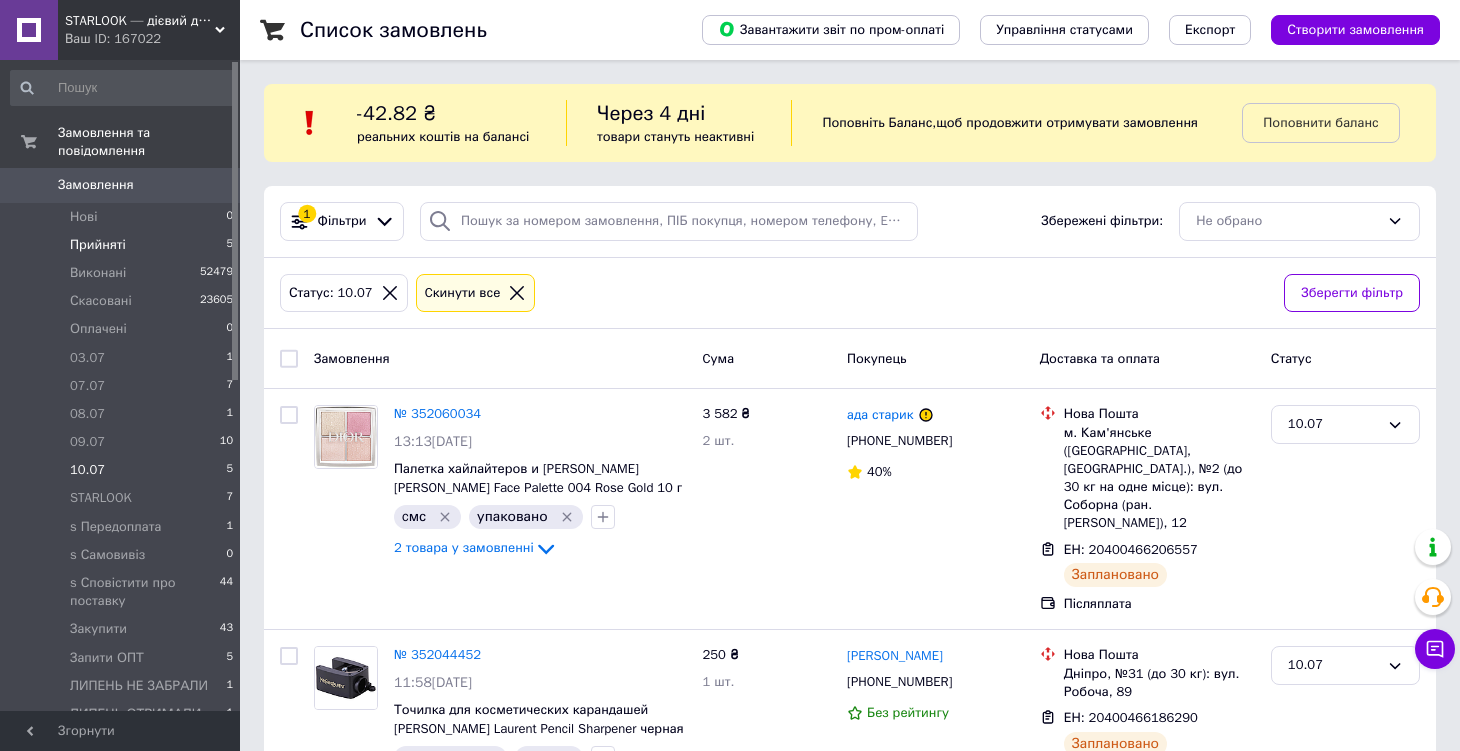 click on "Прийняті 5" at bounding box center [122, 245] 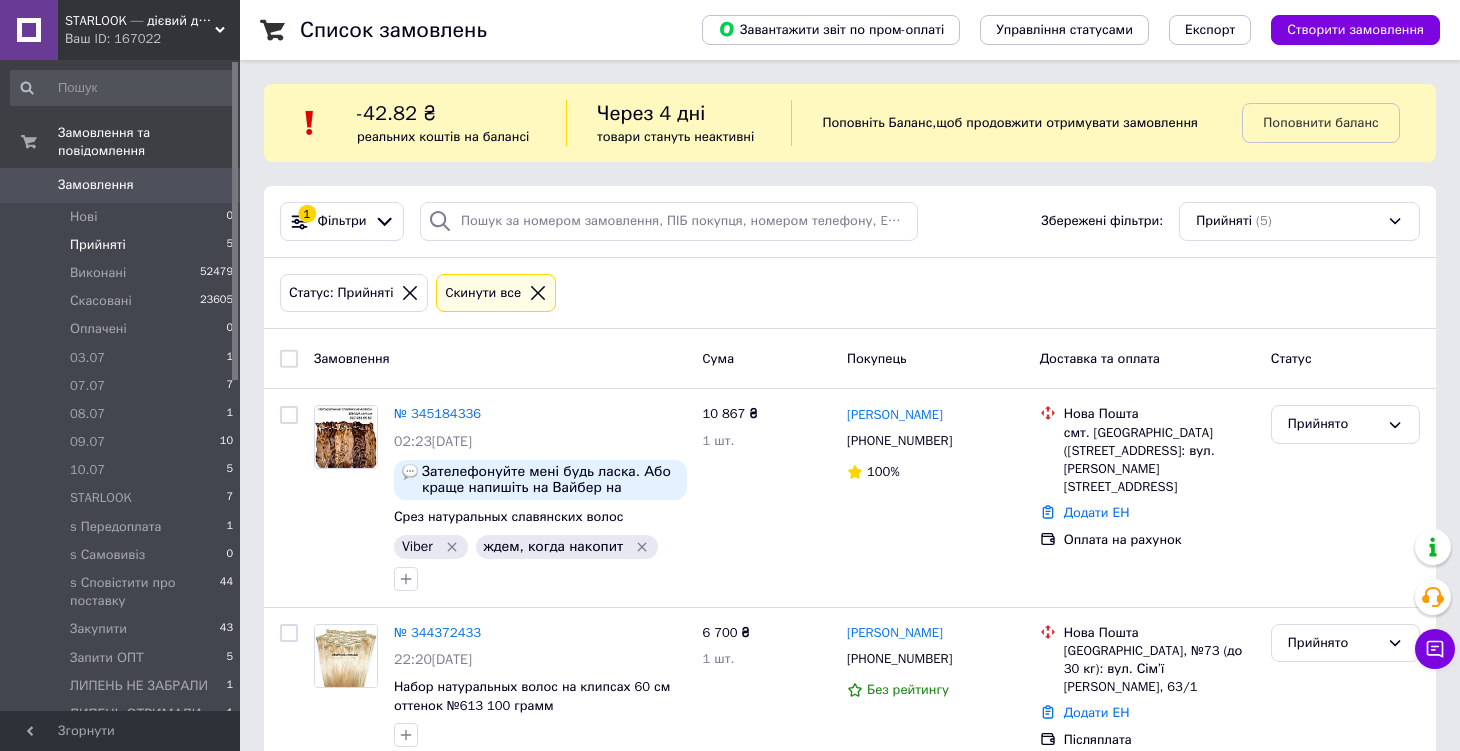 click on "Прийняті 5" at bounding box center [122, 245] 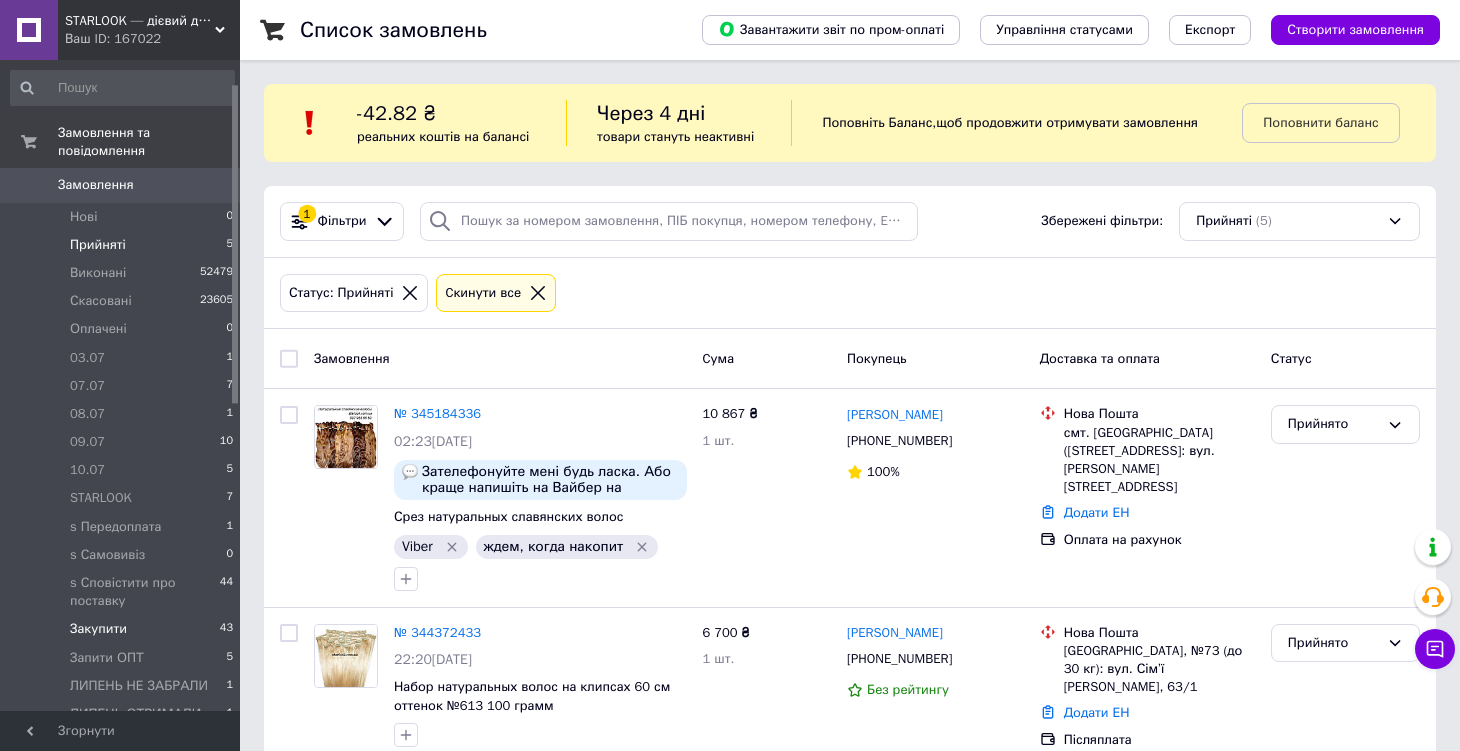 scroll, scrollTop: 284, scrollLeft: 0, axis: vertical 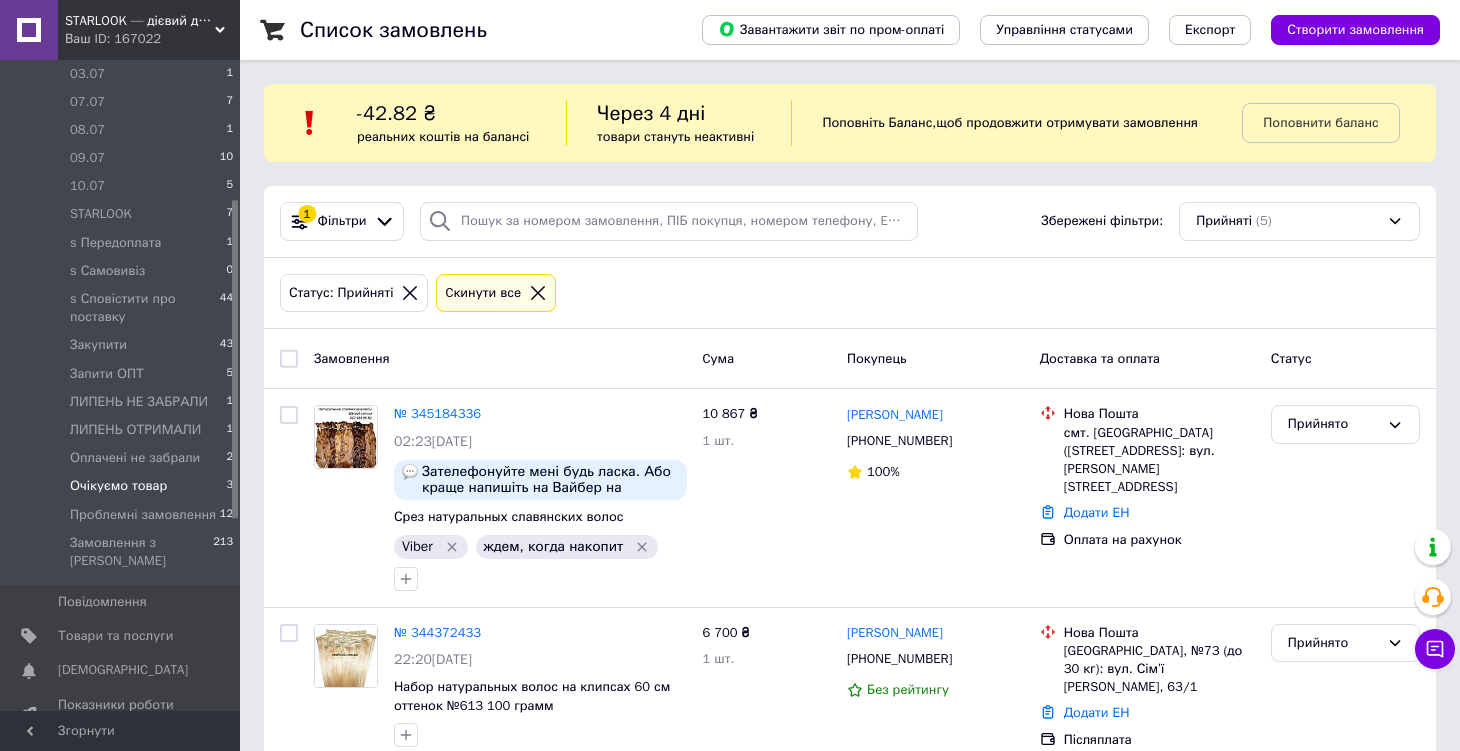 click on "Очікуємо товар 3" at bounding box center [122, 486] 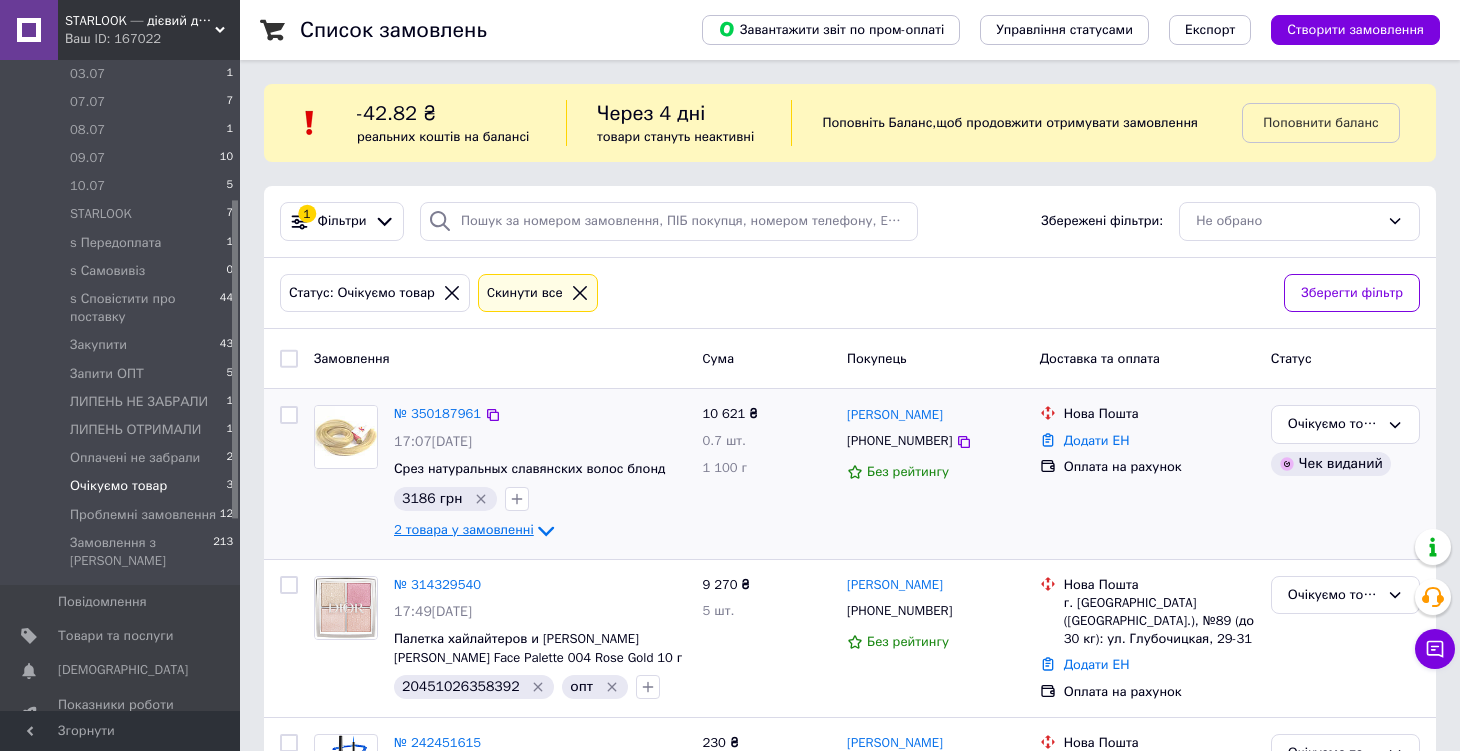 click on "2 товара у замовленні" at bounding box center [464, 529] 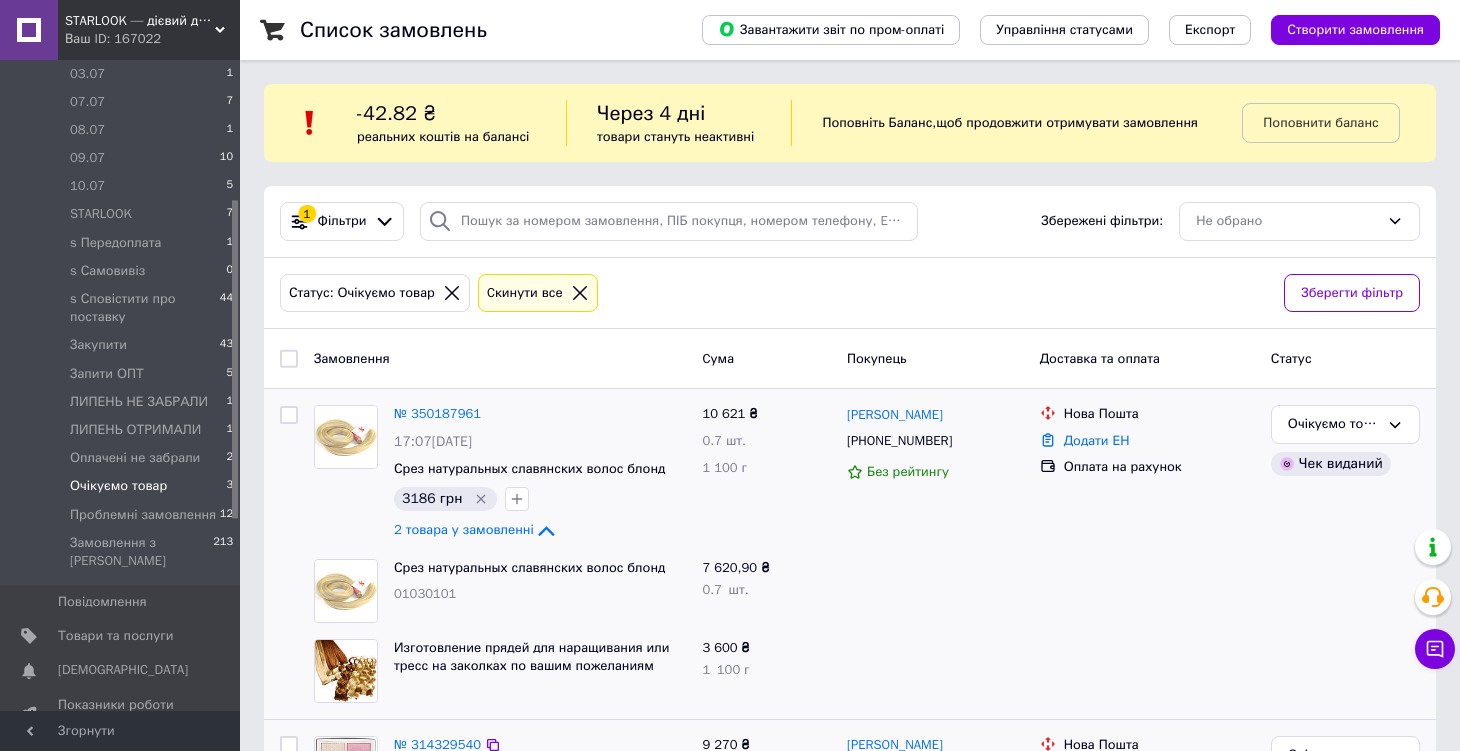 scroll, scrollTop: 0, scrollLeft: 0, axis: both 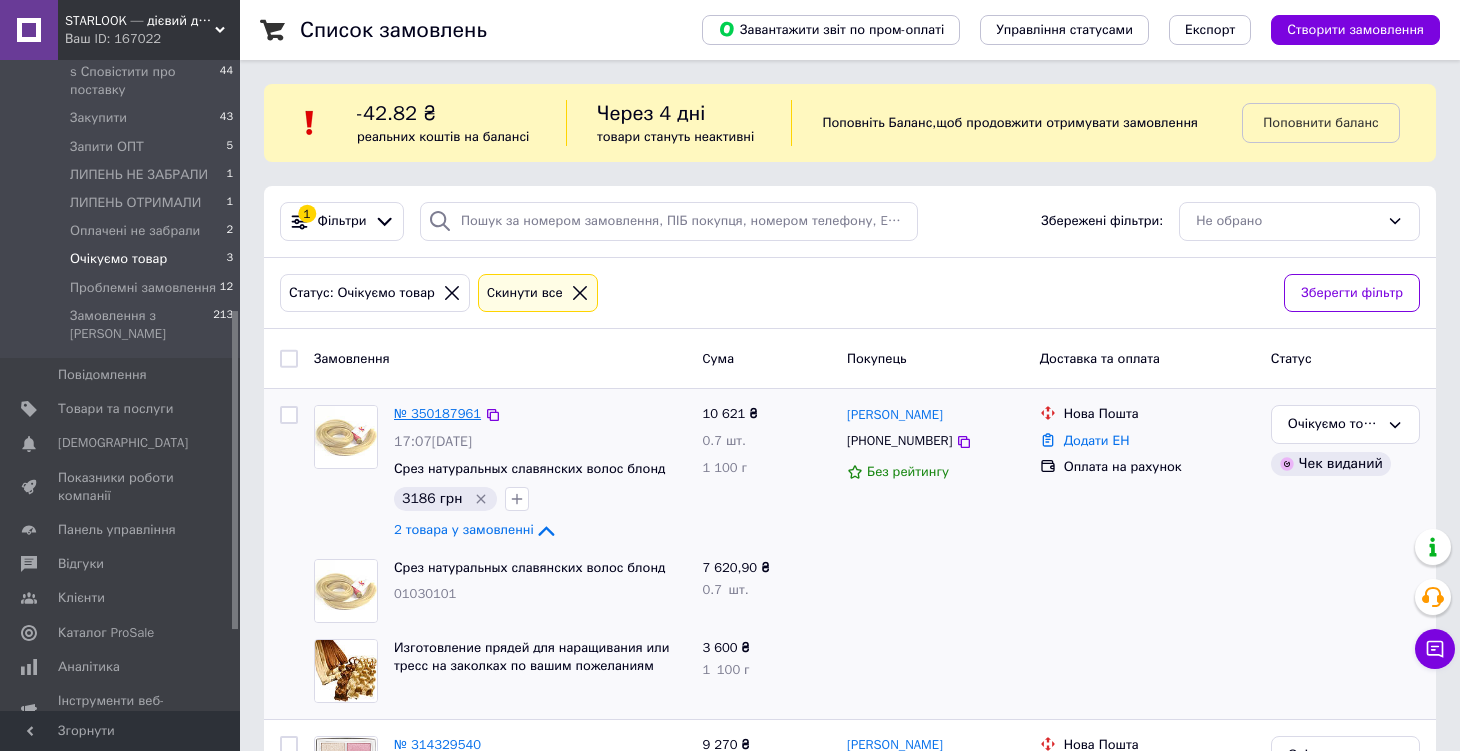 click on "№ 350187961" at bounding box center [437, 413] 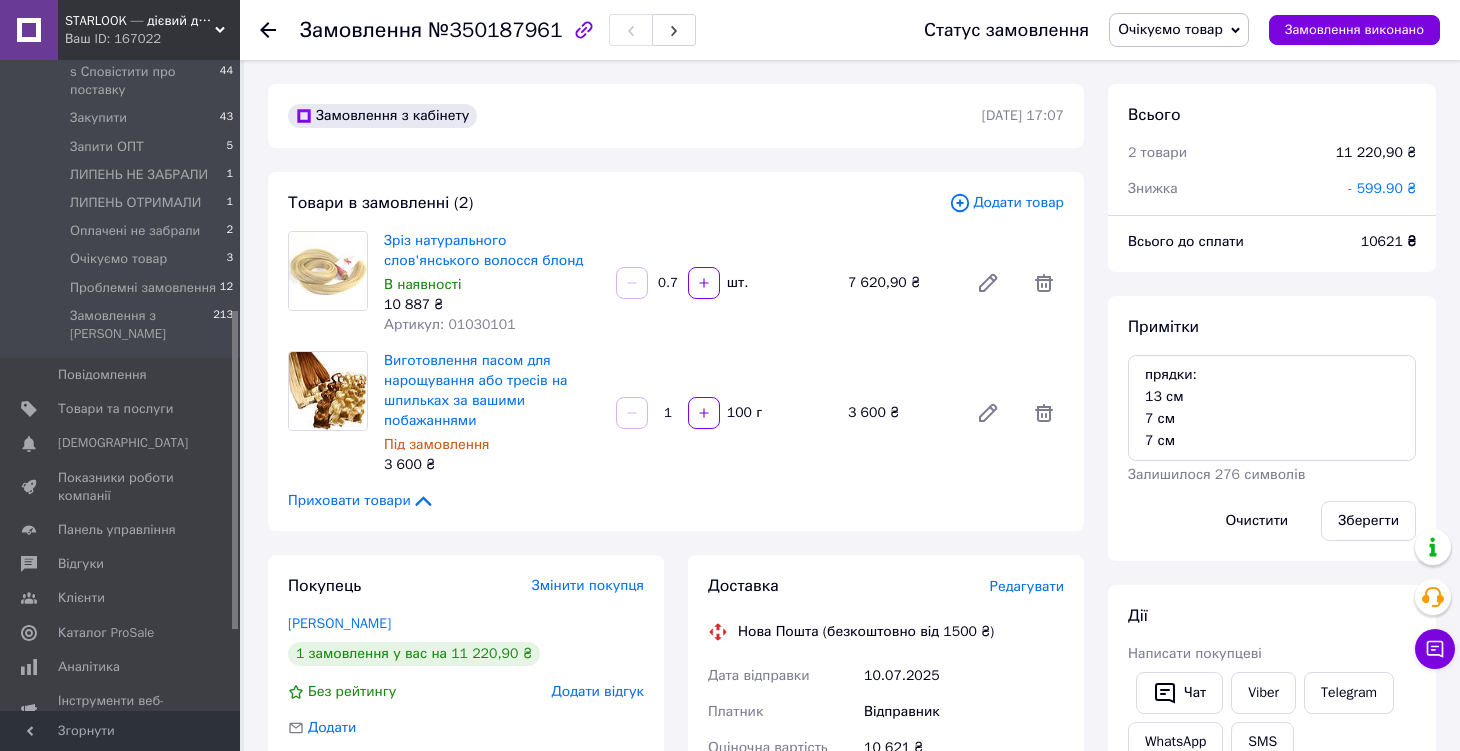 click on "Очікуємо товар" at bounding box center (1179, 30) 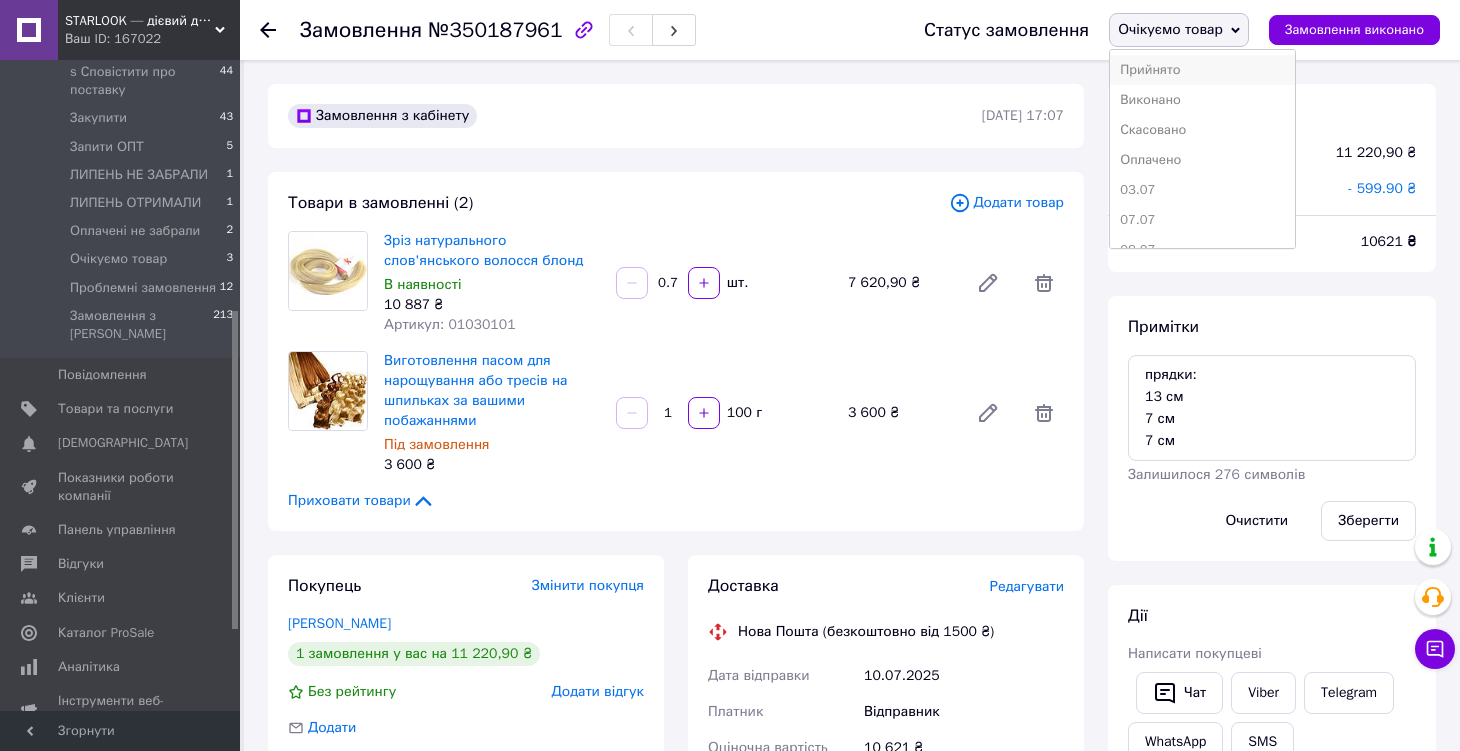 click on "Прийнято" at bounding box center [1202, 70] 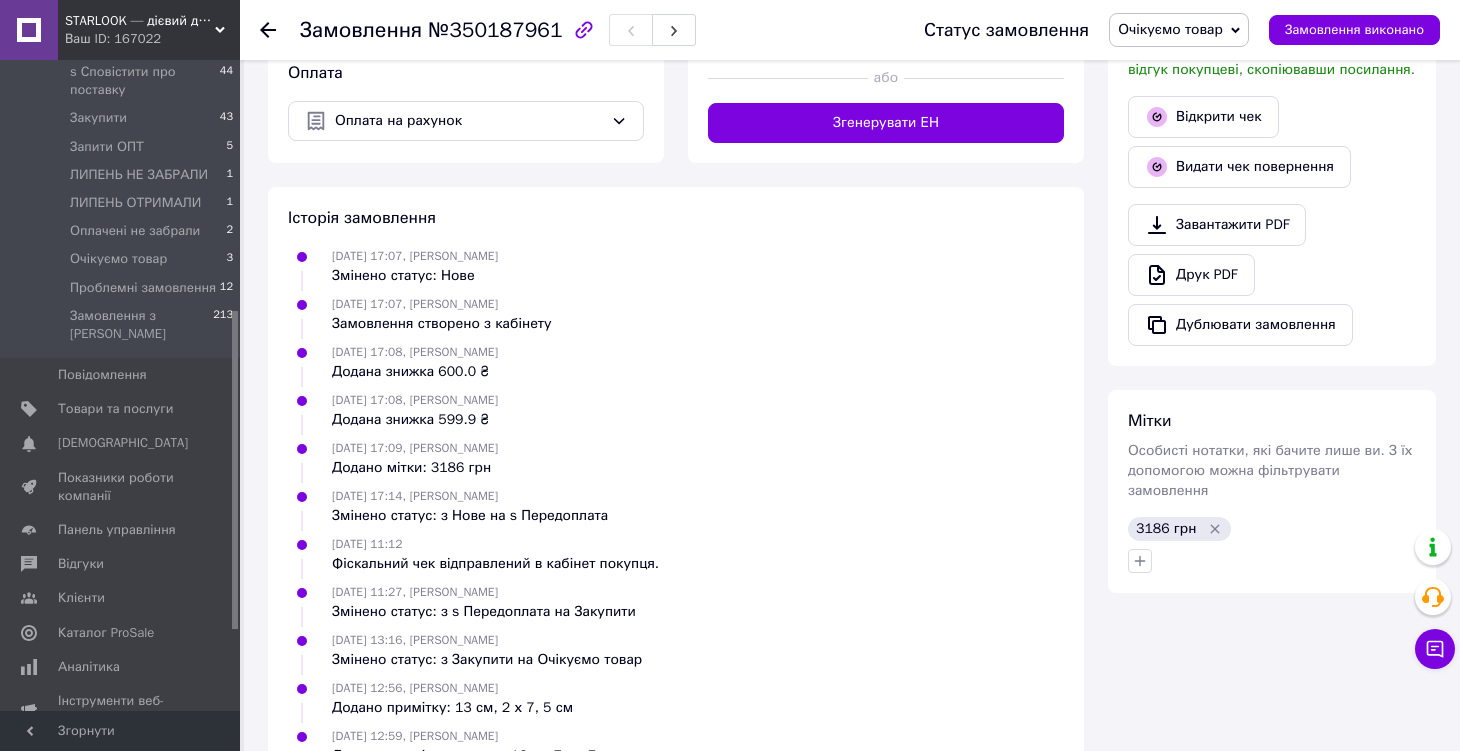 scroll, scrollTop: 818, scrollLeft: 0, axis: vertical 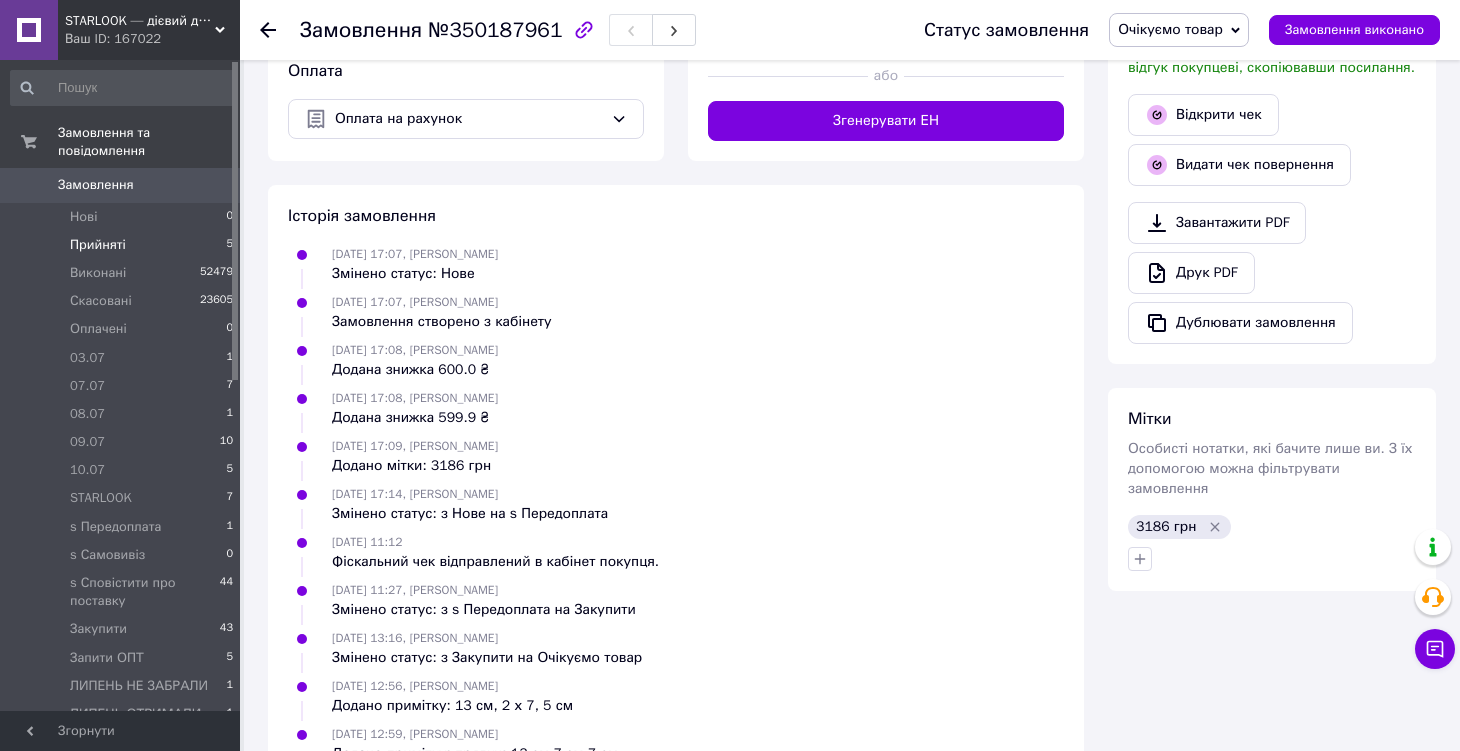 click on "Прийняті 5" at bounding box center [122, 245] 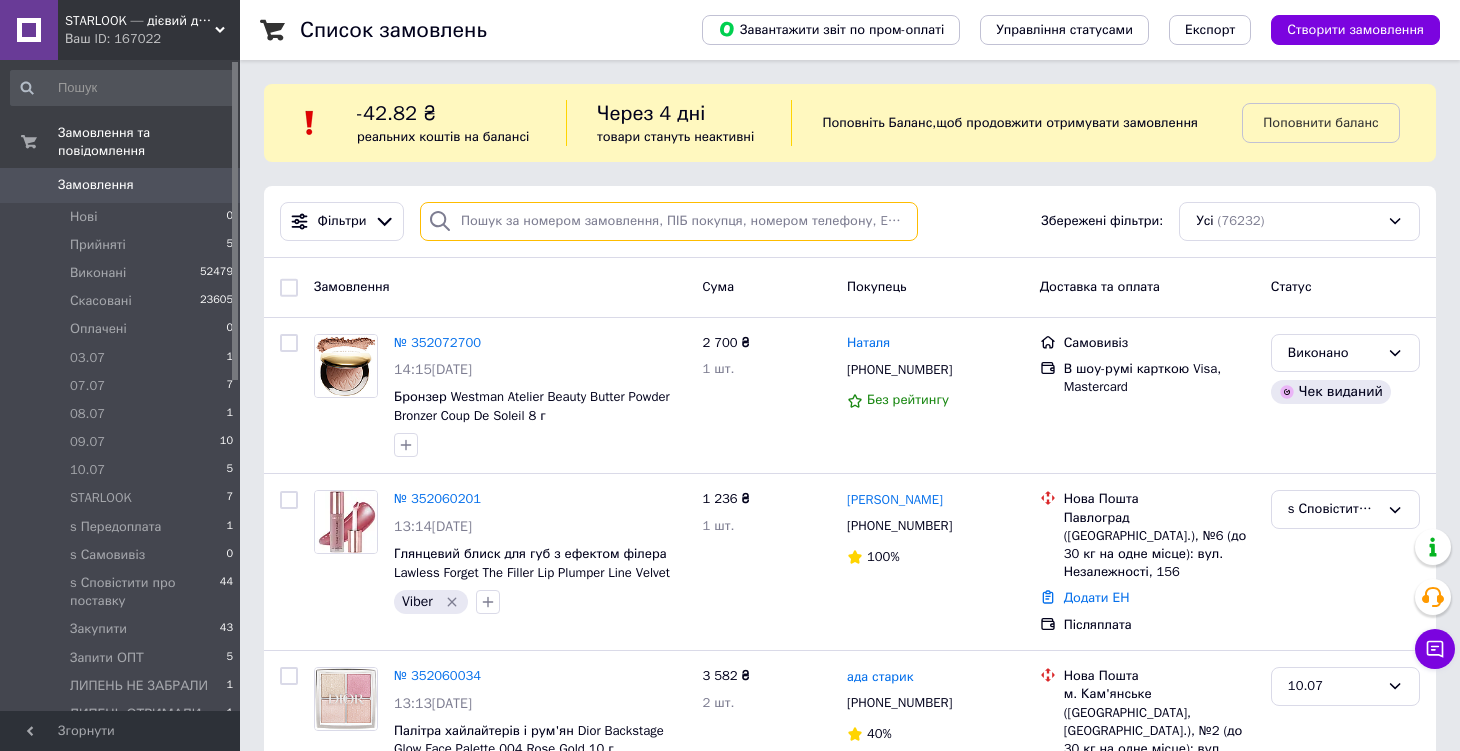 click at bounding box center [669, 221] 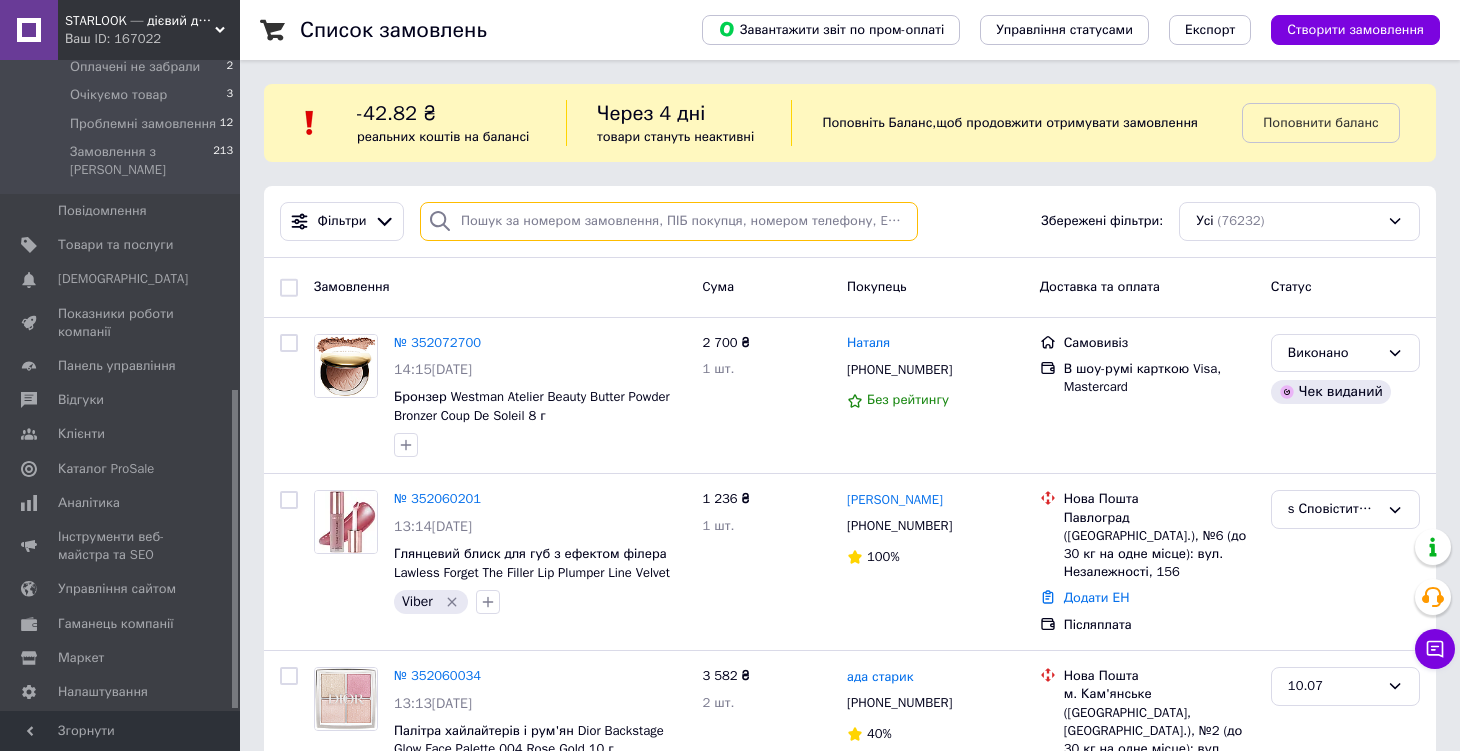 scroll, scrollTop: 673, scrollLeft: 0, axis: vertical 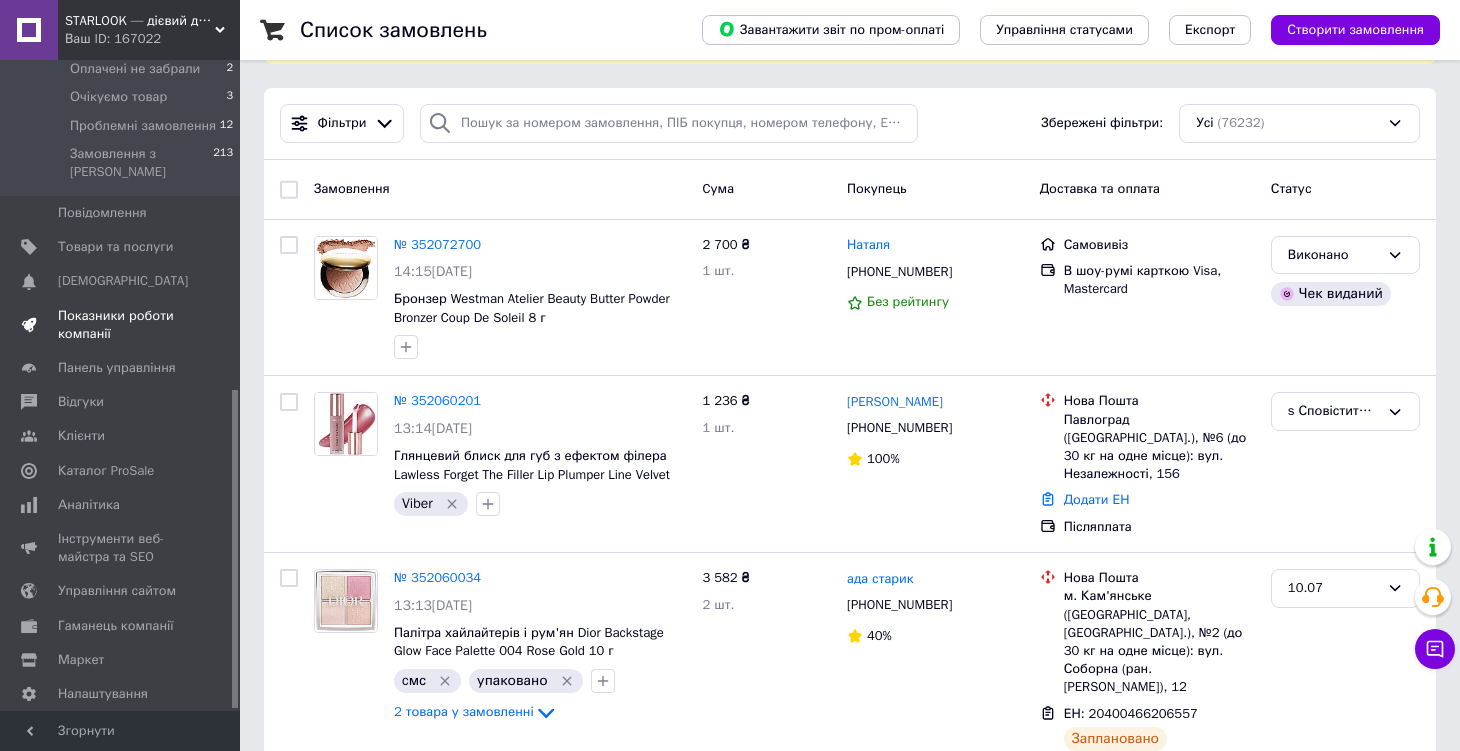 click on "Показники роботи компанії" at bounding box center (121, 325) 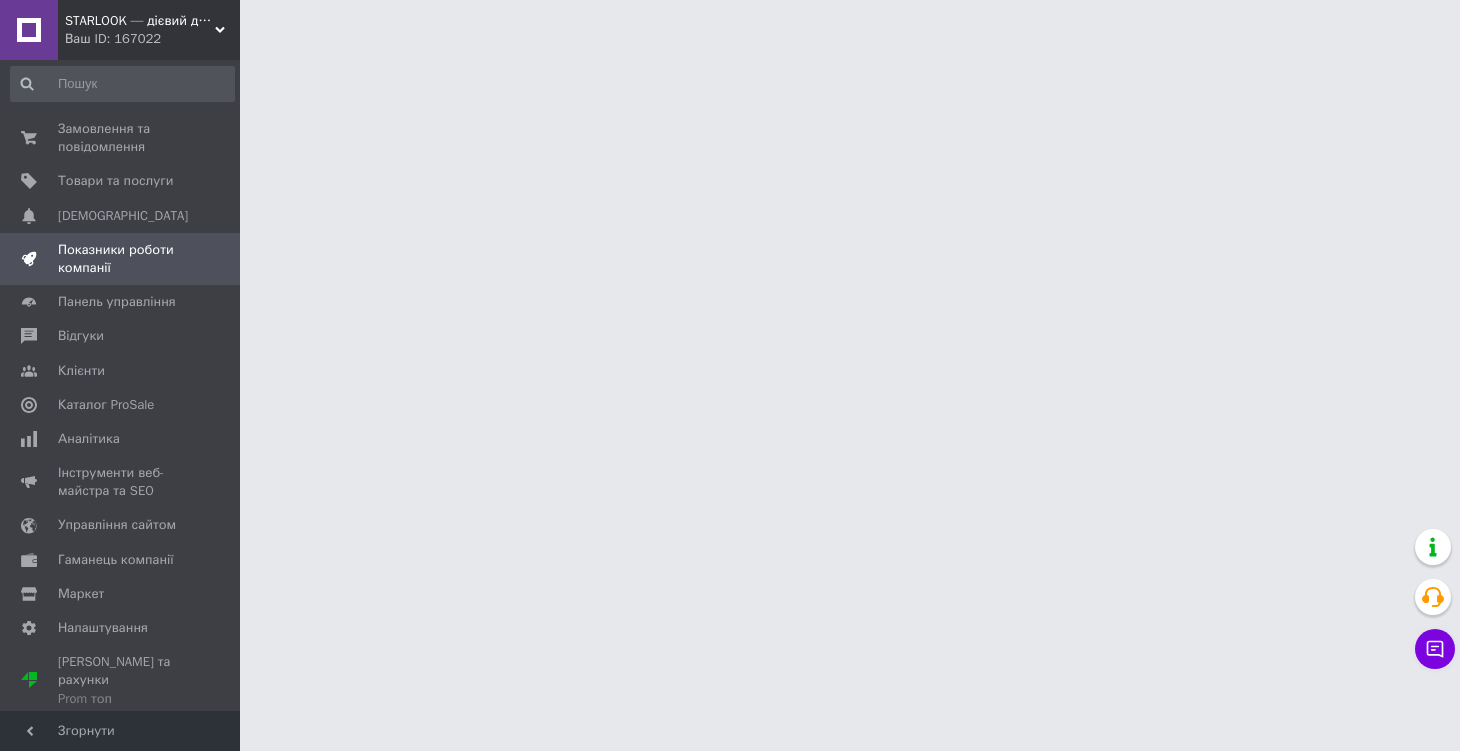 scroll, scrollTop: 0, scrollLeft: 0, axis: both 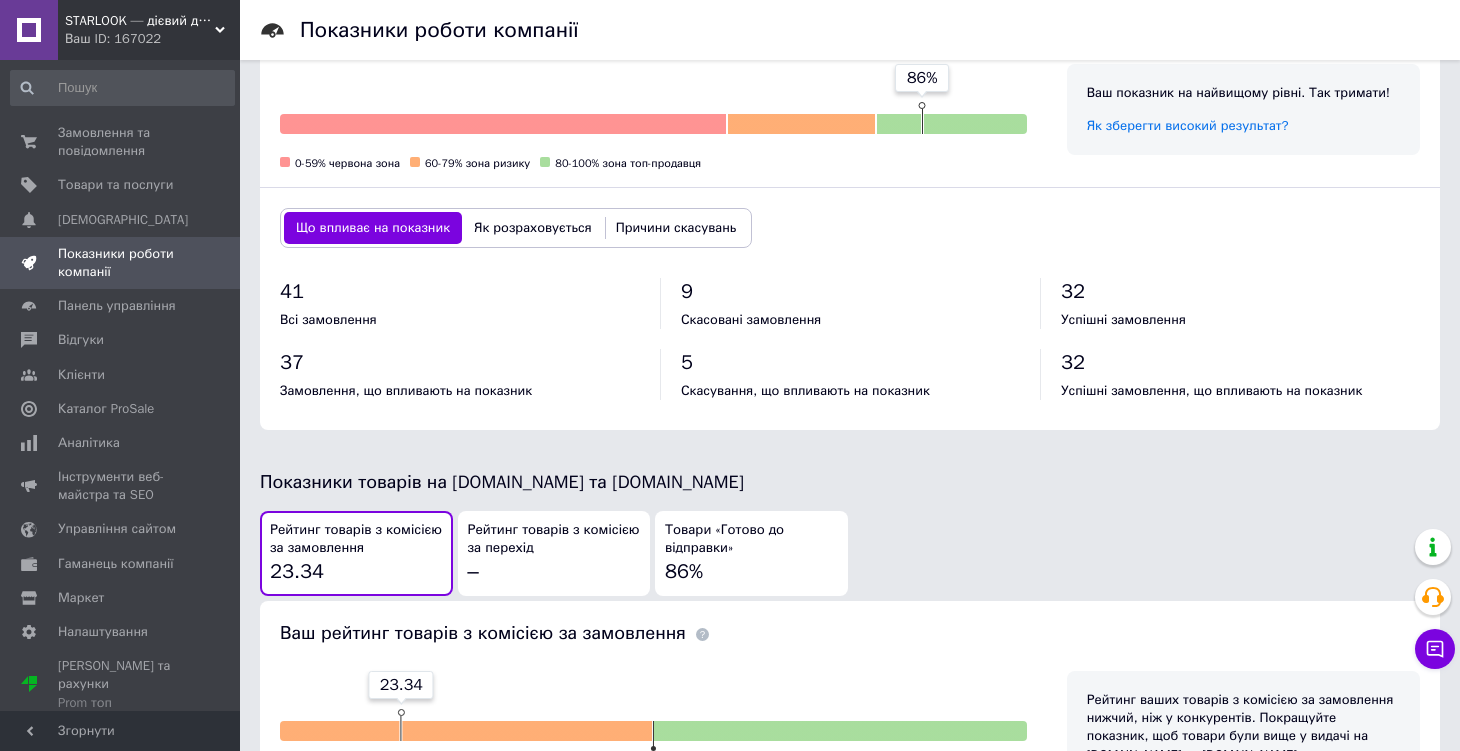 click on "Причини скасувань" at bounding box center [676, 228] 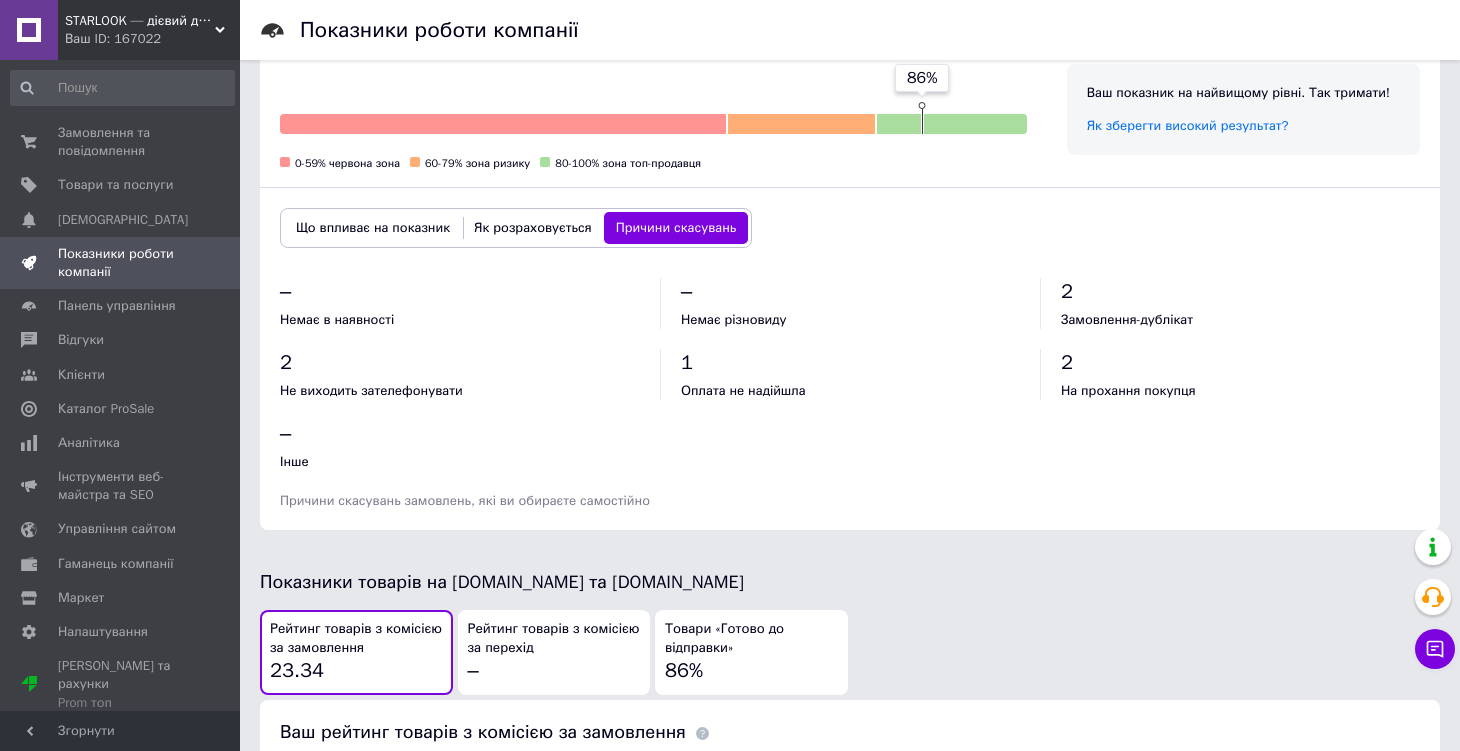 click on "Оплата не надійшла" at bounding box center [743, 390] 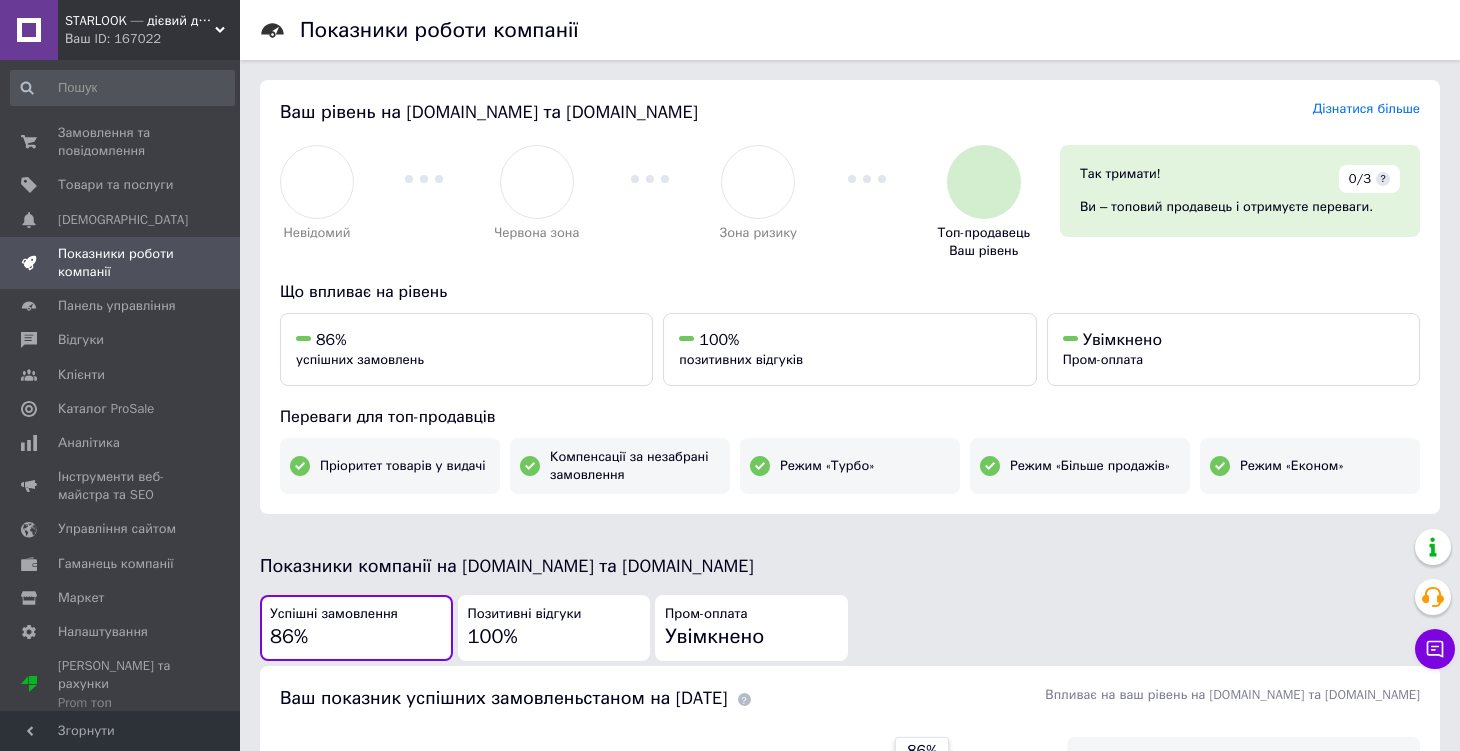 scroll, scrollTop: 0, scrollLeft: 0, axis: both 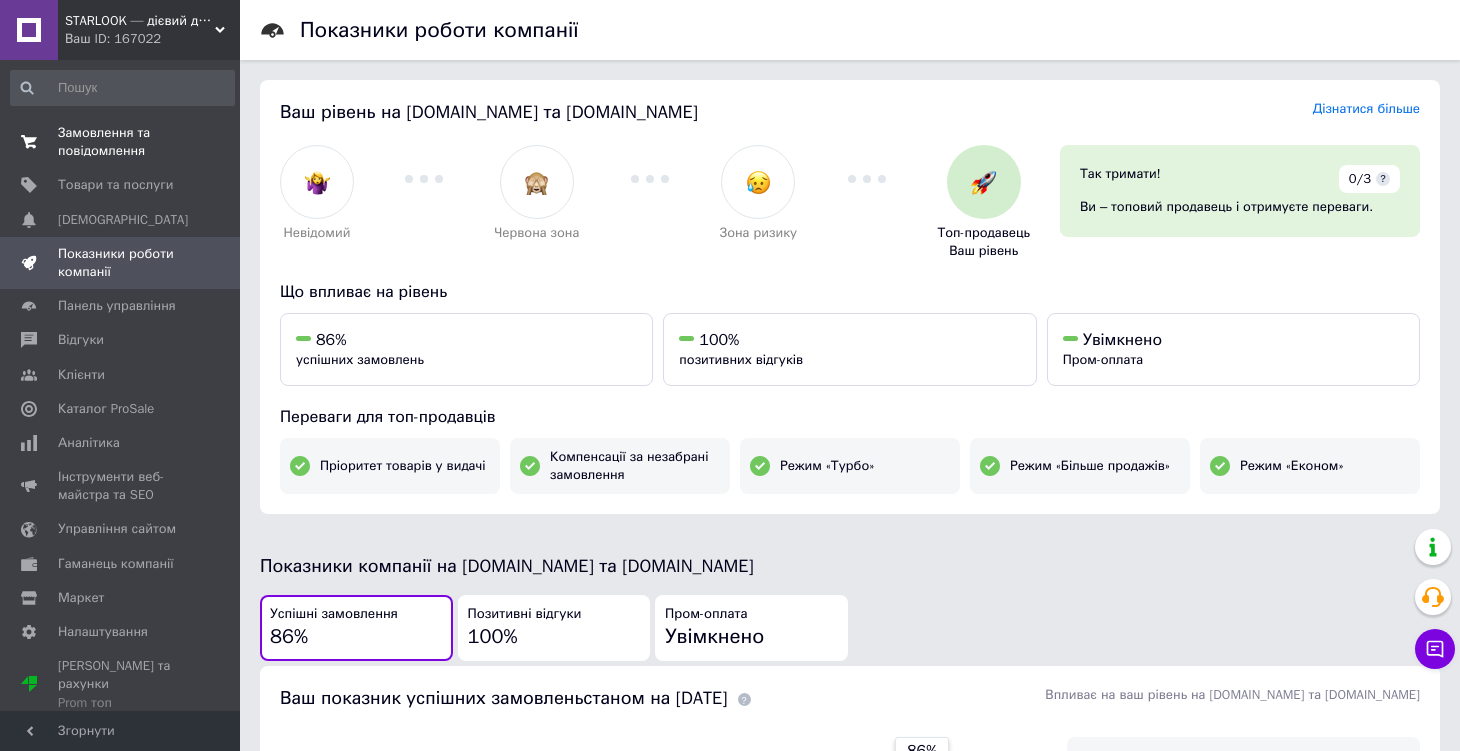 click on "Замовлення та повідомлення" at bounding box center (121, 142) 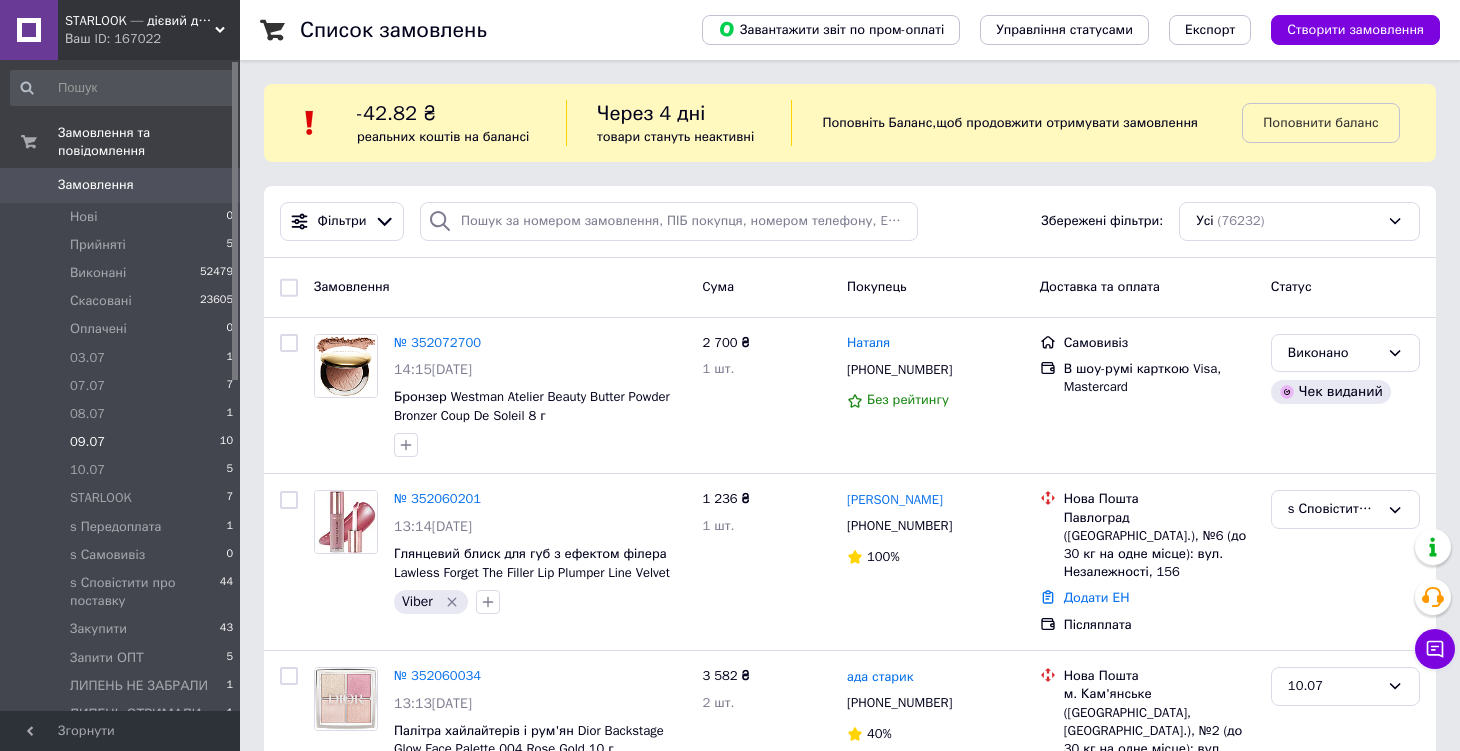 click on "09.07 10" at bounding box center (122, 442) 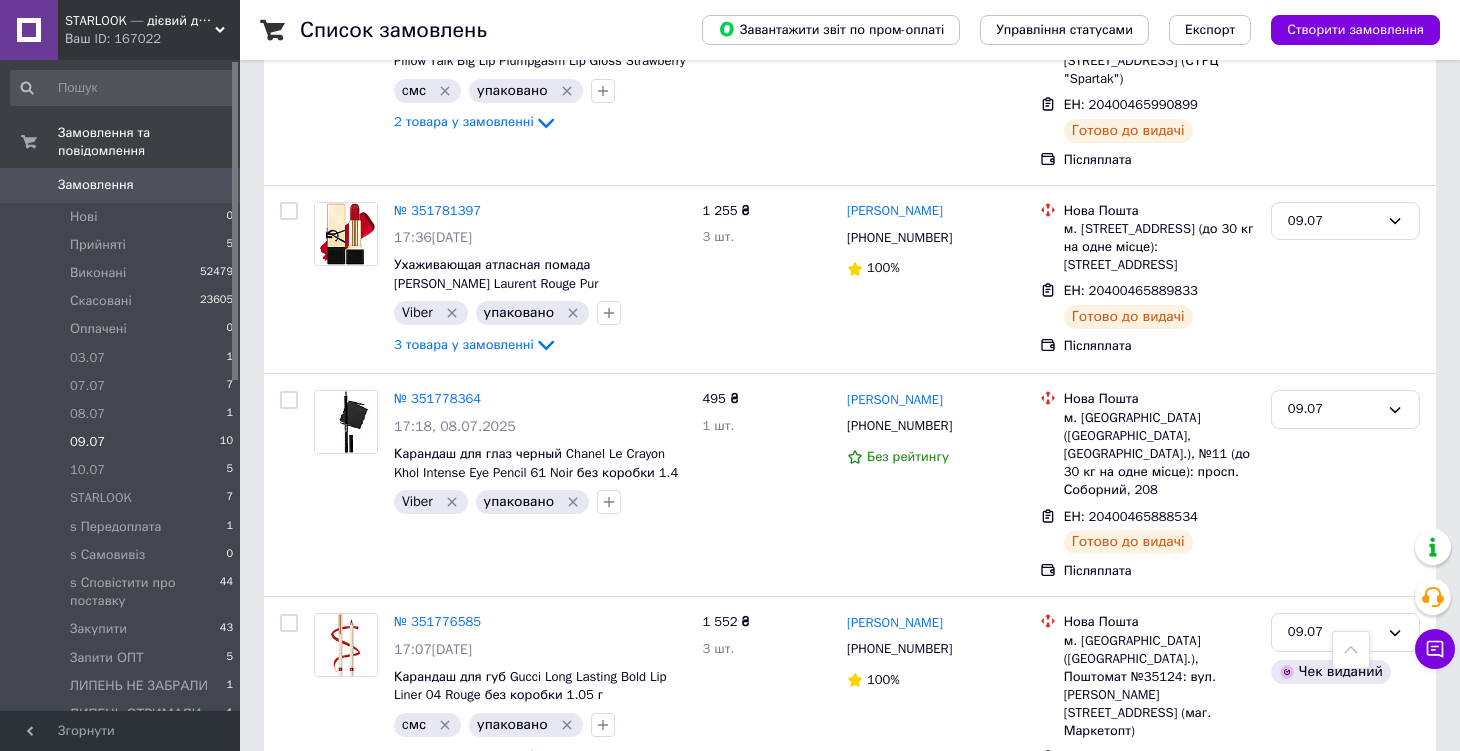 scroll, scrollTop: 1567, scrollLeft: 0, axis: vertical 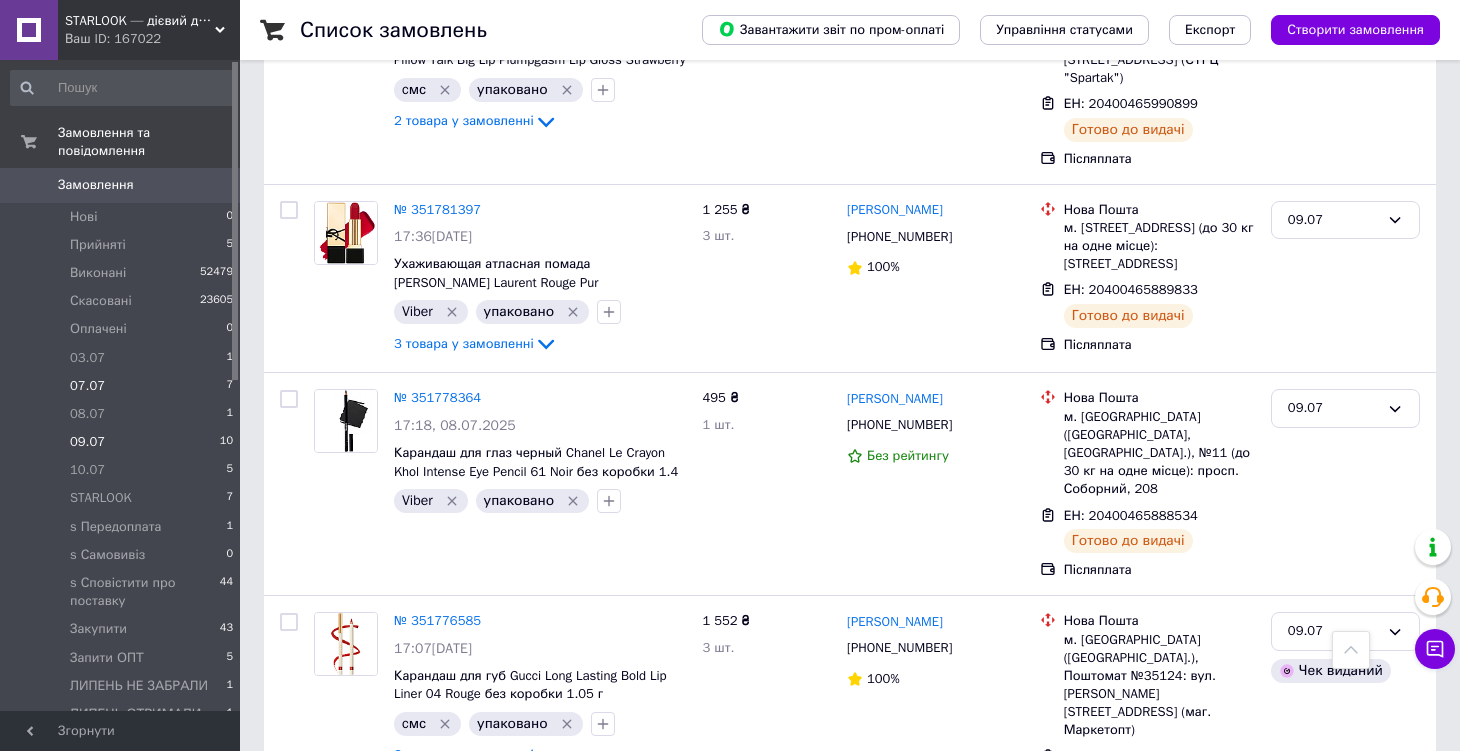 click on "07.07 7" at bounding box center [122, 386] 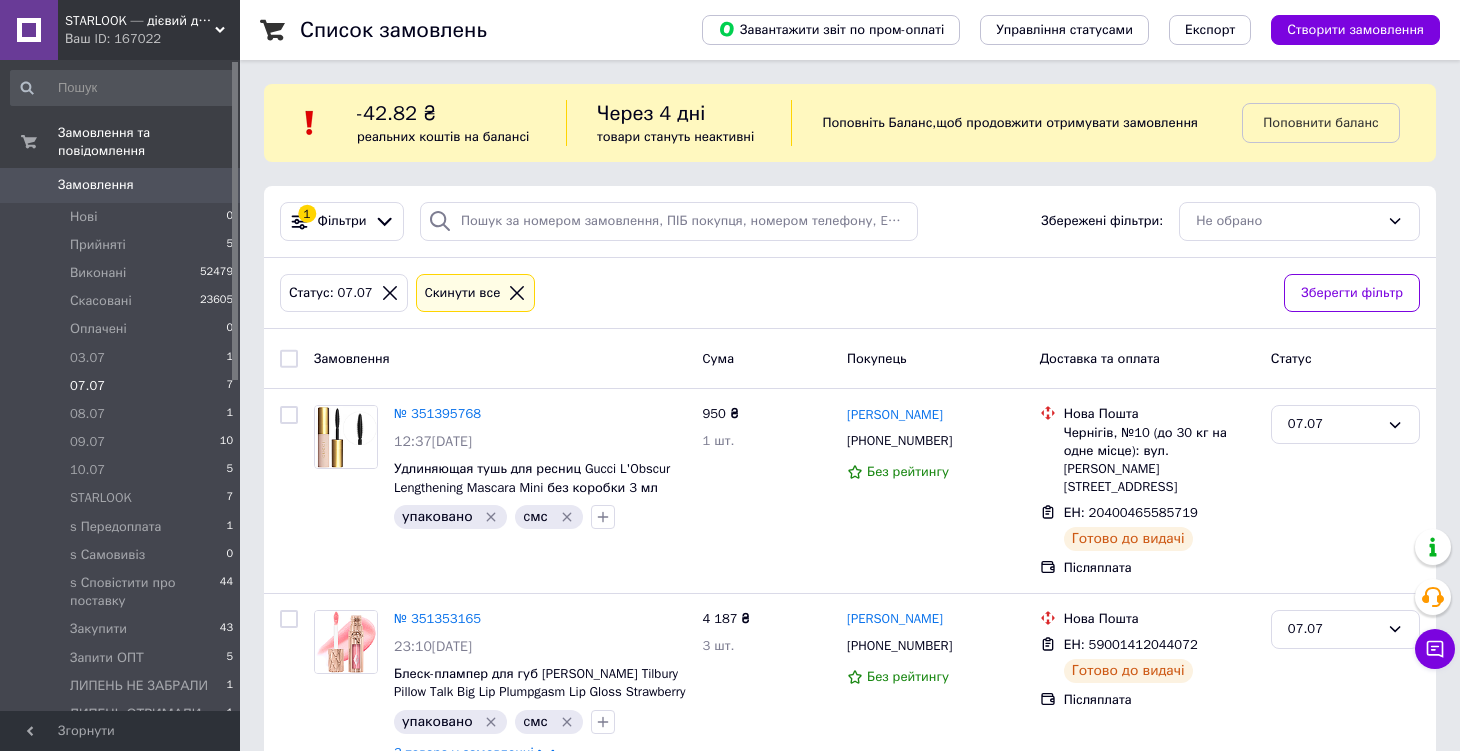 scroll, scrollTop: 240, scrollLeft: 0, axis: vertical 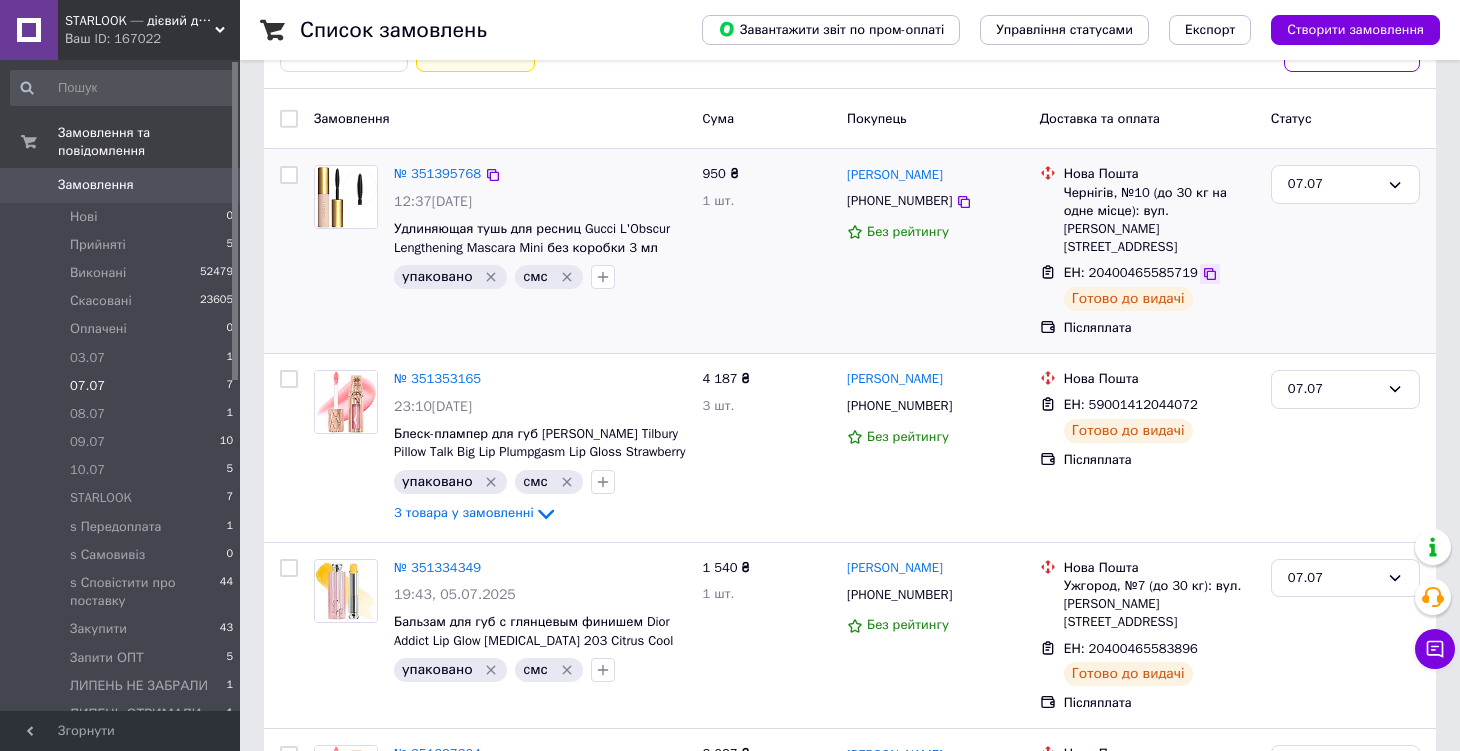 click 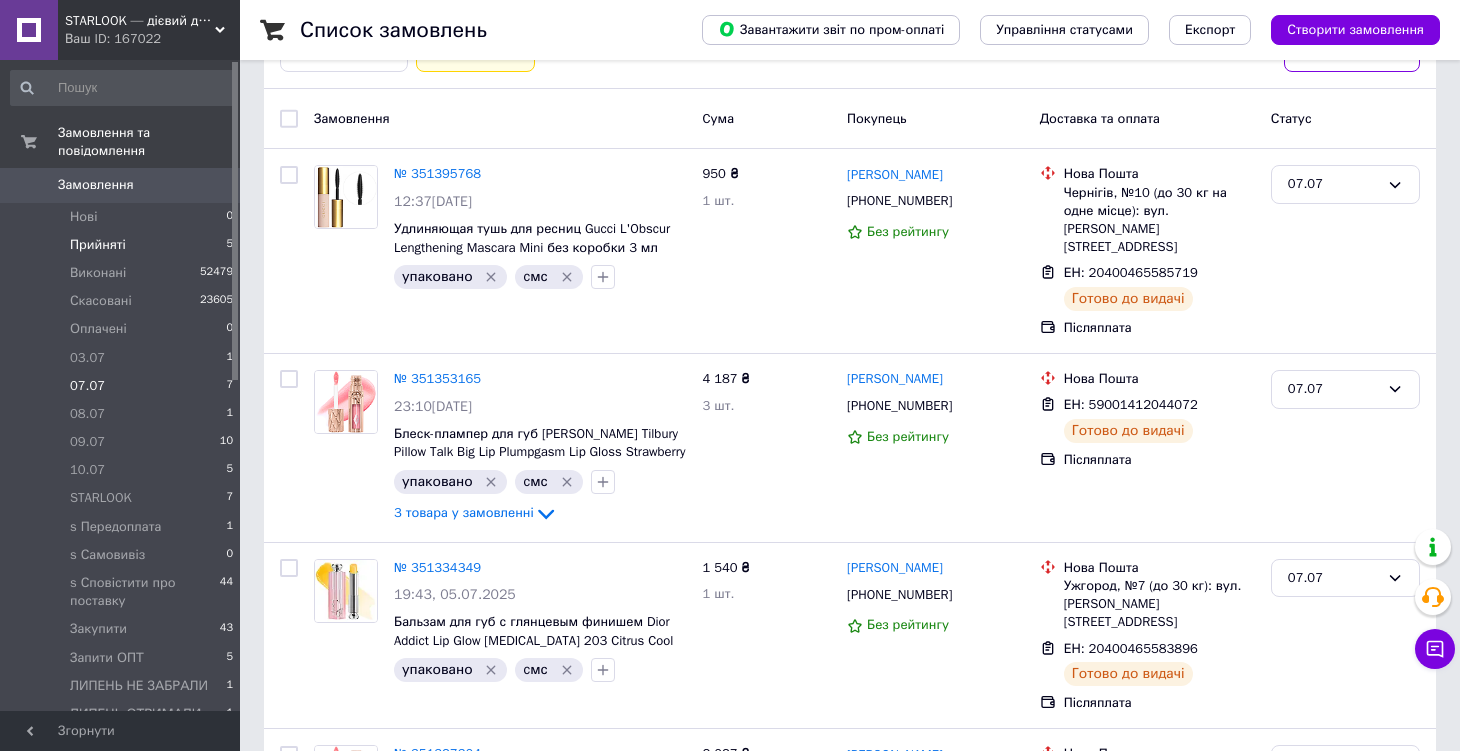 click on "Прийняті 5" at bounding box center (122, 245) 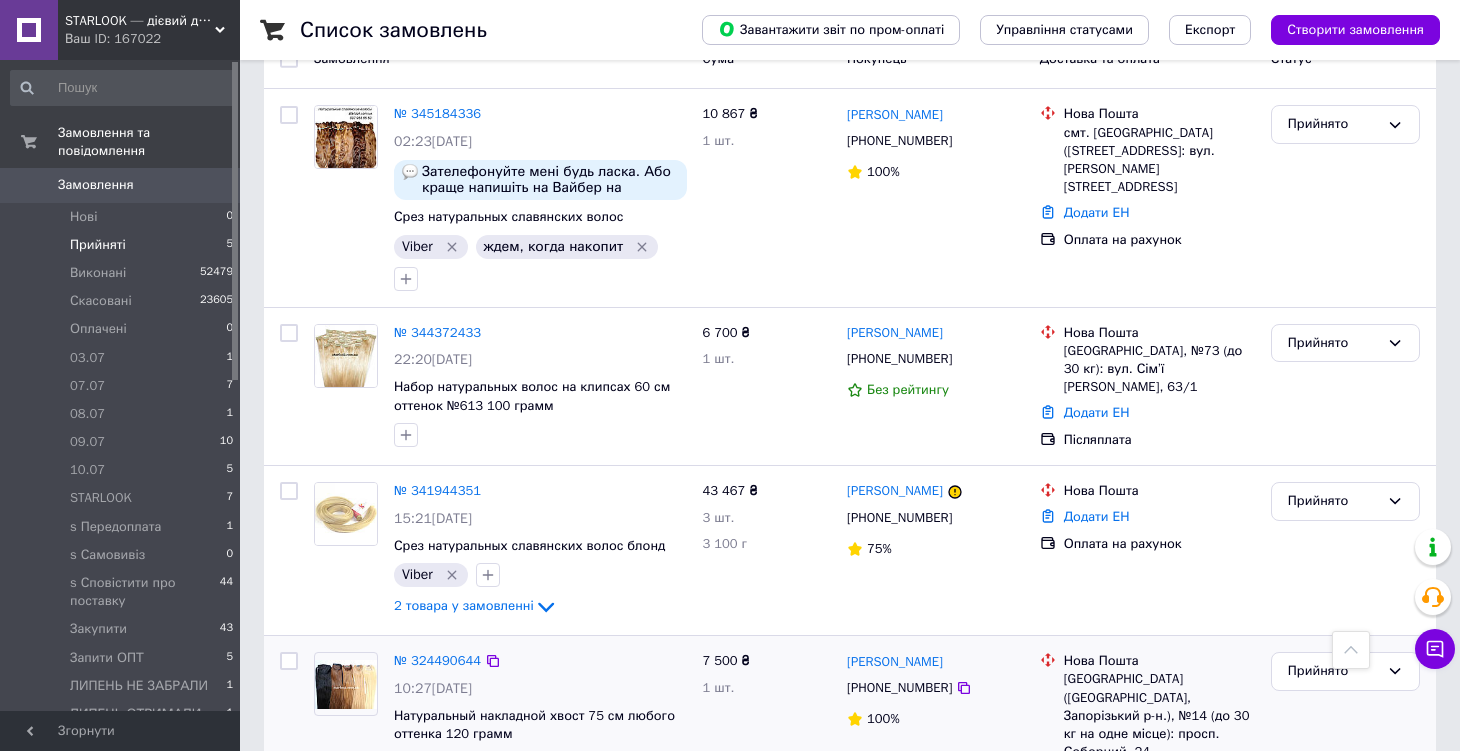scroll, scrollTop: 226, scrollLeft: 0, axis: vertical 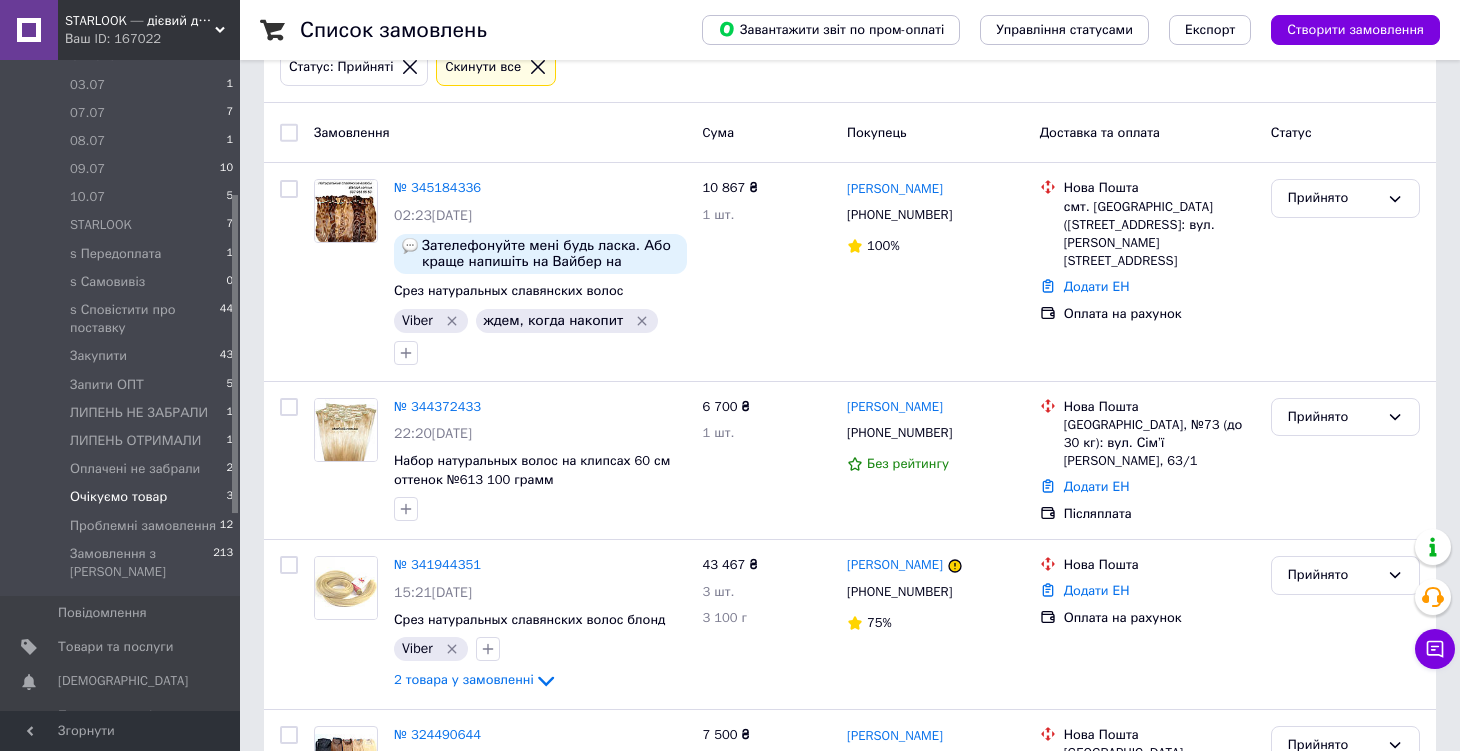 click on "Очікуємо товар 3" at bounding box center [122, 497] 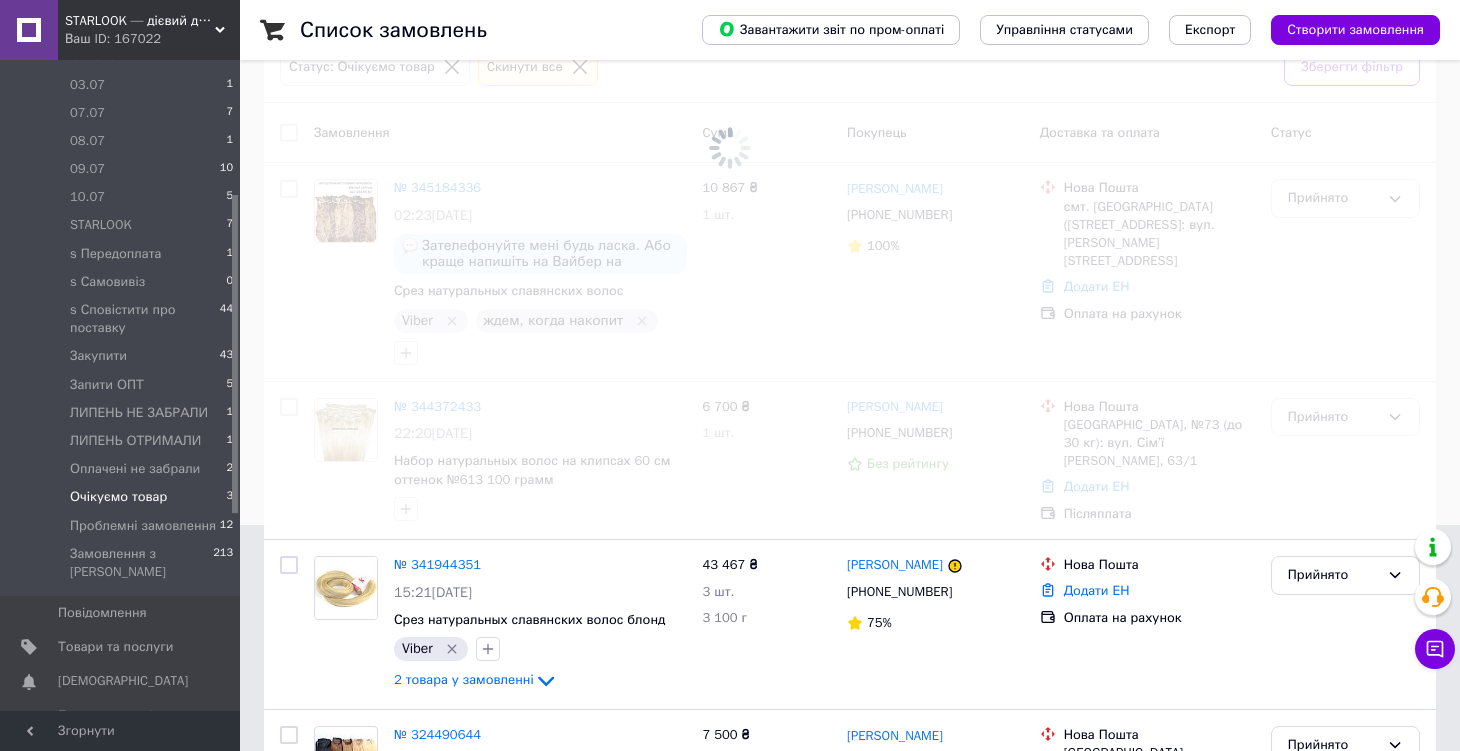 scroll, scrollTop: 0, scrollLeft: 0, axis: both 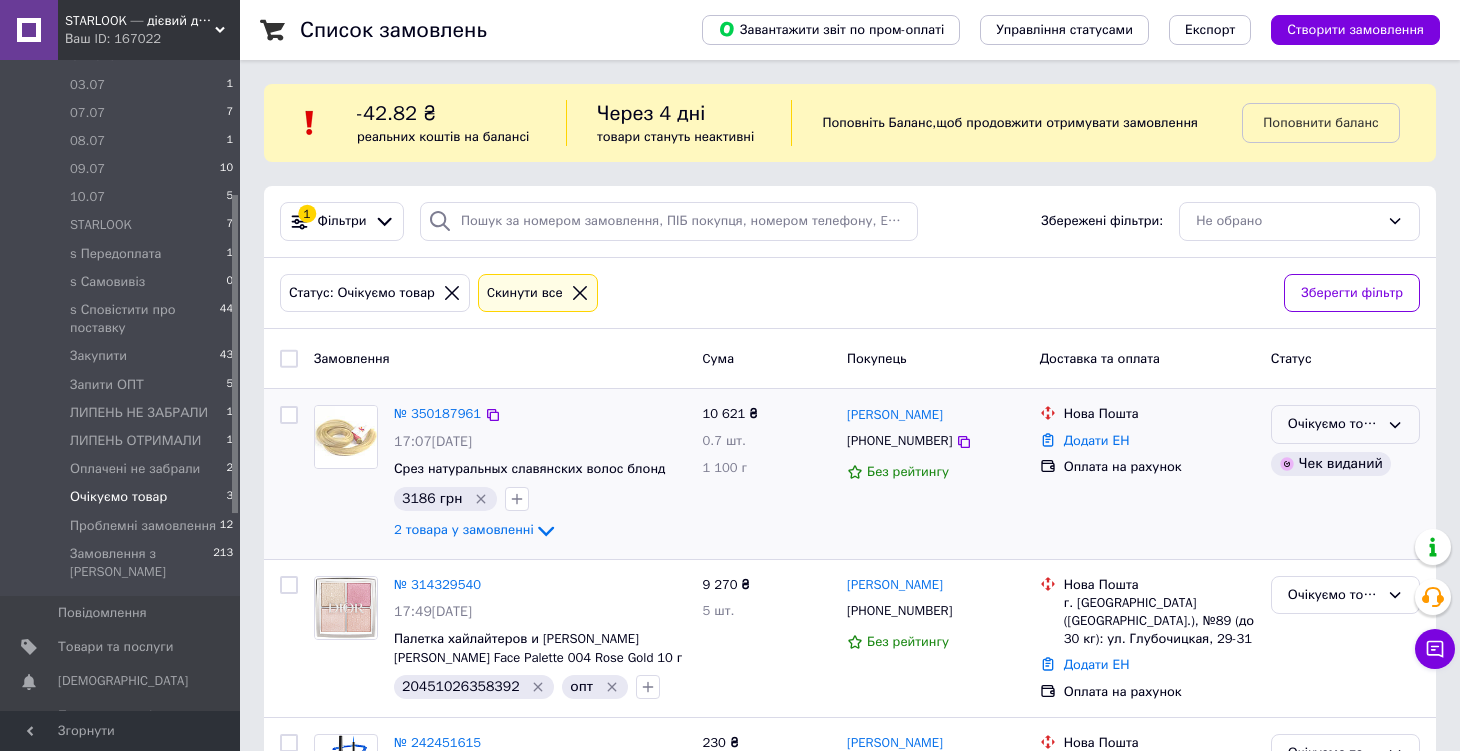 click on "Очікуємо товар" at bounding box center [1333, 424] 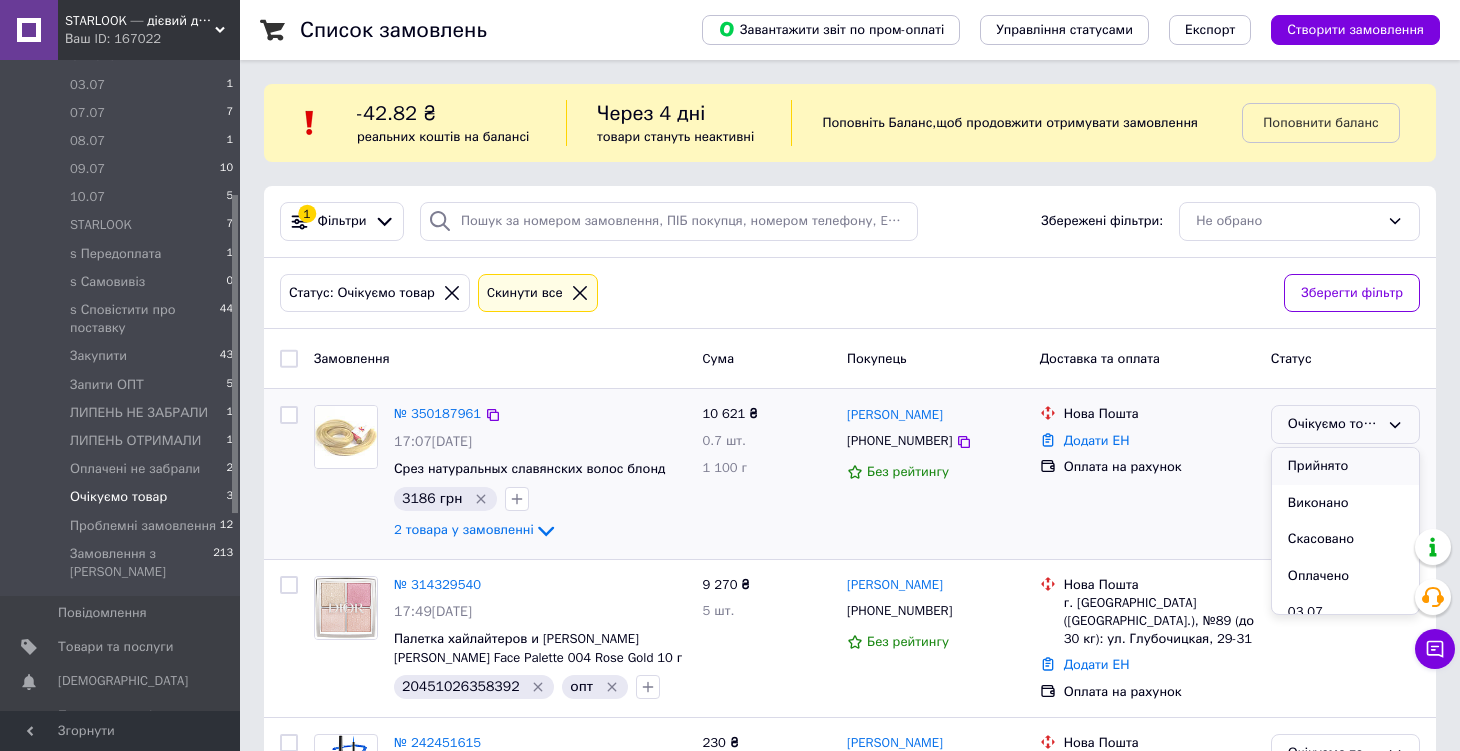 click on "Прийнято" at bounding box center (1345, 466) 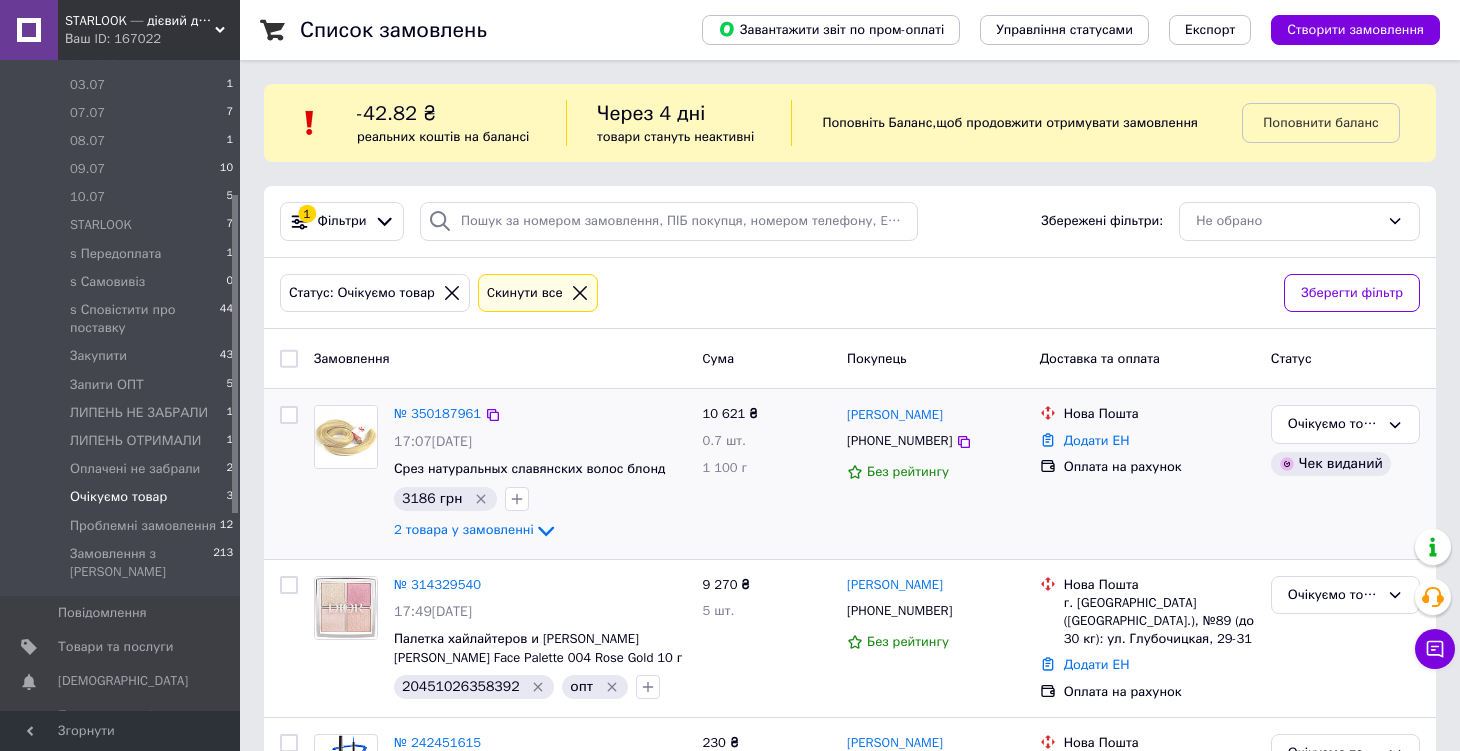 click on "+380930710777" at bounding box center (899, 440) 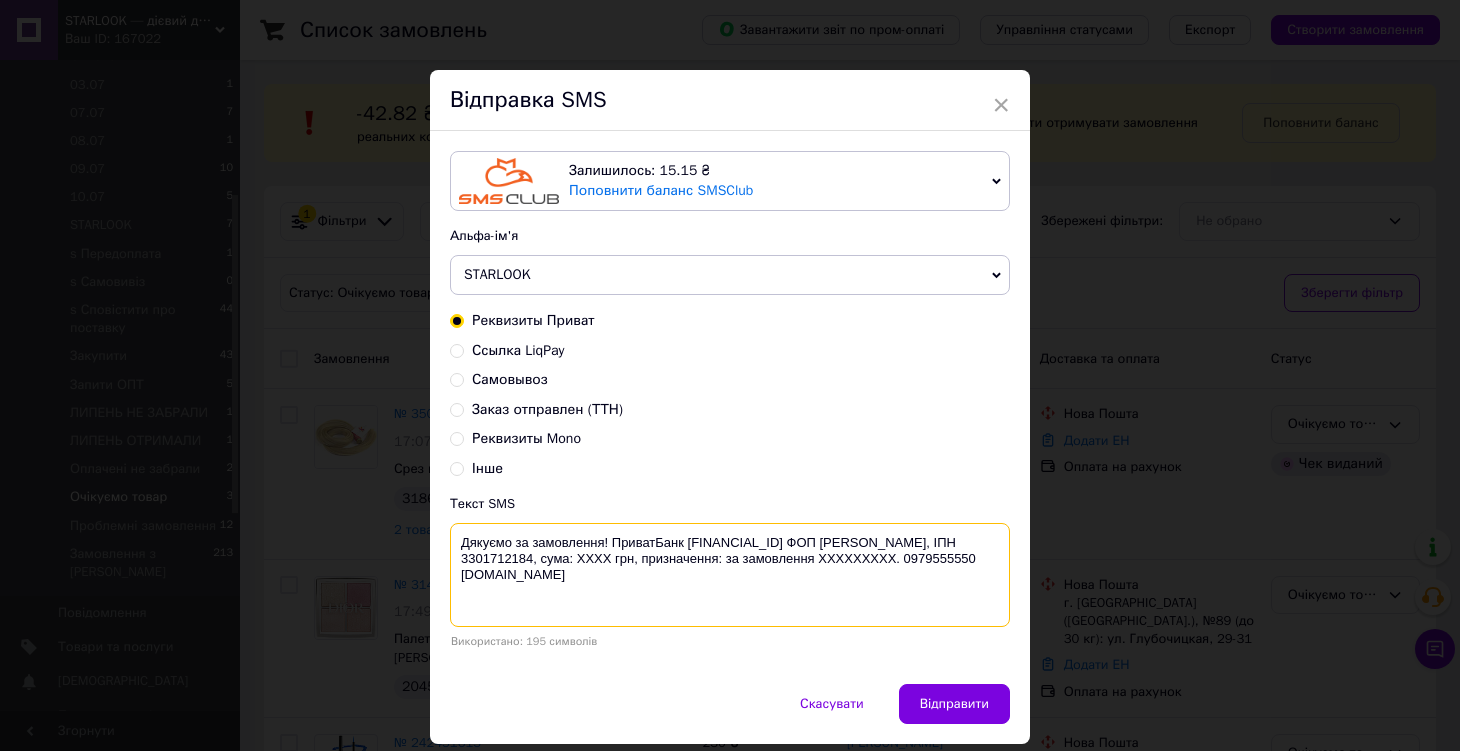 drag, startPoint x: 609, startPoint y: 529, endPoint x: 536, endPoint y: 560, distance: 79.30952 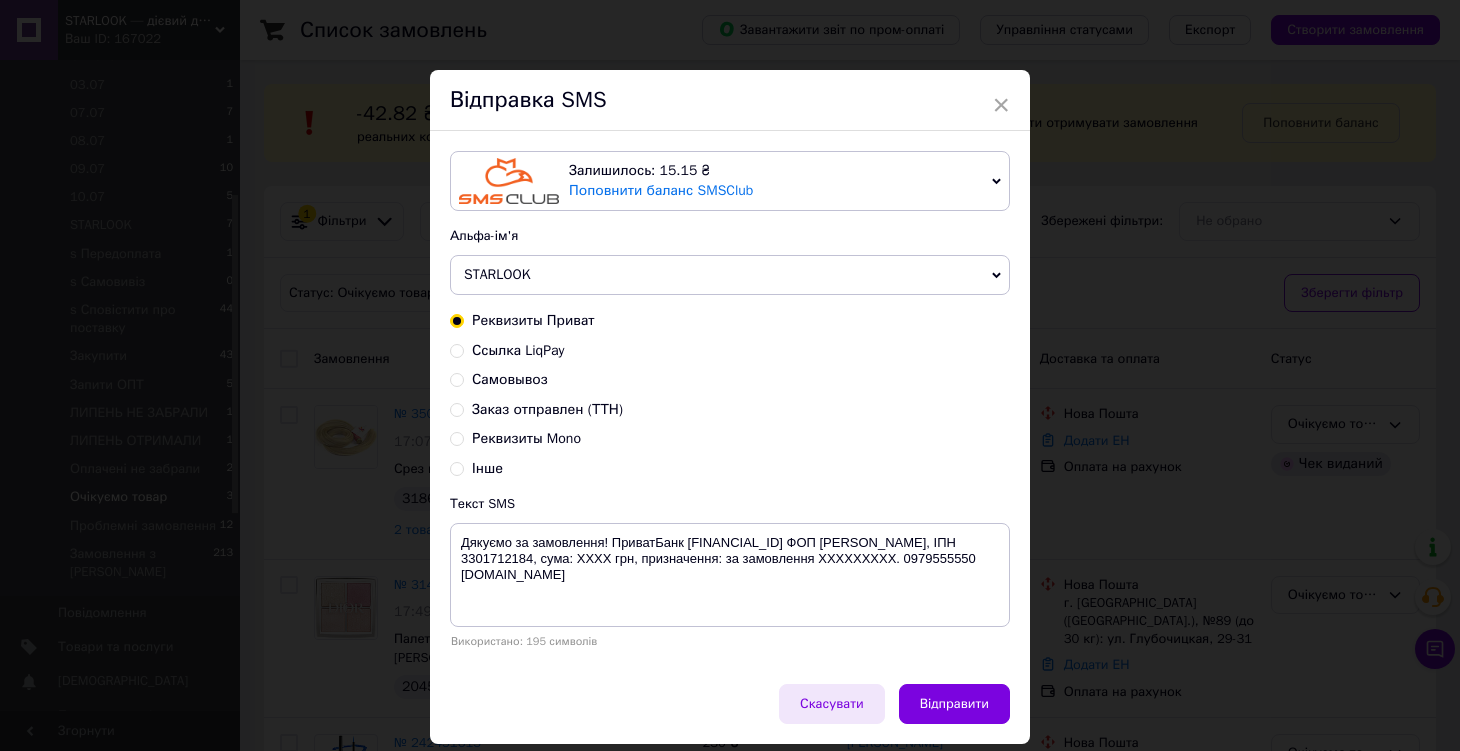 click on "Скасувати" at bounding box center [832, 704] 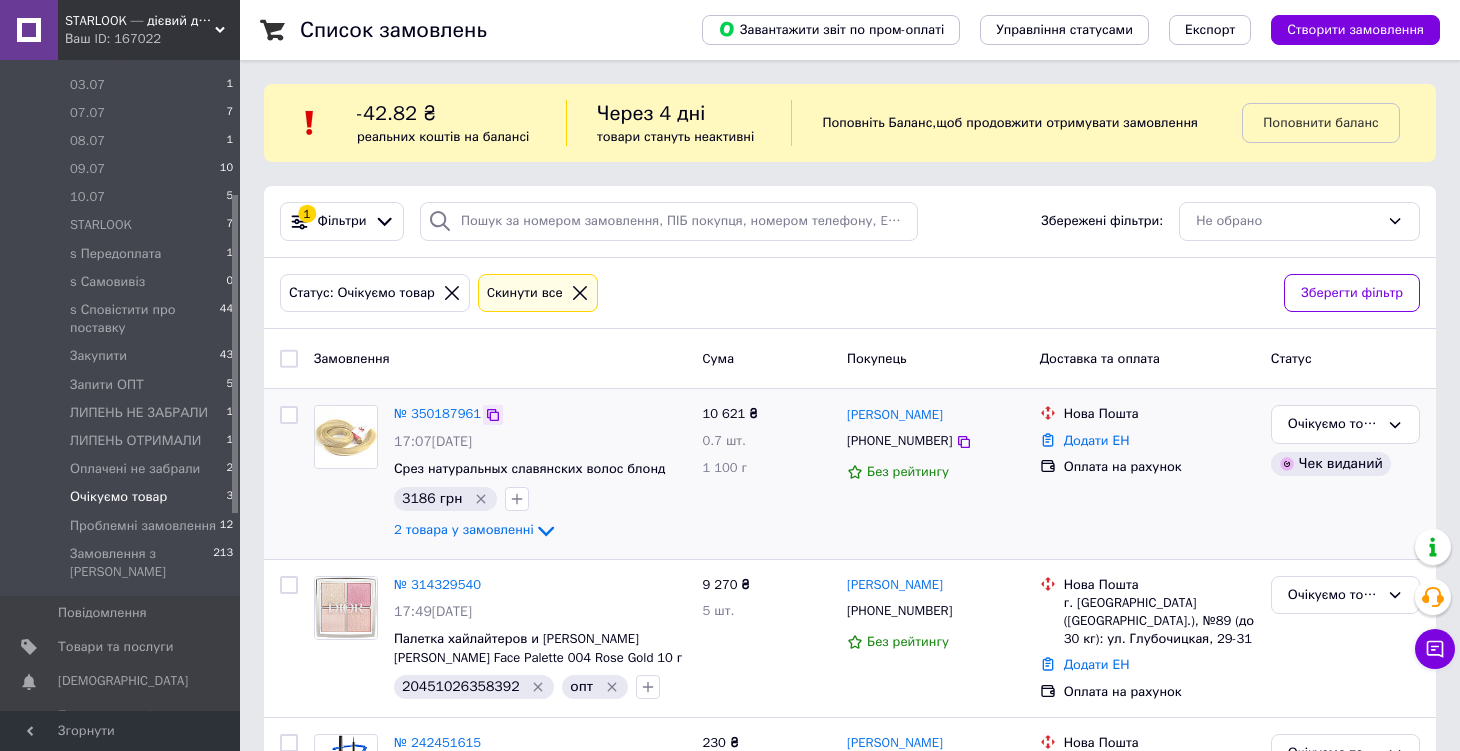 click 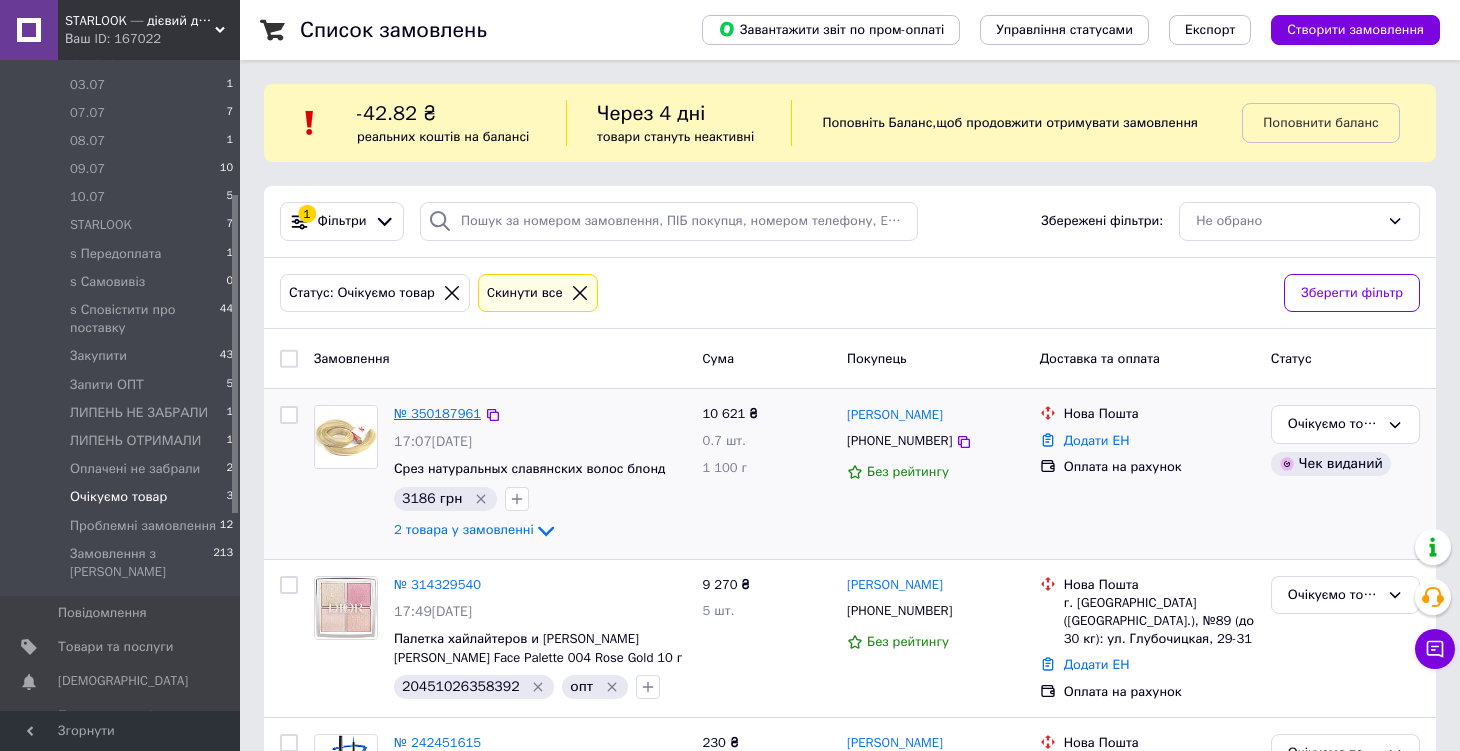 click on "№ 350187961" at bounding box center (437, 413) 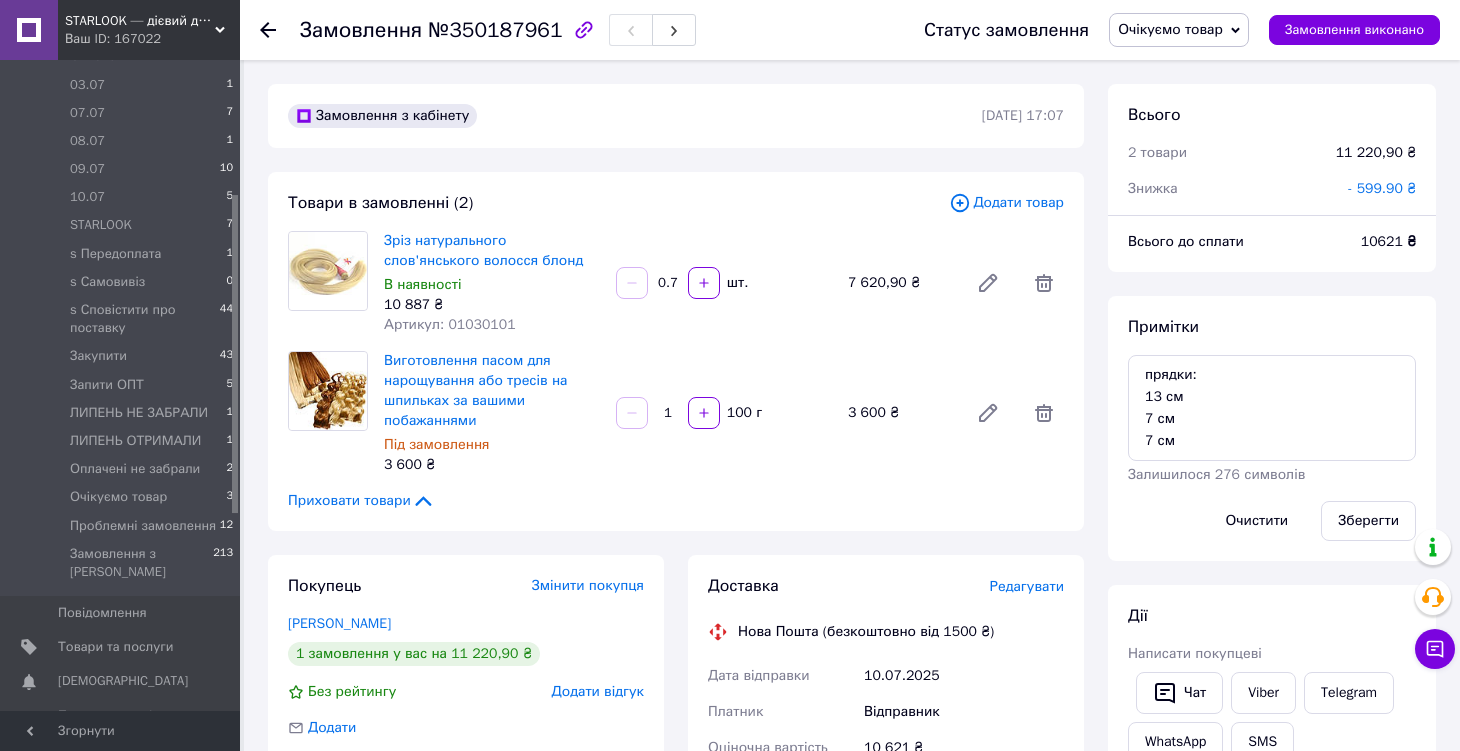 click on "Очікуємо товар" at bounding box center (1170, 29) 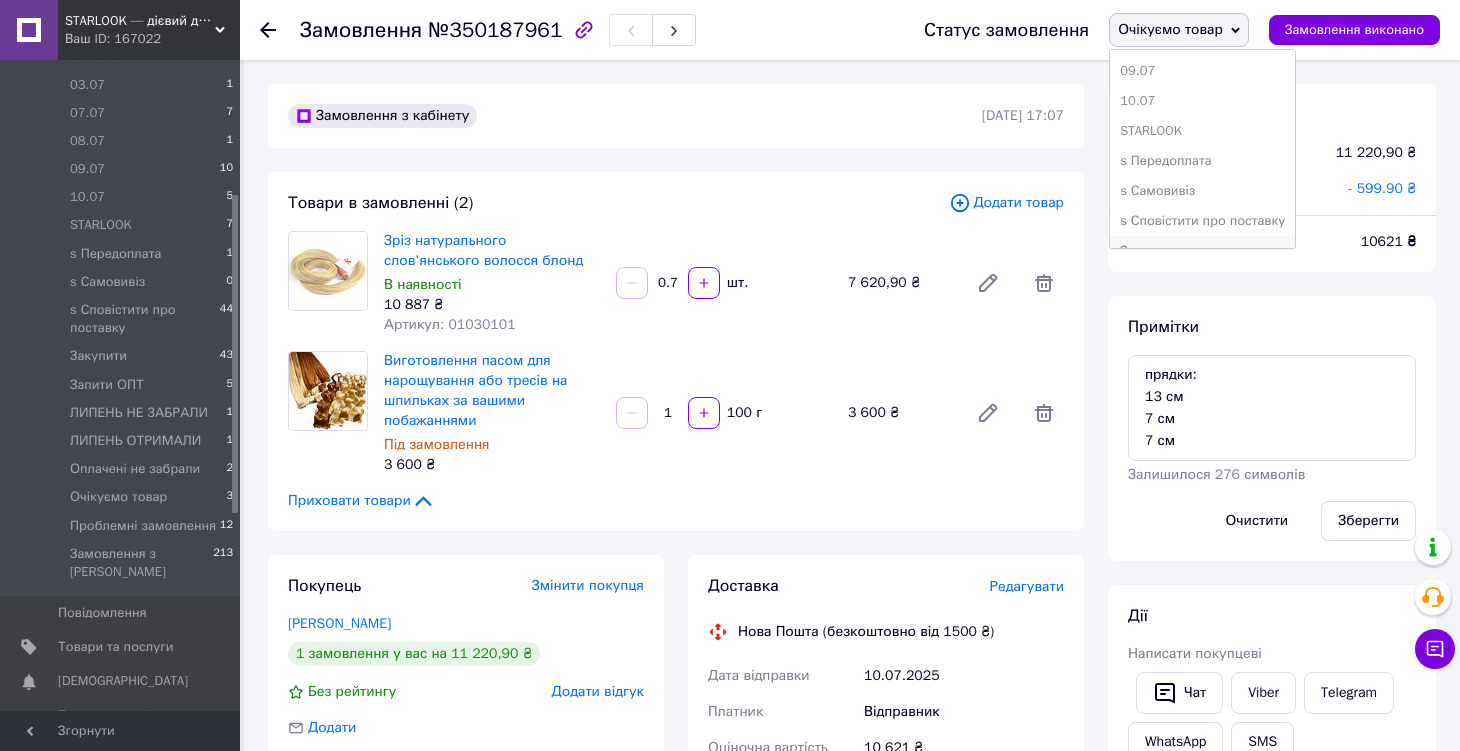 scroll, scrollTop: 210, scrollLeft: 0, axis: vertical 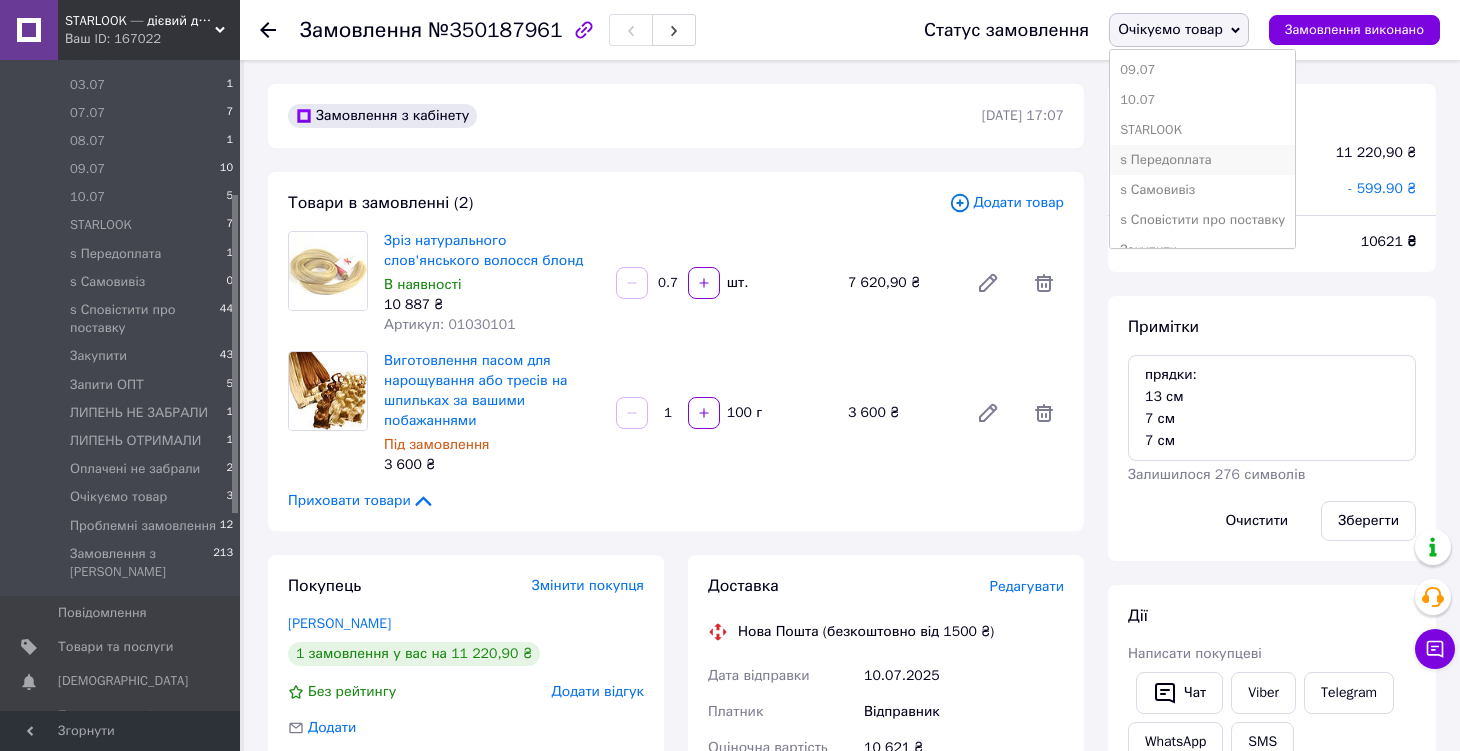 click on "s Передоплата" at bounding box center [1202, 160] 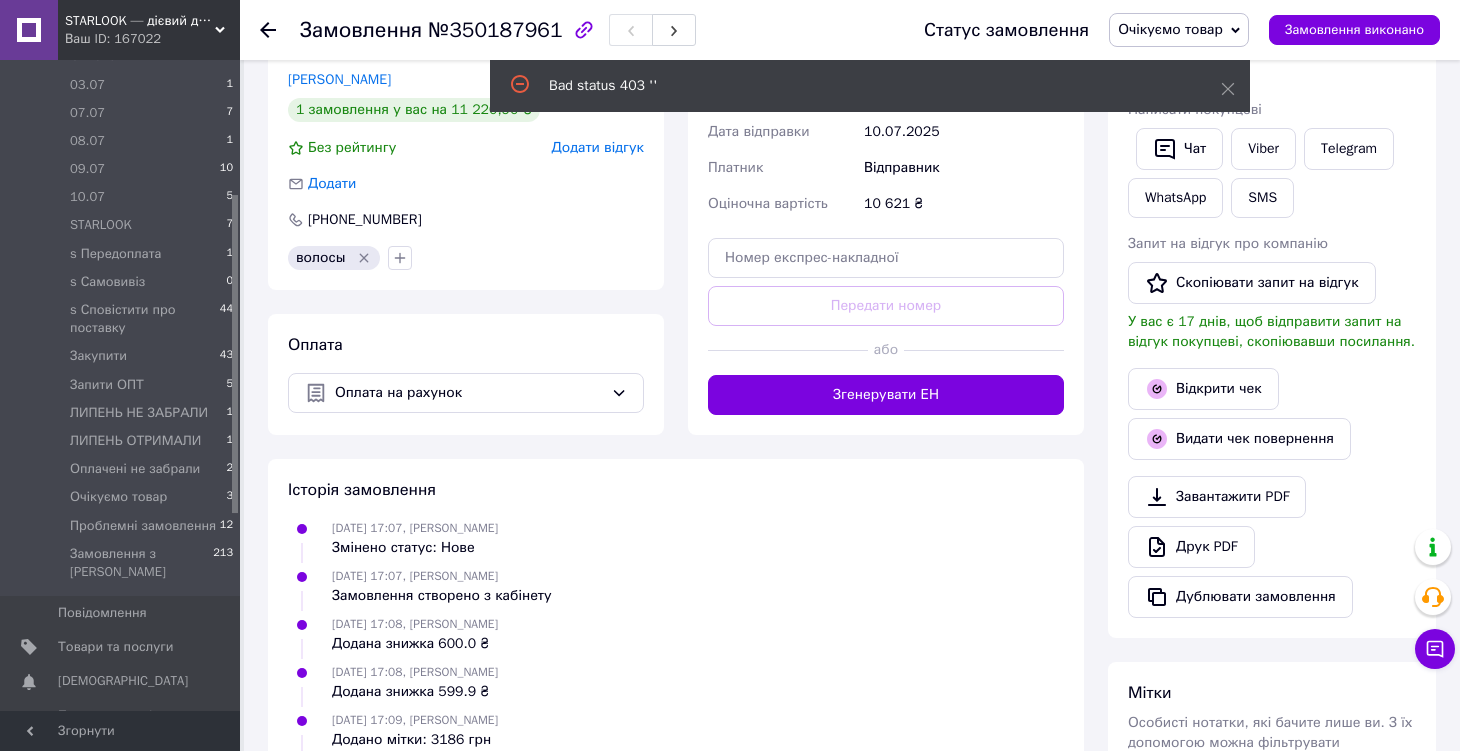 scroll, scrollTop: 600, scrollLeft: 0, axis: vertical 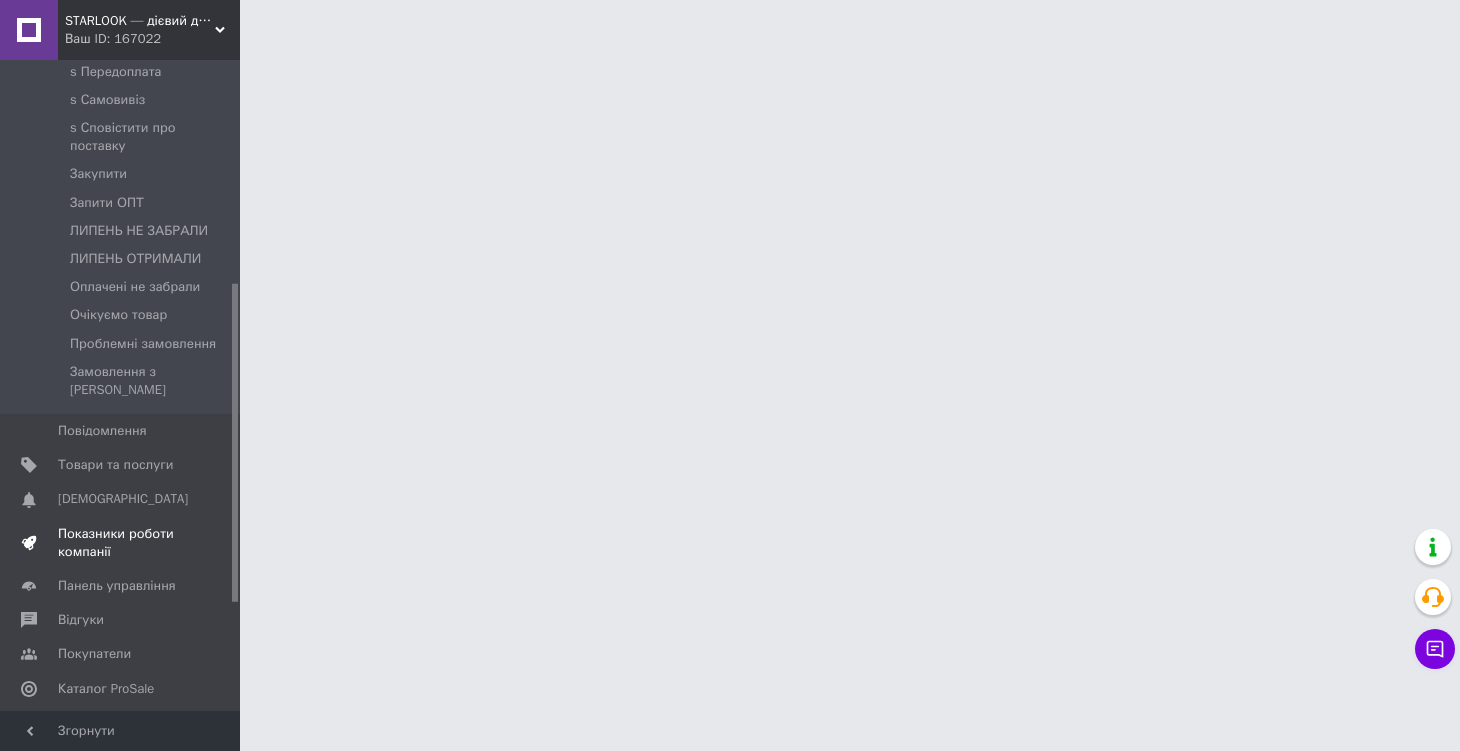 click on "Показники роботи компанії" at bounding box center (121, 543) 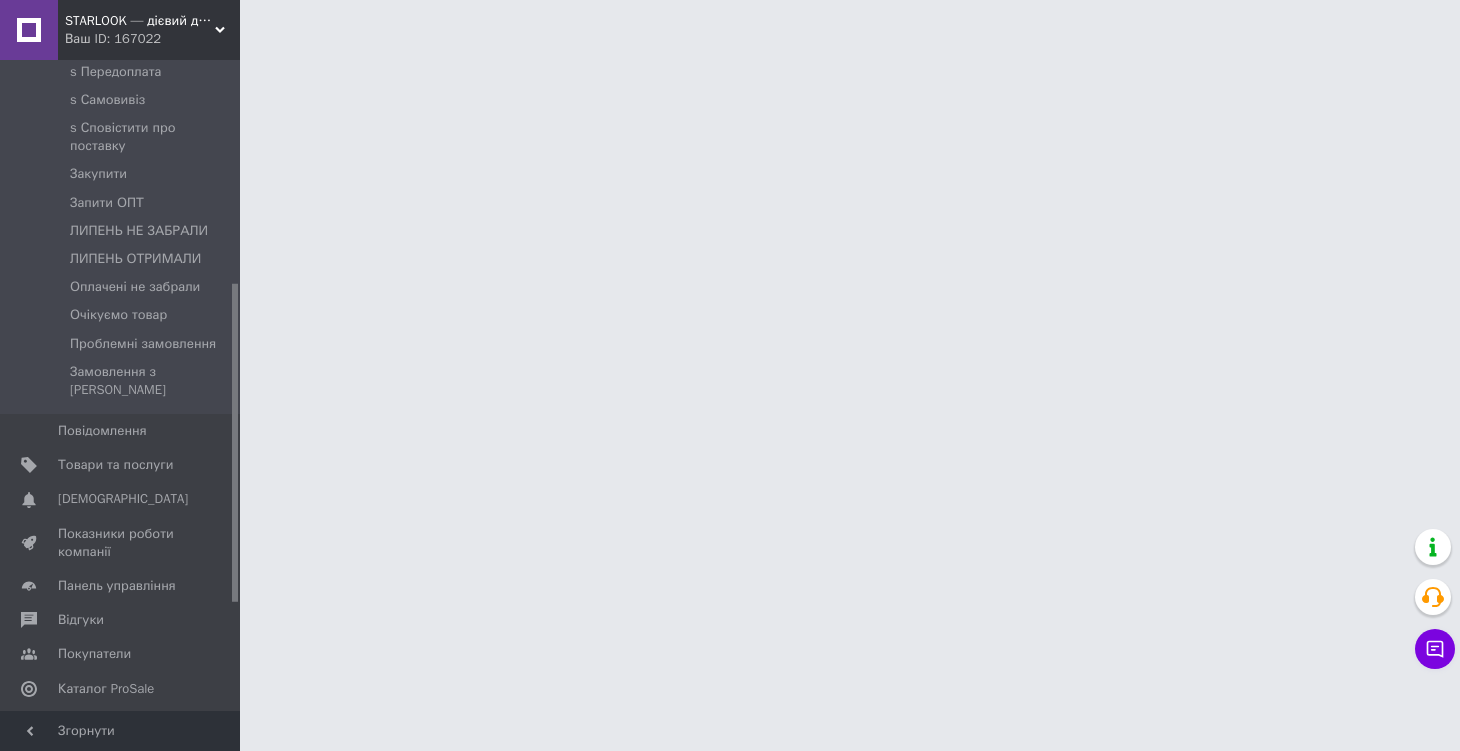 scroll, scrollTop: 0, scrollLeft: 0, axis: both 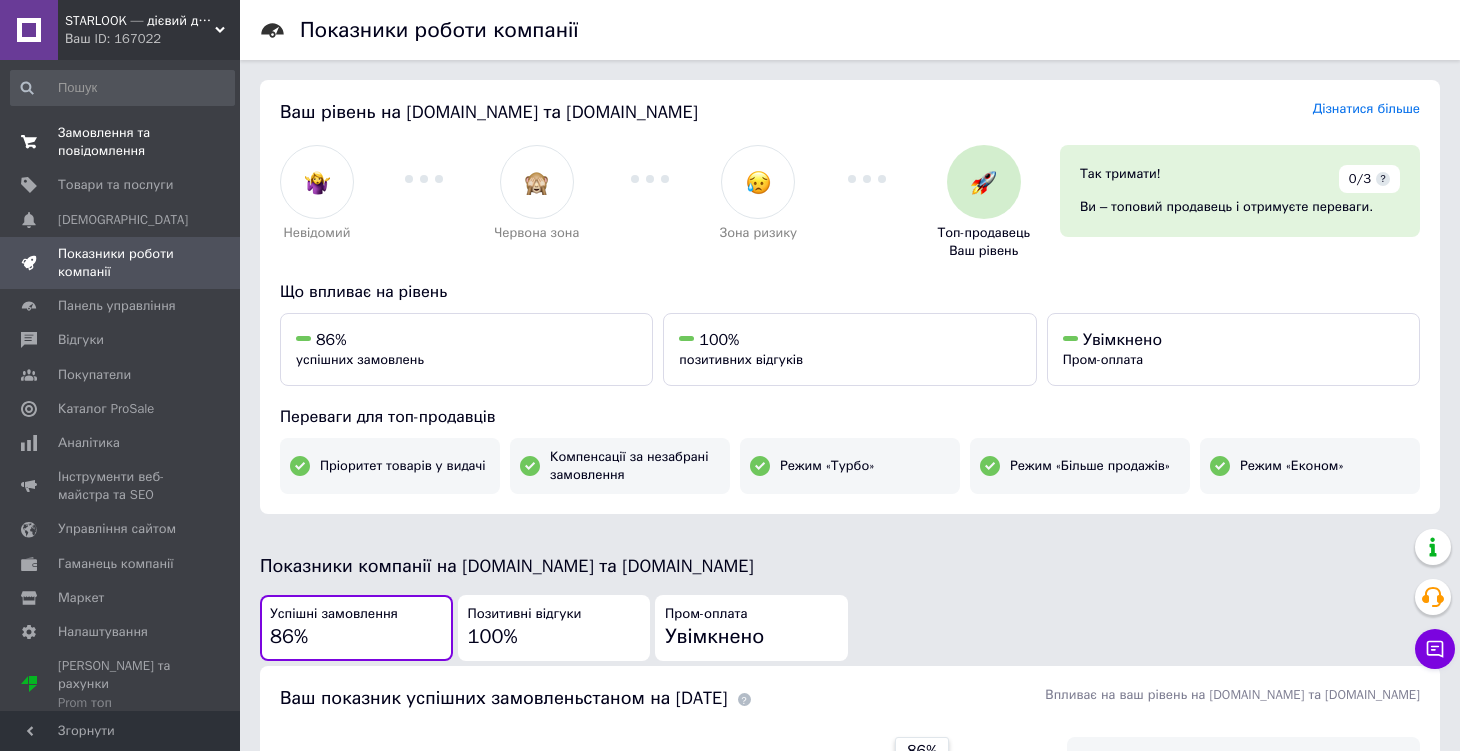 click on "Замовлення та повідомлення 0 0" at bounding box center (122, 142) 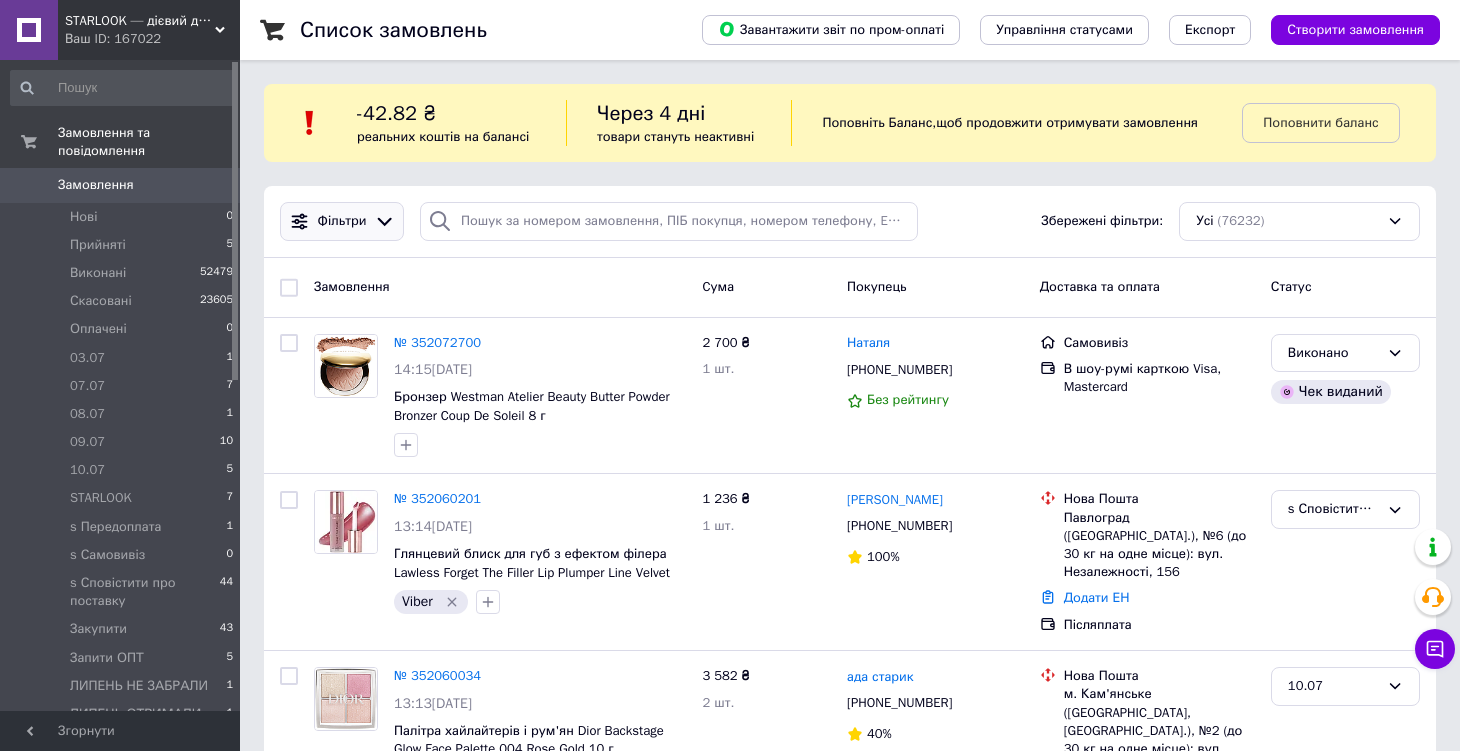 click 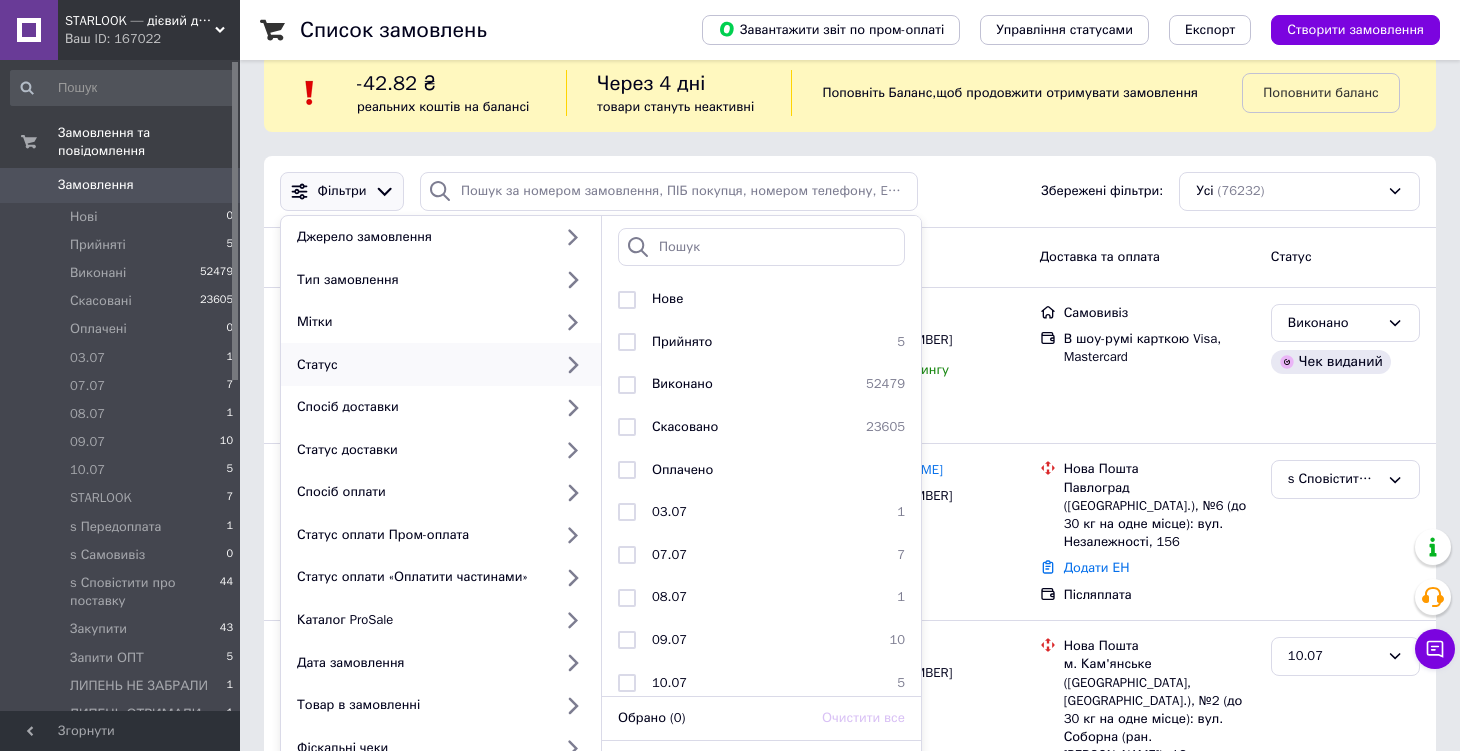 scroll, scrollTop: 38, scrollLeft: 0, axis: vertical 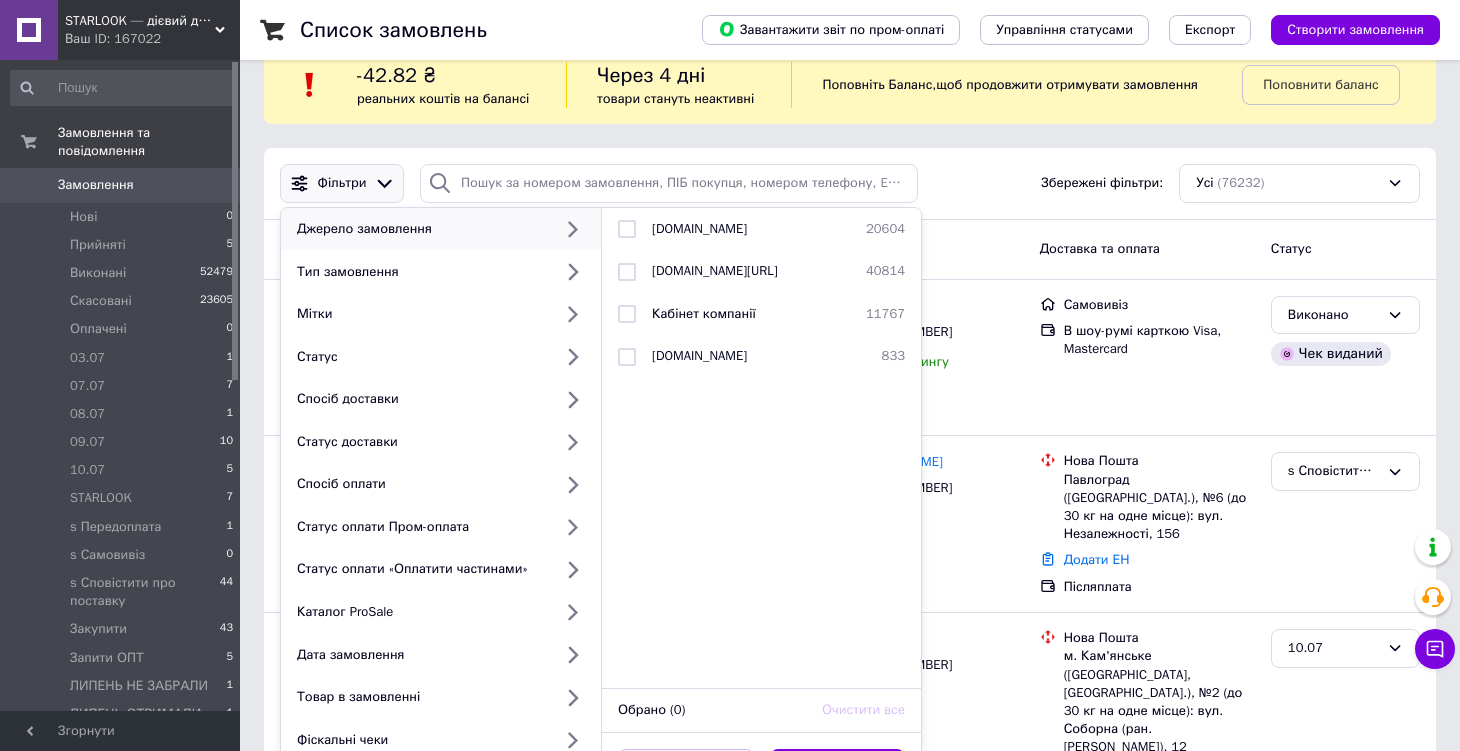click 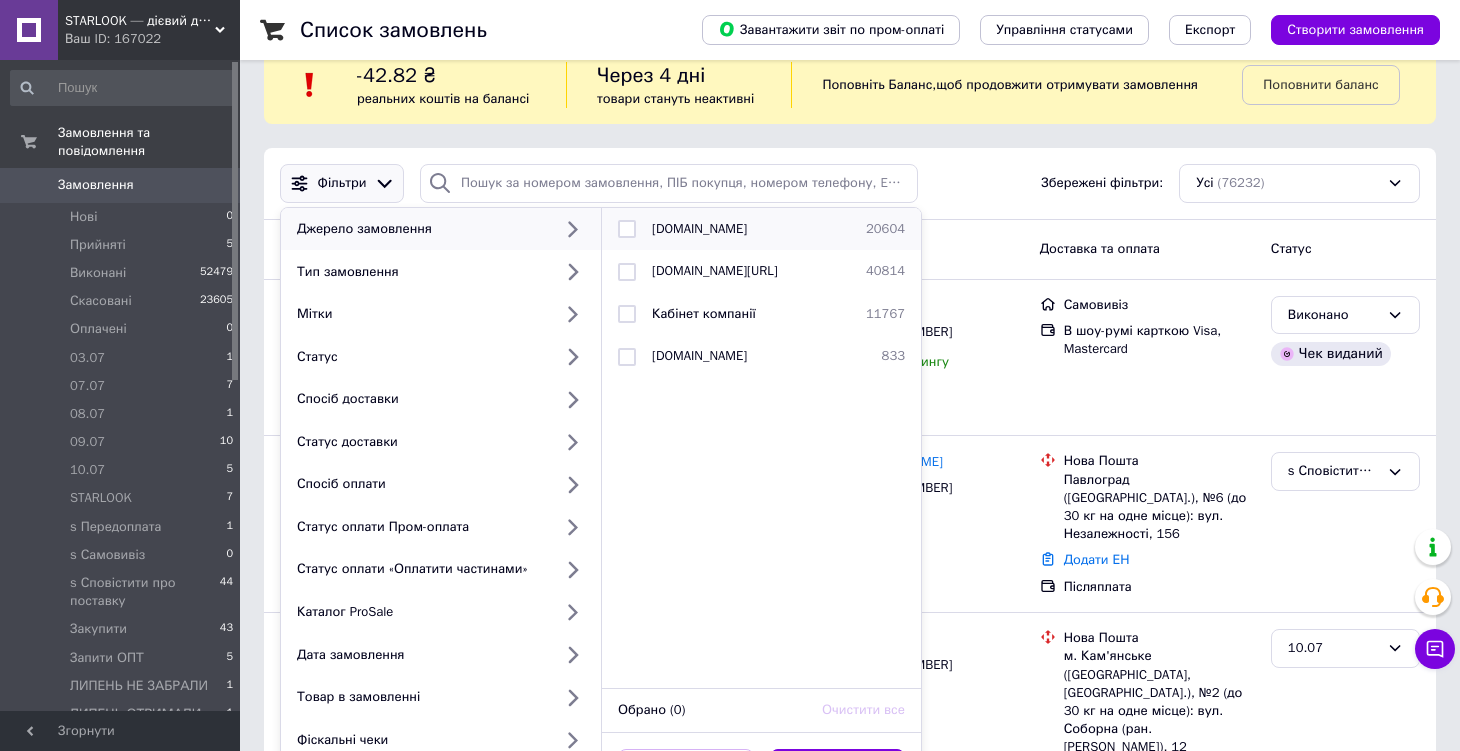 click at bounding box center (627, 229) 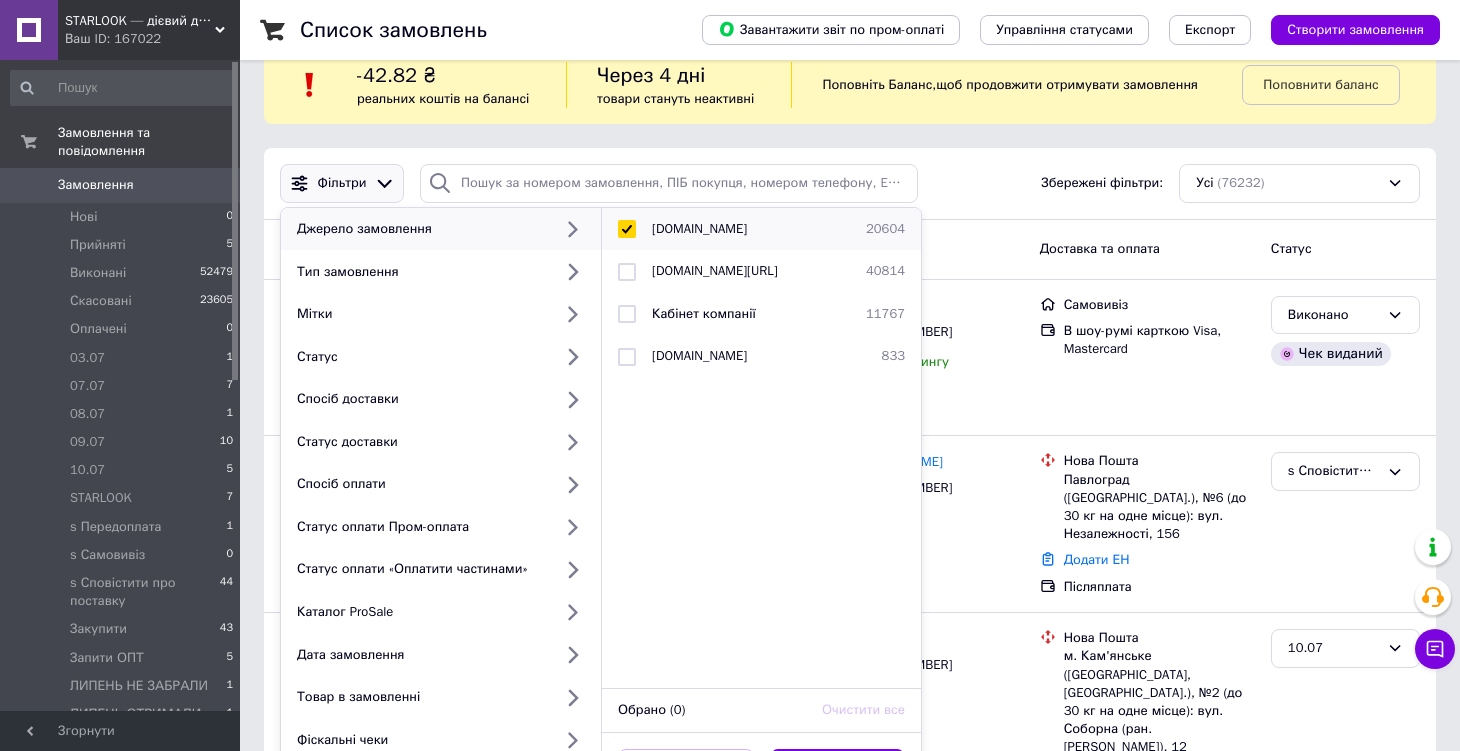checkbox on "true" 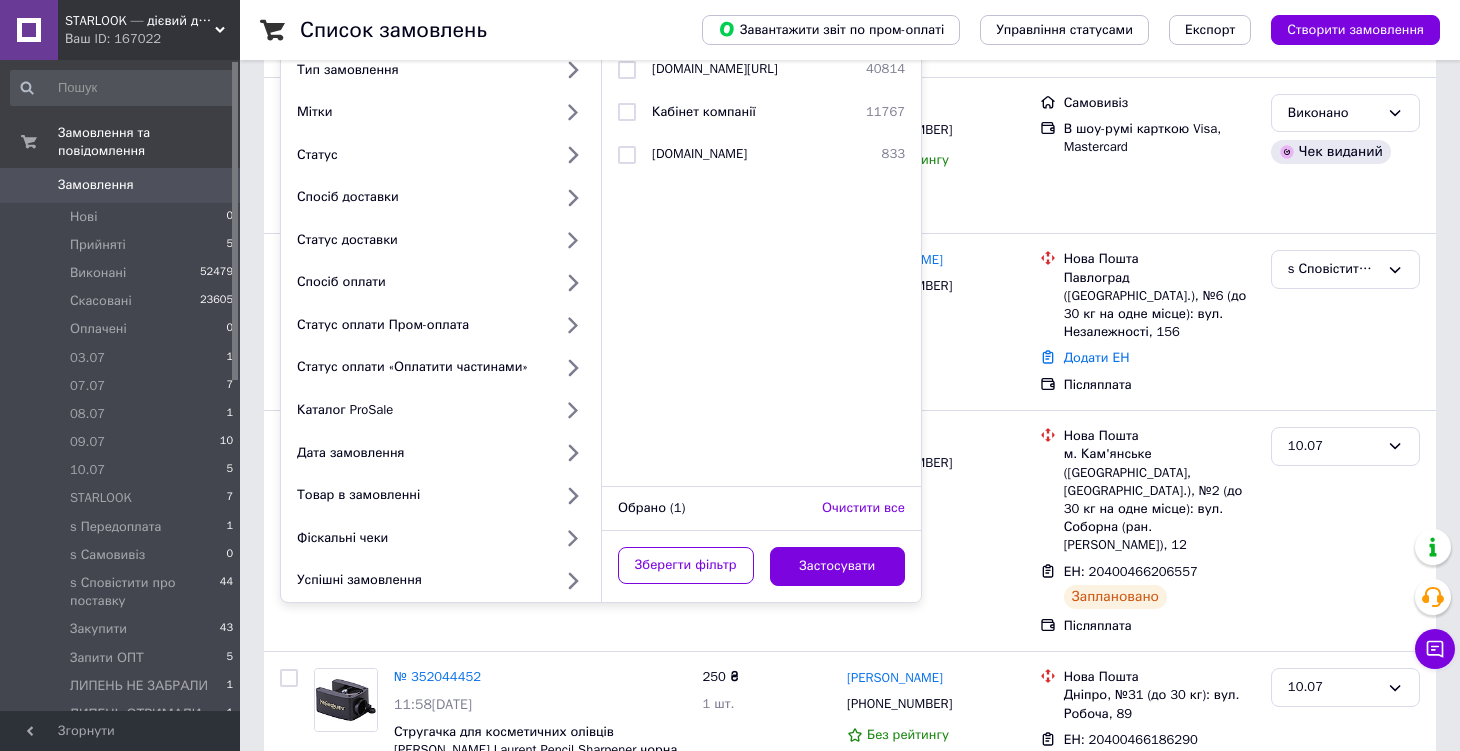 scroll, scrollTop: 241, scrollLeft: 0, axis: vertical 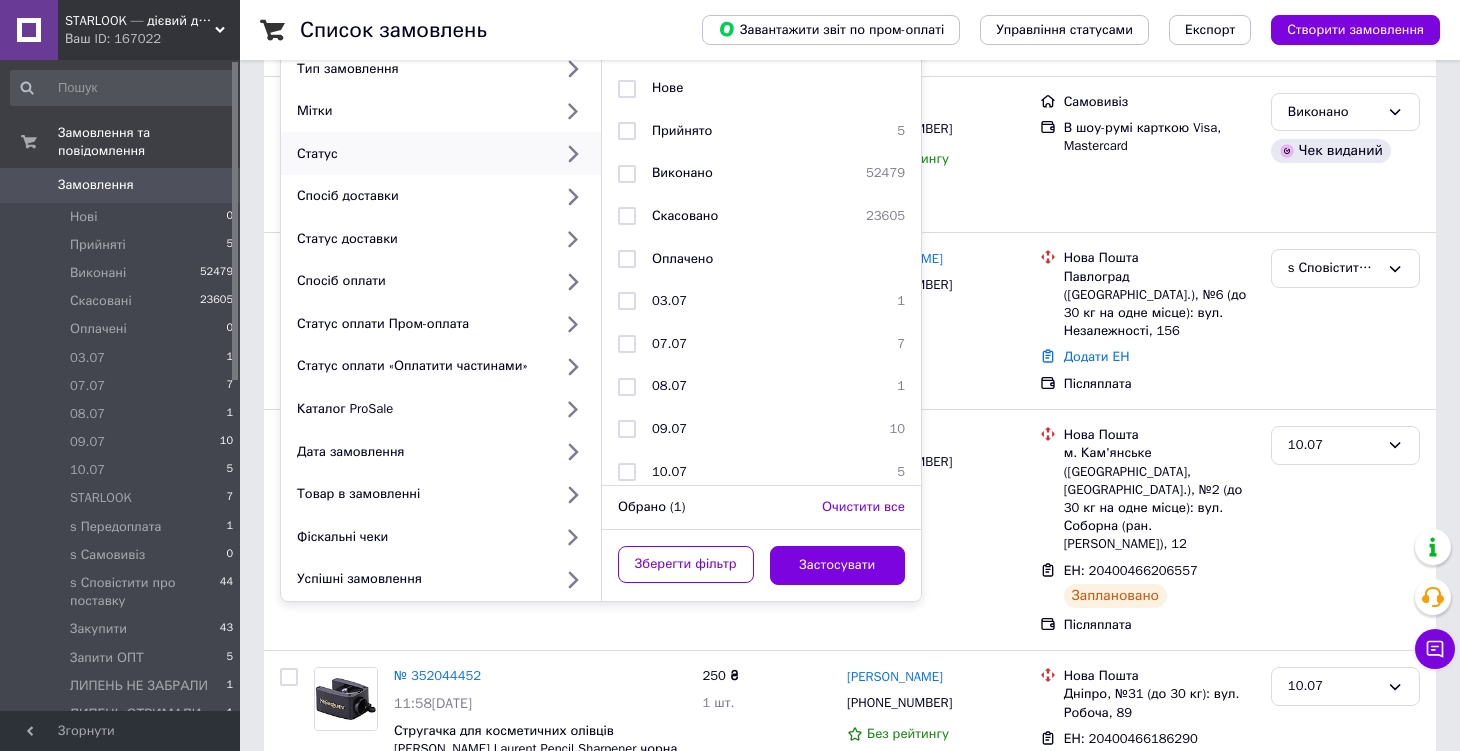 click 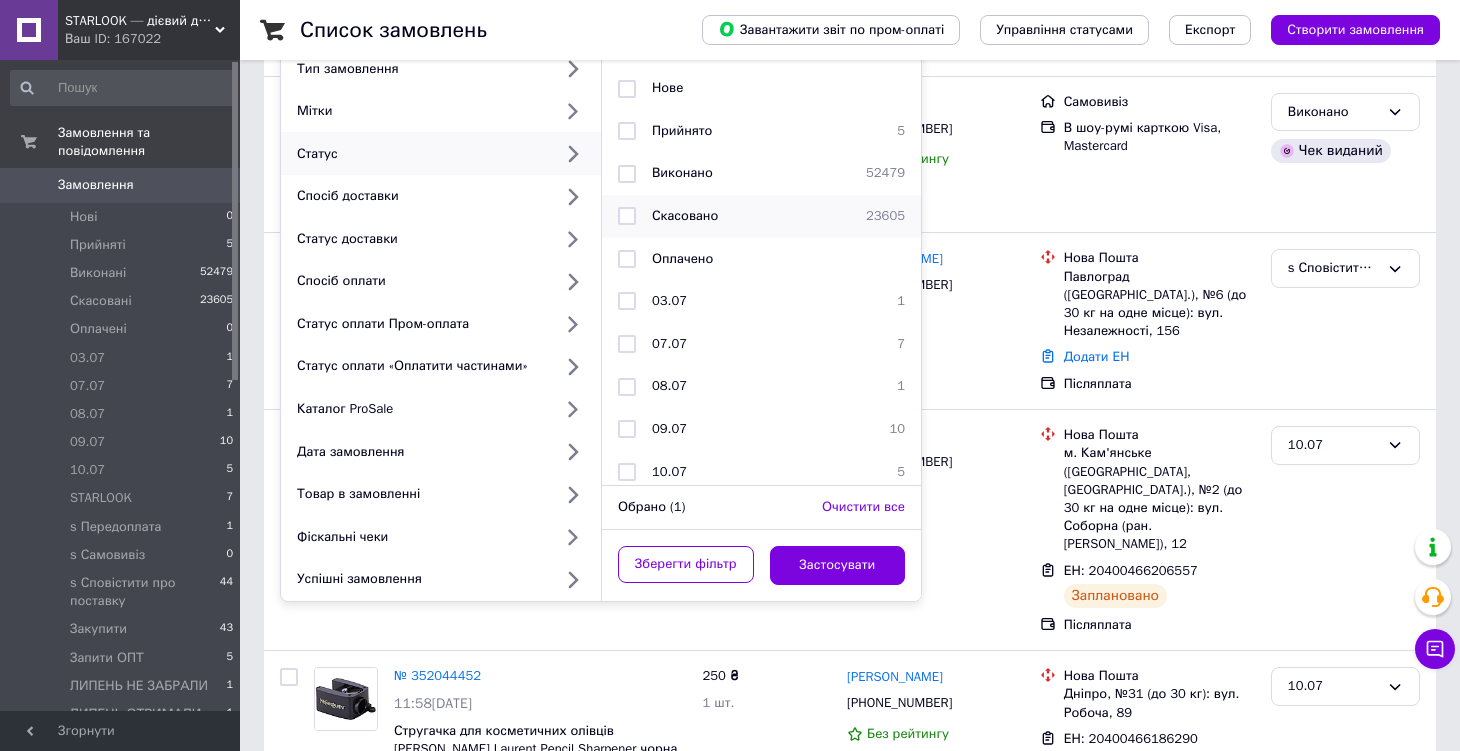 click on "Скасовано 23605" at bounding box center (761, 216) 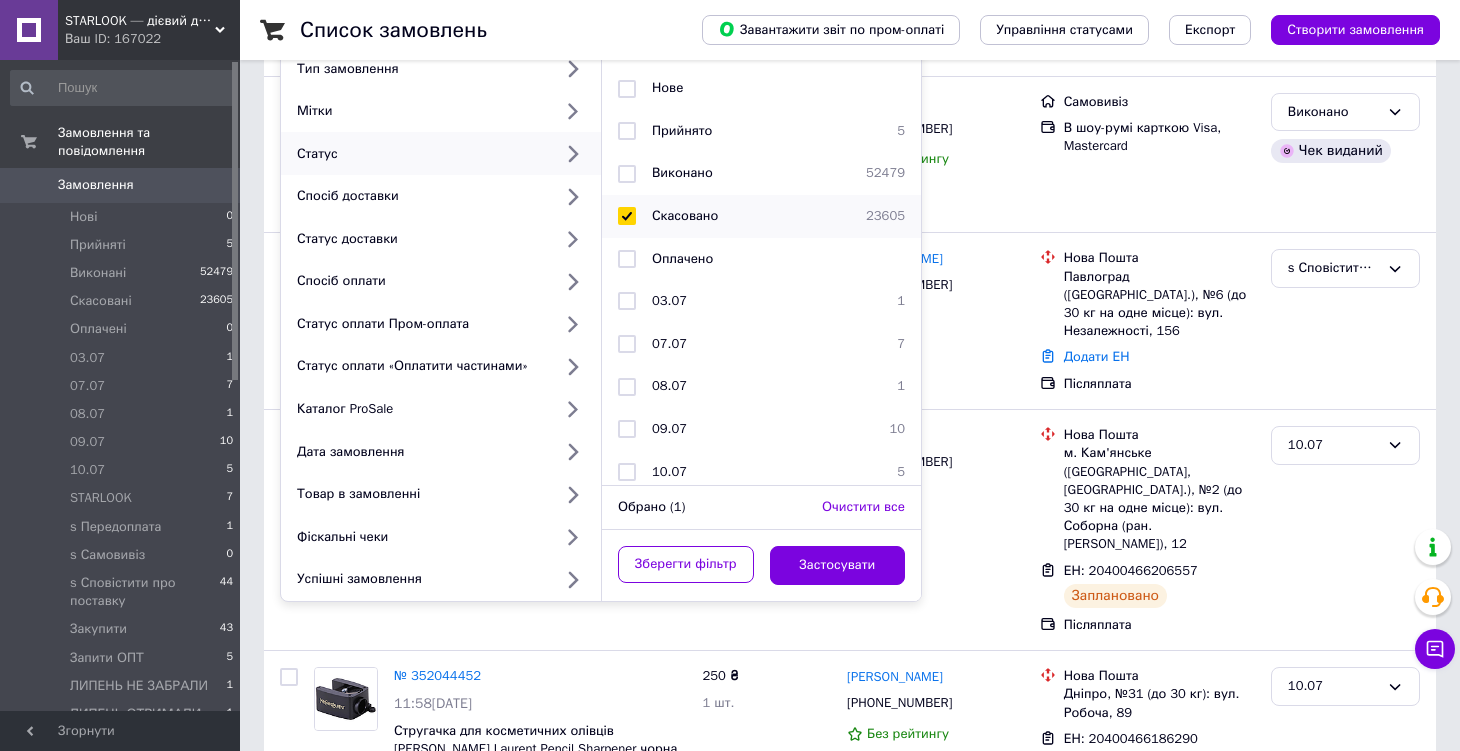 checkbox on "true" 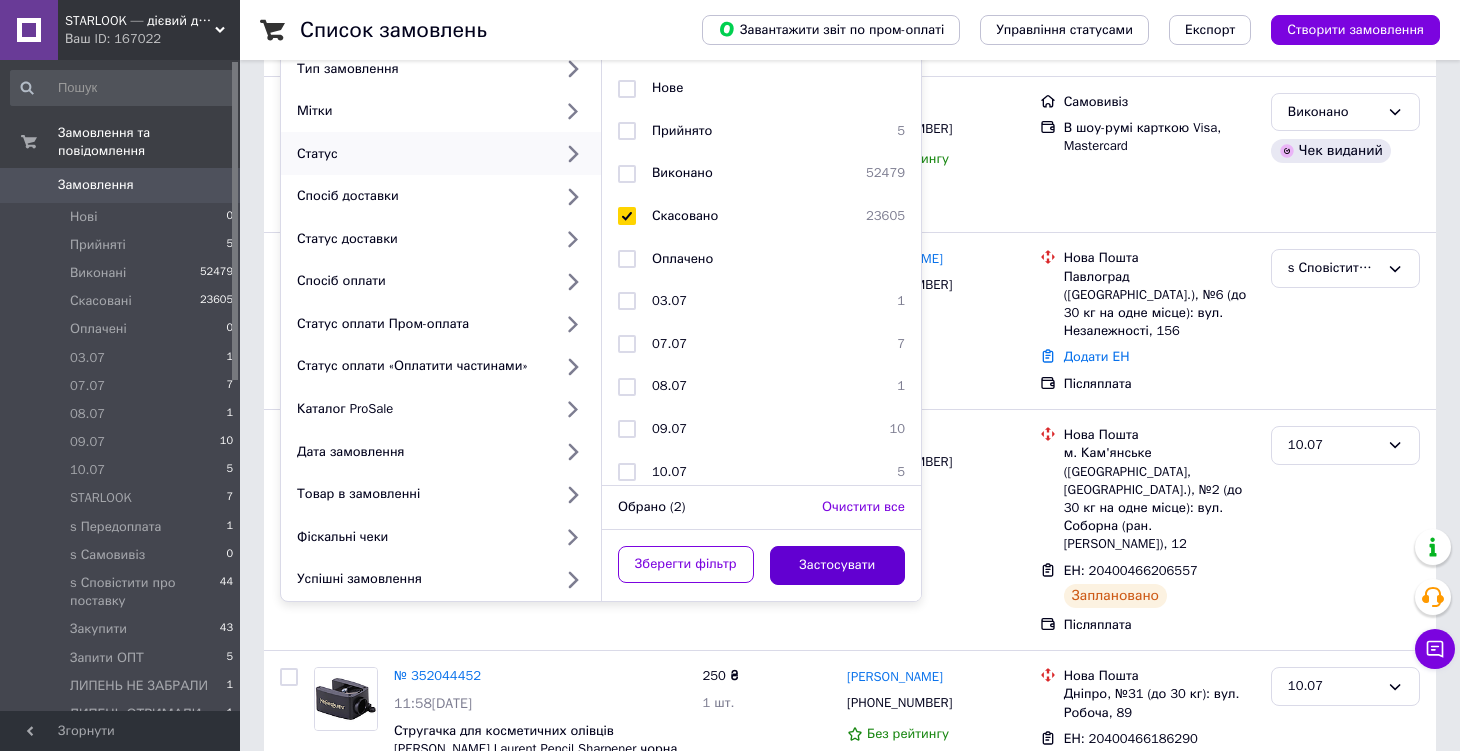 click on "Застосувати" at bounding box center (838, 565) 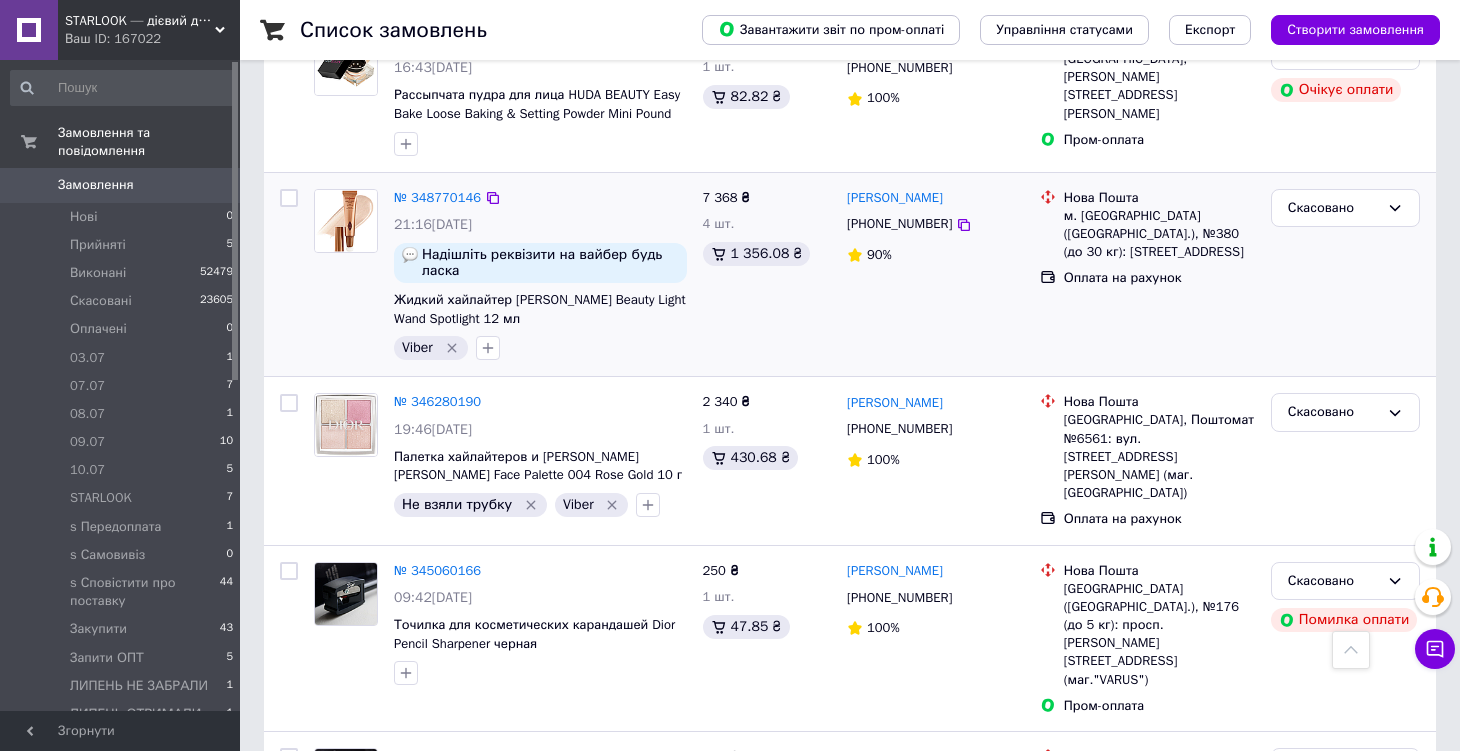 scroll, scrollTop: 700, scrollLeft: 0, axis: vertical 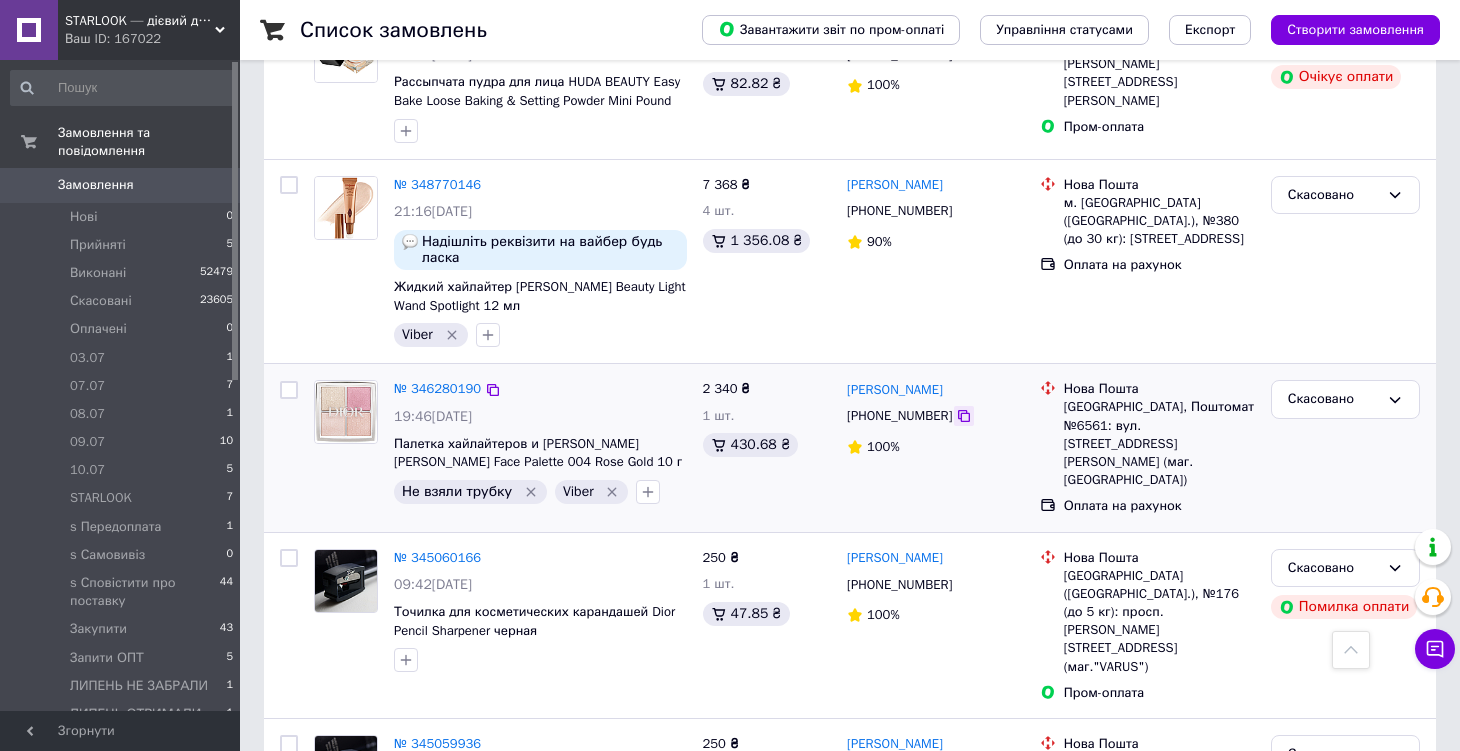 click 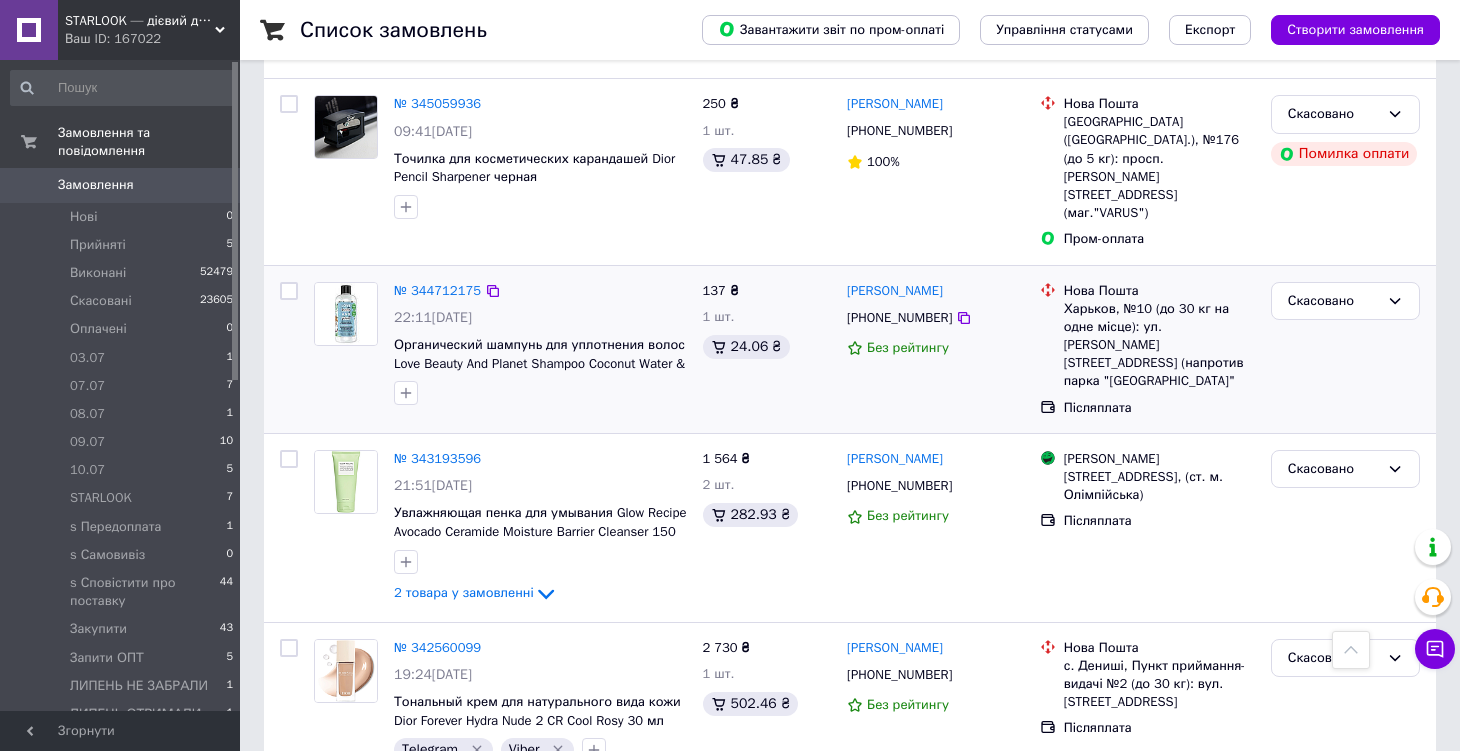 scroll, scrollTop: 1343, scrollLeft: 0, axis: vertical 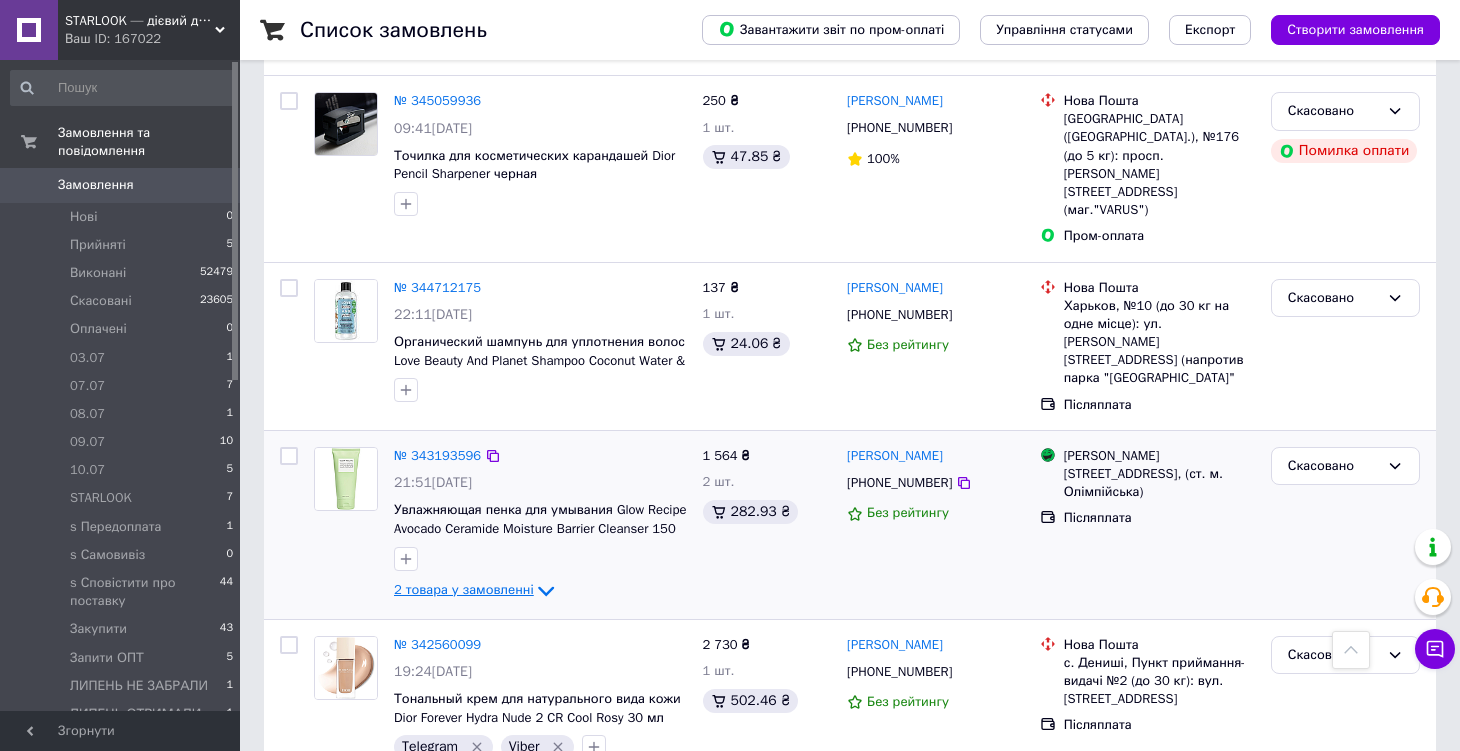 click on "2 товара у замовленні" at bounding box center [464, 589] 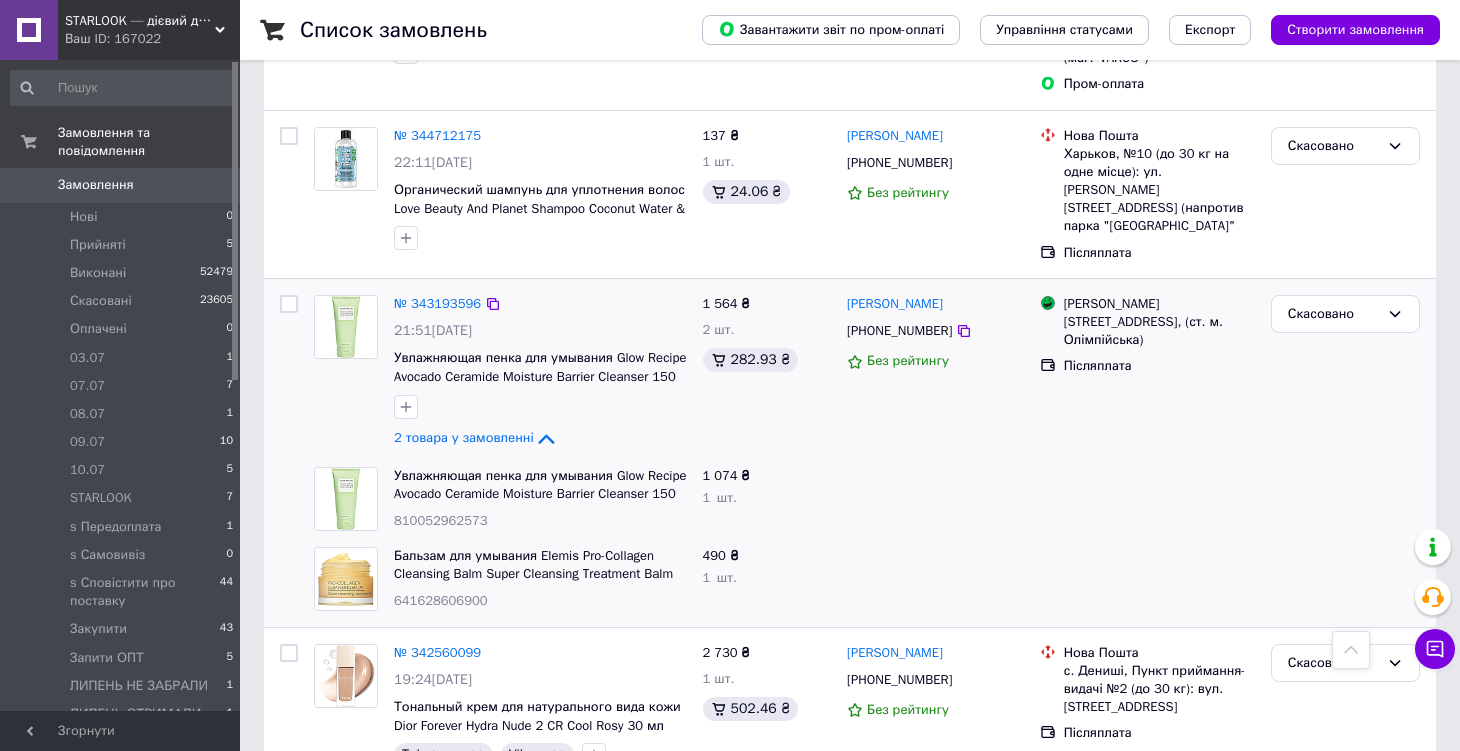 scroll, scrollTop: 1497, scrollLeft: 0, axis: vertical 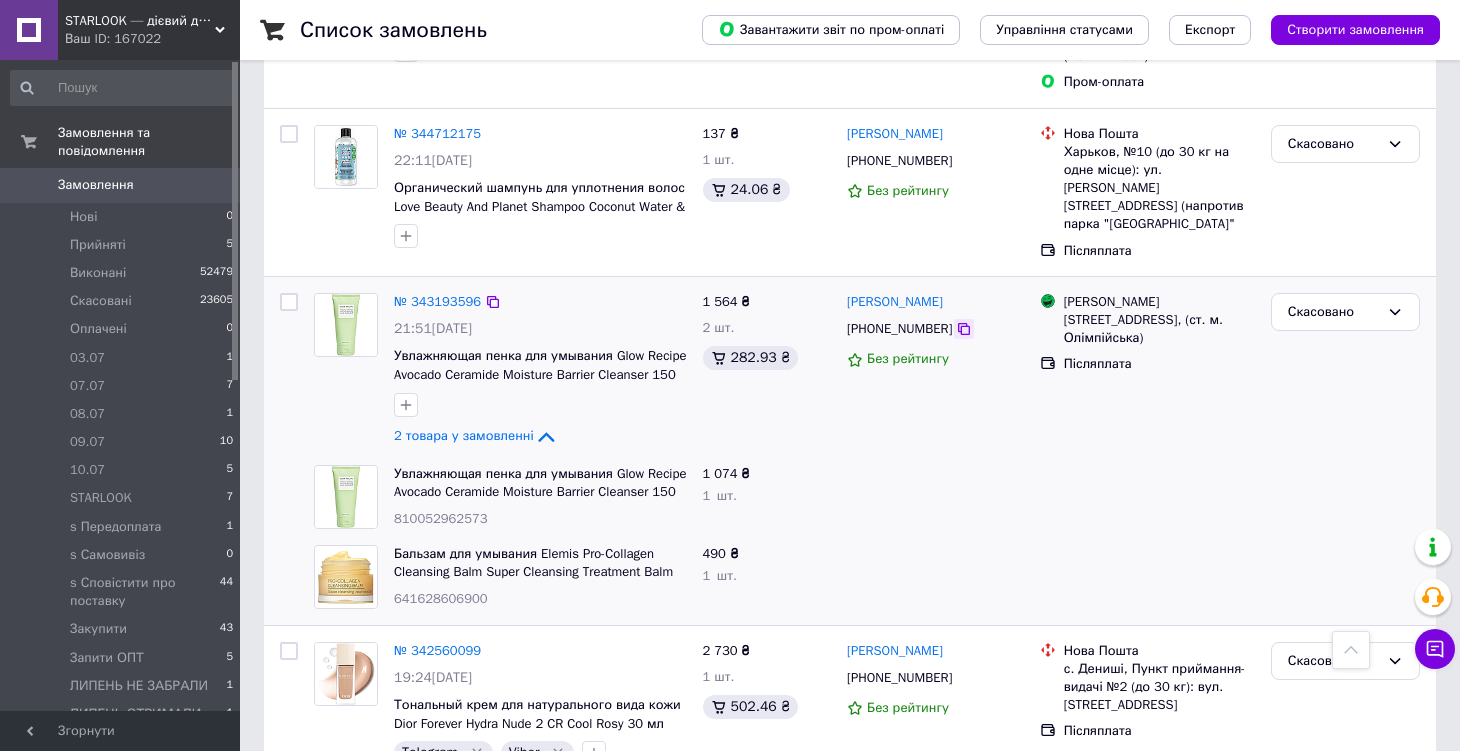 click 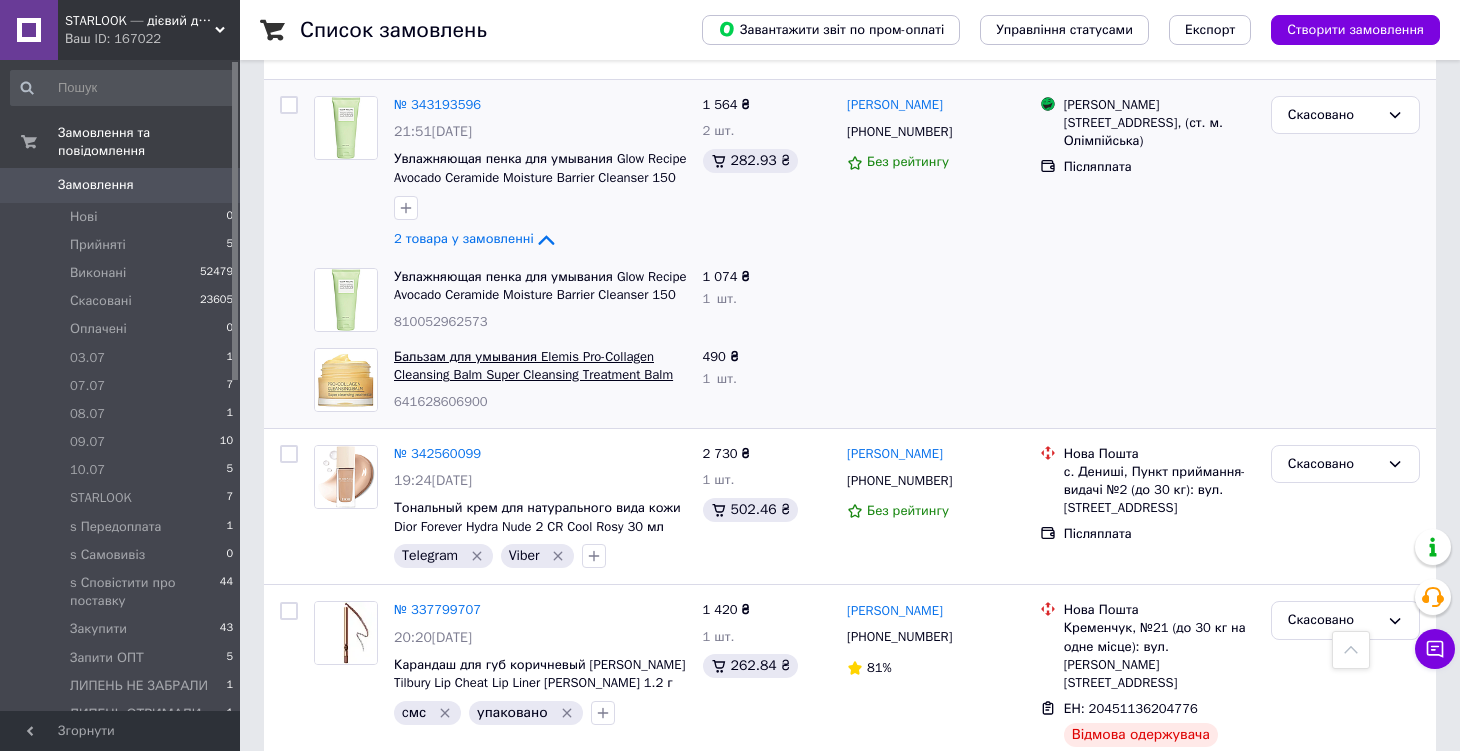 scroll, scrollTop: 1696, scrollLeft: 0, axis: vertical 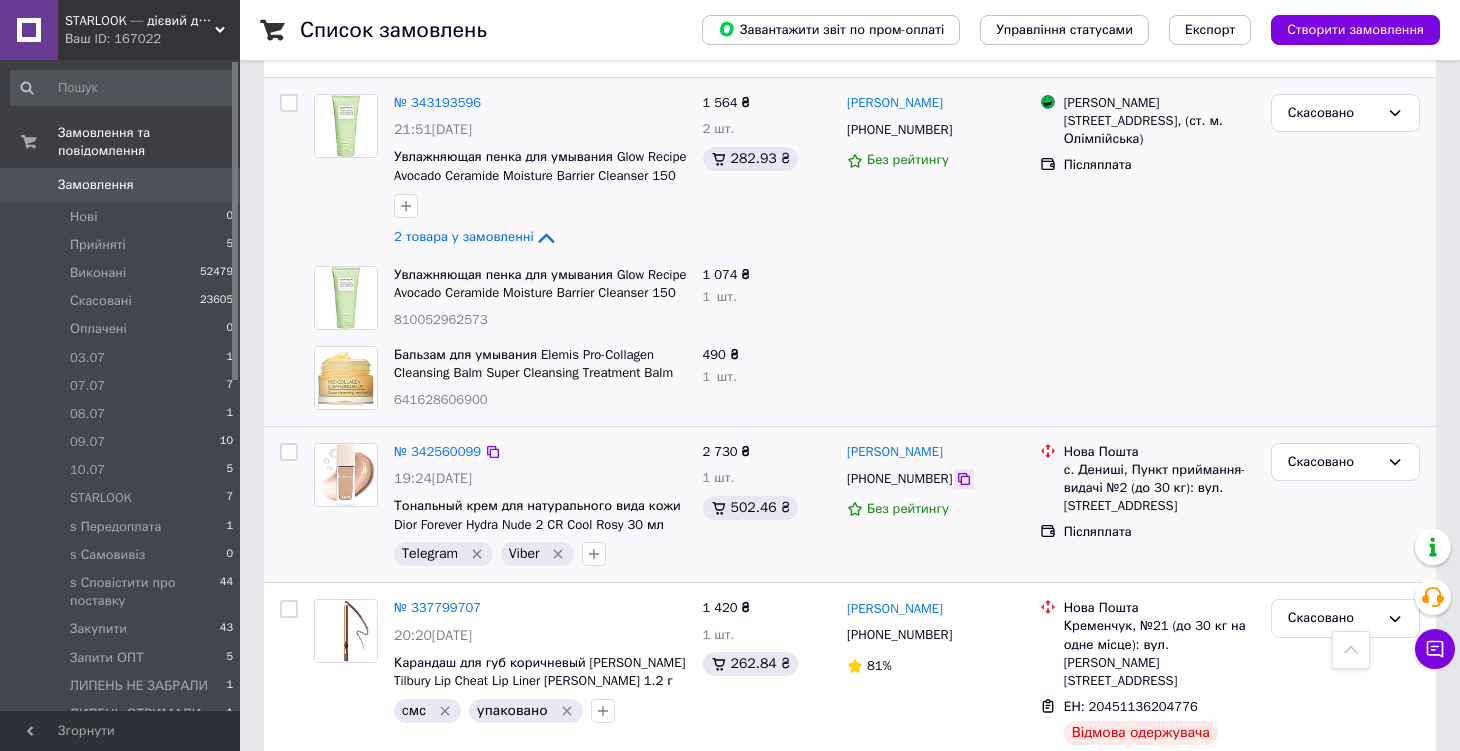 click 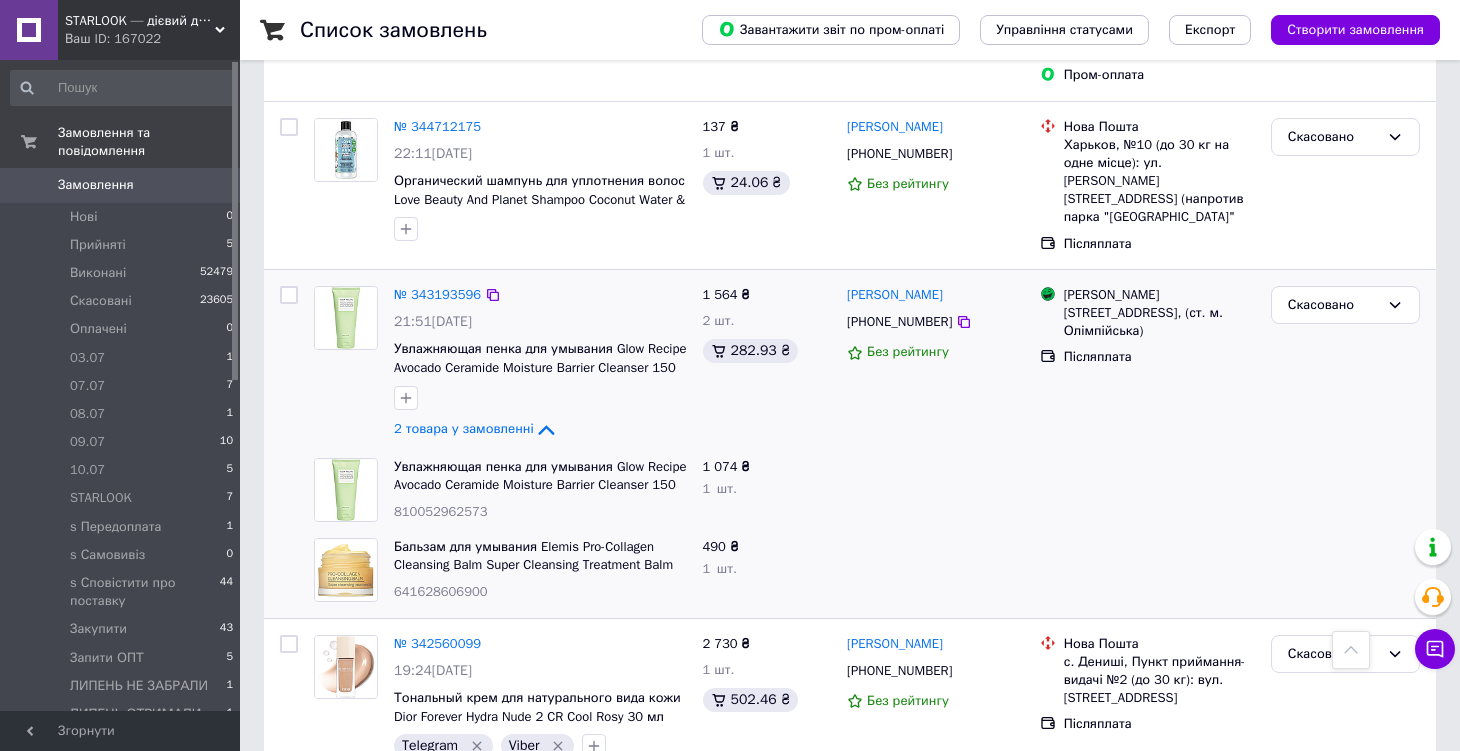 scroll, scrollTop: 1498, scrollLeft: 0, axis: vertical 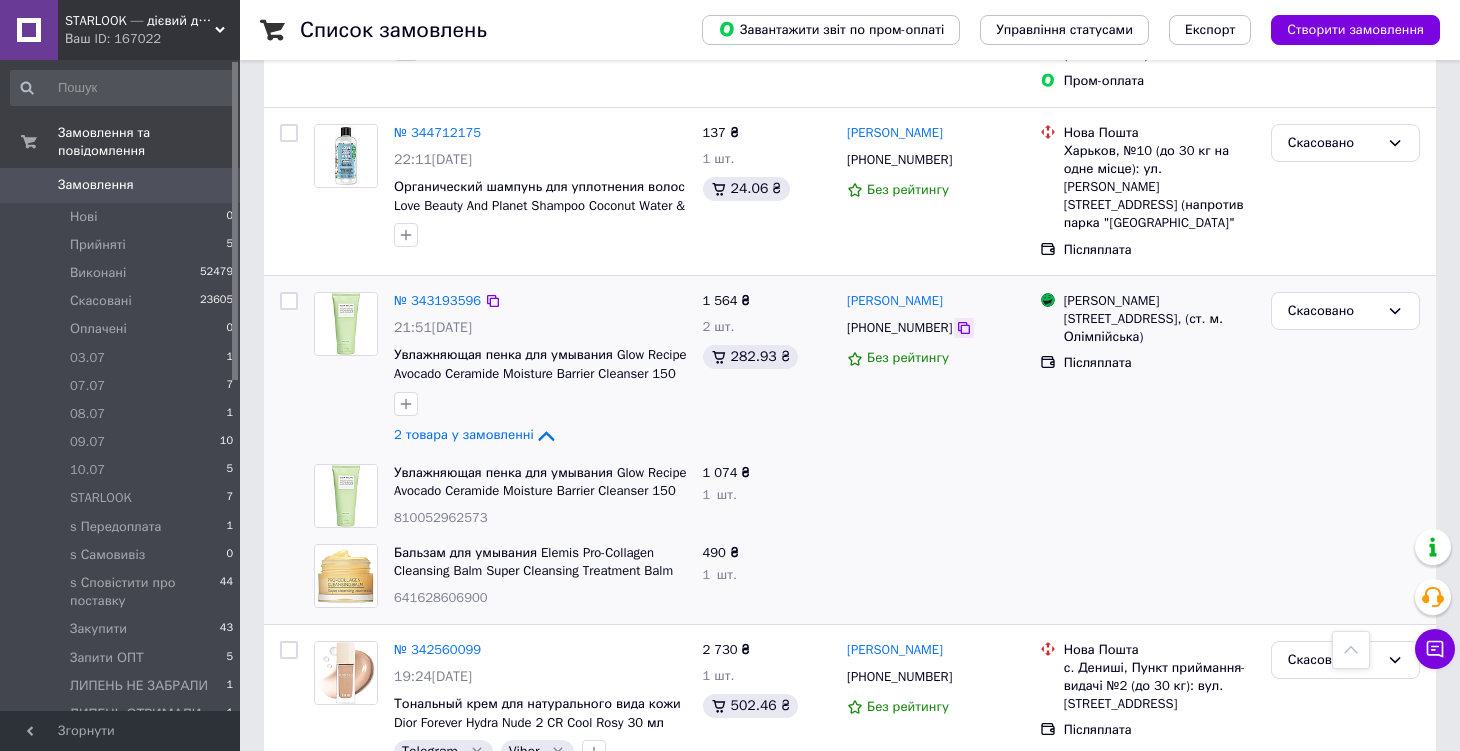 click 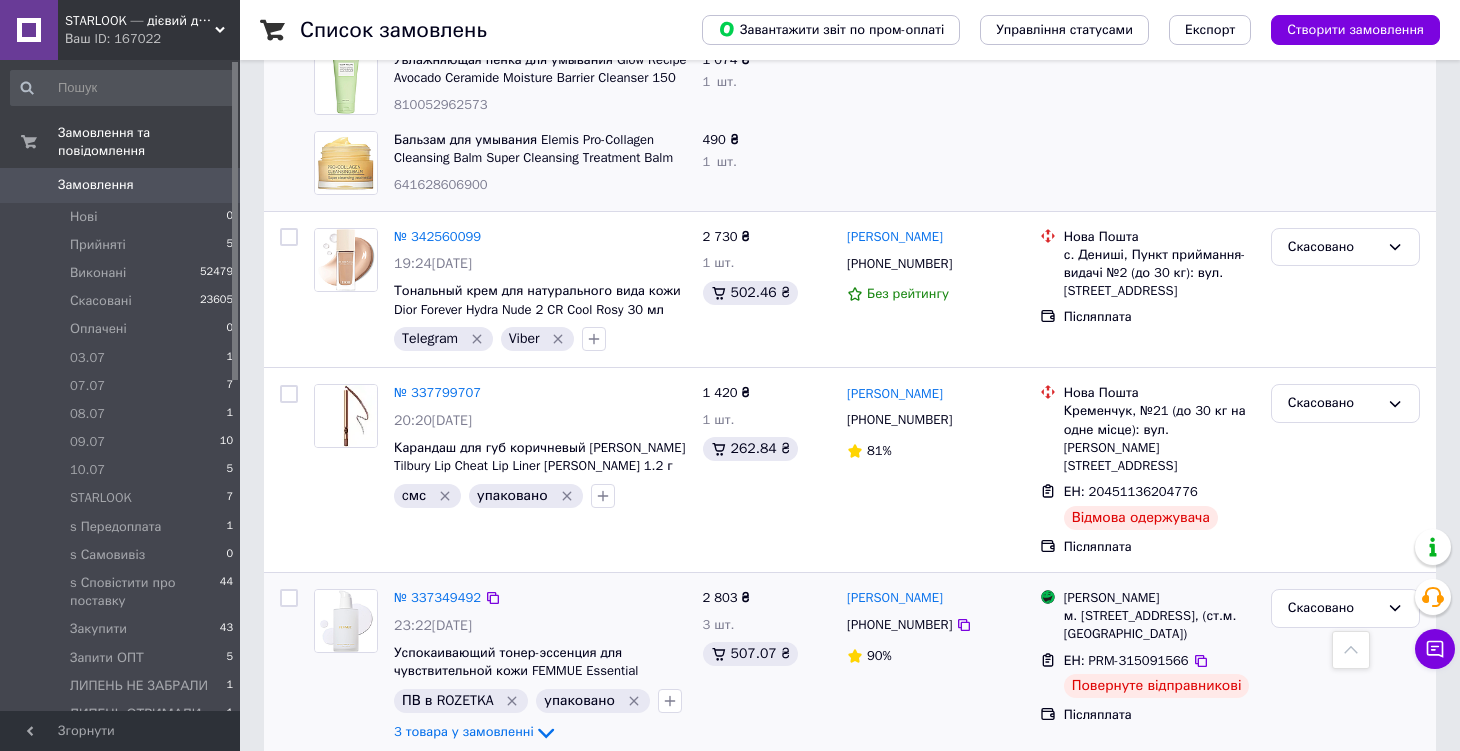 scroll, scrollTop: 1909, scrollLeft: 0, axis: vertical 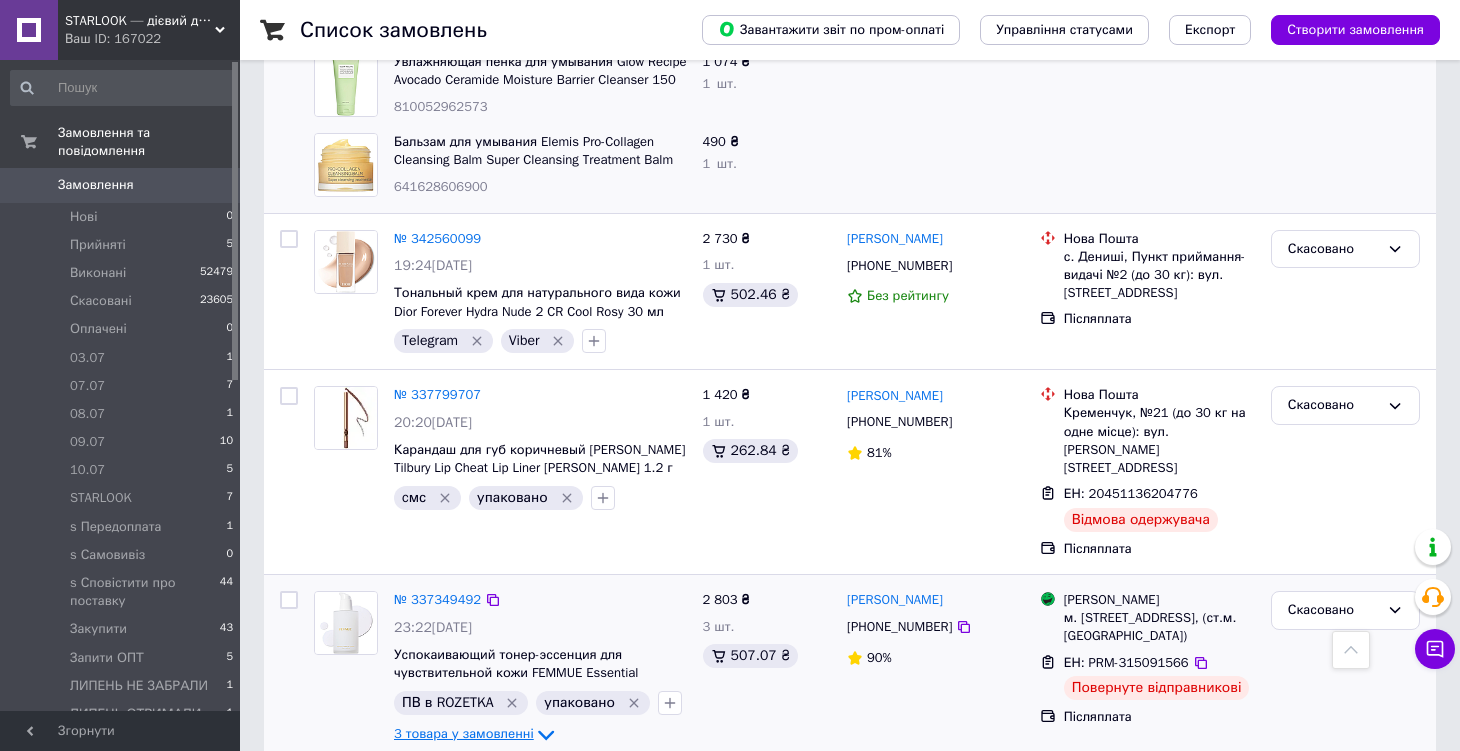 click 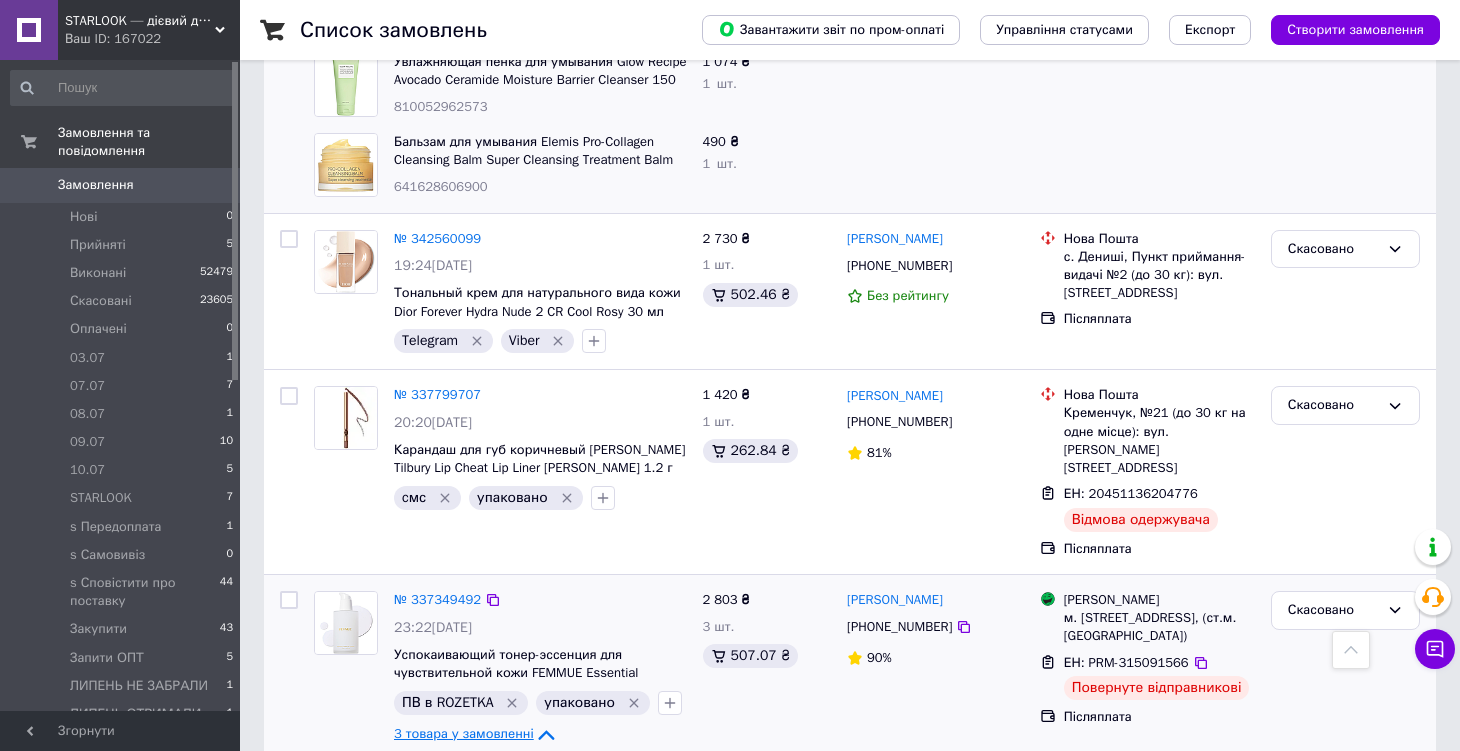 click on "3 товара у замовленні" at bounding box center [464, 733] 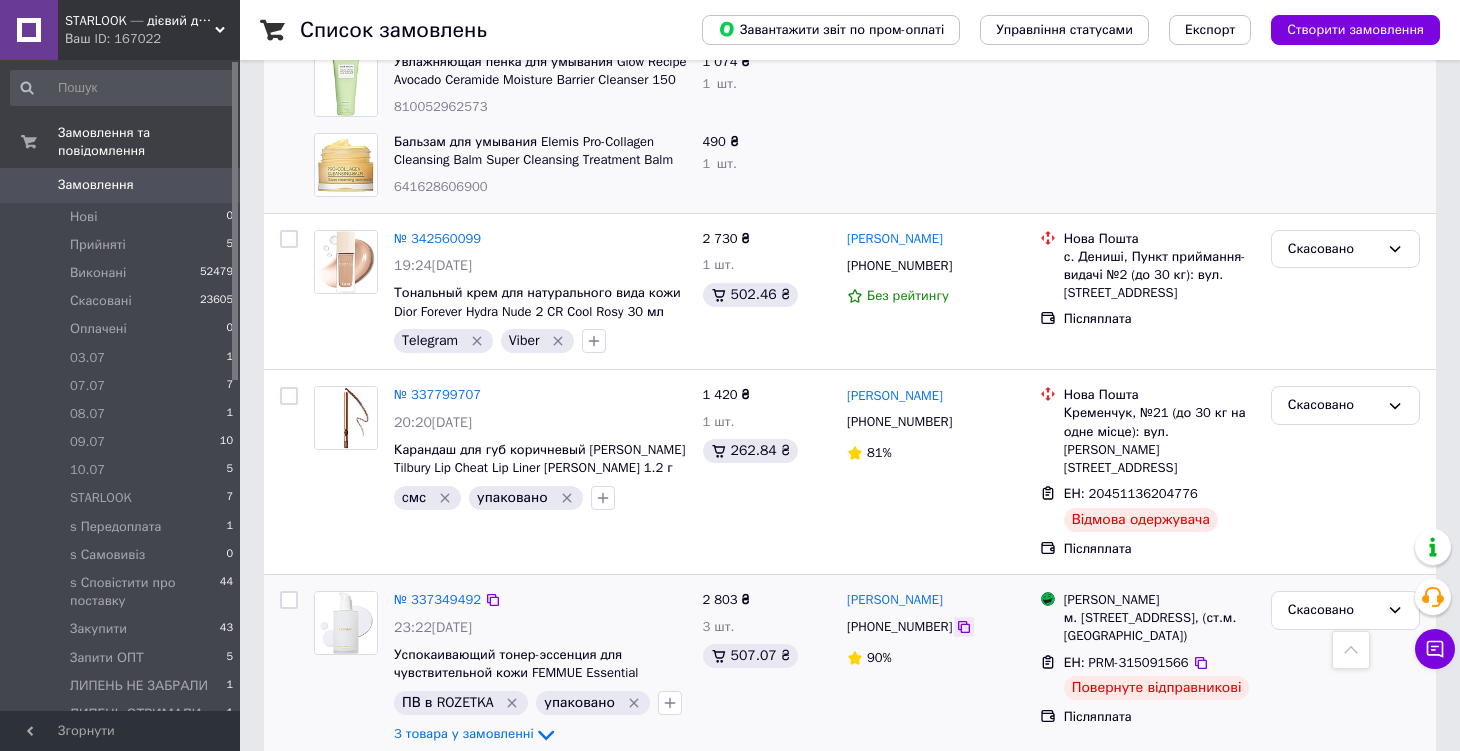 click 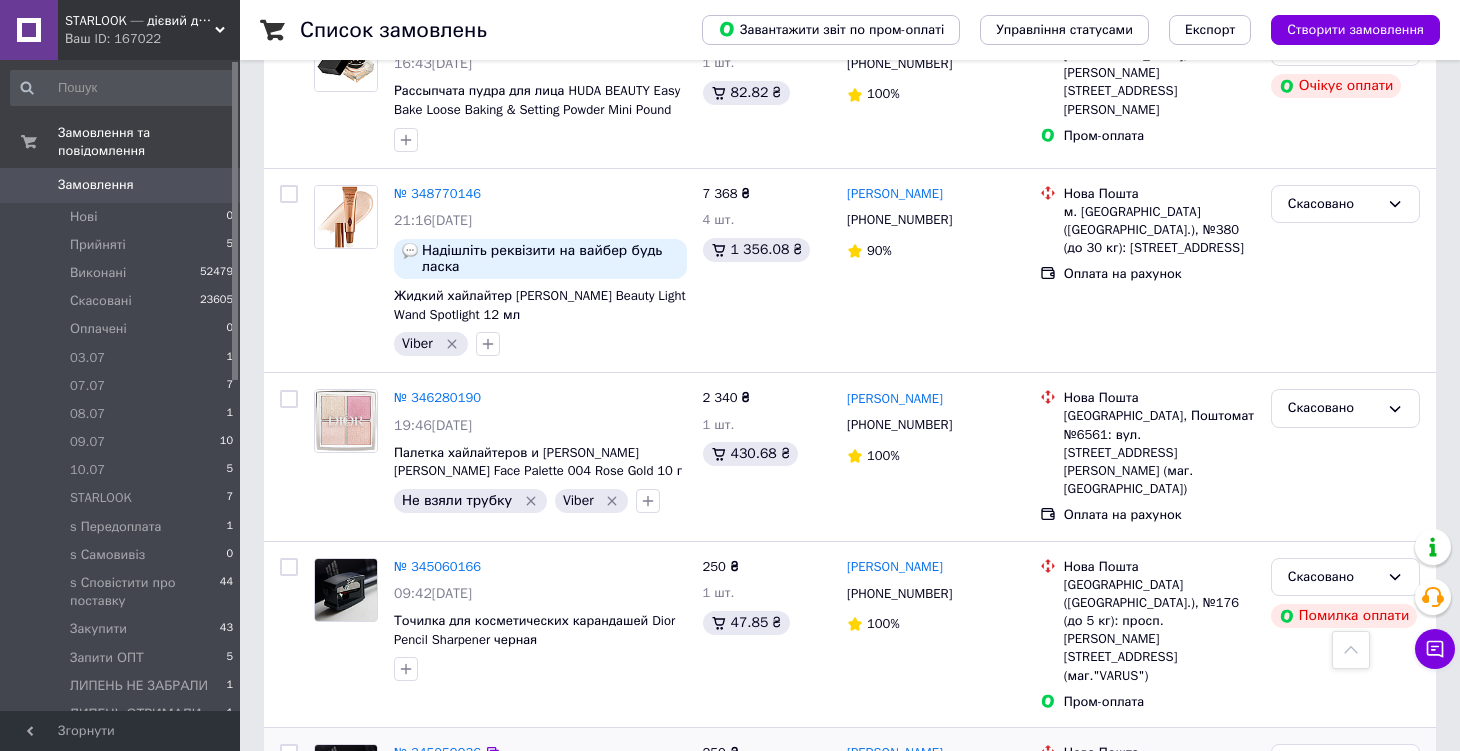 scroll, scrollTop: 650, scrollLeft: 0, axis: vertical 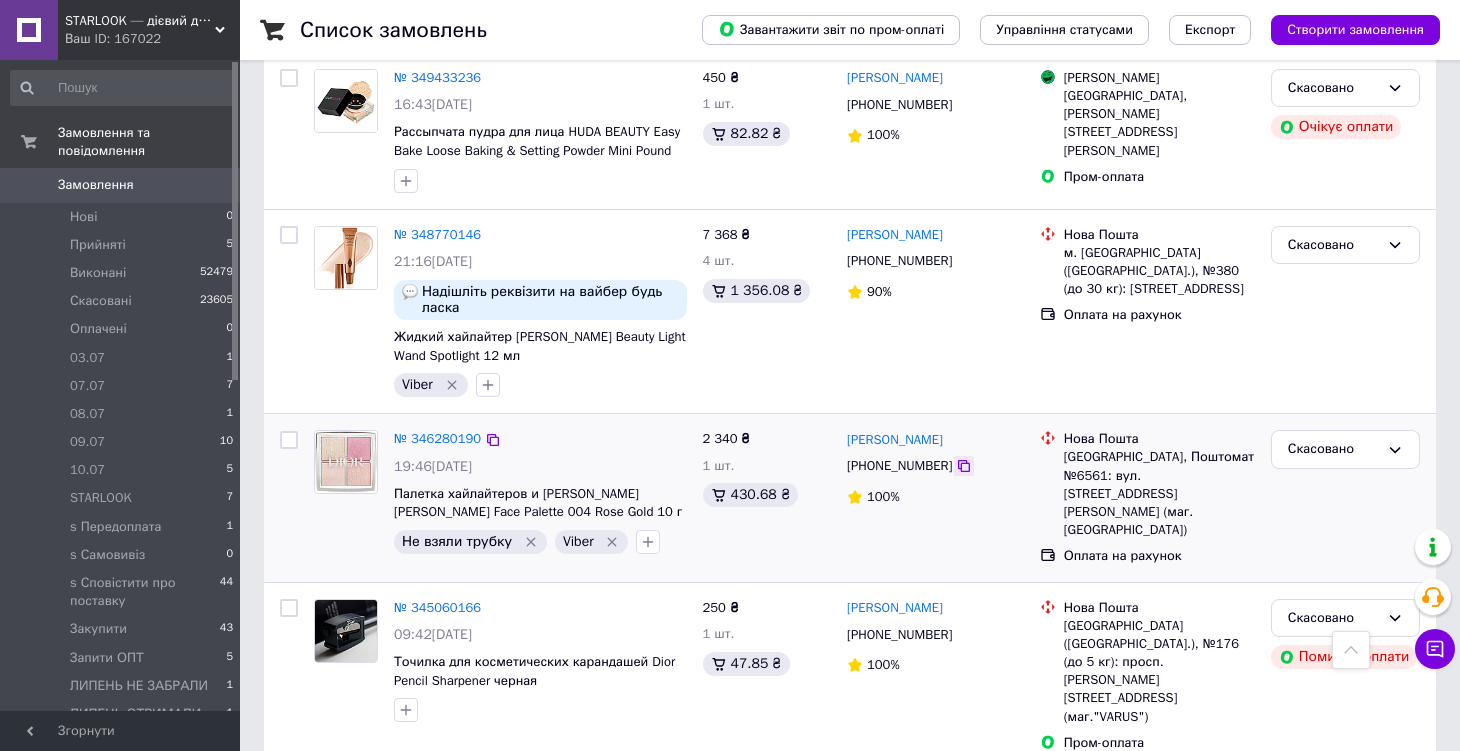 click 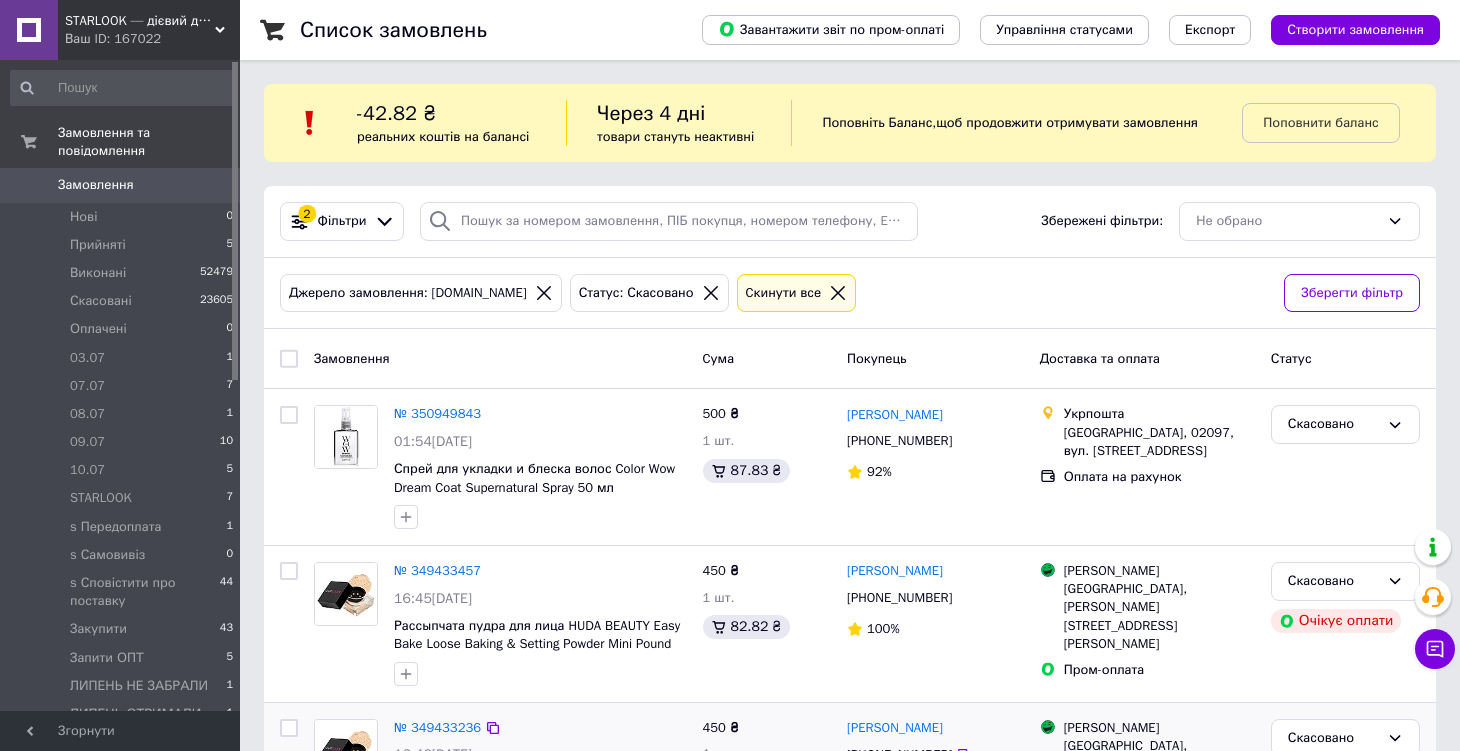 scroll, scrollTop: 0, scrollLeft: 0, axis: both 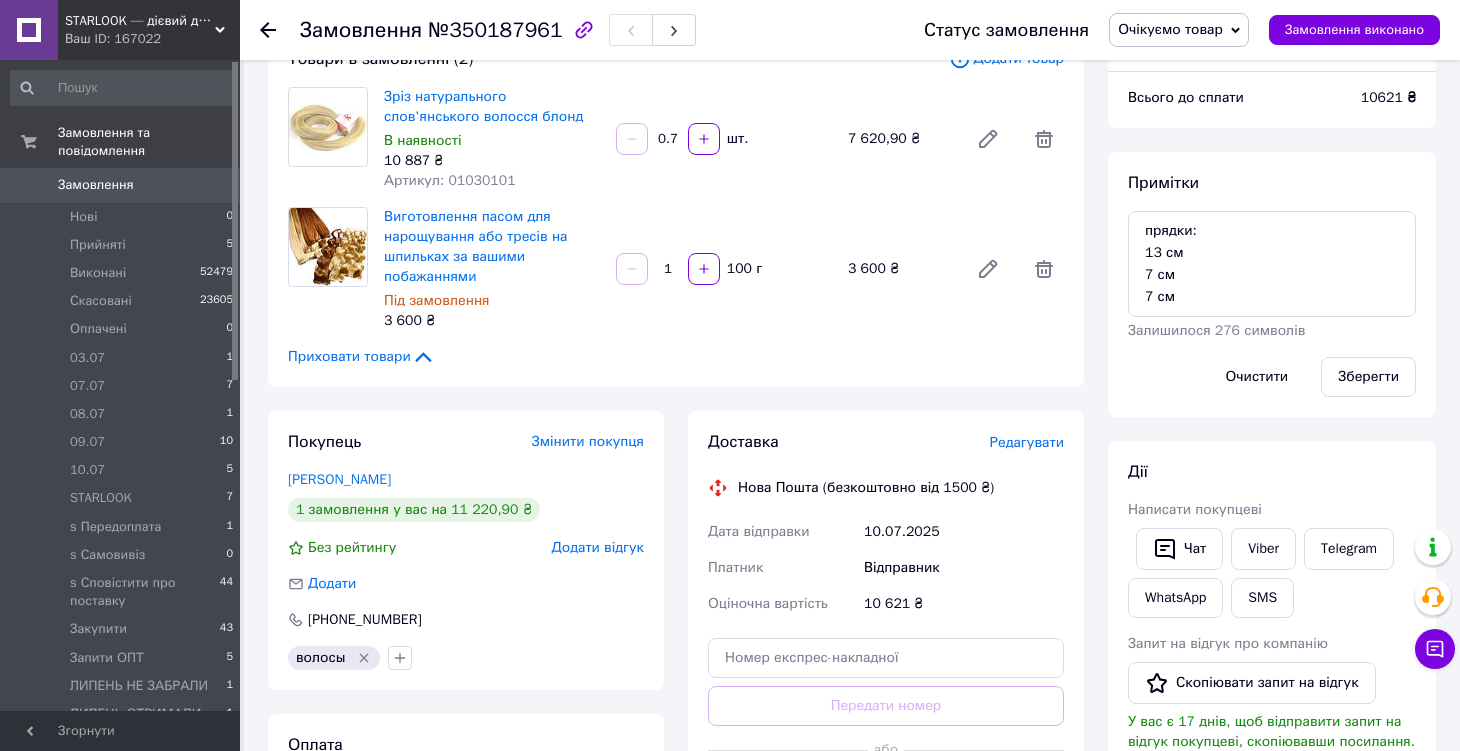 click on "Очікуємо товар" at bounding box center [1170, 29] 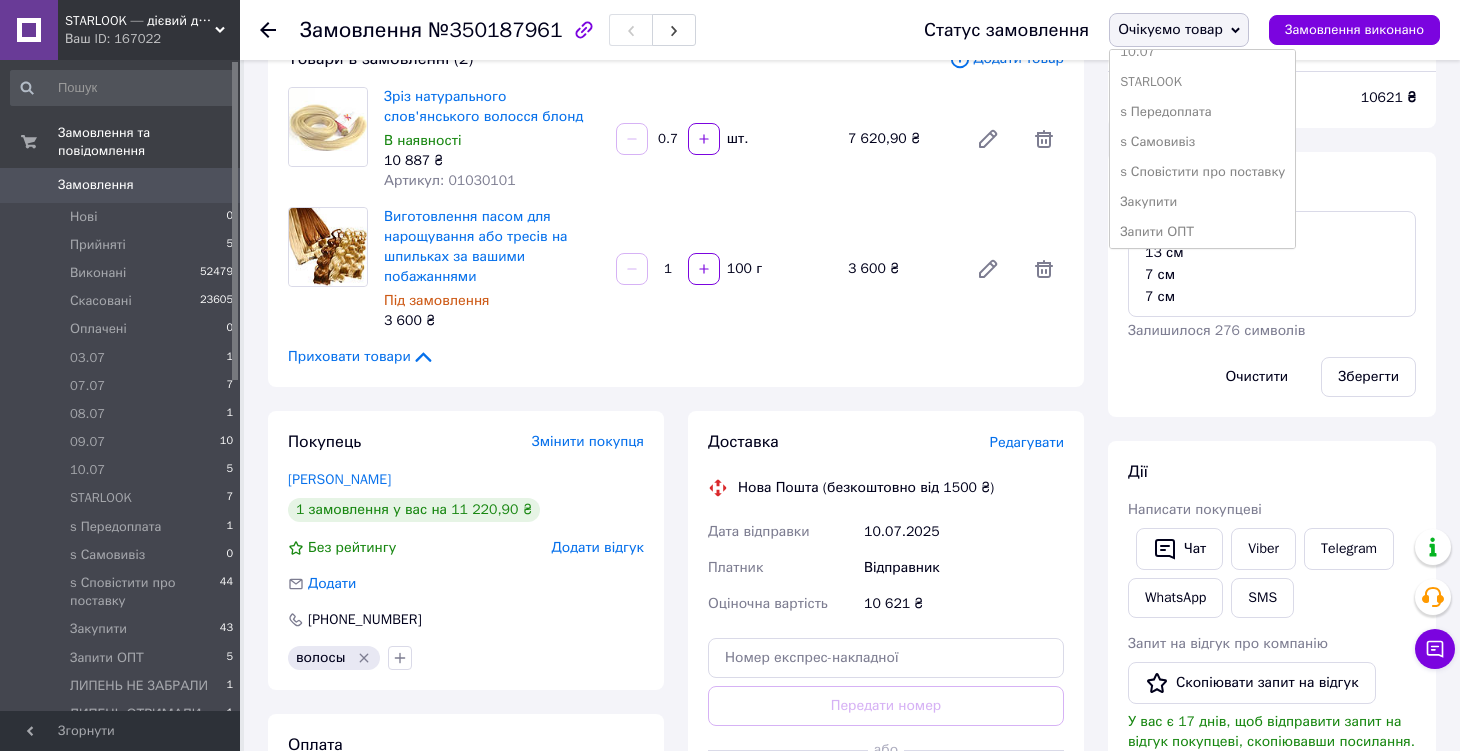 scroll, scrollTop: 260, scrollLeft: 0, axis: vertical 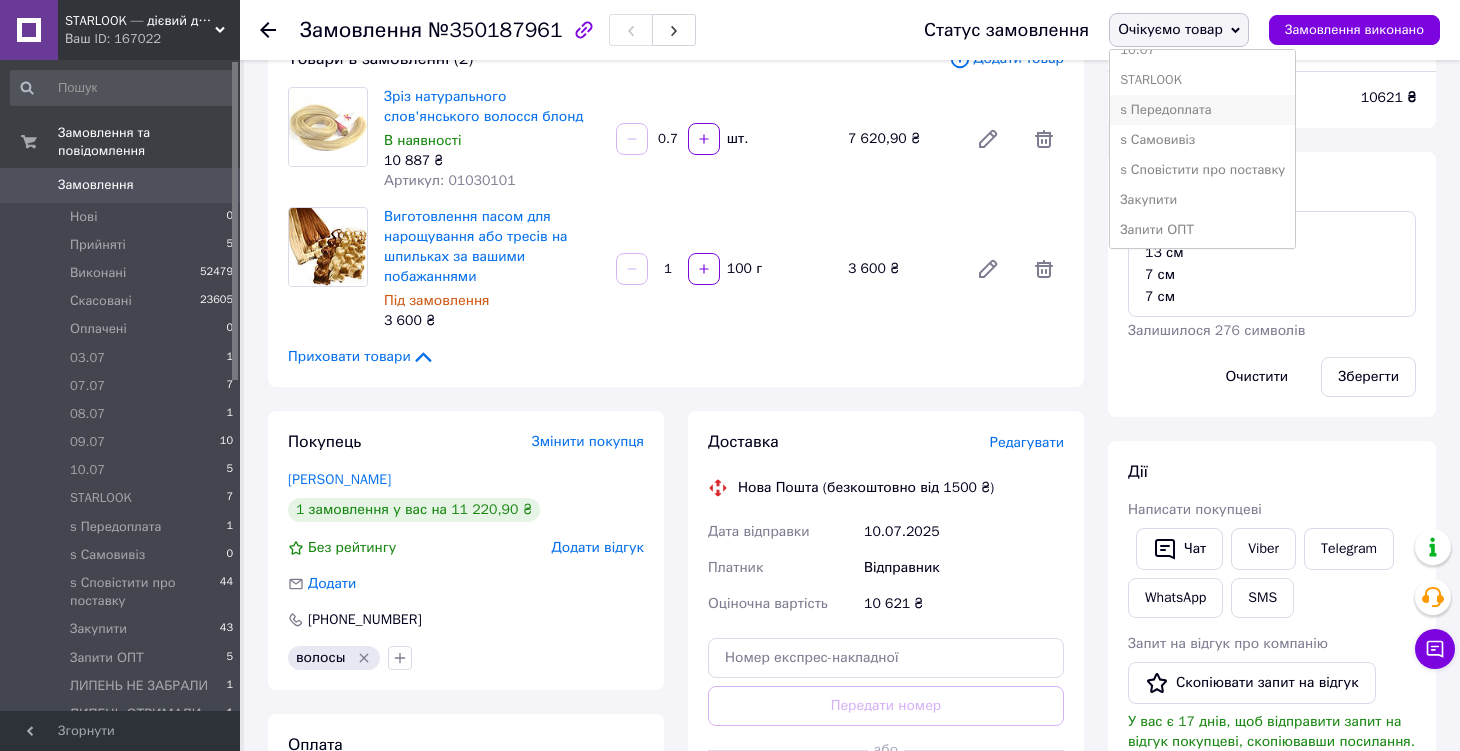 click on "s Передоплата" at bounding box center (1202, 110) 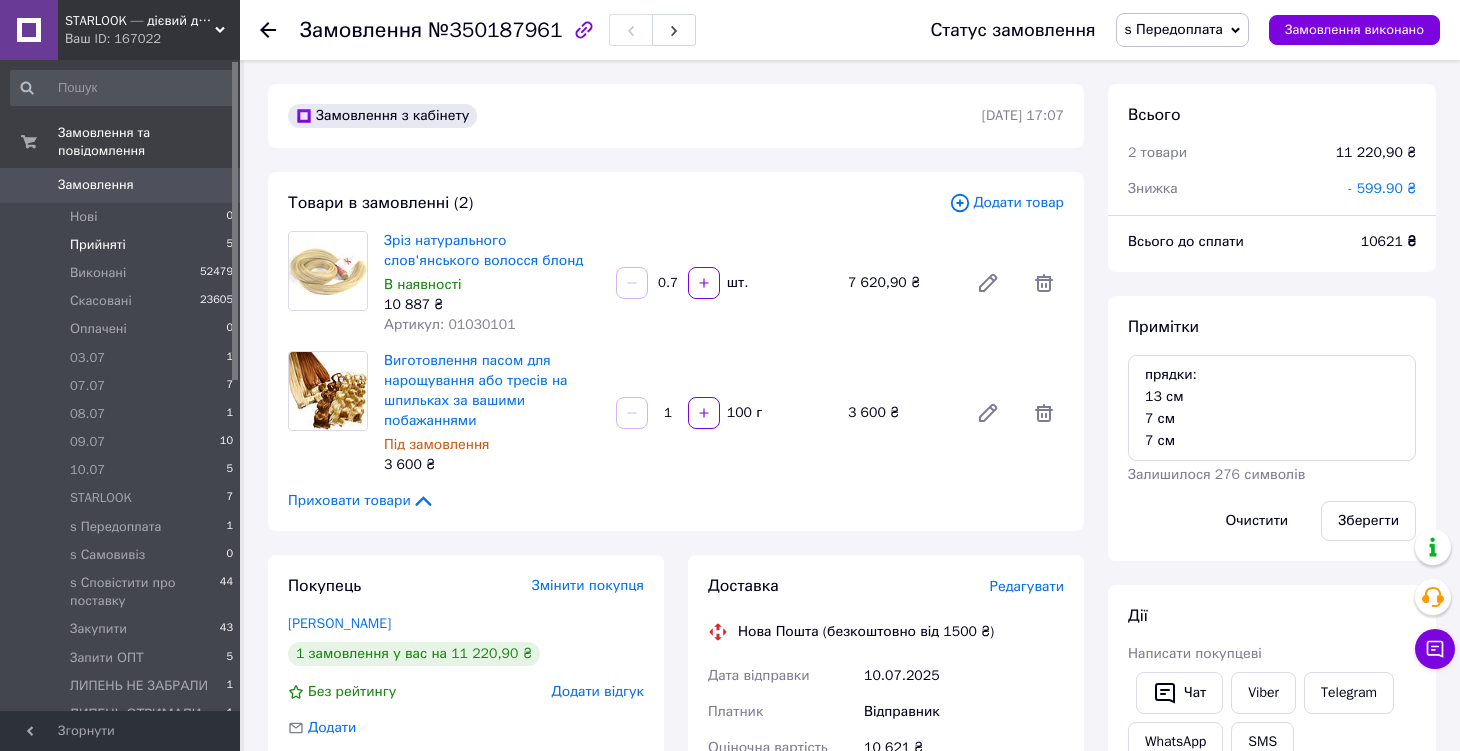 scroll, scrollTop: 0, scrollLeft: 0, axis: both 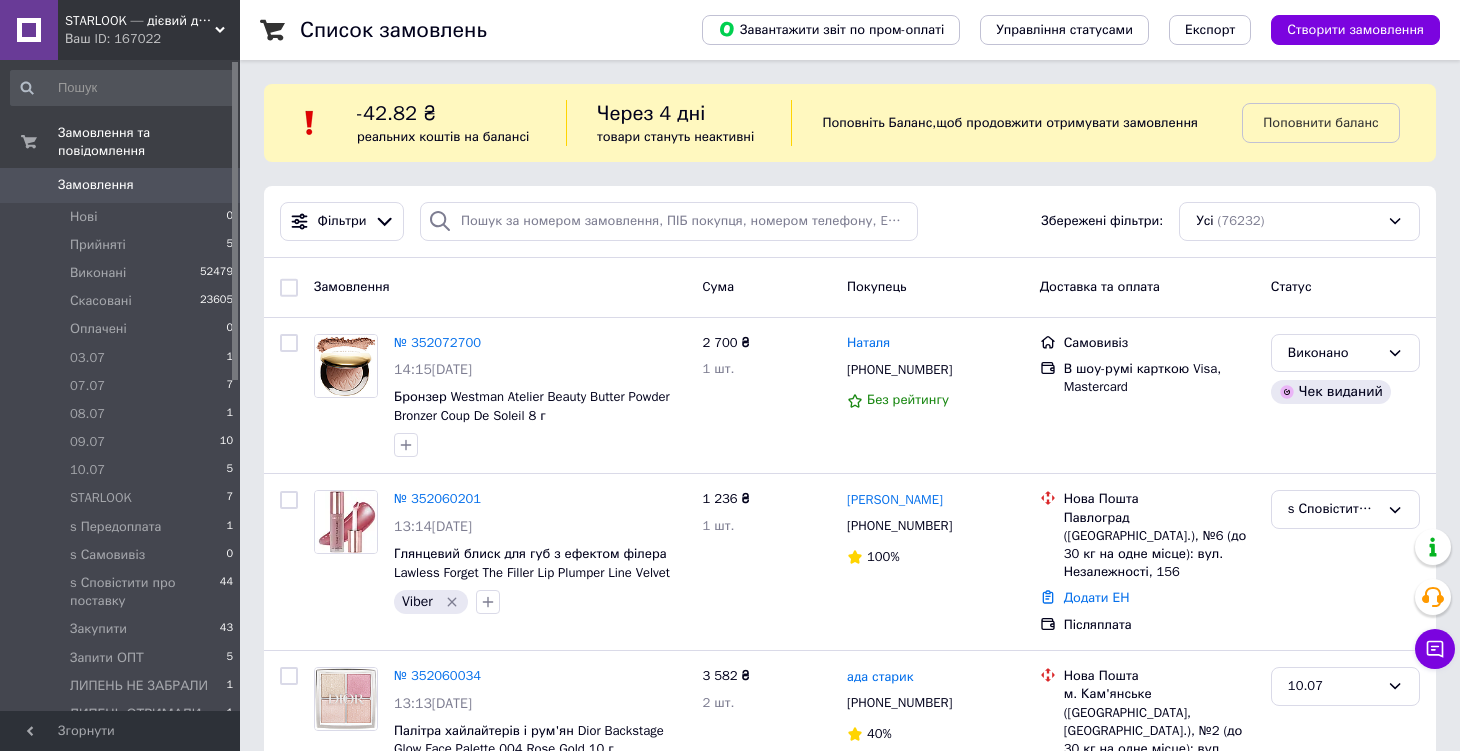 drag, startPoint x: 908, startPoint y: 7, endPoint x: 812, endPoint y: 320, distance: 327.3912 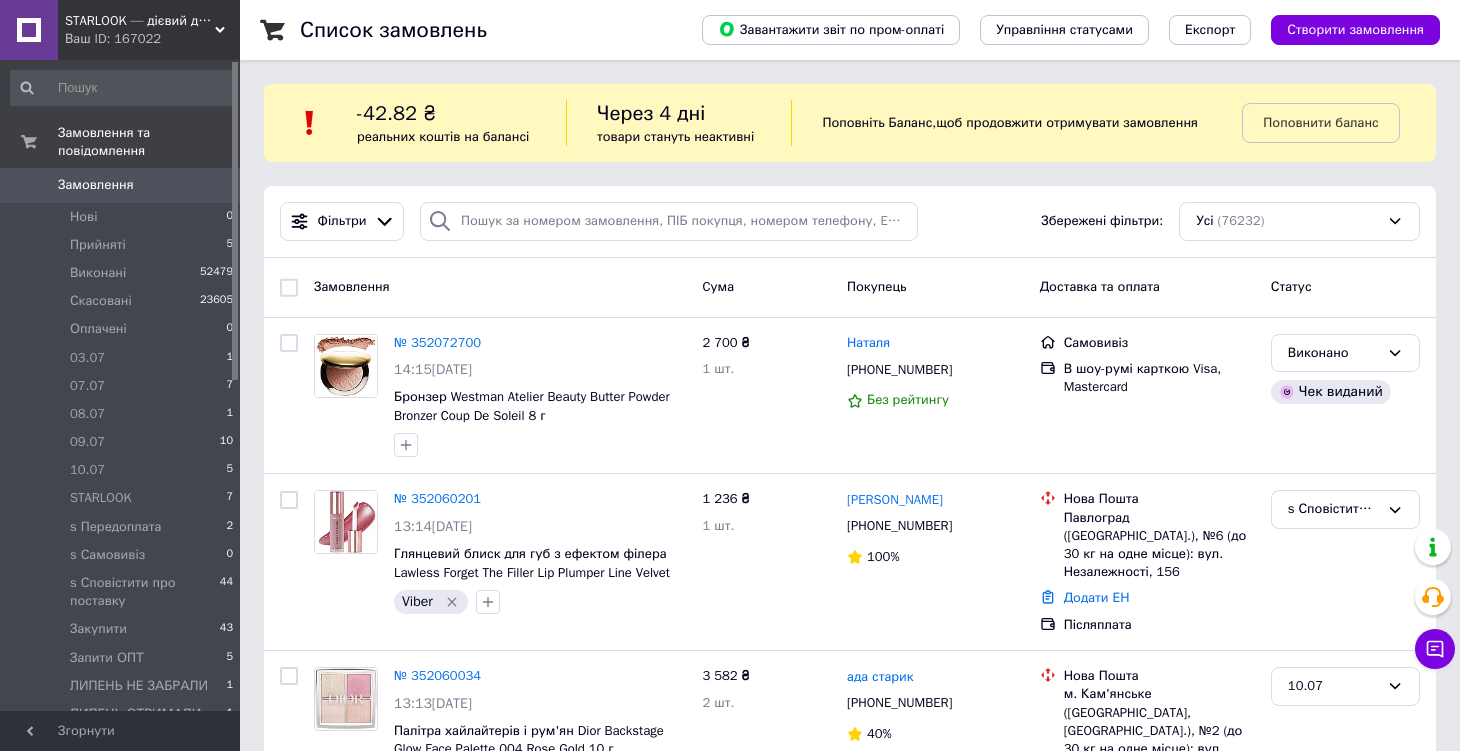 scroll, scrollTop: 0, scrollLeft: 0, axis: both 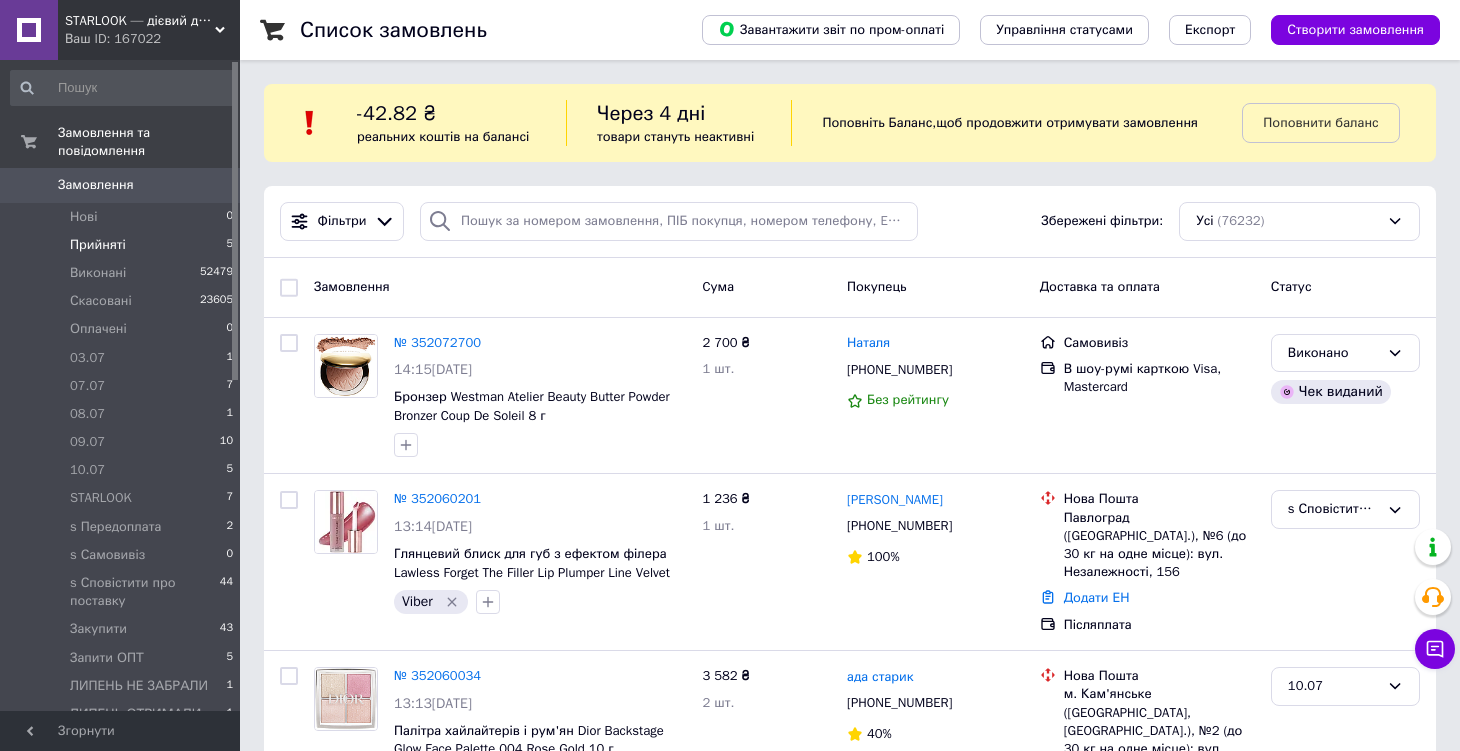 click on "Прийняті 5" at bounding box center [122, 245] 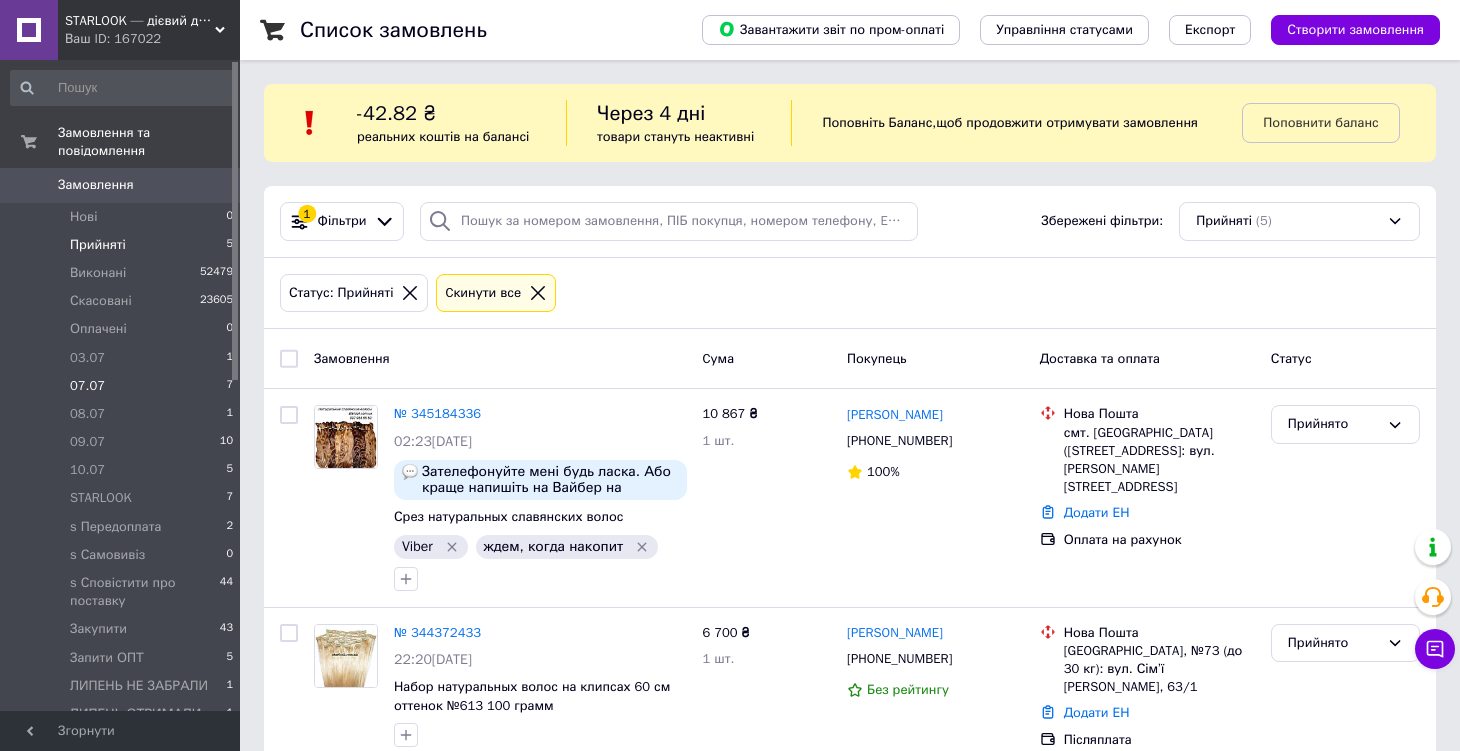 click on "07.07 7" at bounding box center (122, 386) 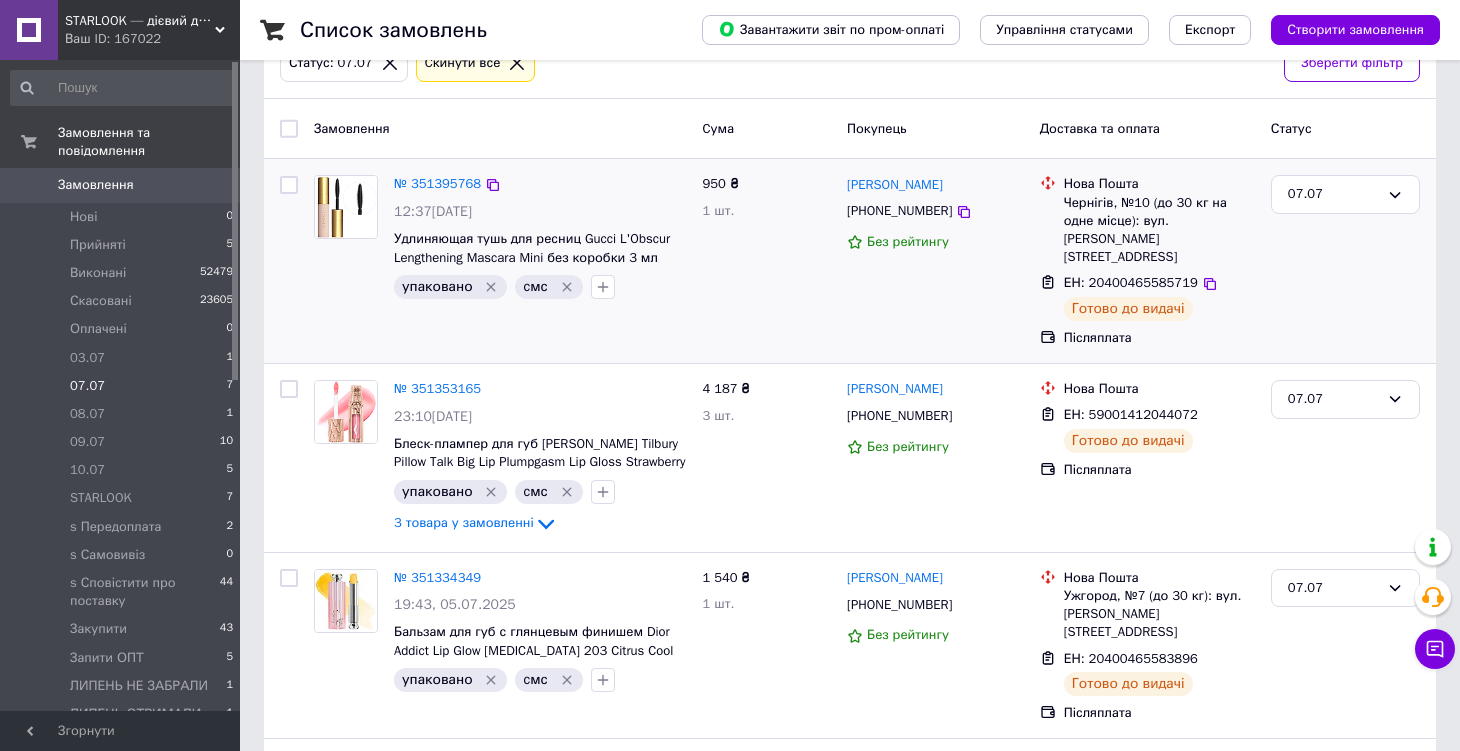 scroll, scrollTop: 239, scrollLeft: 0, axis: vertical 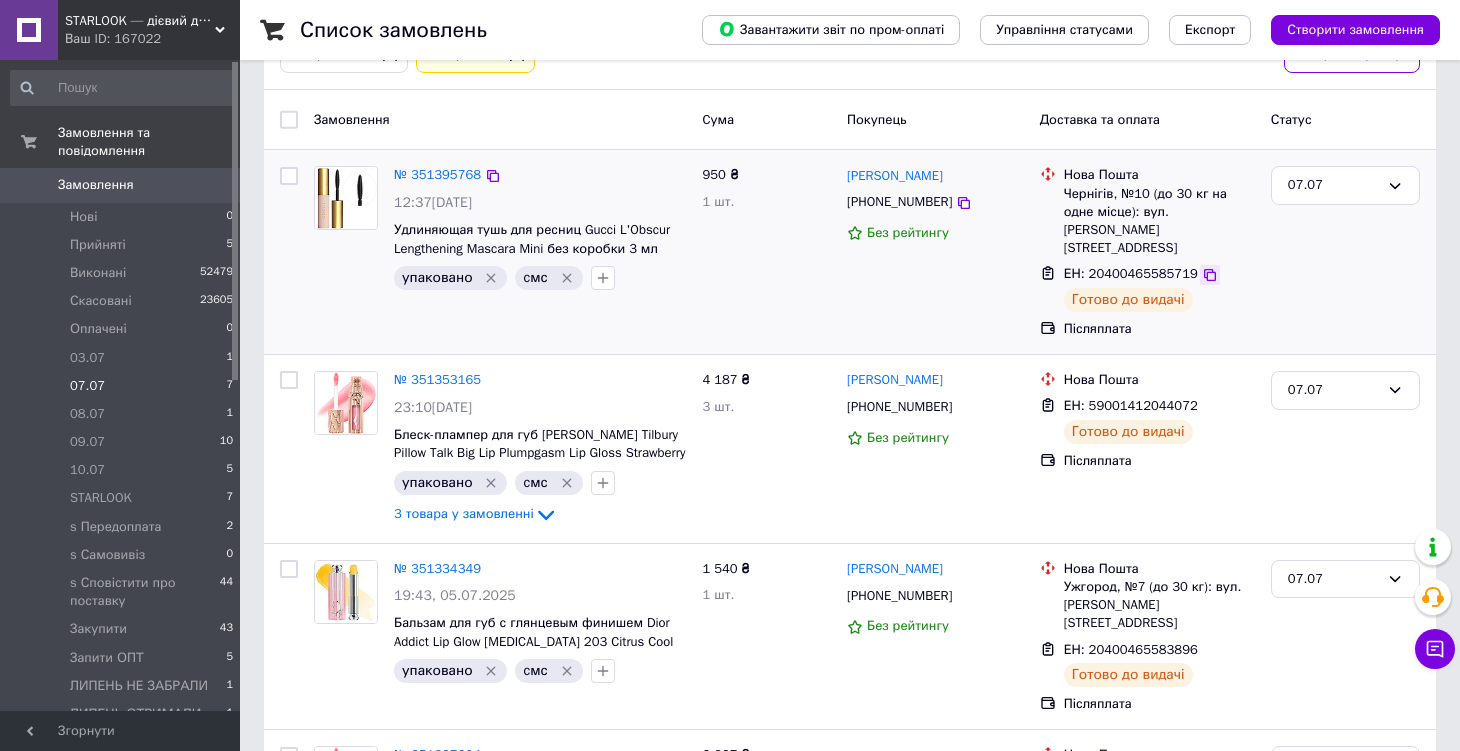 click 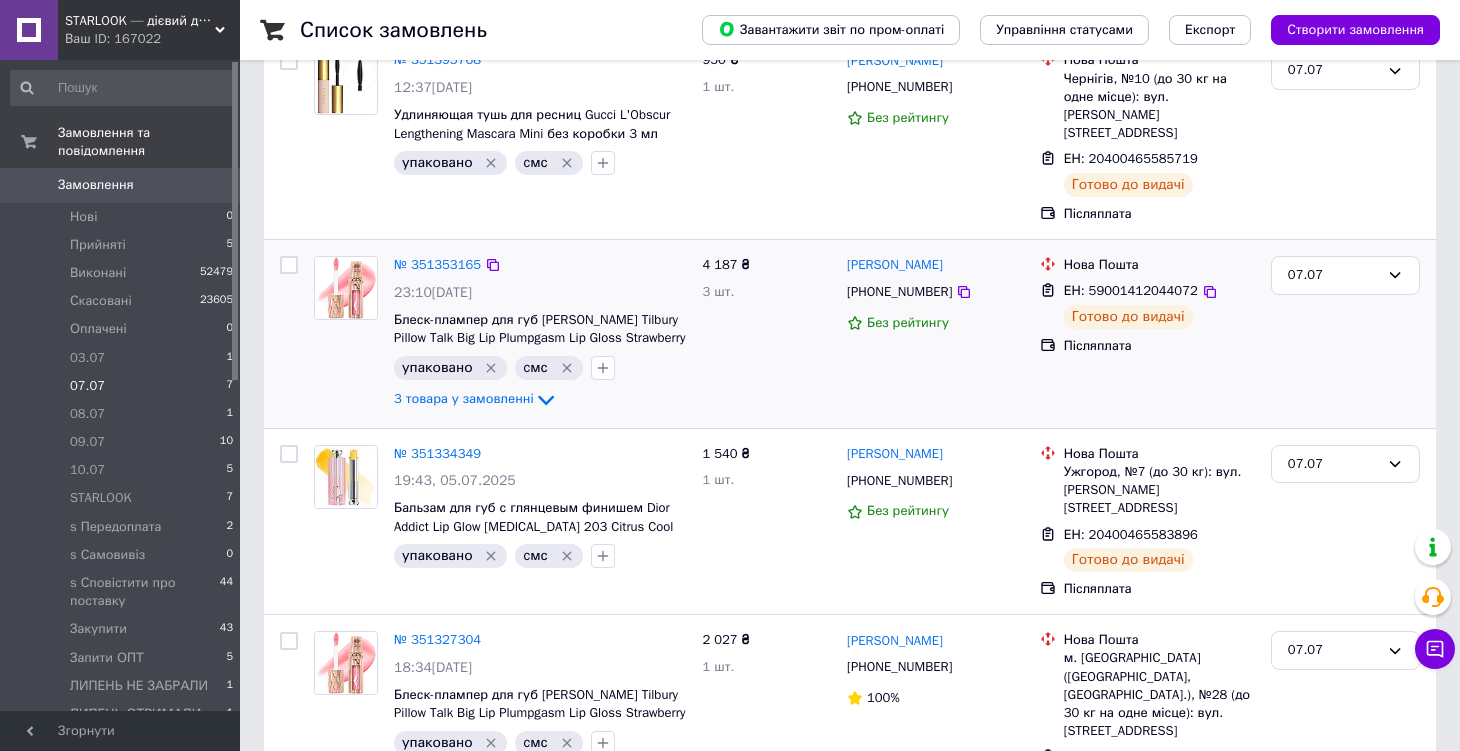 scroll, scrollTop: 355, scrollLeft: 0, axis: vertical 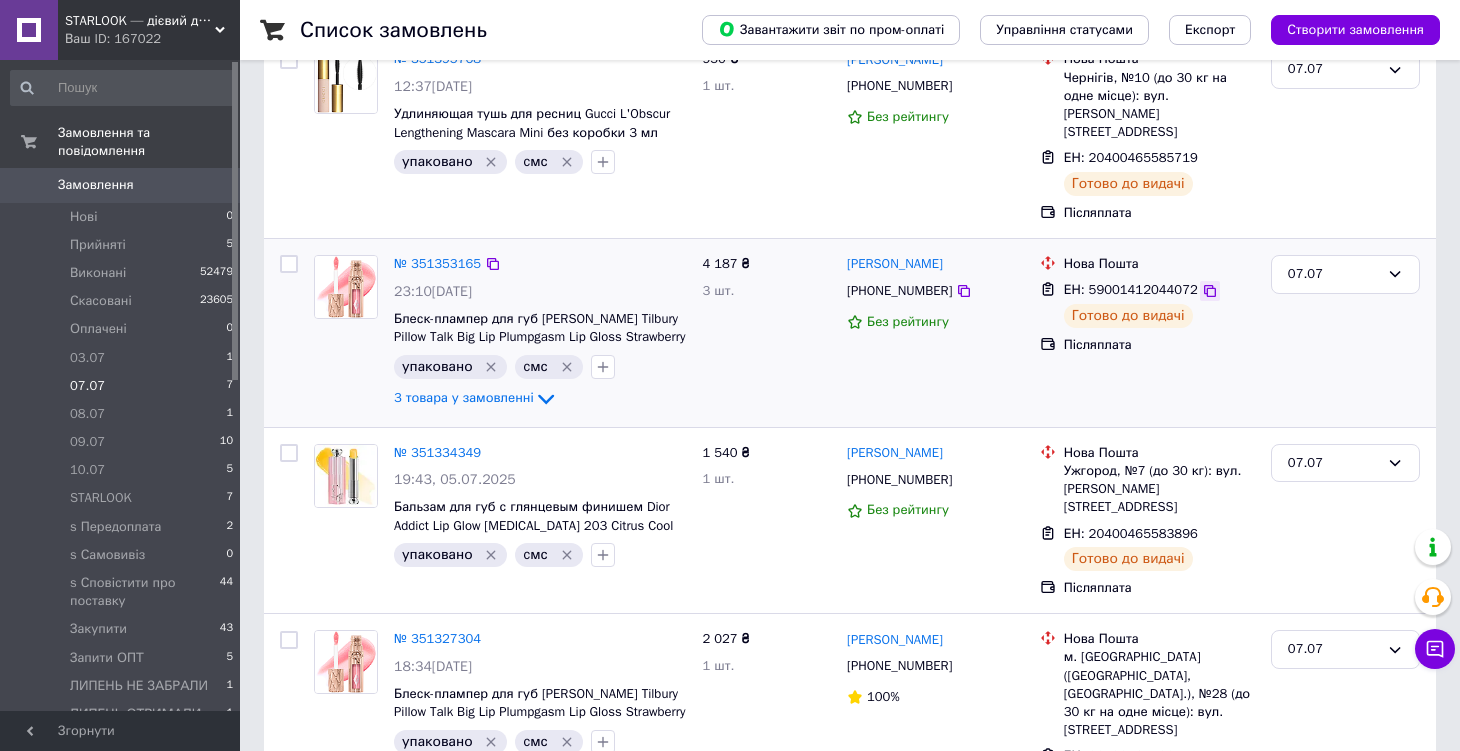 click 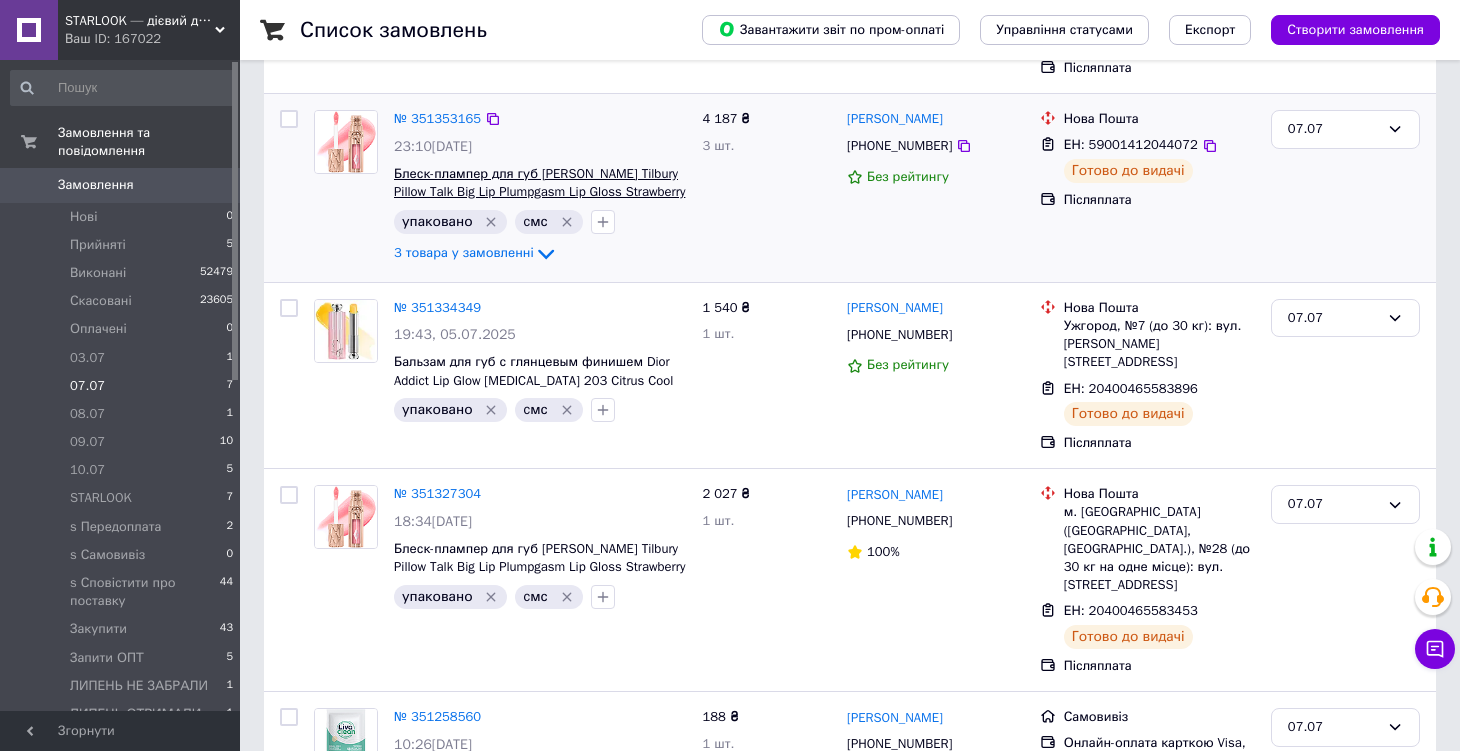 scroll, scrollTop: 500, scrollLeft: 0, axis: vertical 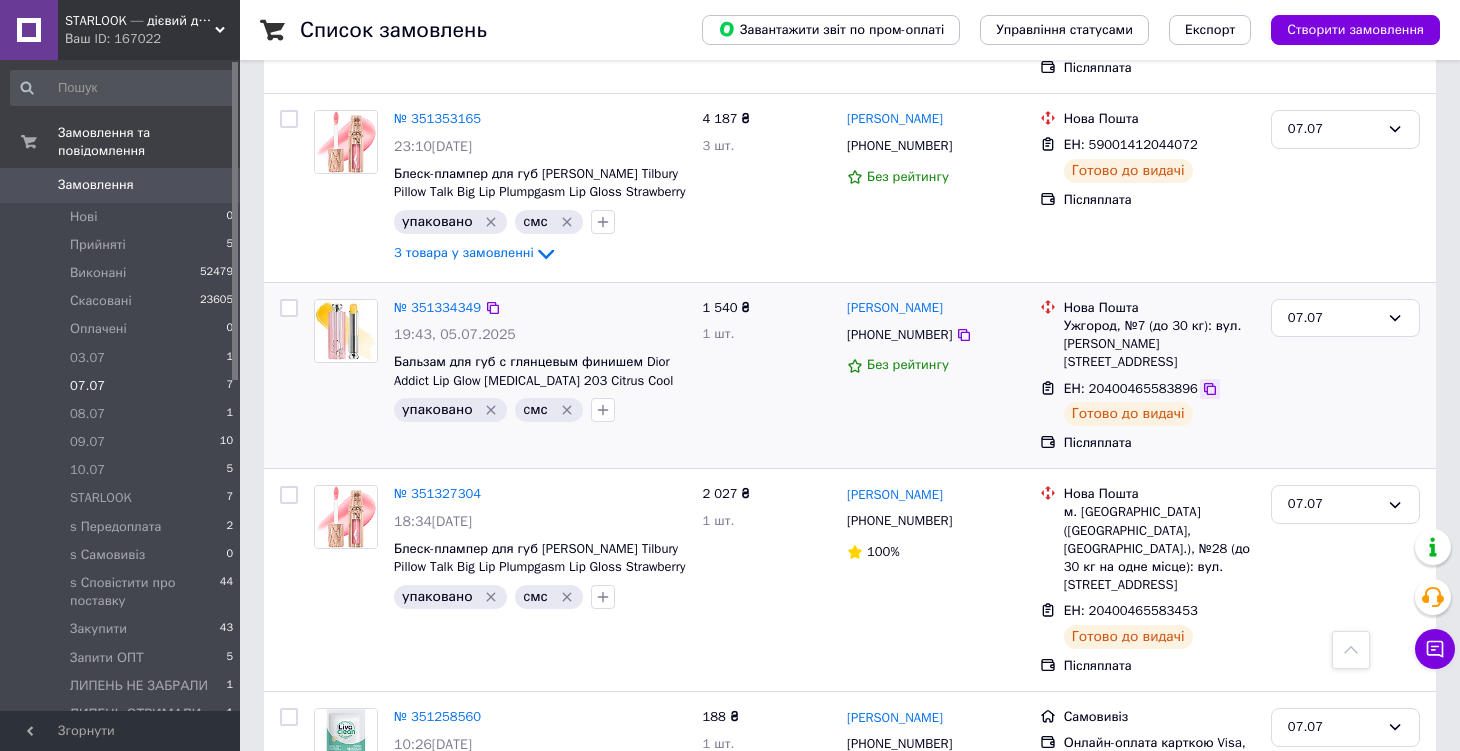 click 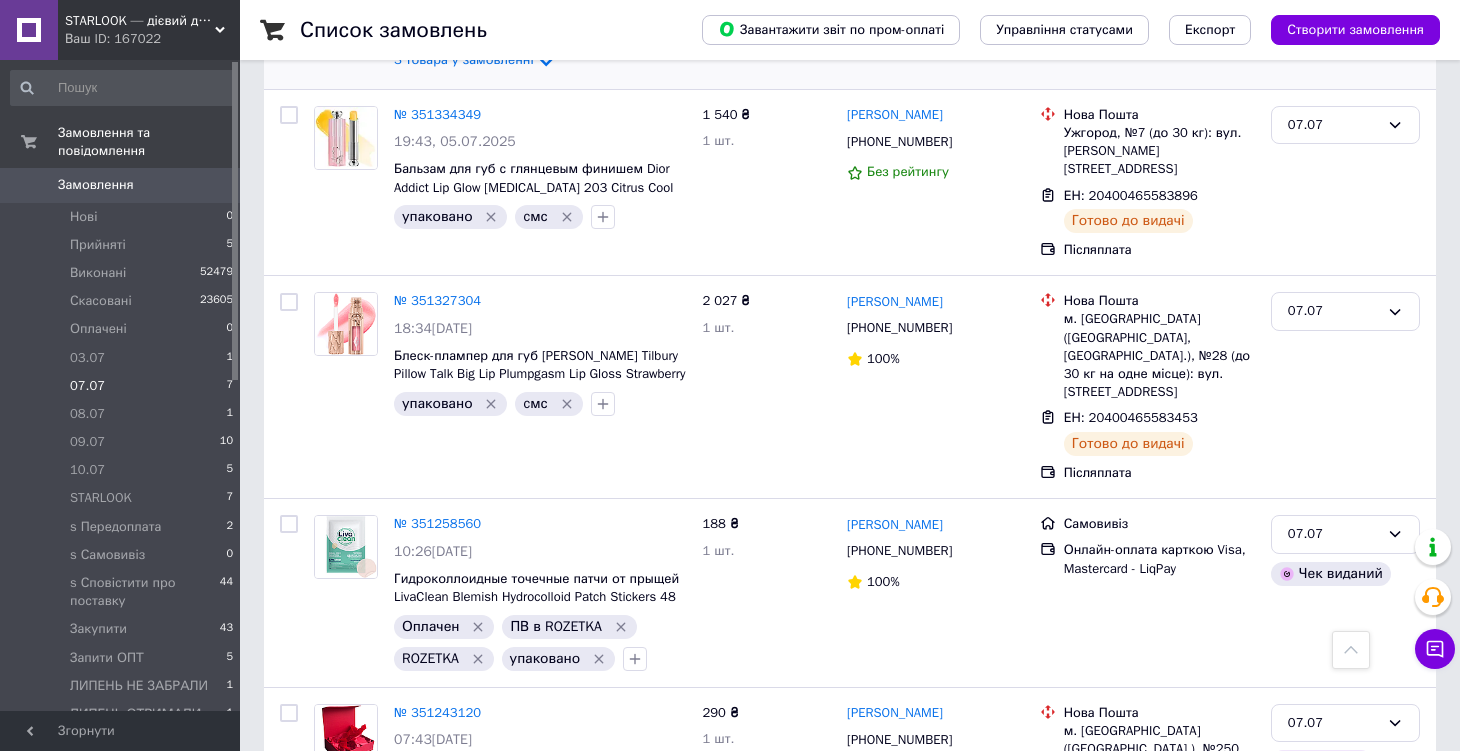 scroll, scrollTop: 693, scrollLeft: 0, axis: vertical 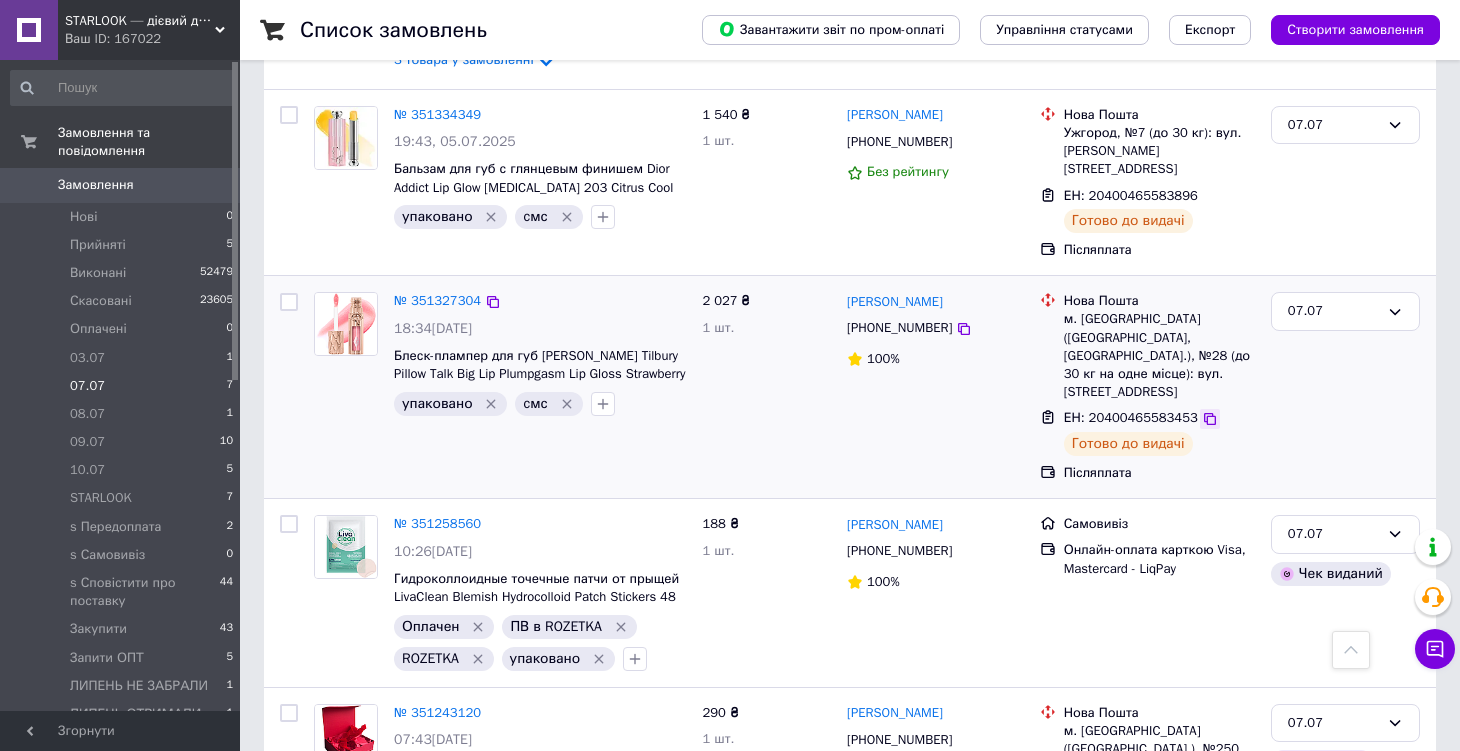 click 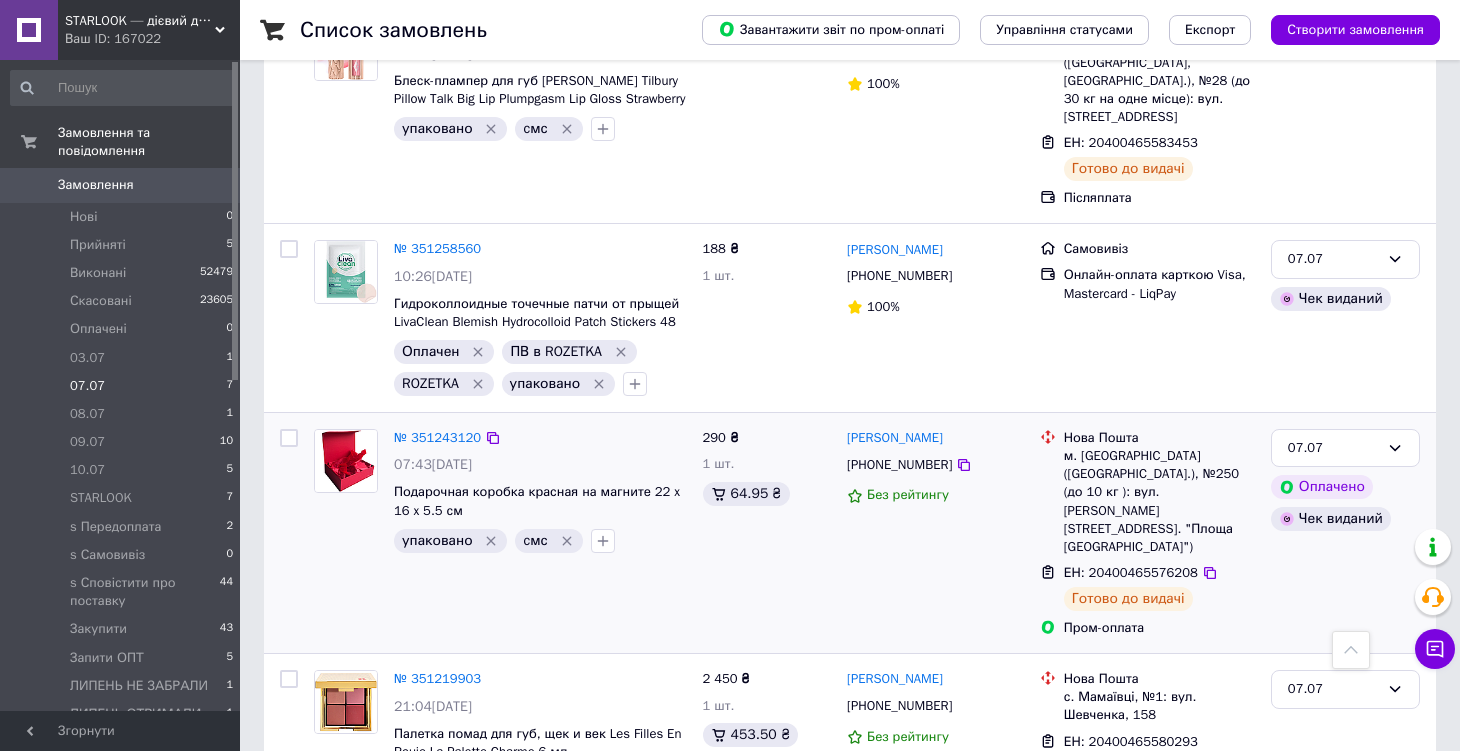 scroll, scrollTop: 966, scrollLeft: 0, axis: vertical 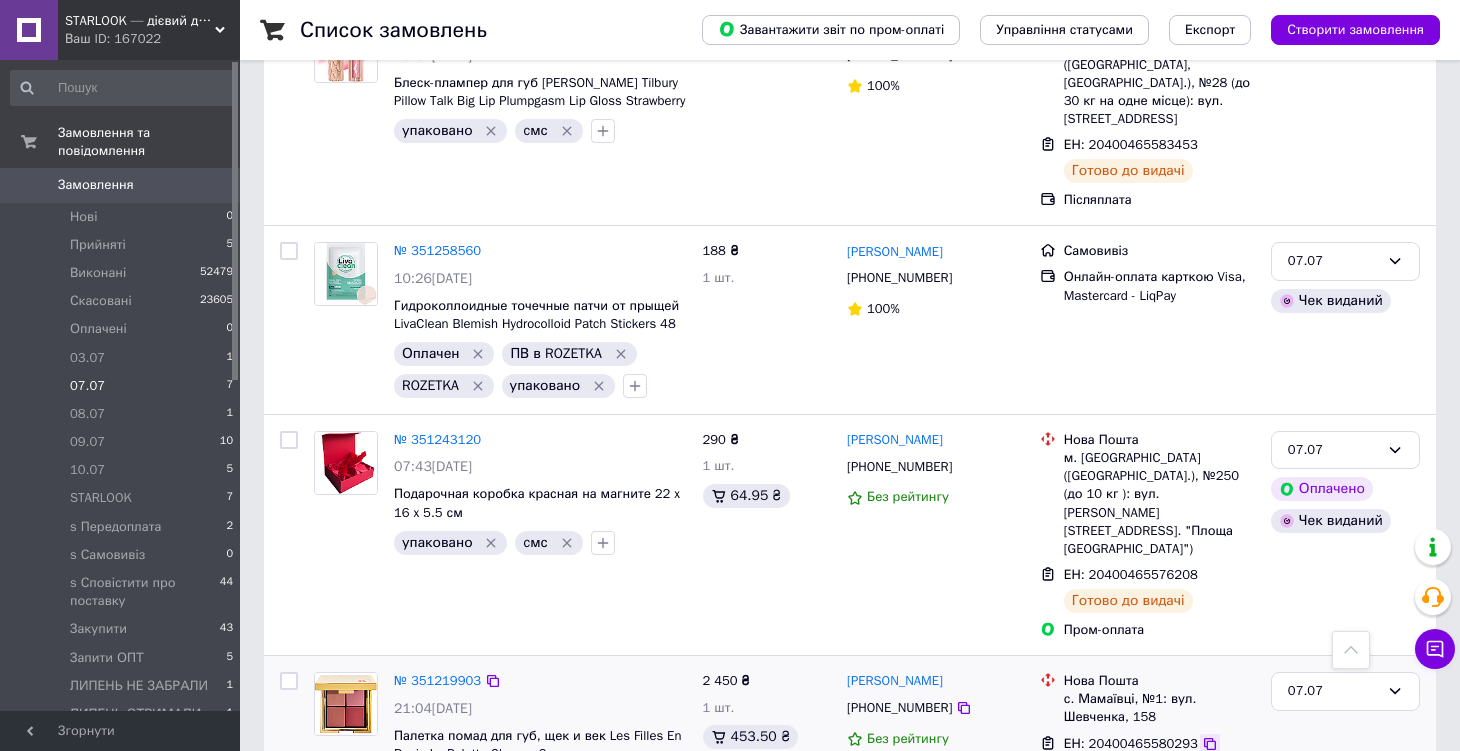 click 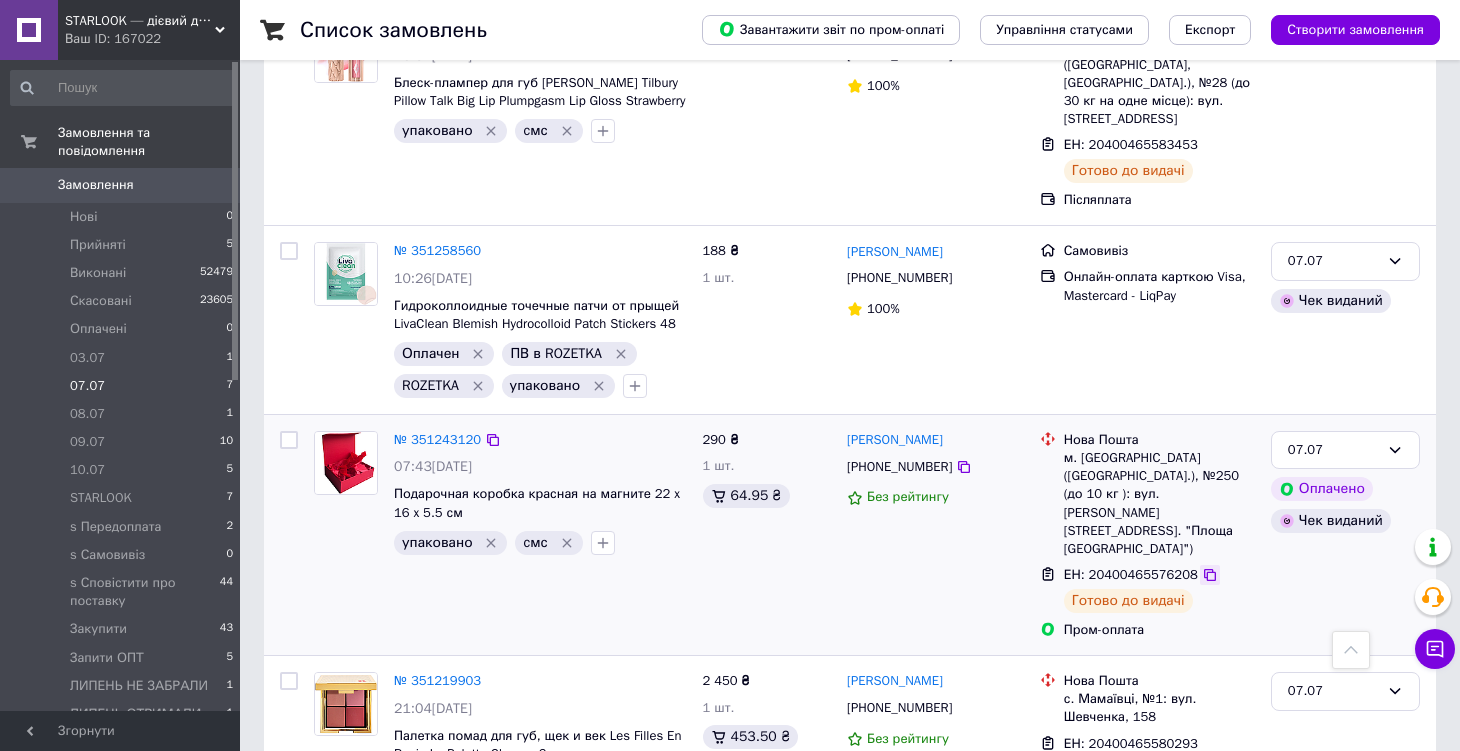click 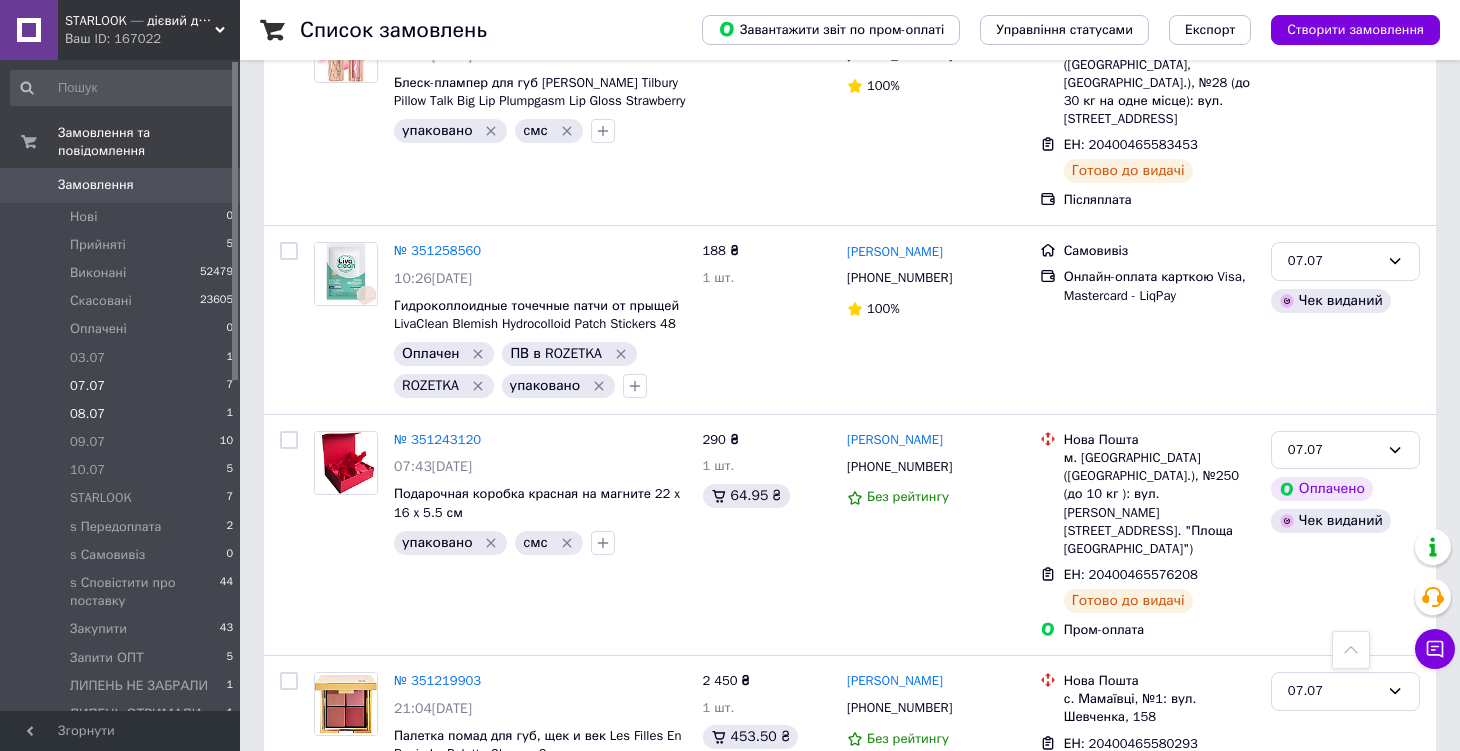 click on "08.07 1" at bounding box center (122, 414) 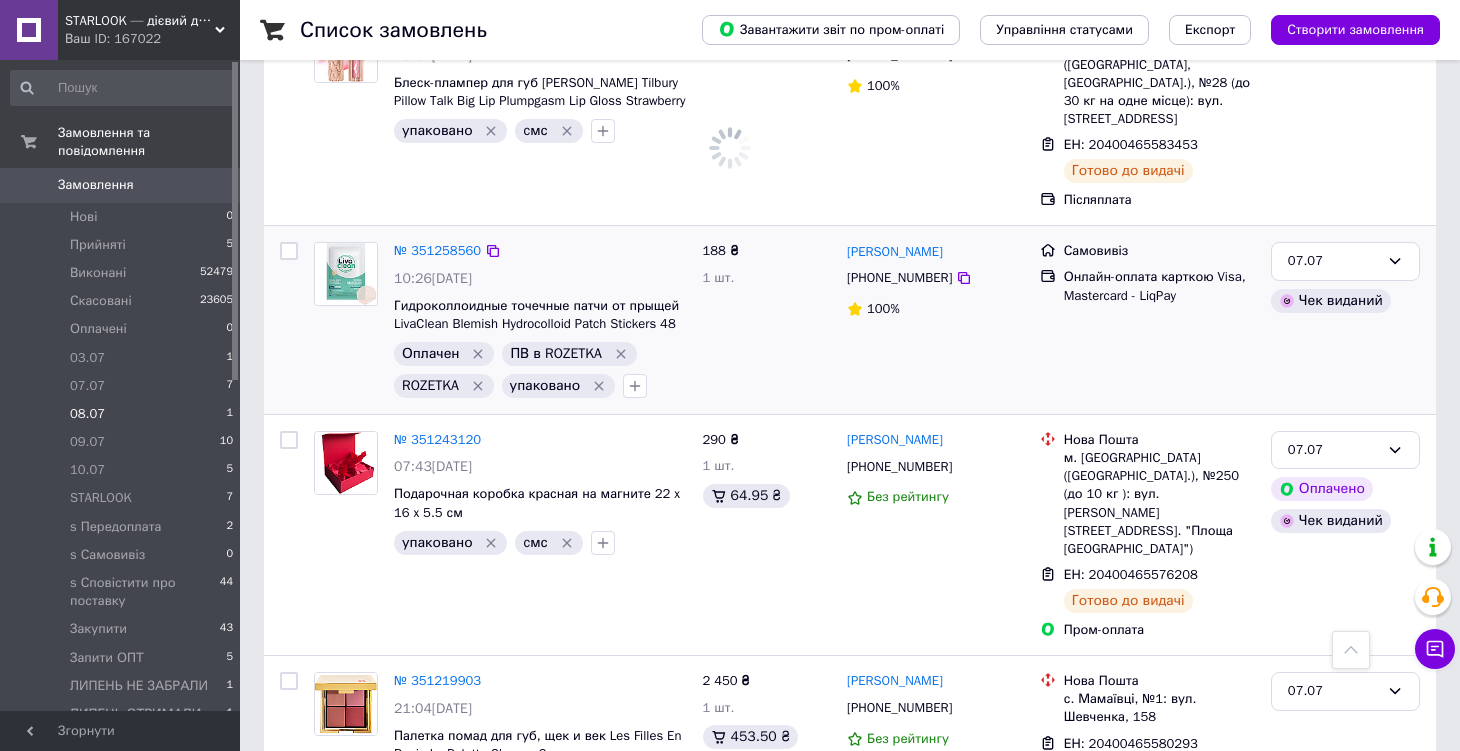 scroll, scrollTop: 0, scrollLeft: 0, axis: both 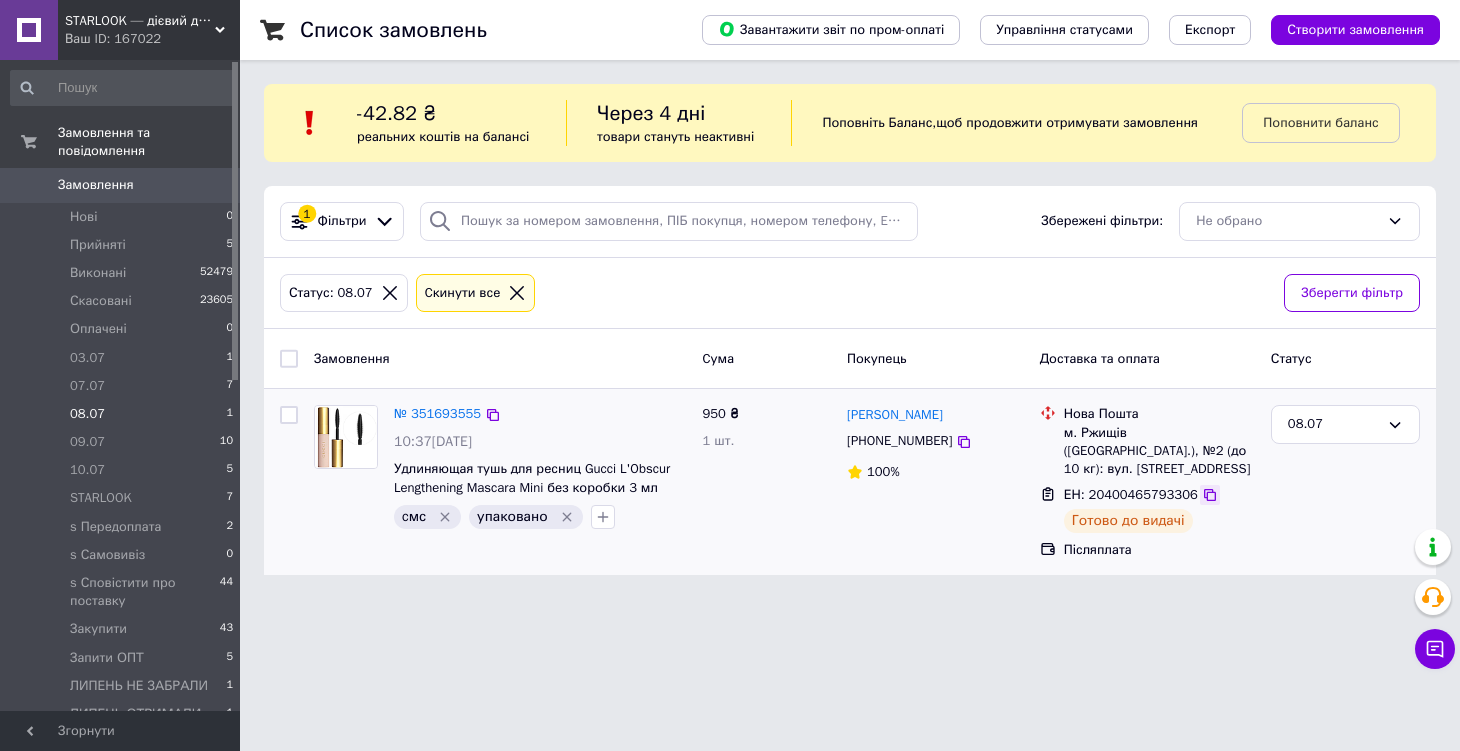 click 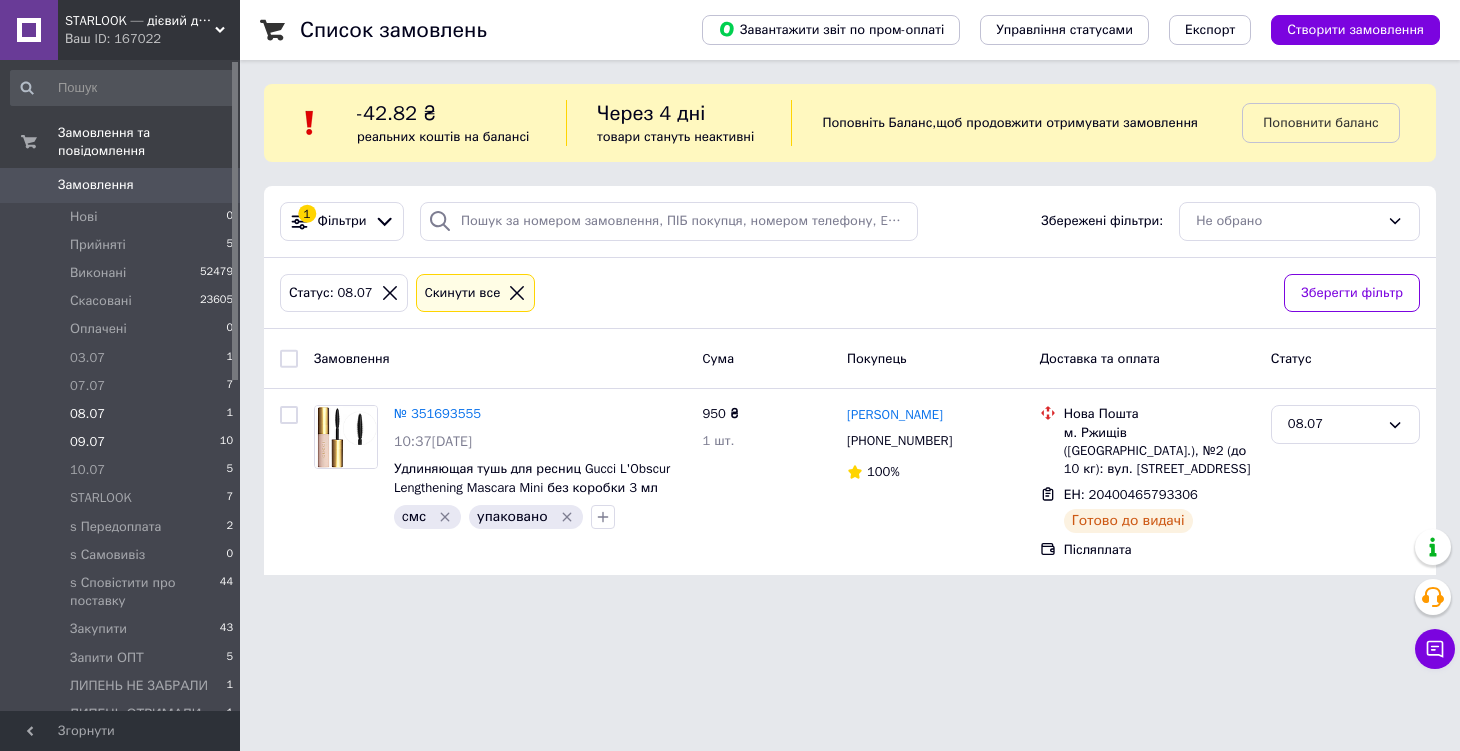 click on "09.07 10" at bounding box center (122, 442) 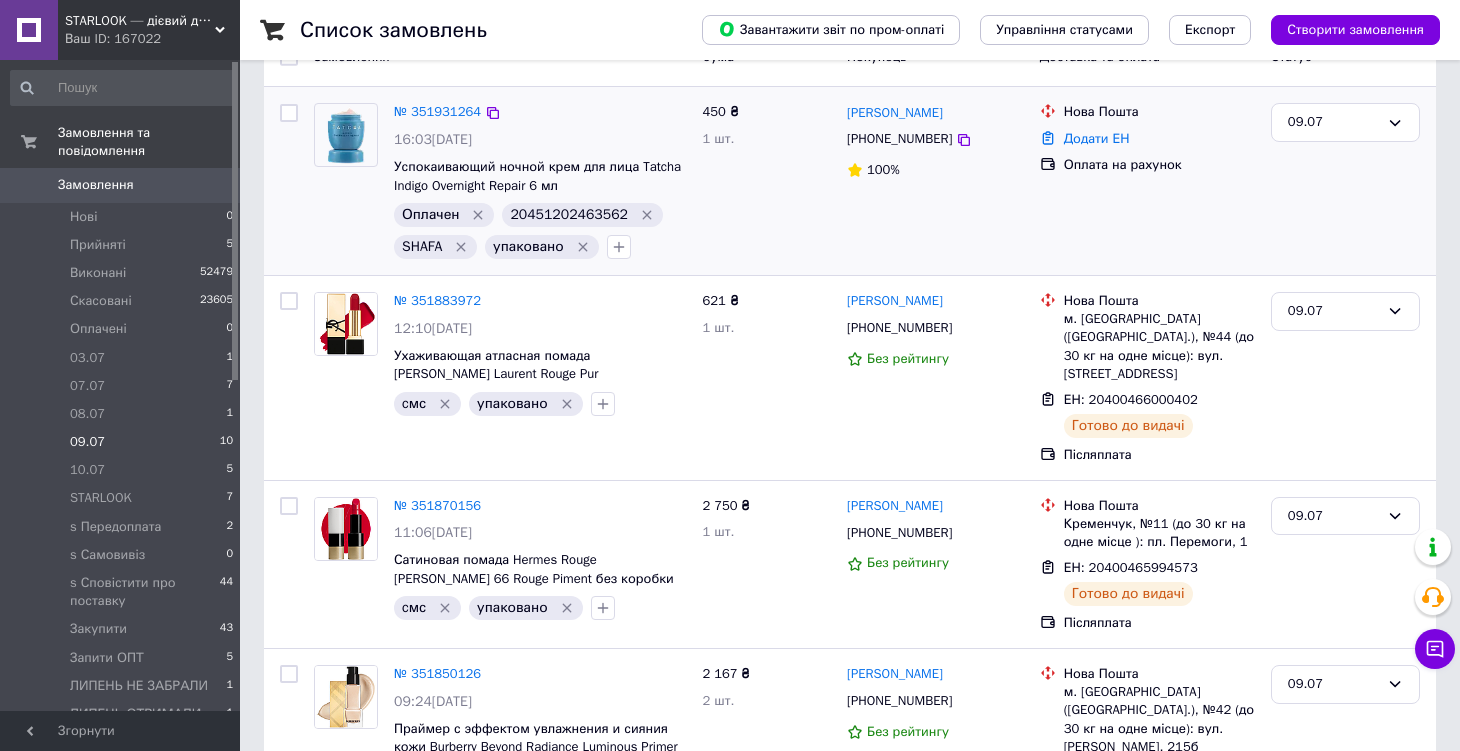 scroll, scrollTop: 335, scrollLeft: 0, axis: vertical 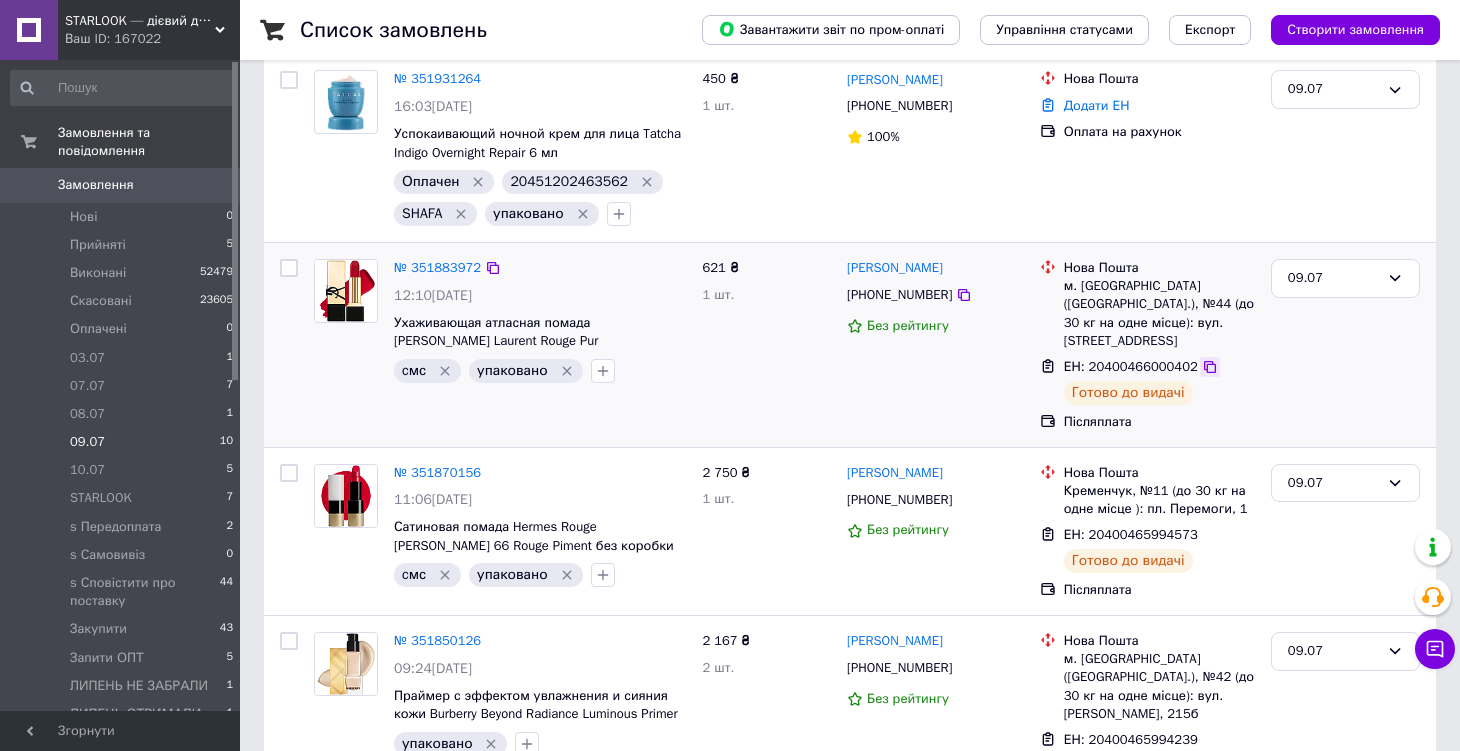 click 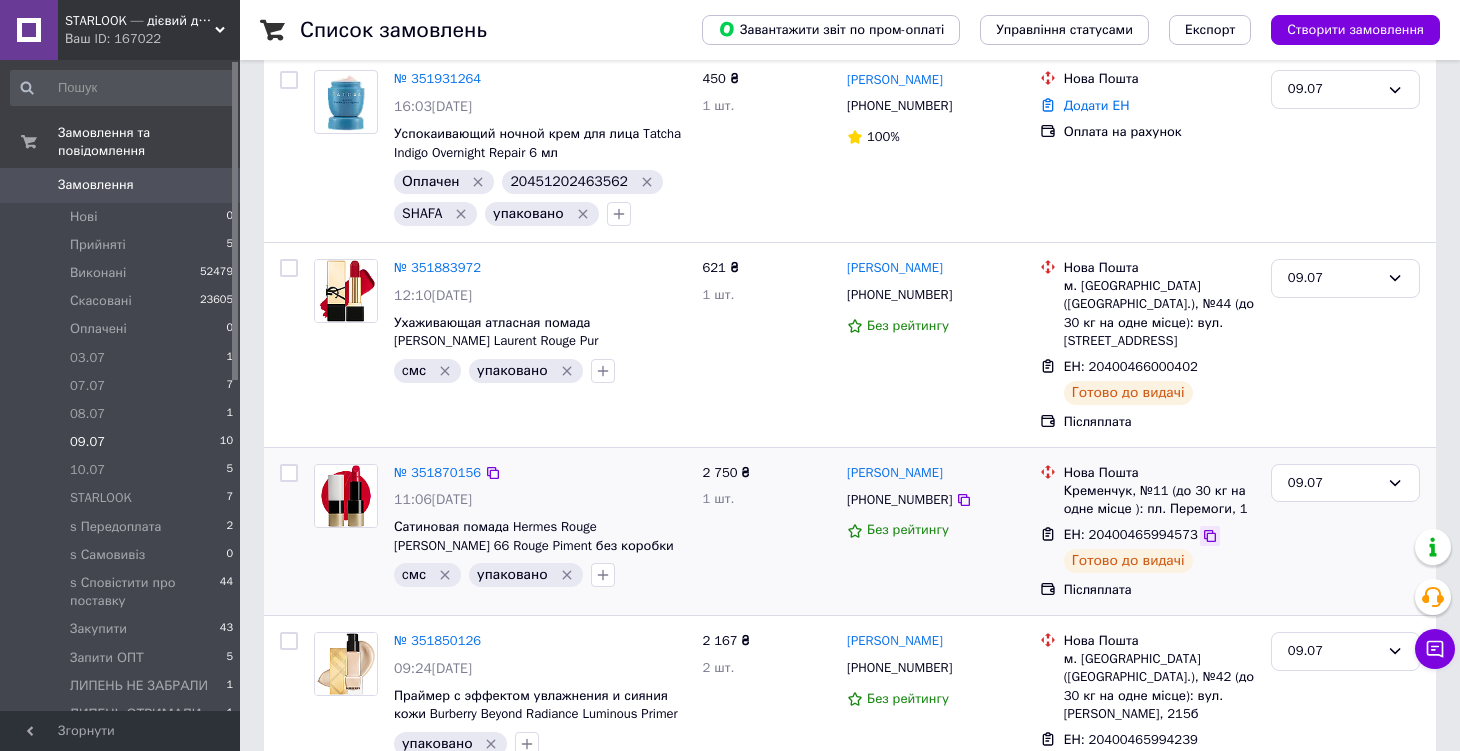 click 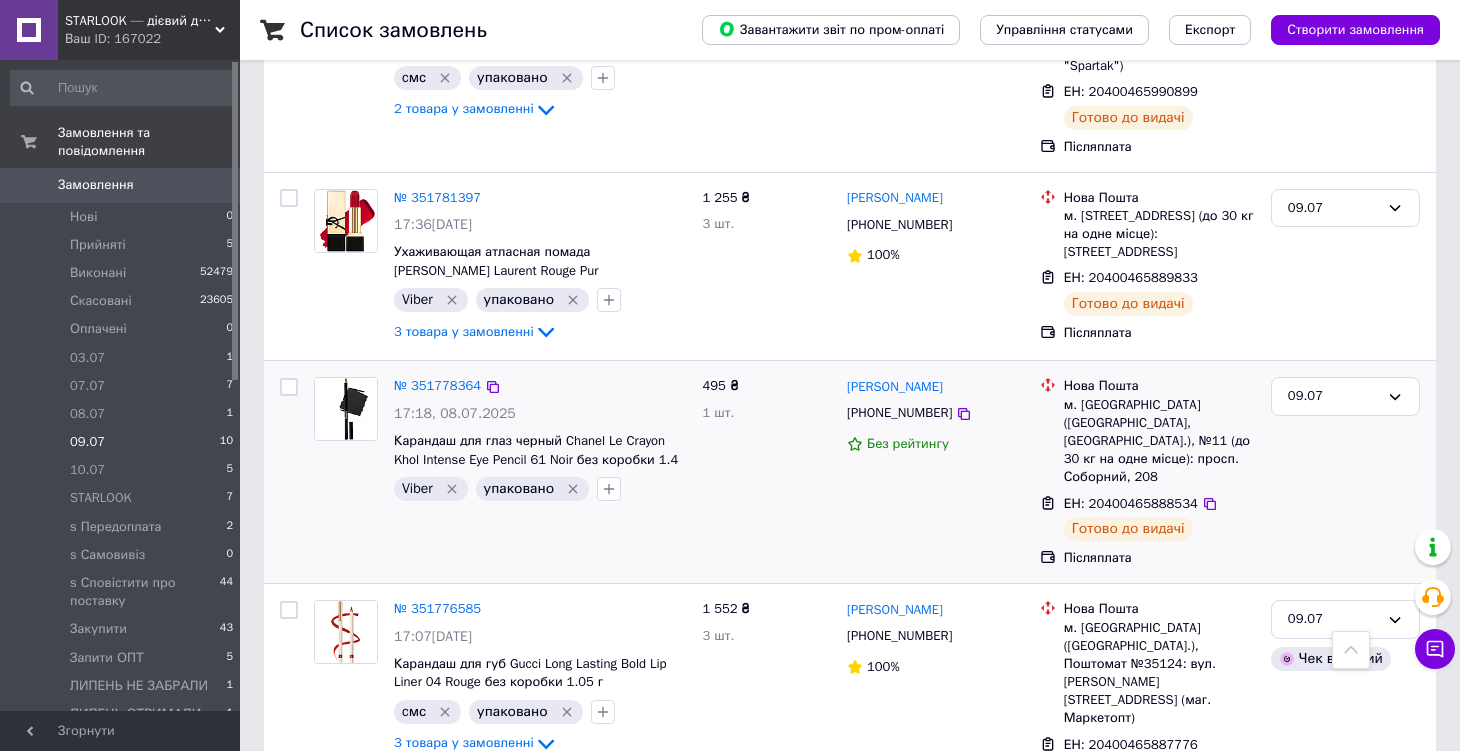 scroll, scrollTop: 1578, scrollLeft: 0, axis: vertical 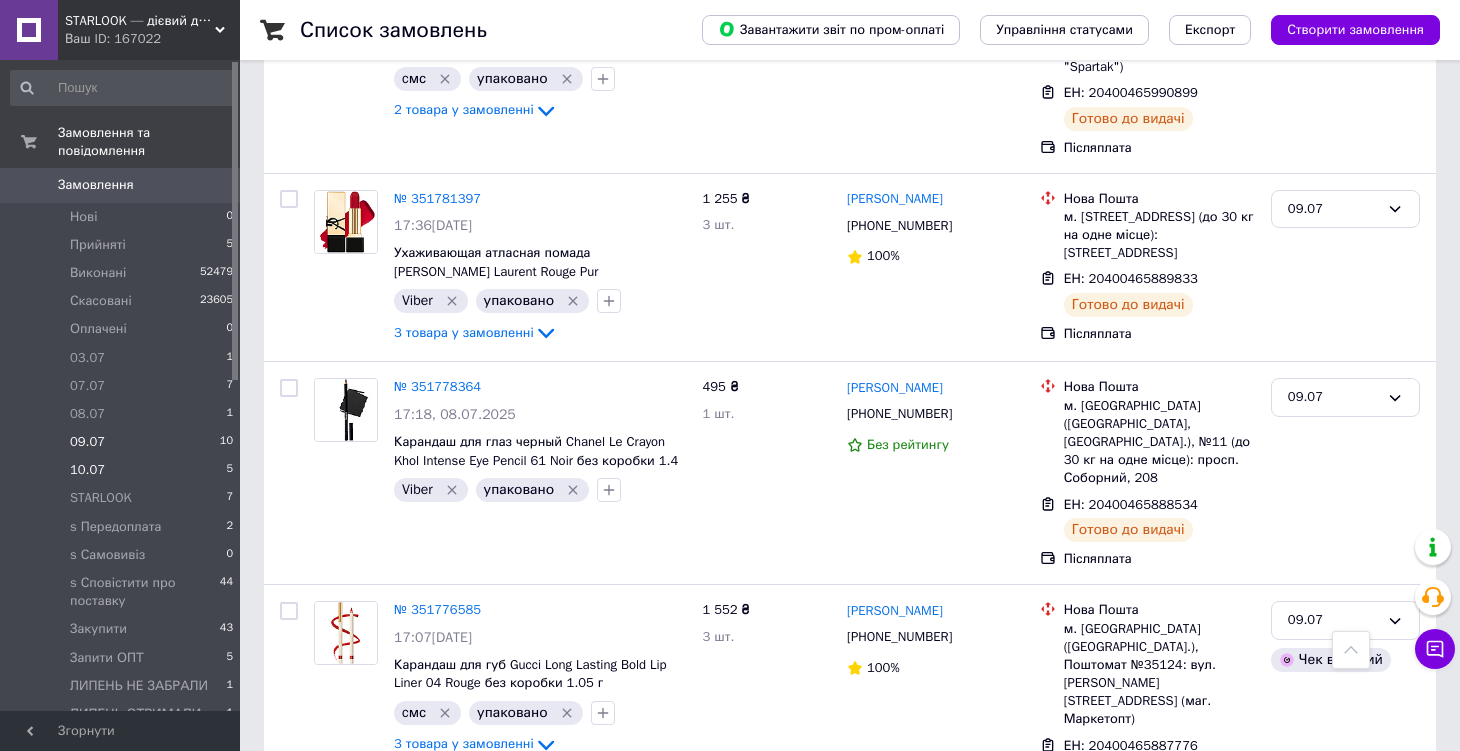click on "10.07 5" at bounding box center [122, 470] 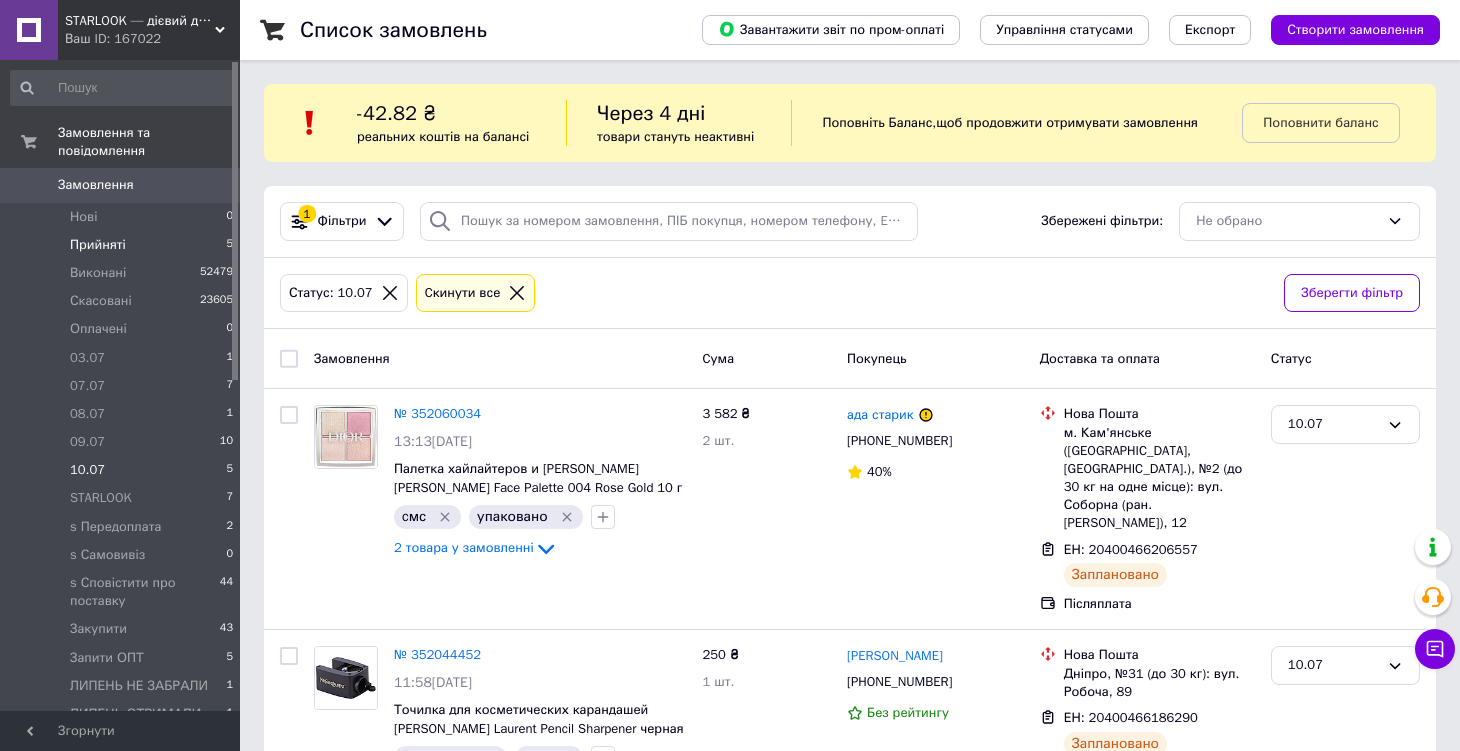 scroll, scrollTop: 0, scrollLeft: 0, axis: both 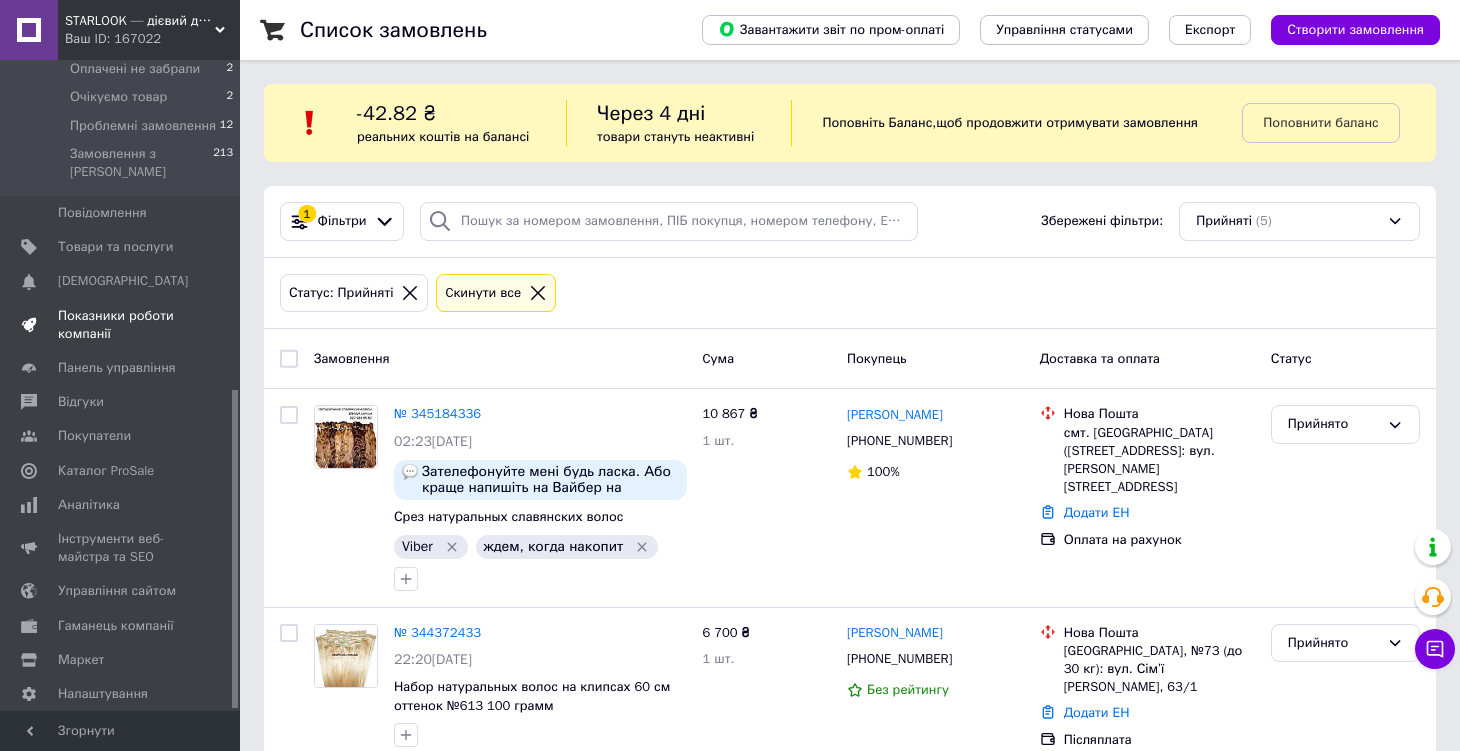 click on "Показники роботи компанії" at bounding box center [121, 325] 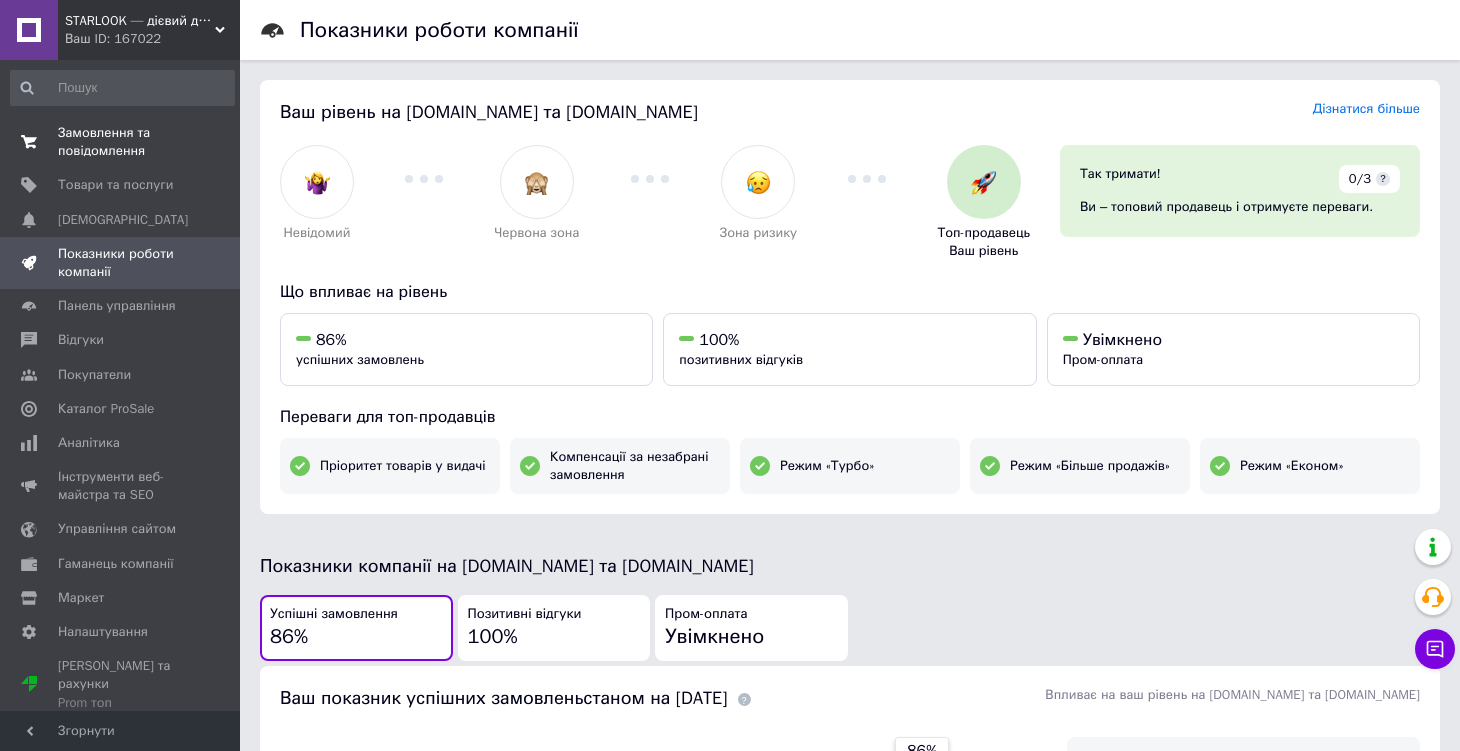 click on "Замовлення та повідомлення" at bounding box center (121, 142) 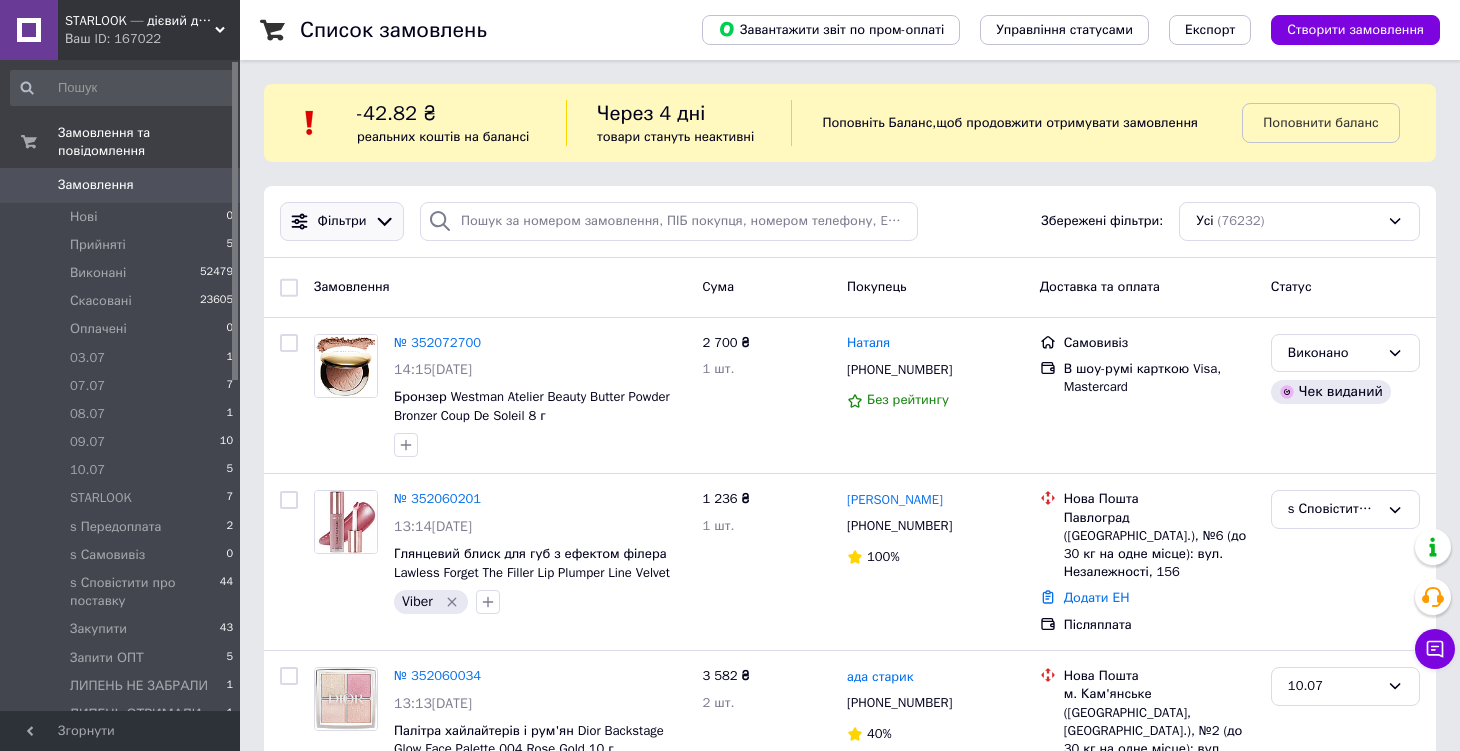 click on "Фільтри" at bounding box center (342, 221) 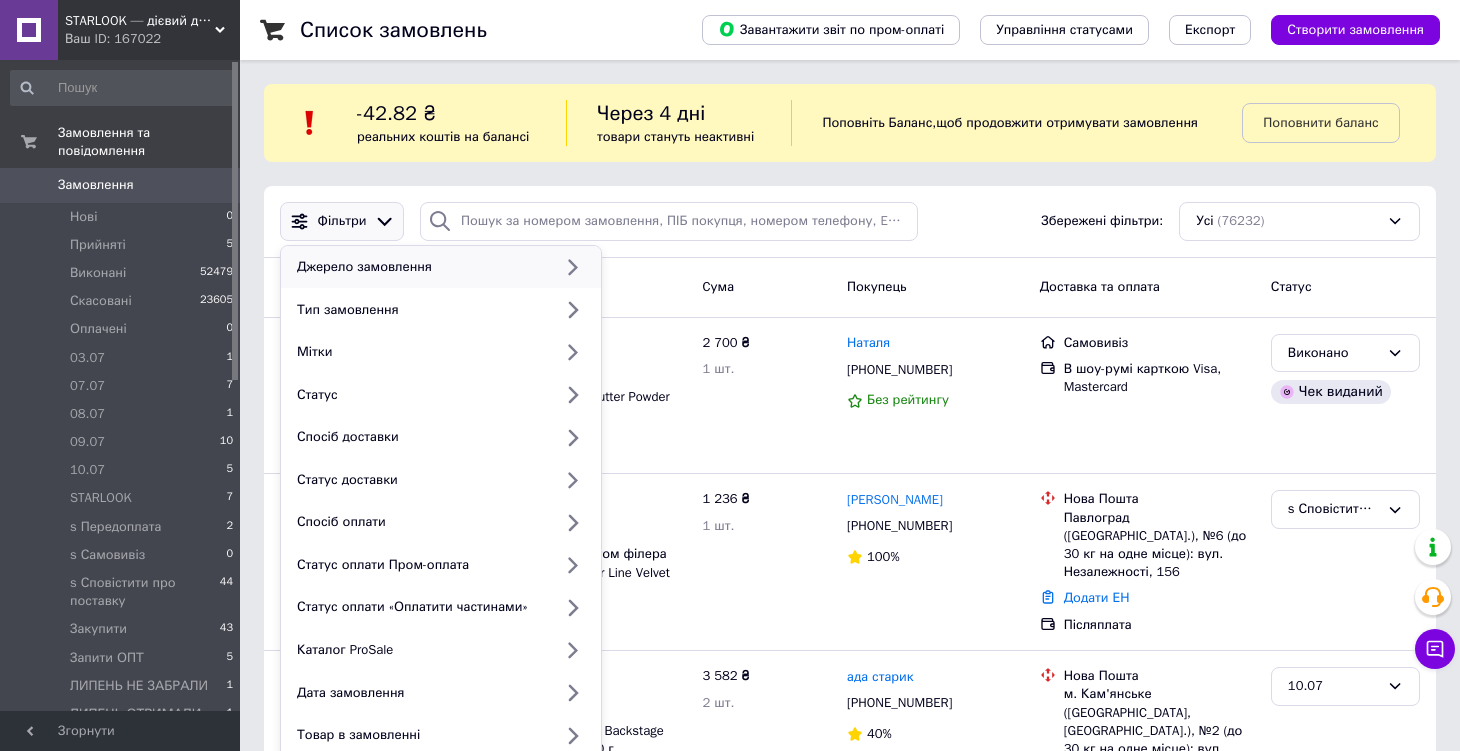 click on "Джерело замовлення" at bounding box center [420, 267] 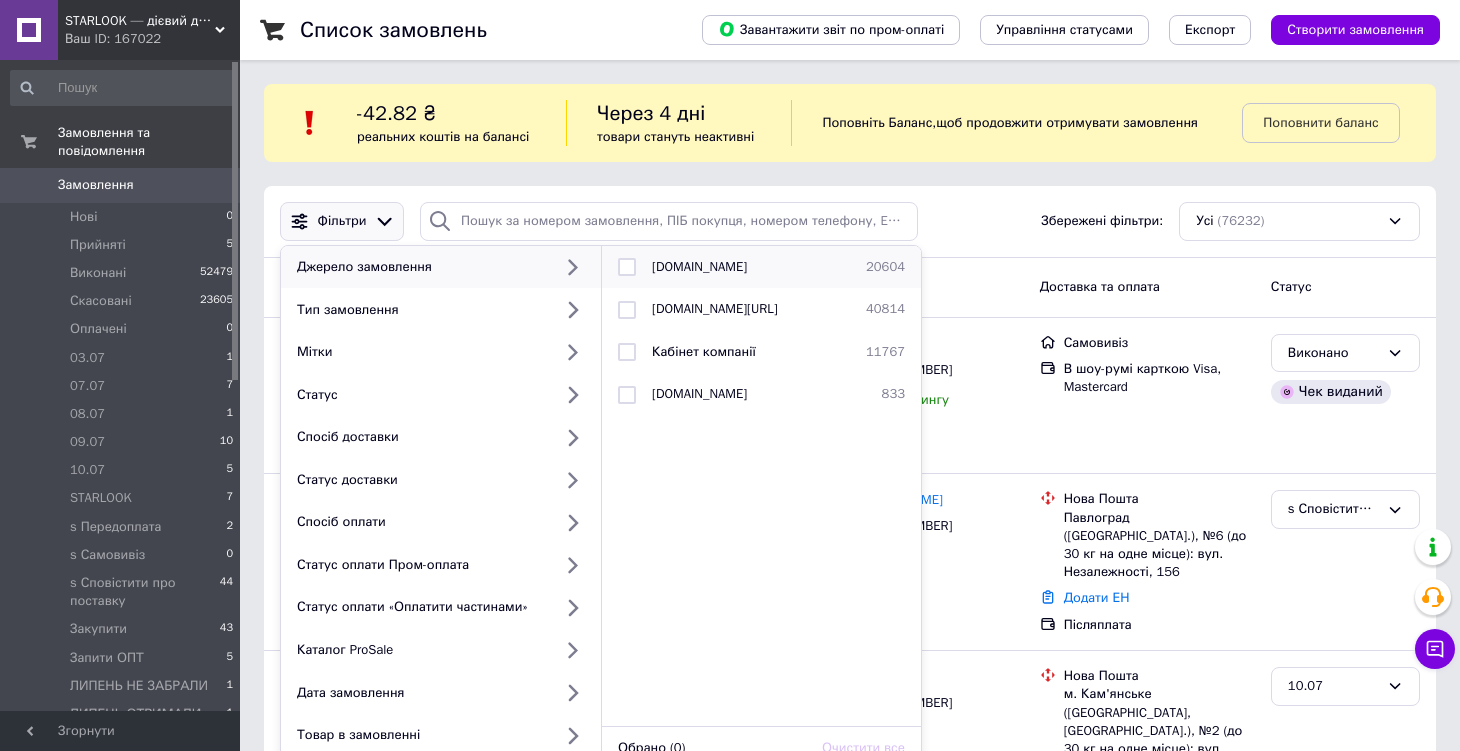click on "[DOMAIN_NAME]" at bounding box center (751, 267) 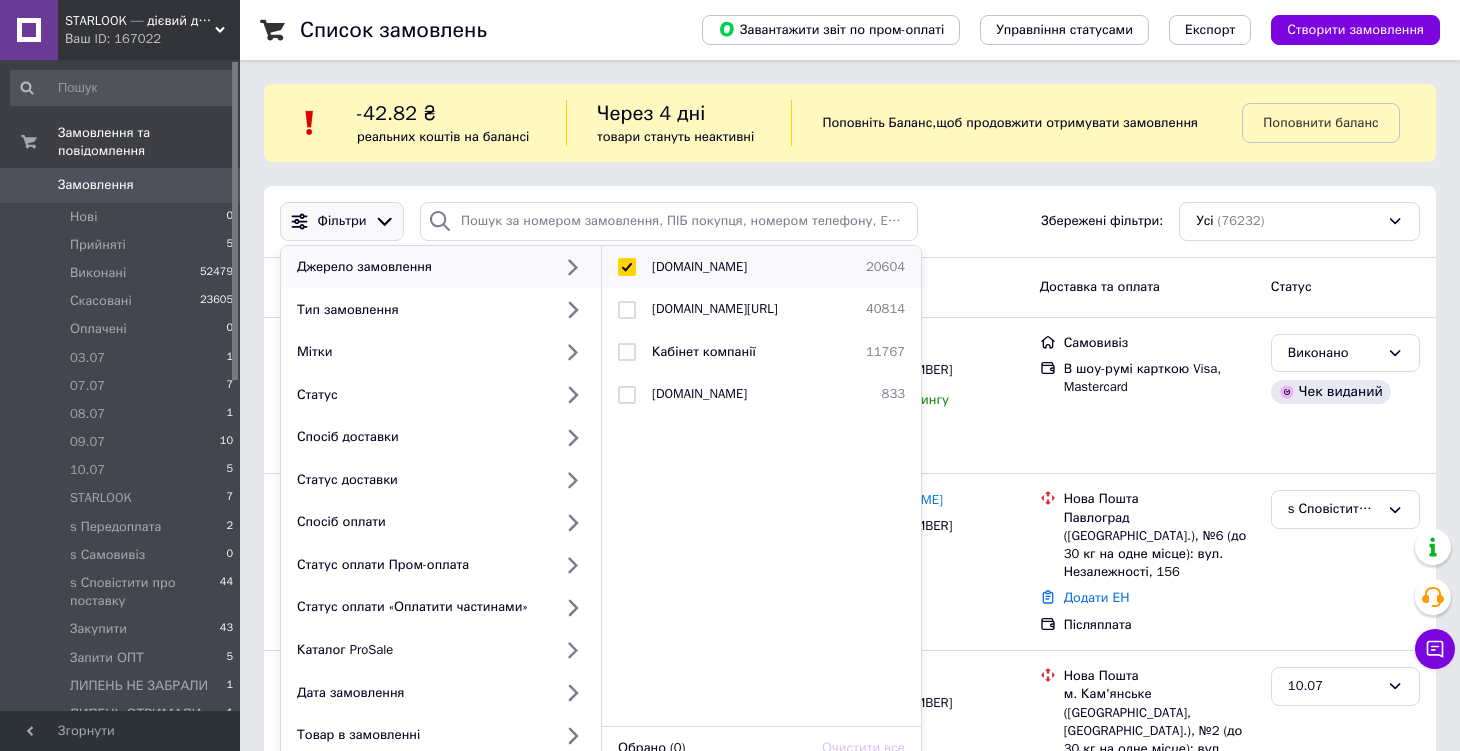 checkbox on "true" 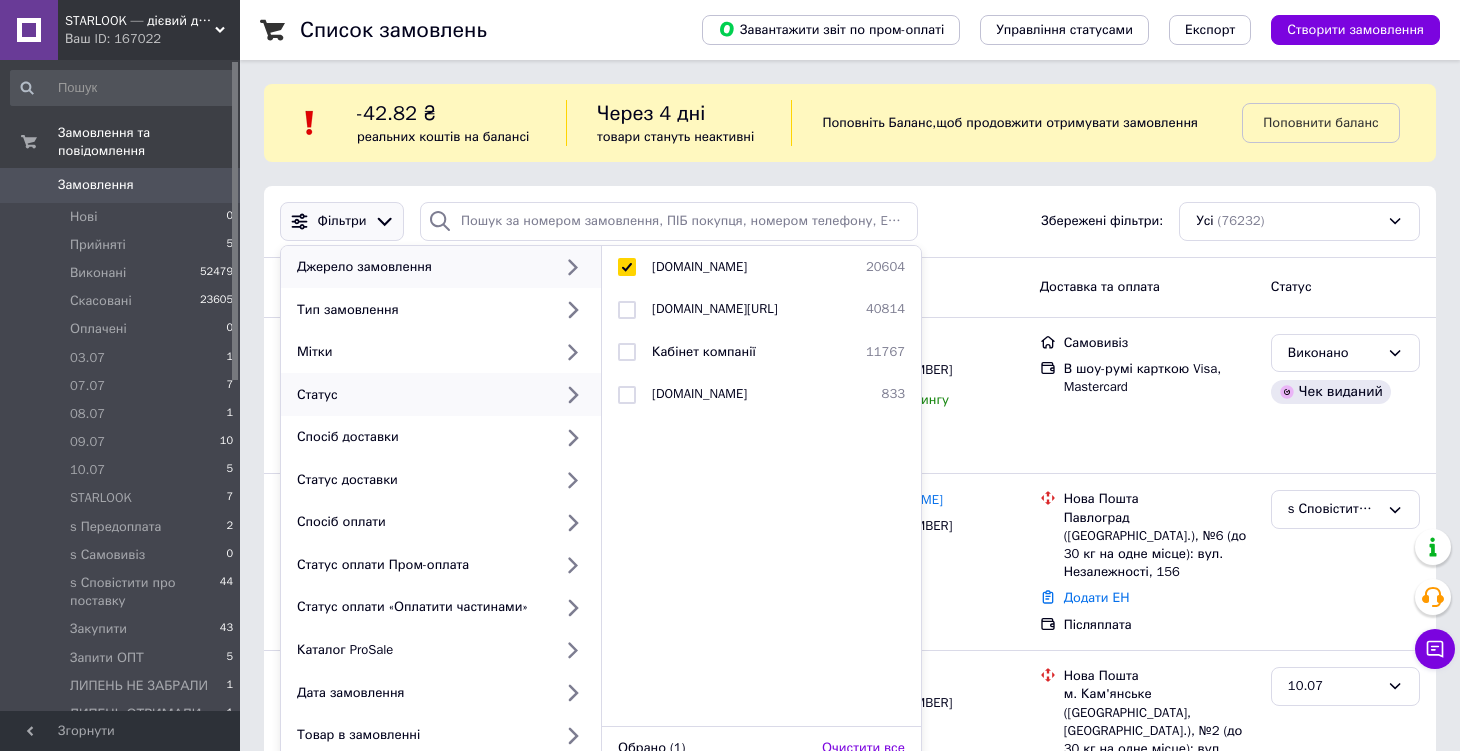 click at bounding box center [572, 394] 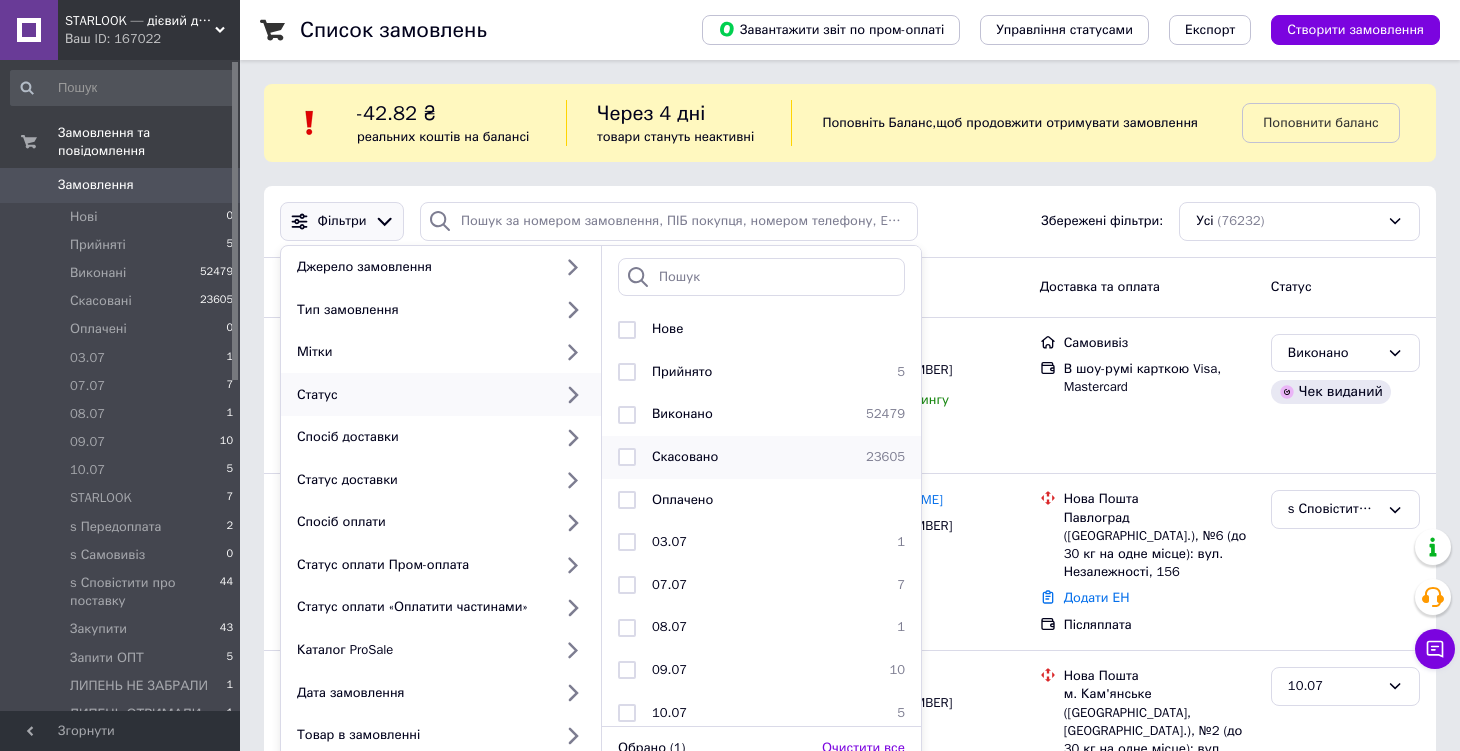 click on "Скасовано" at bounding box center [751, 457] 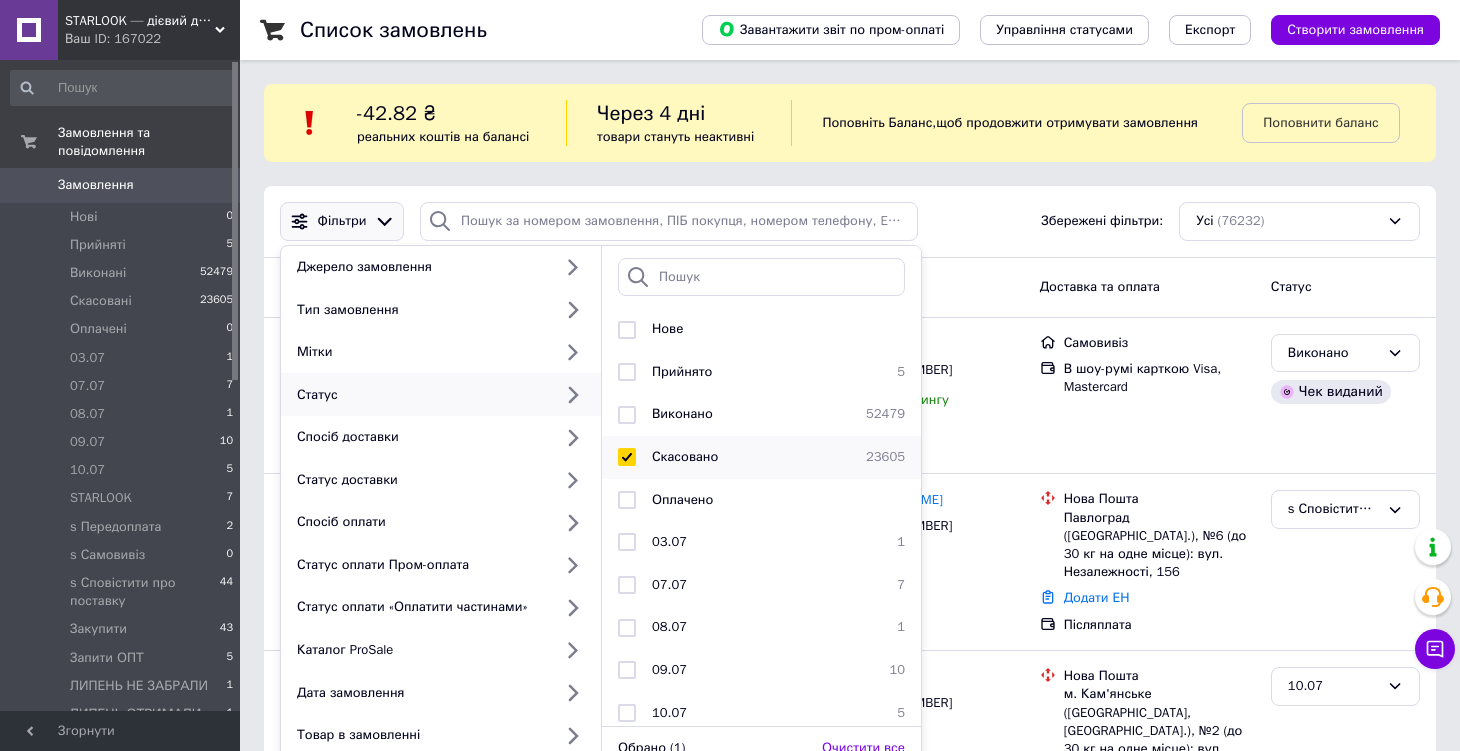 checkbox on "true" 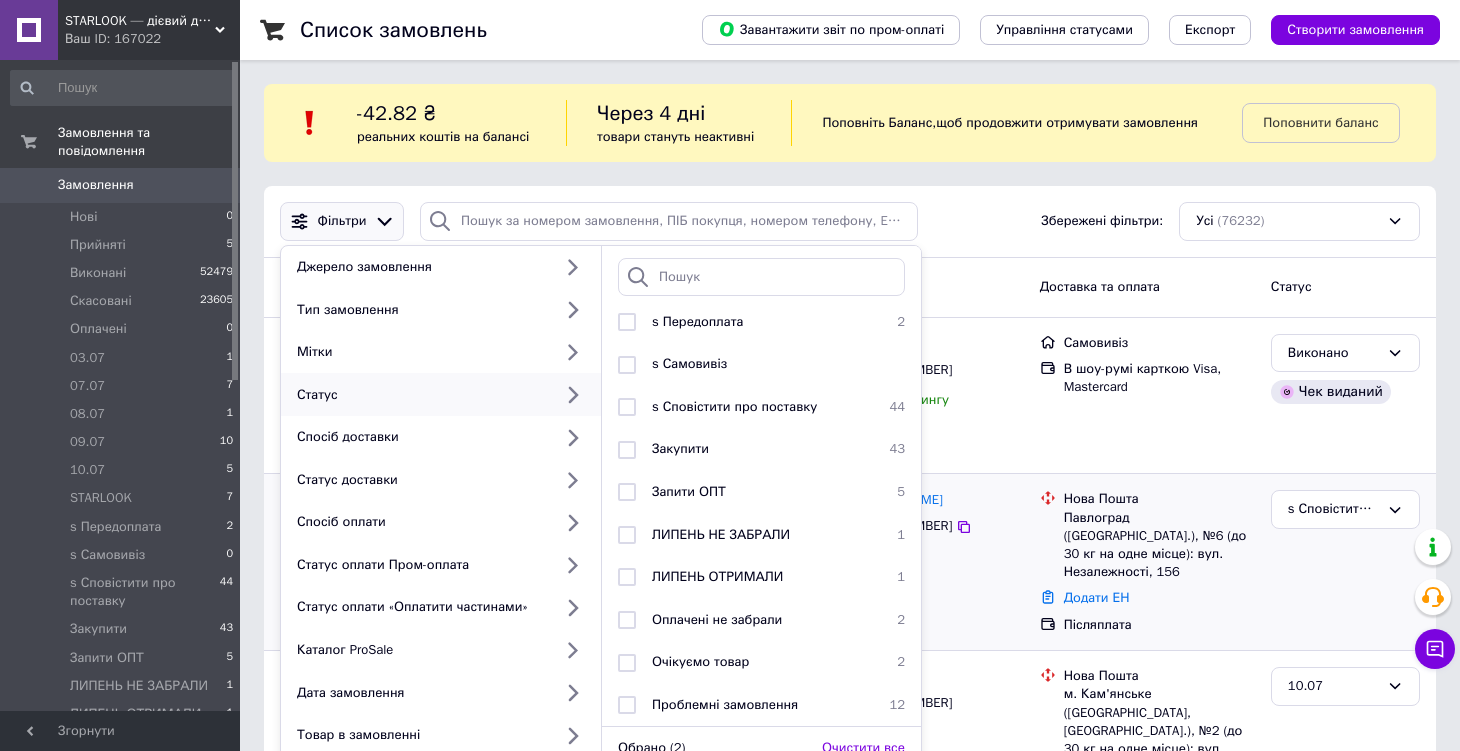 scroll, scrollTop: 475, scrollLeft: 0, axis: vertical 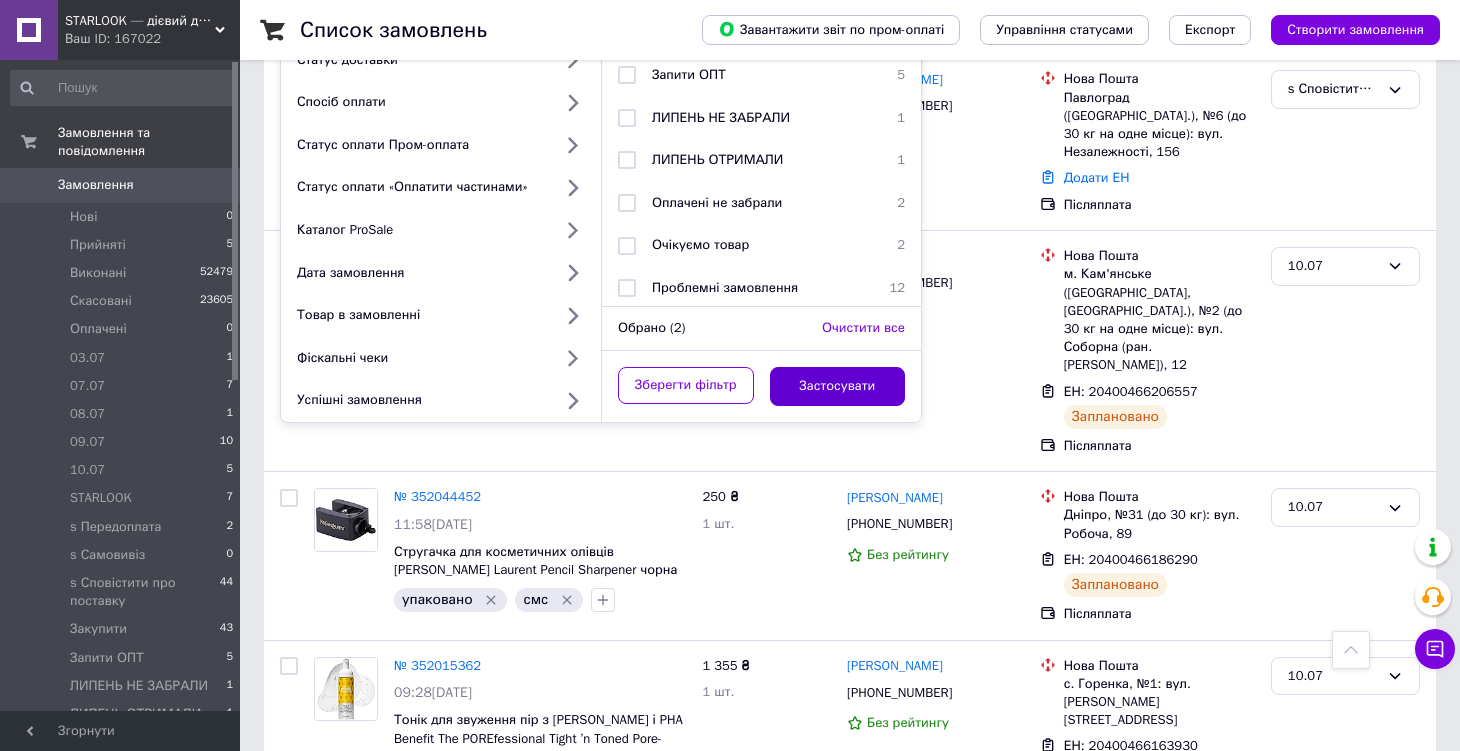 click on "Застосувати" at bounding box center (838, 386) 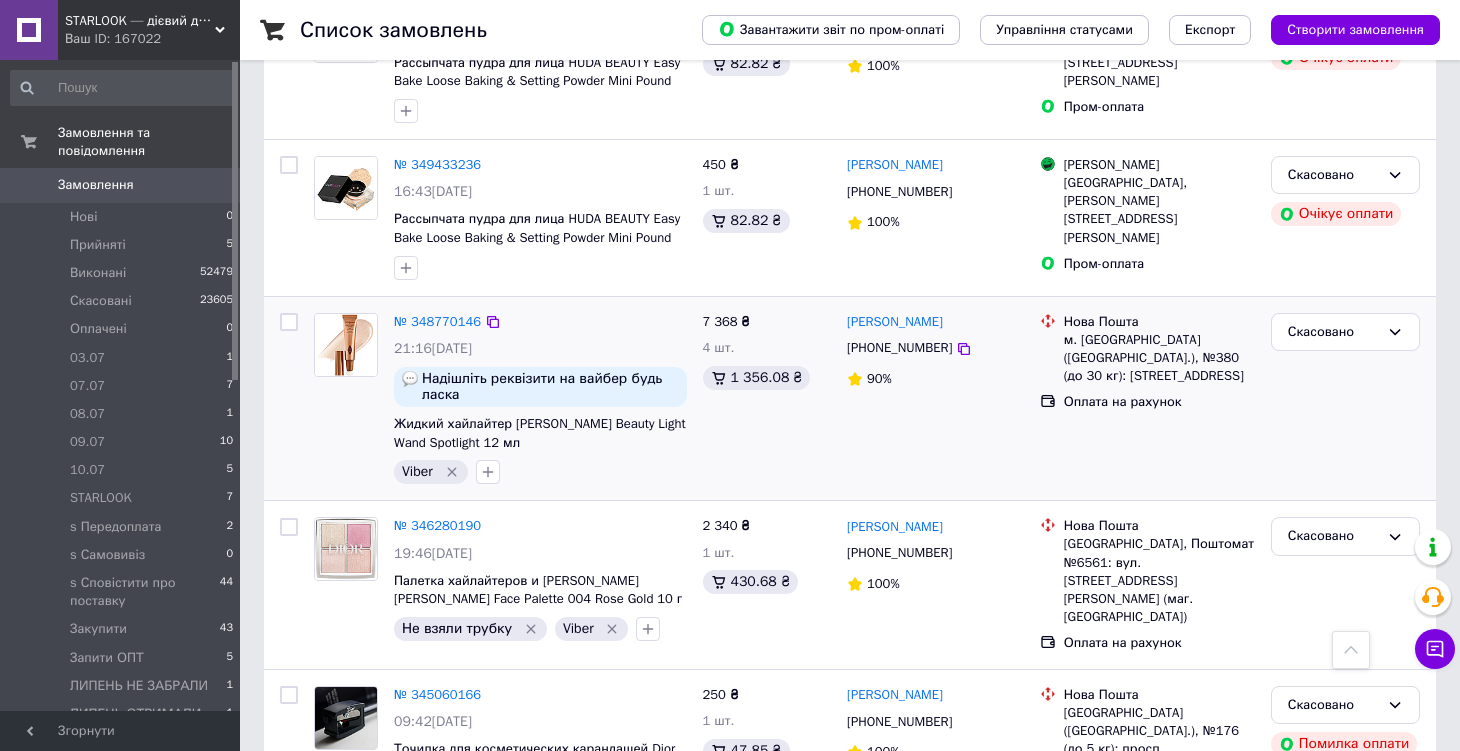 scroll, scrollTop: 558, scrollLeft: 0, axis: vertical 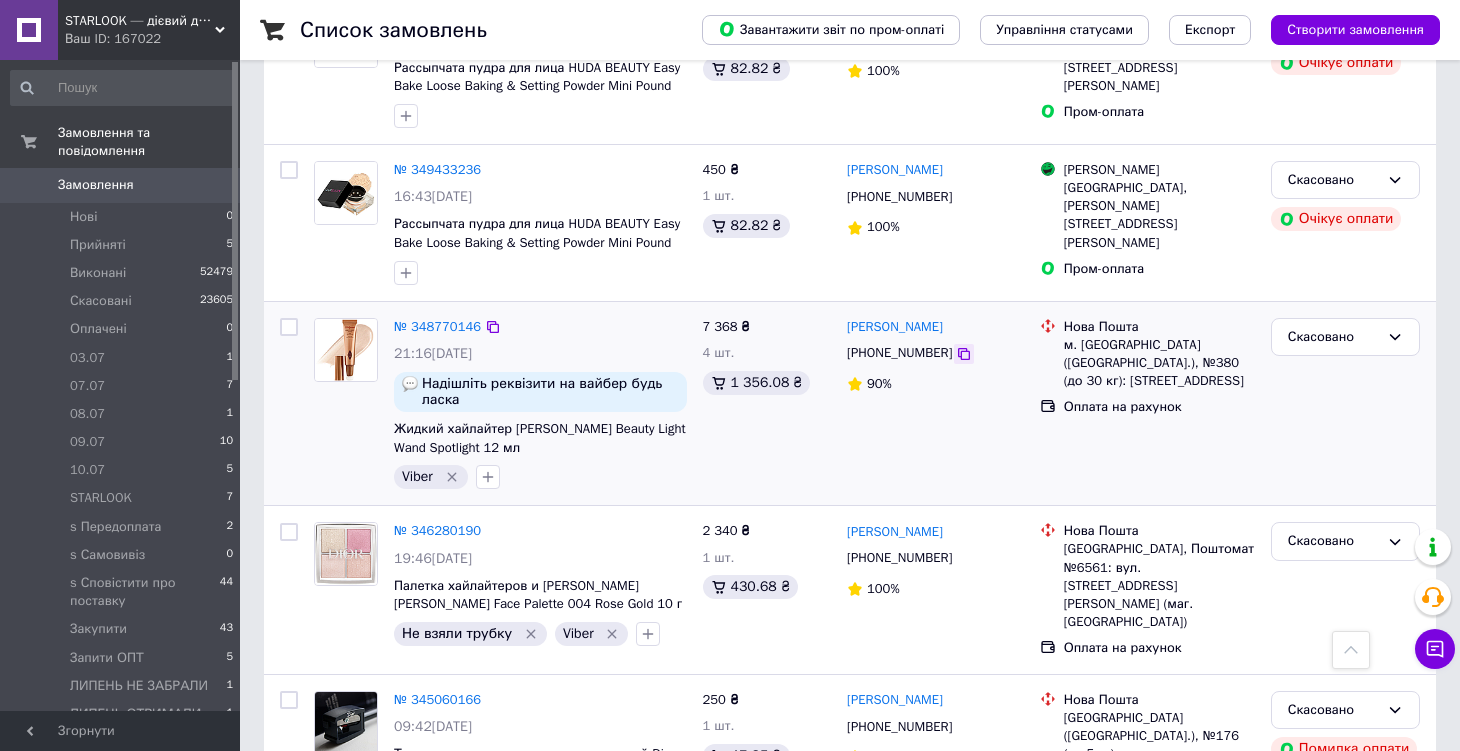 click 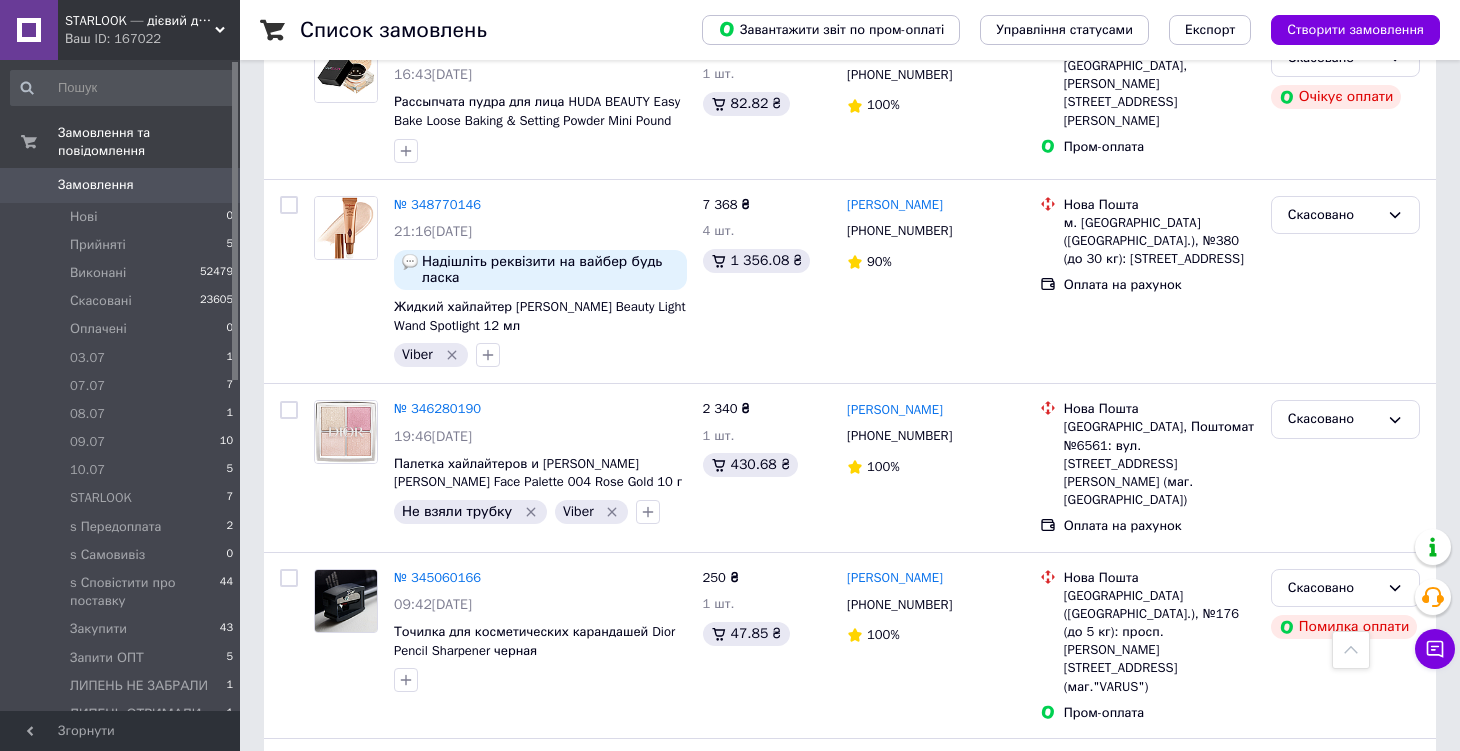scroll, scrollTop: 680, scrollLeft: 0, axis: vertical 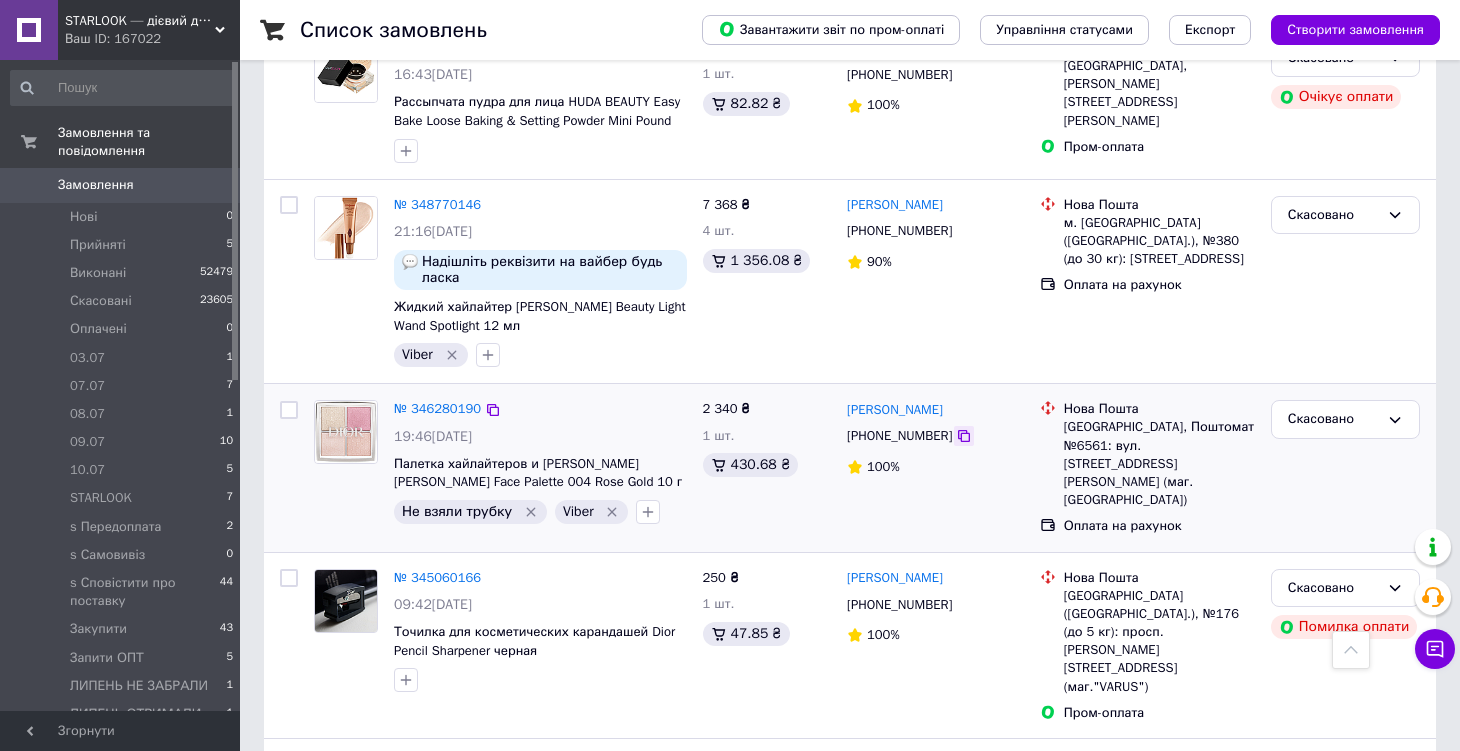 click 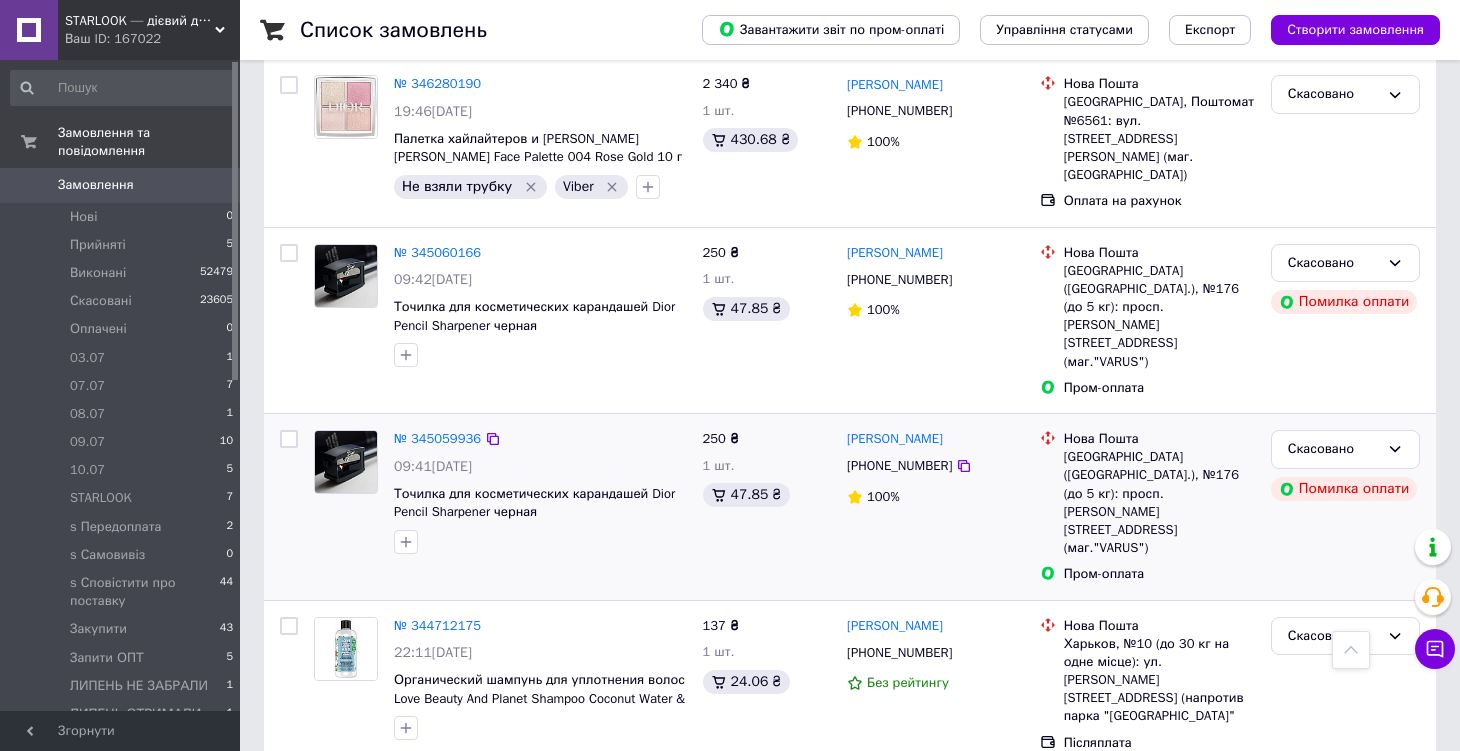 scroll, scrollTop: 1293, scrollLeft: 0, axis: vertical 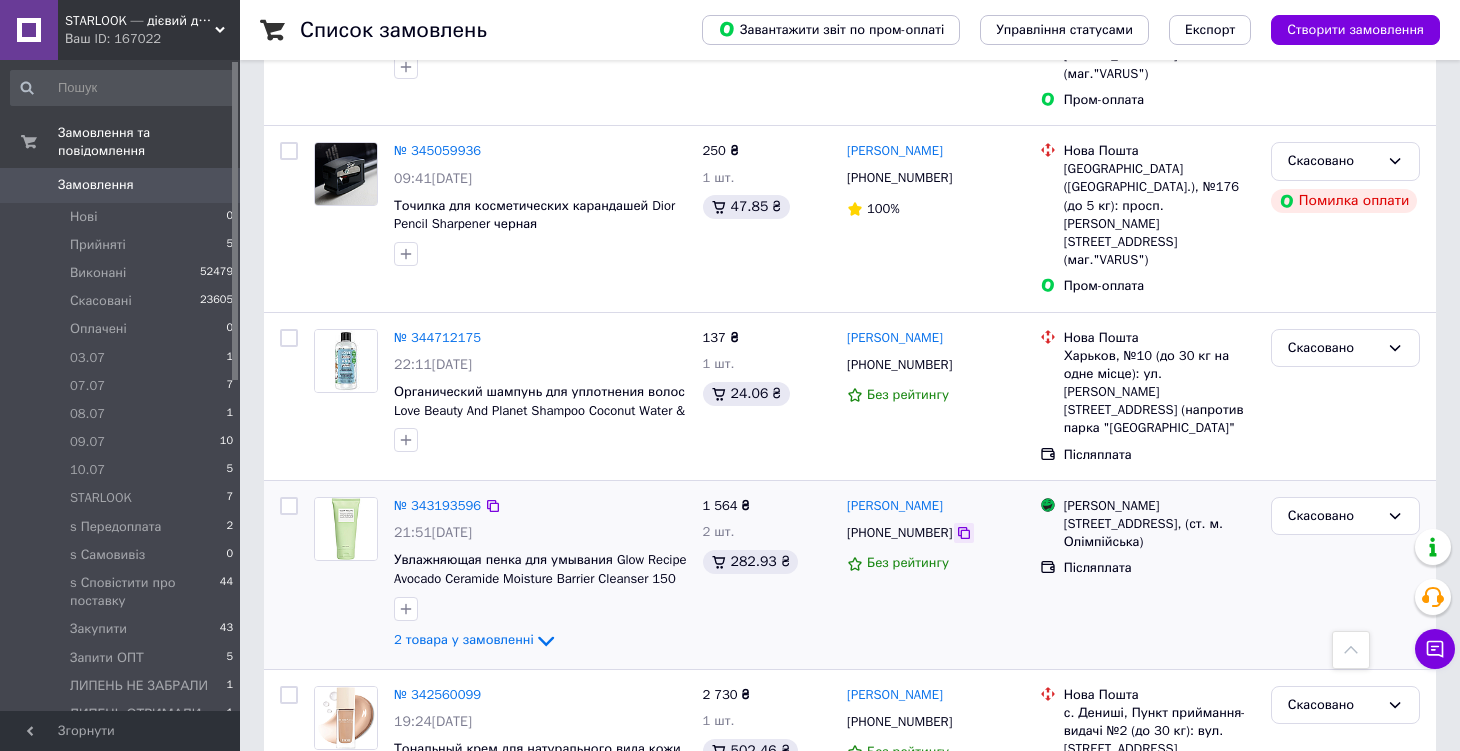 click 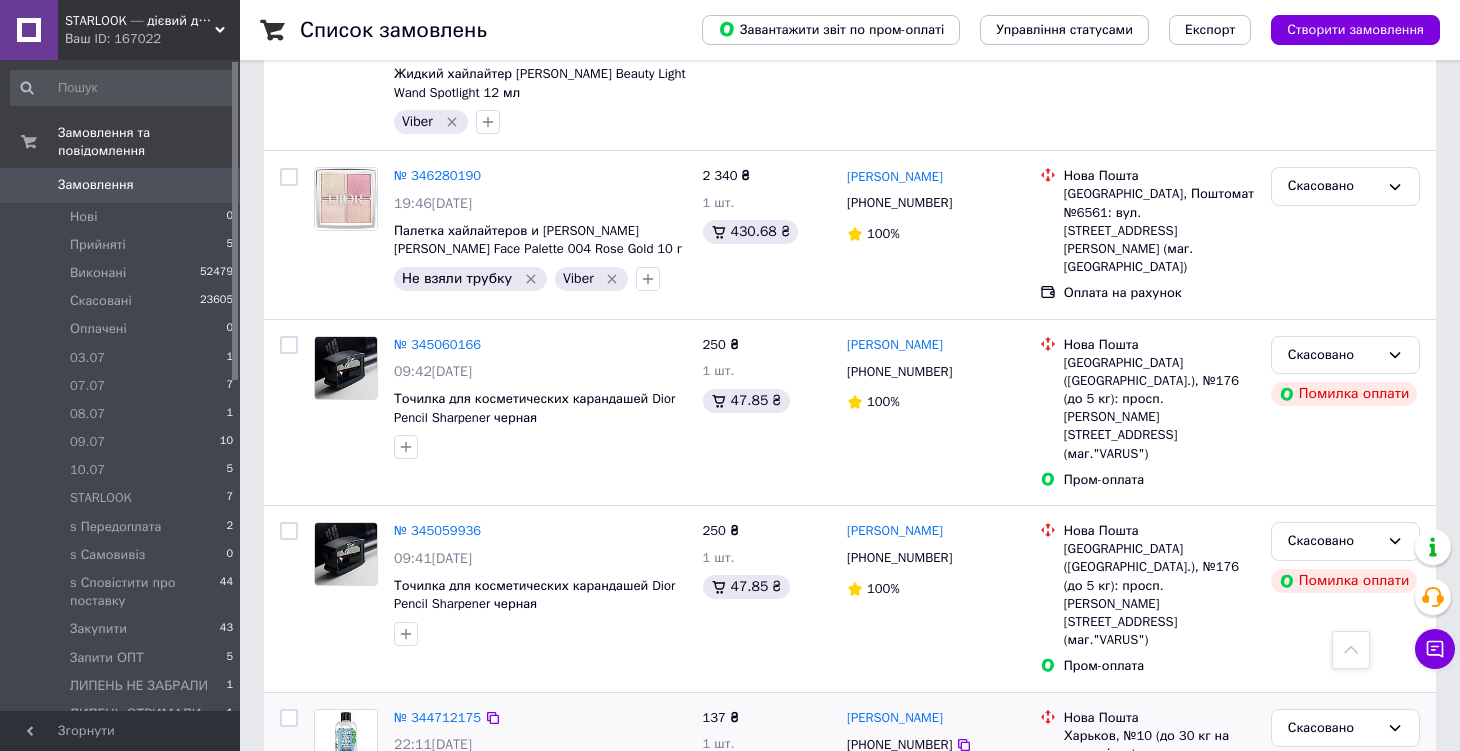scroll, scrollTop: 251, scrollLeft: 0, axis: vertical 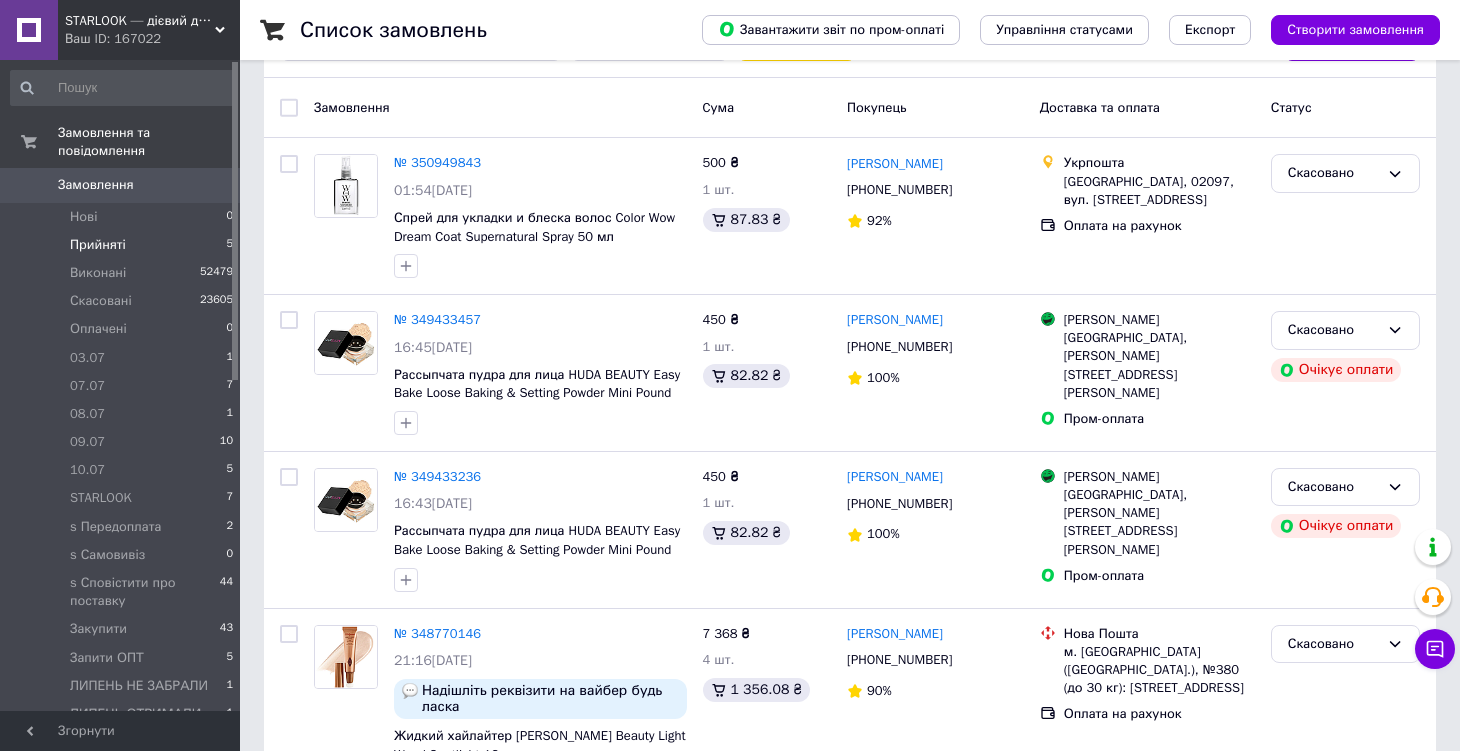 click on "Прийняті 5" at bounding box center [122, 245] 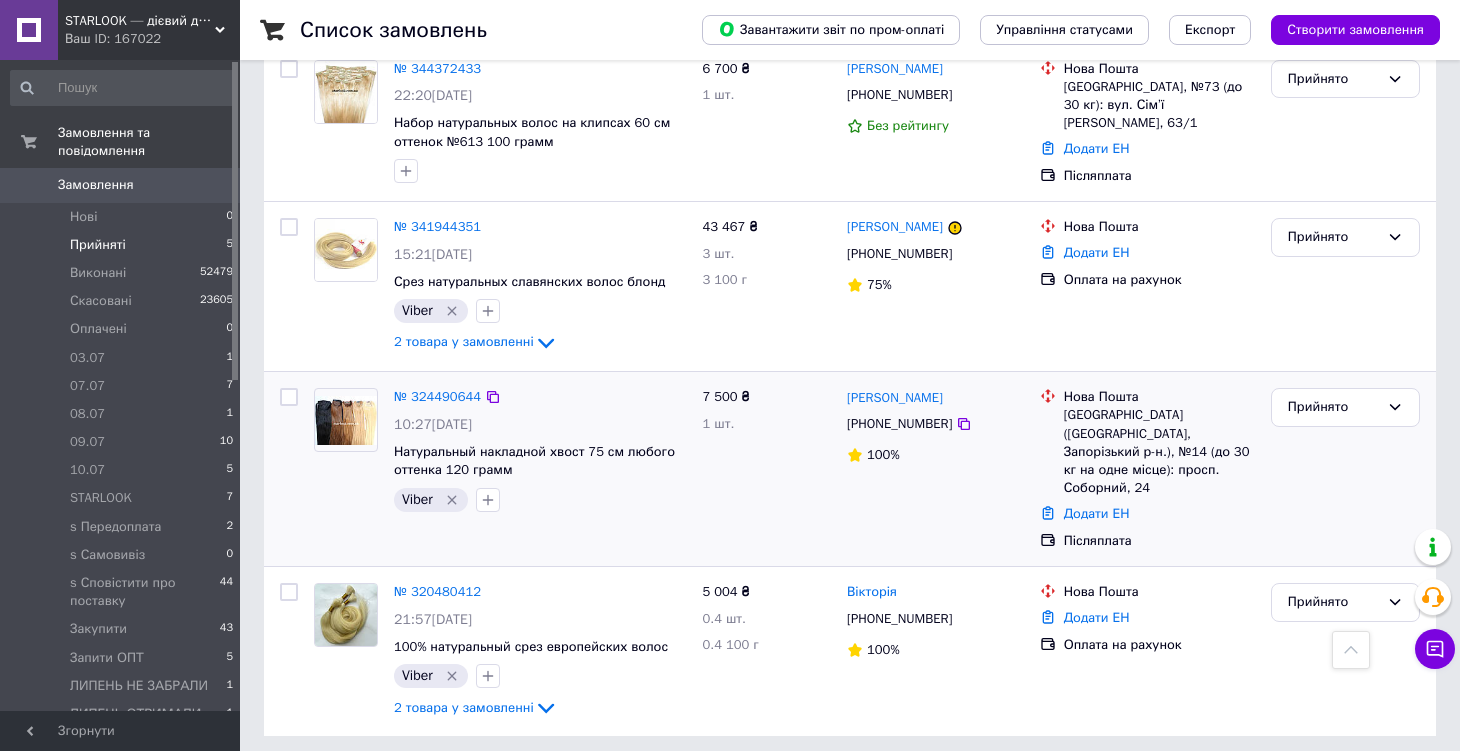 scroll, scrollTop: 562, scrollLeft: 0, axis: vertical 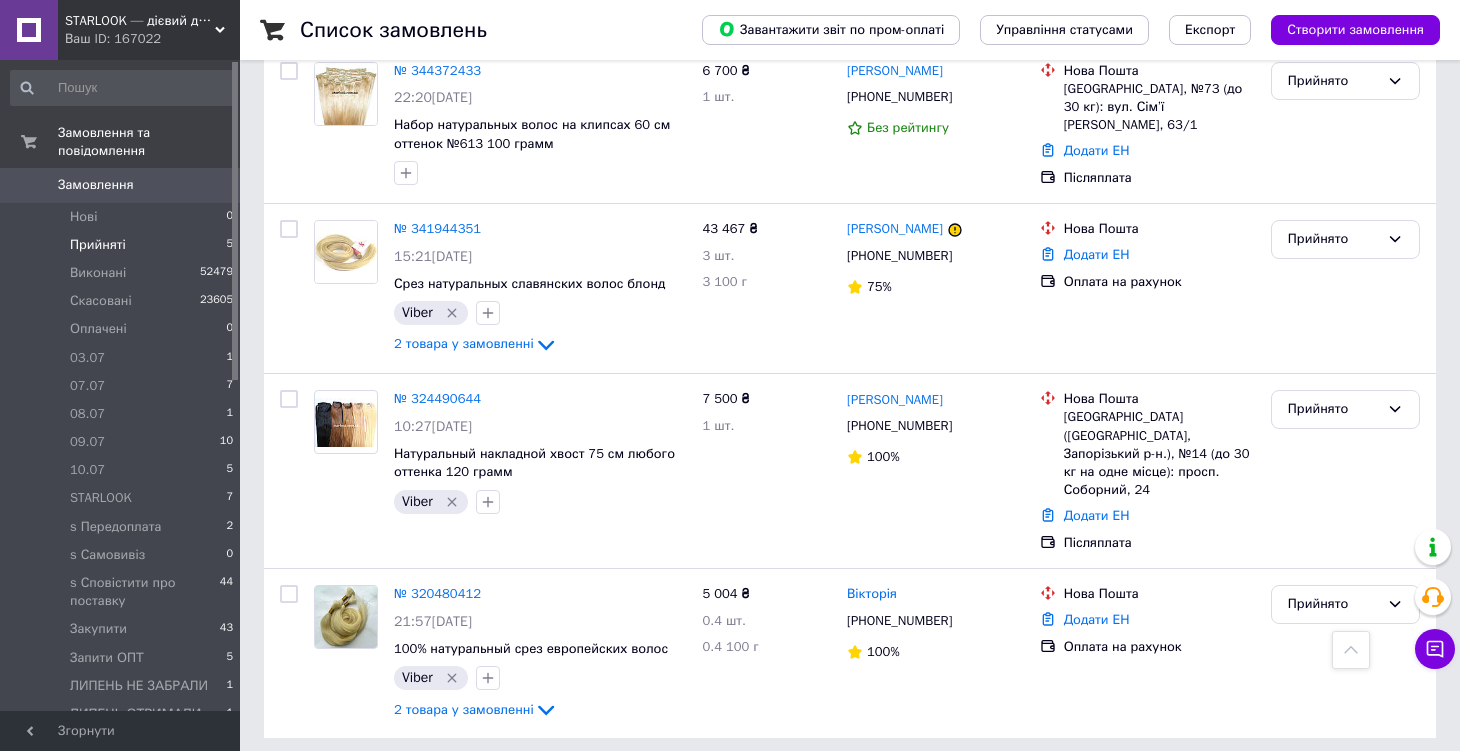 click on "Прийняті 5" at bounding box center (122, 245) 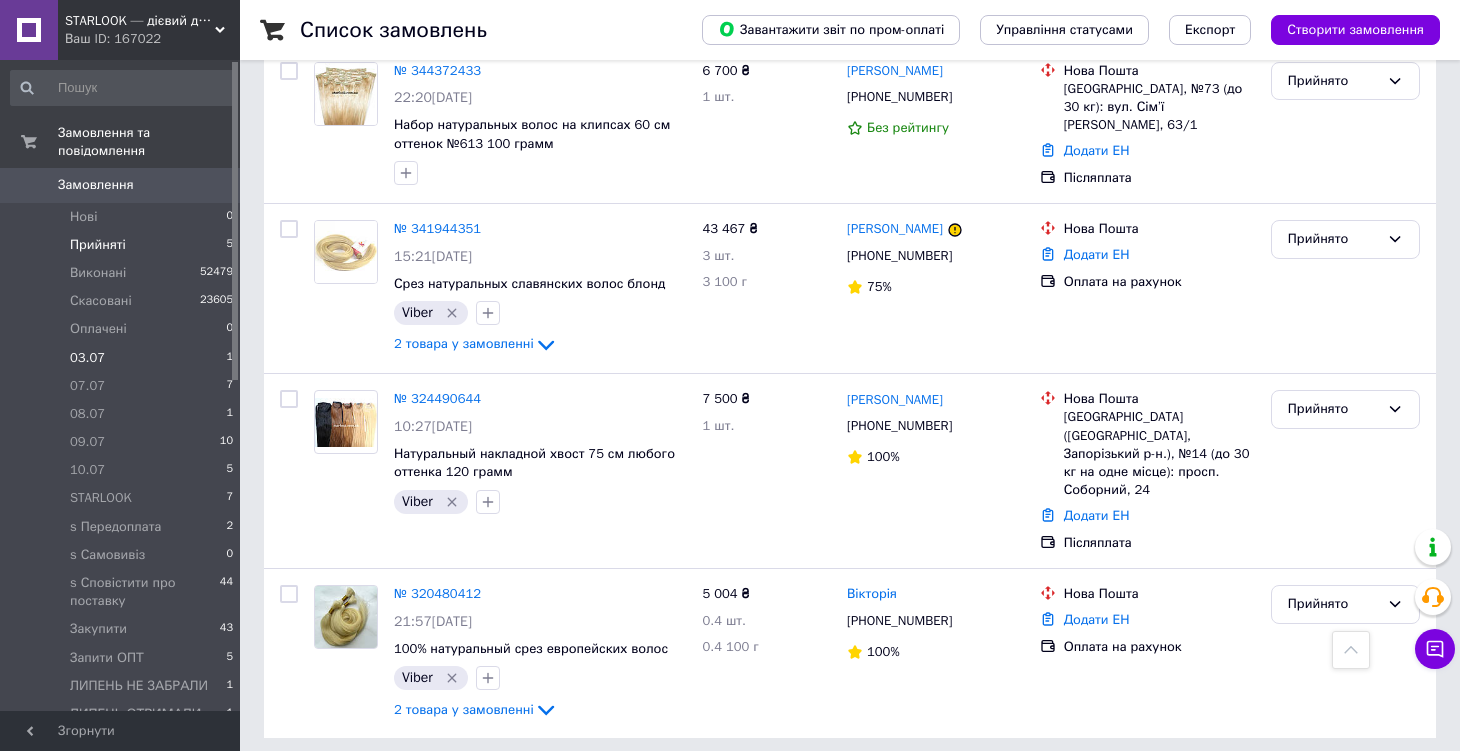 click on "03.07 1" at bounding box center [122, 358] 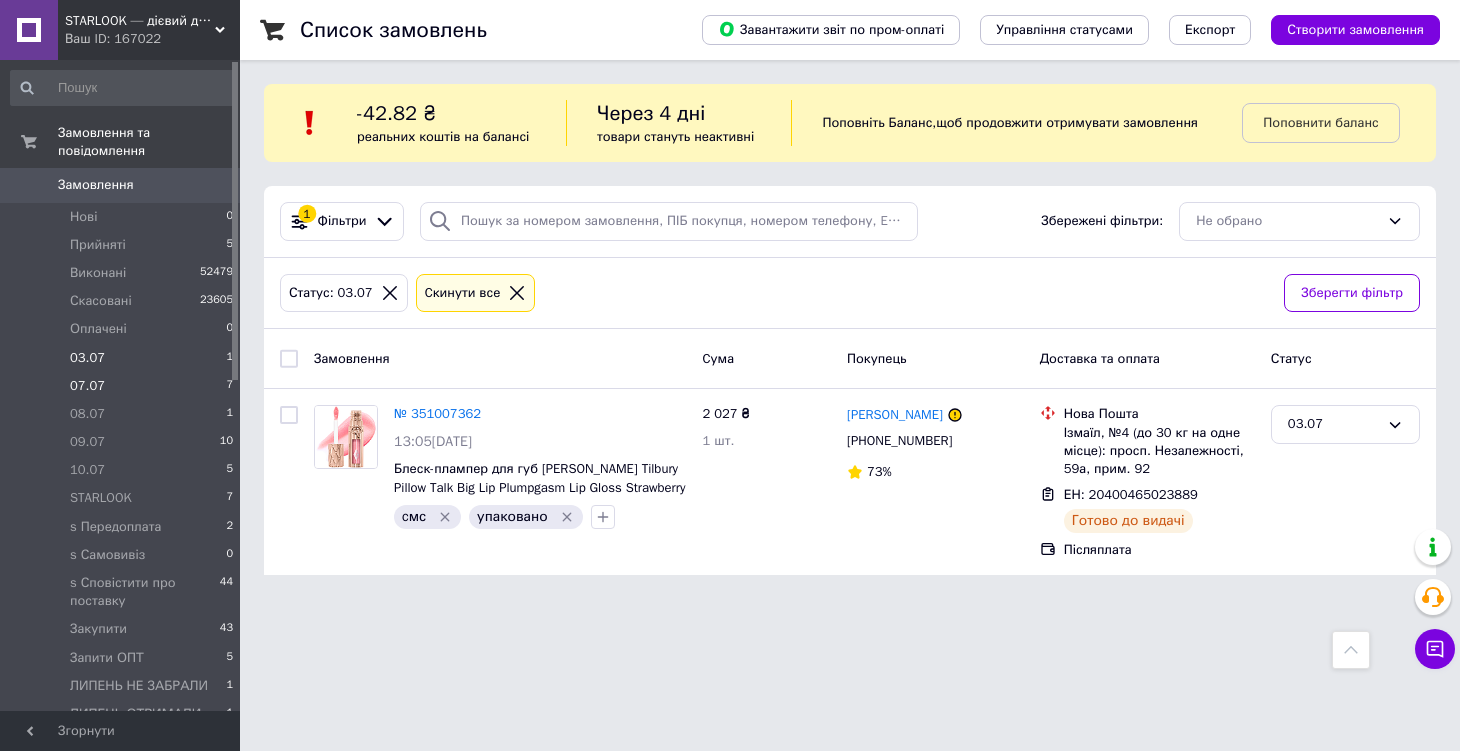 scroll, scrollTop: 0, scrollLeft: 0, axis: both 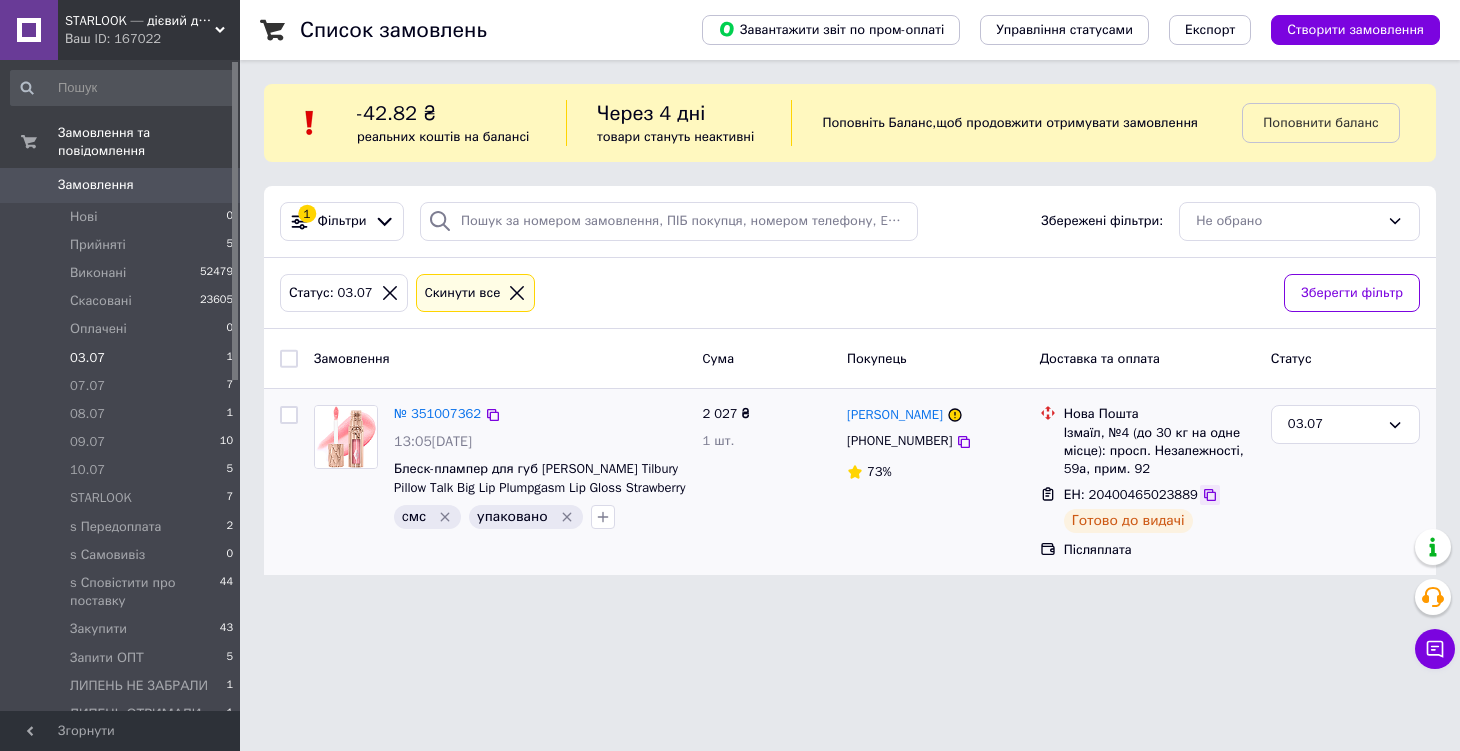click 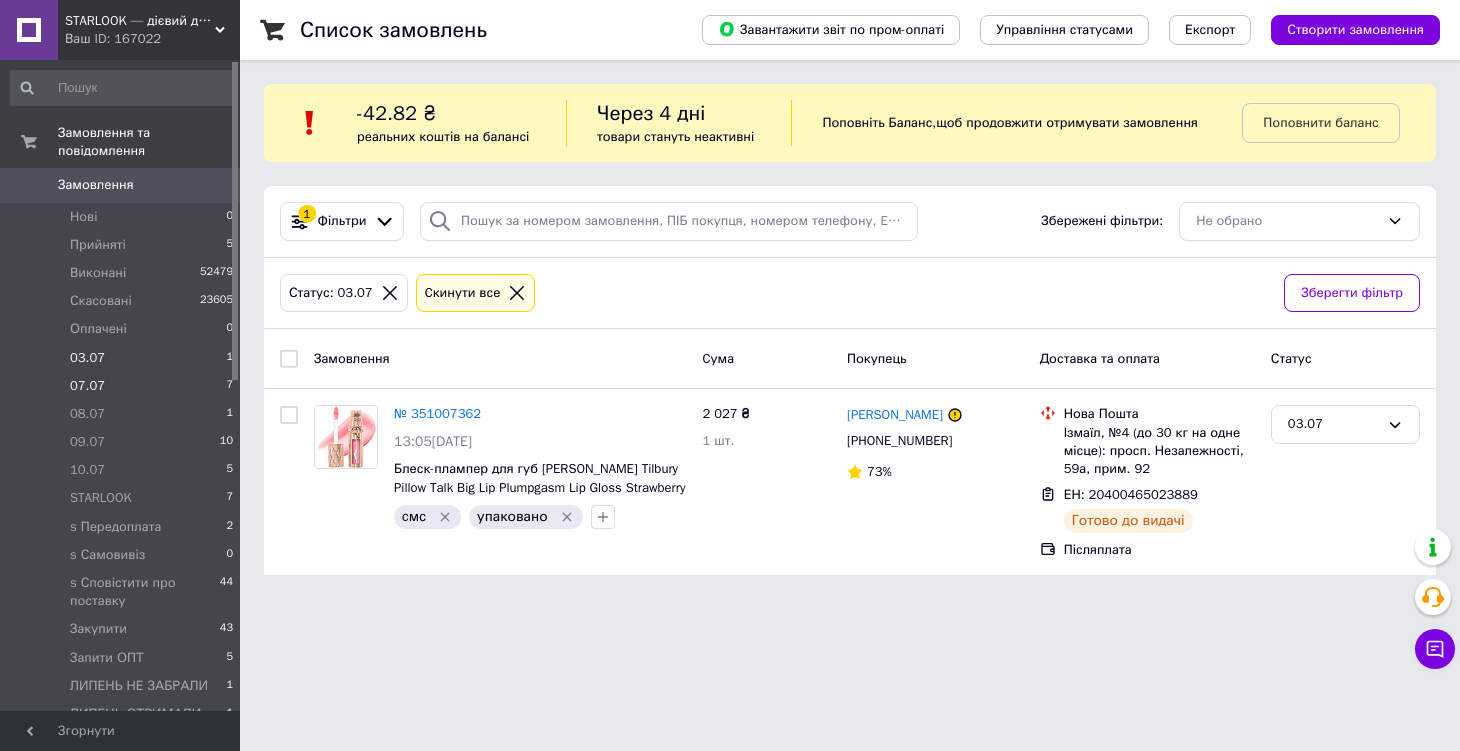 click on "07.07 7" at bounding box center [122, 386] 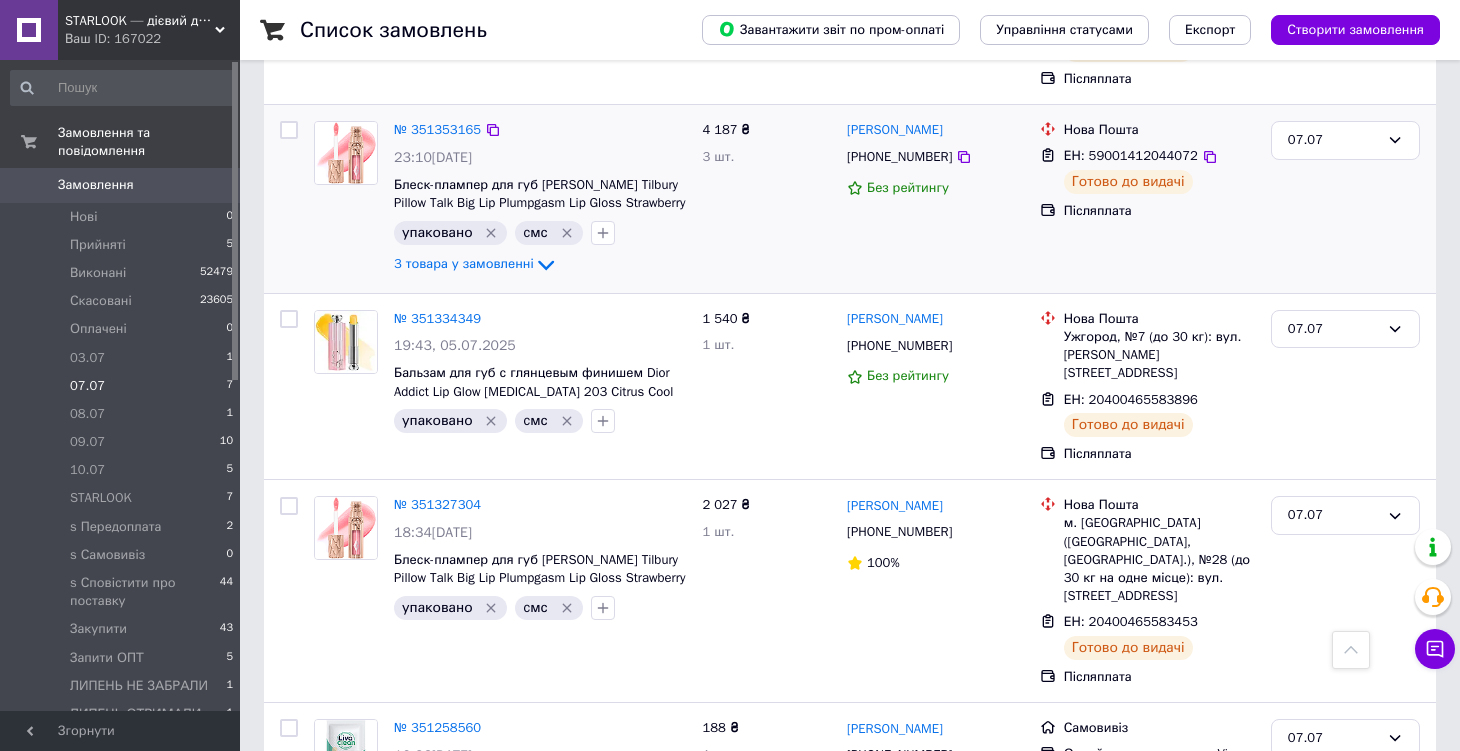 scroll, scrollTop: 493, scrollLeft: 0, axis: vertical 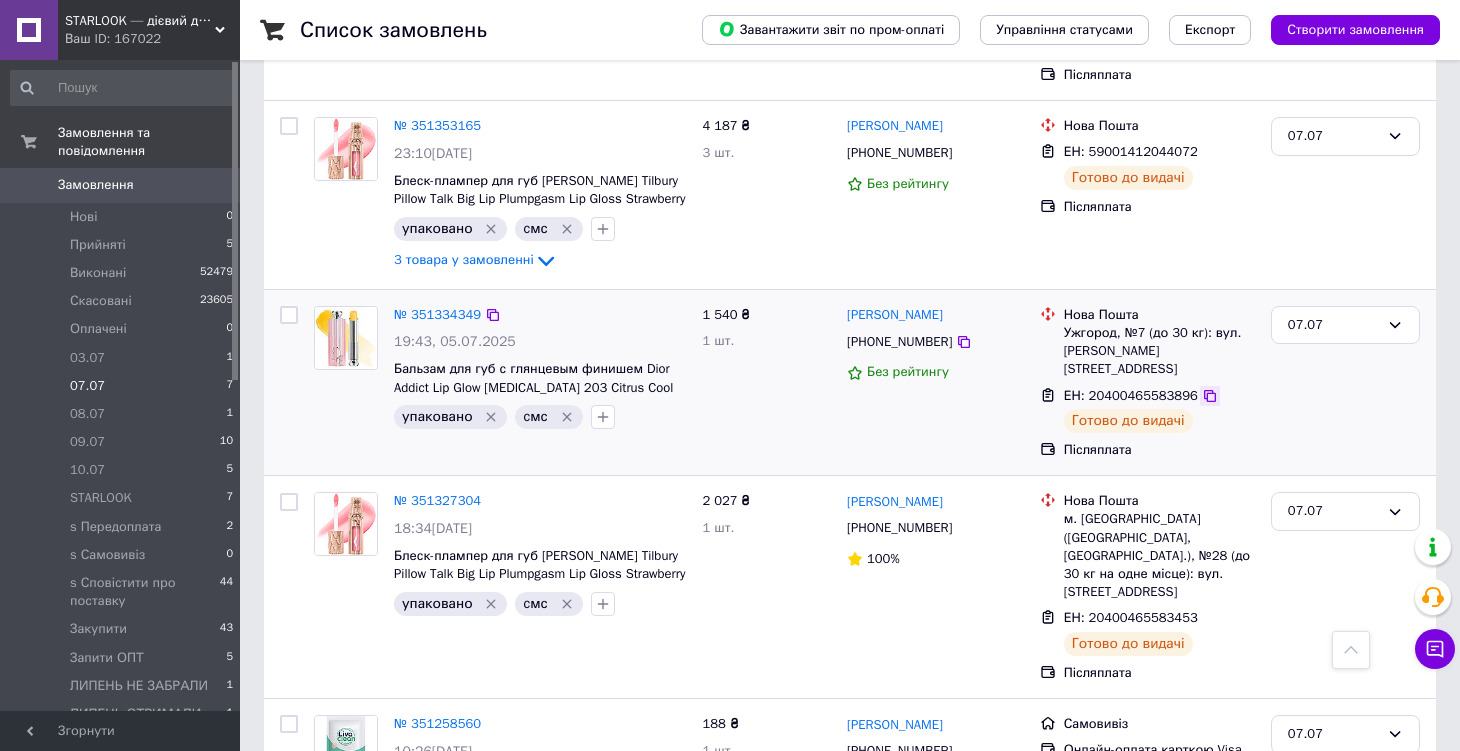 click 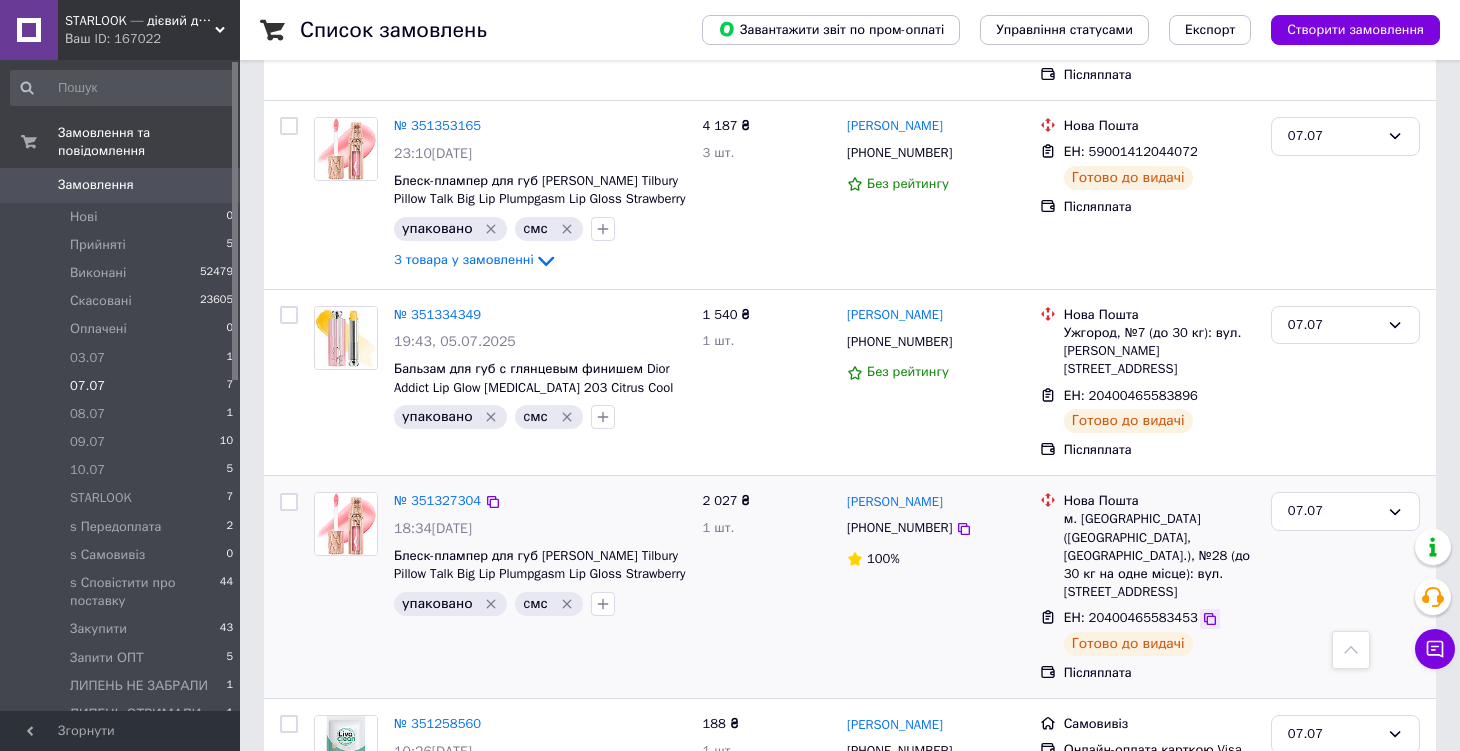 click 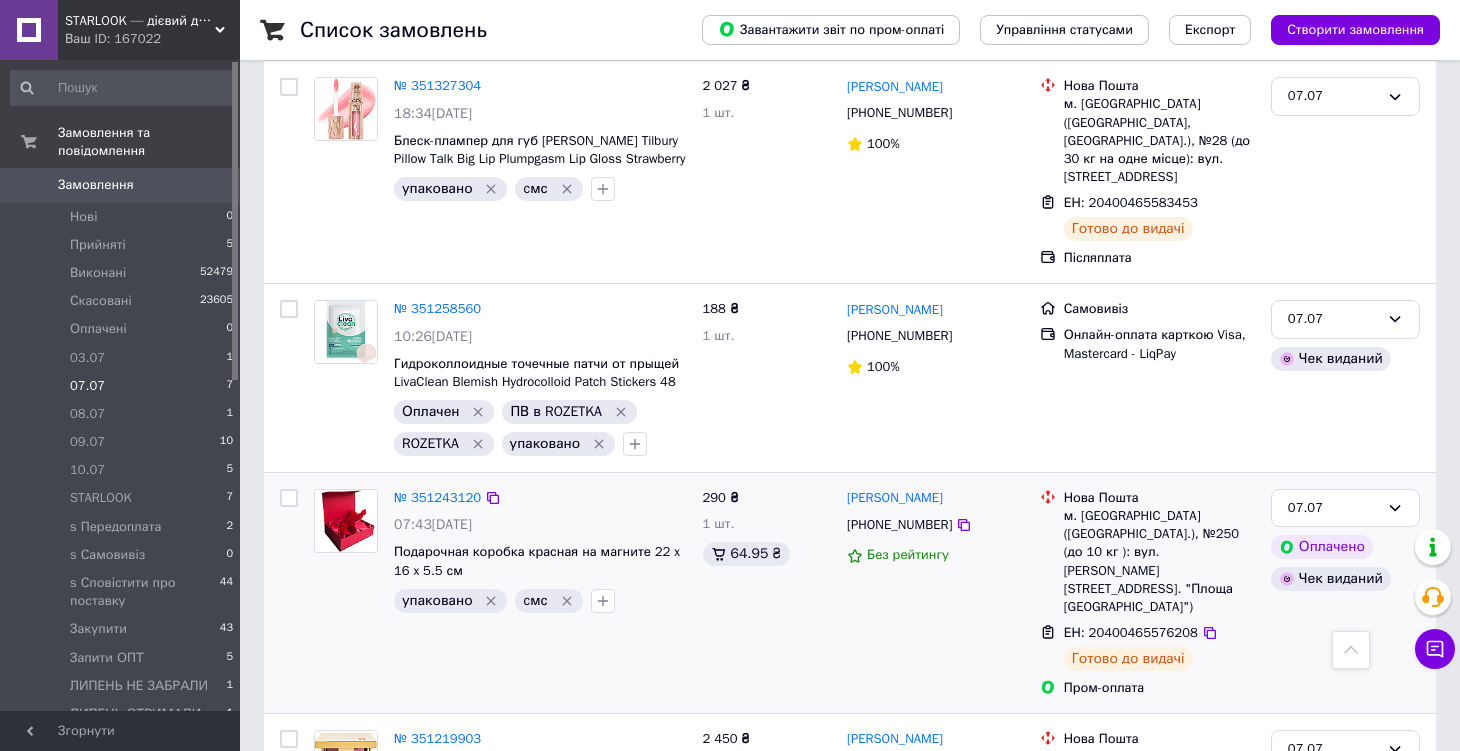 scroll, scrollTop: 939, scrollLeft: 0, axis: vertical 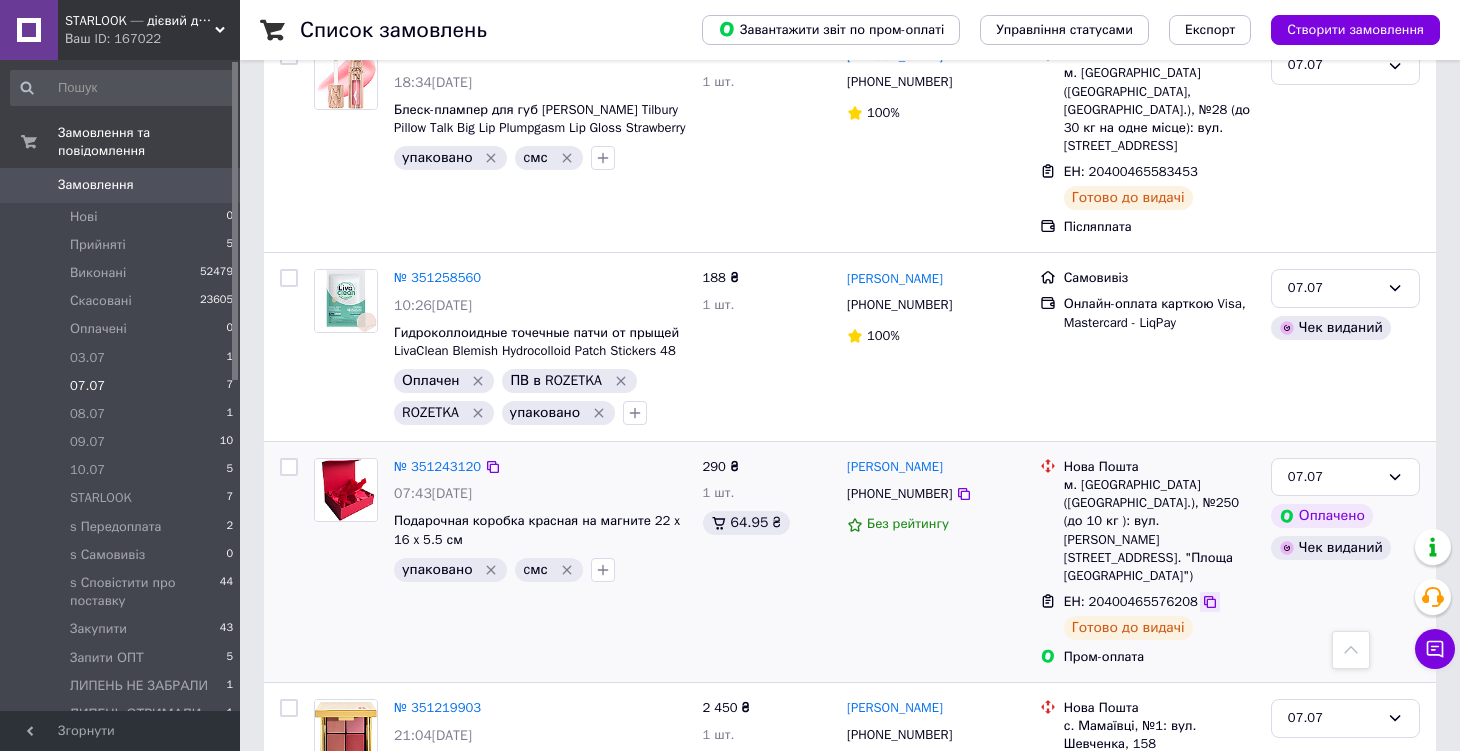 click 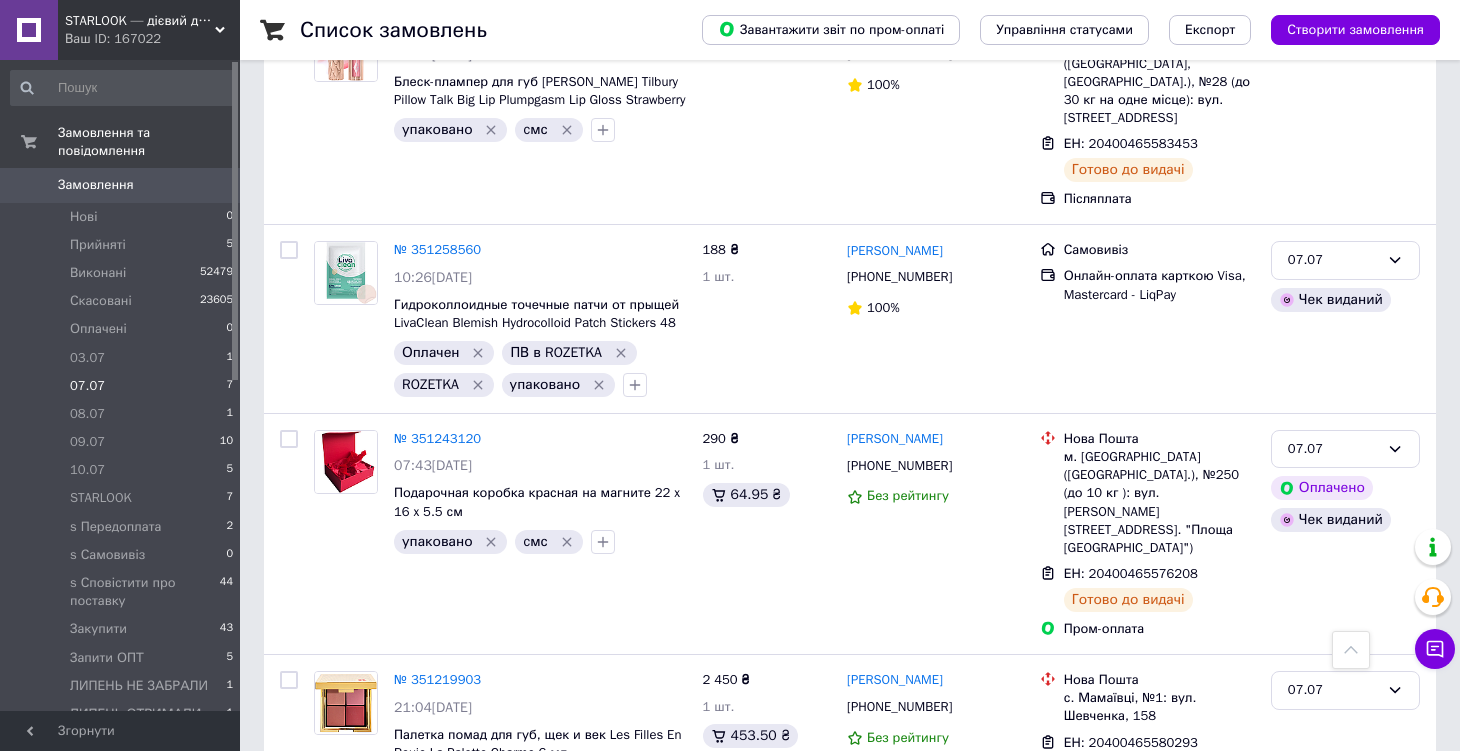 scroll, scrollTop: 966, scrollLeft: 0, axis: vertical 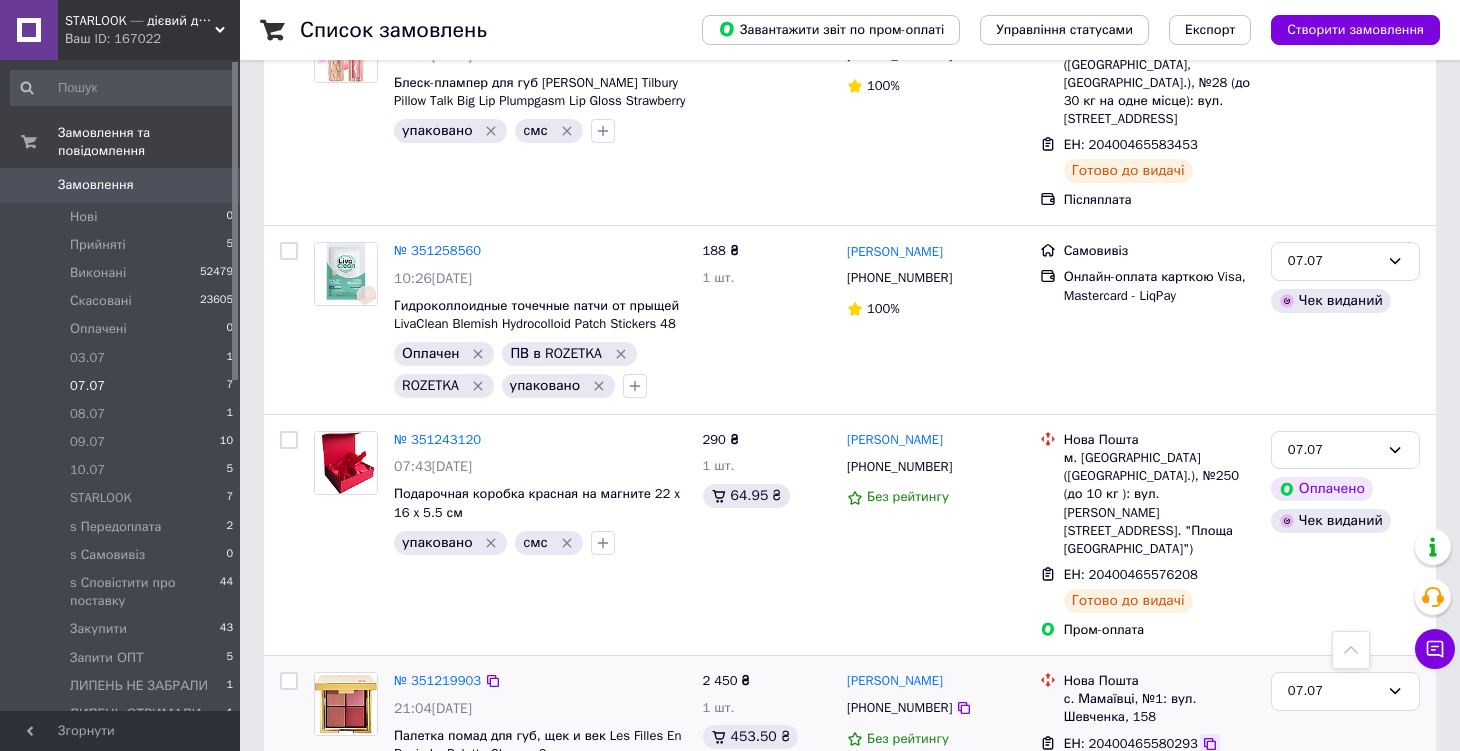 click 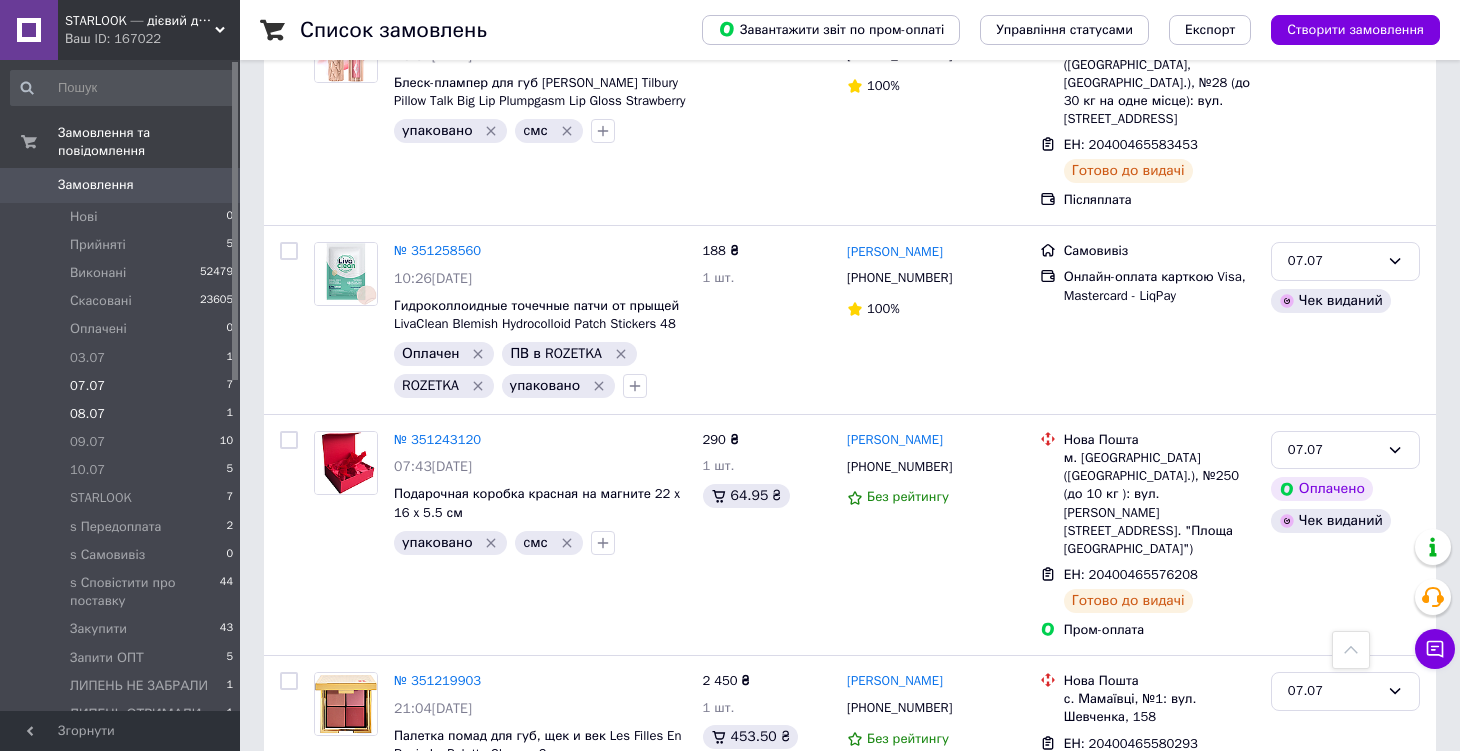 click on "08.07 1" at bounding box center [122, 414] 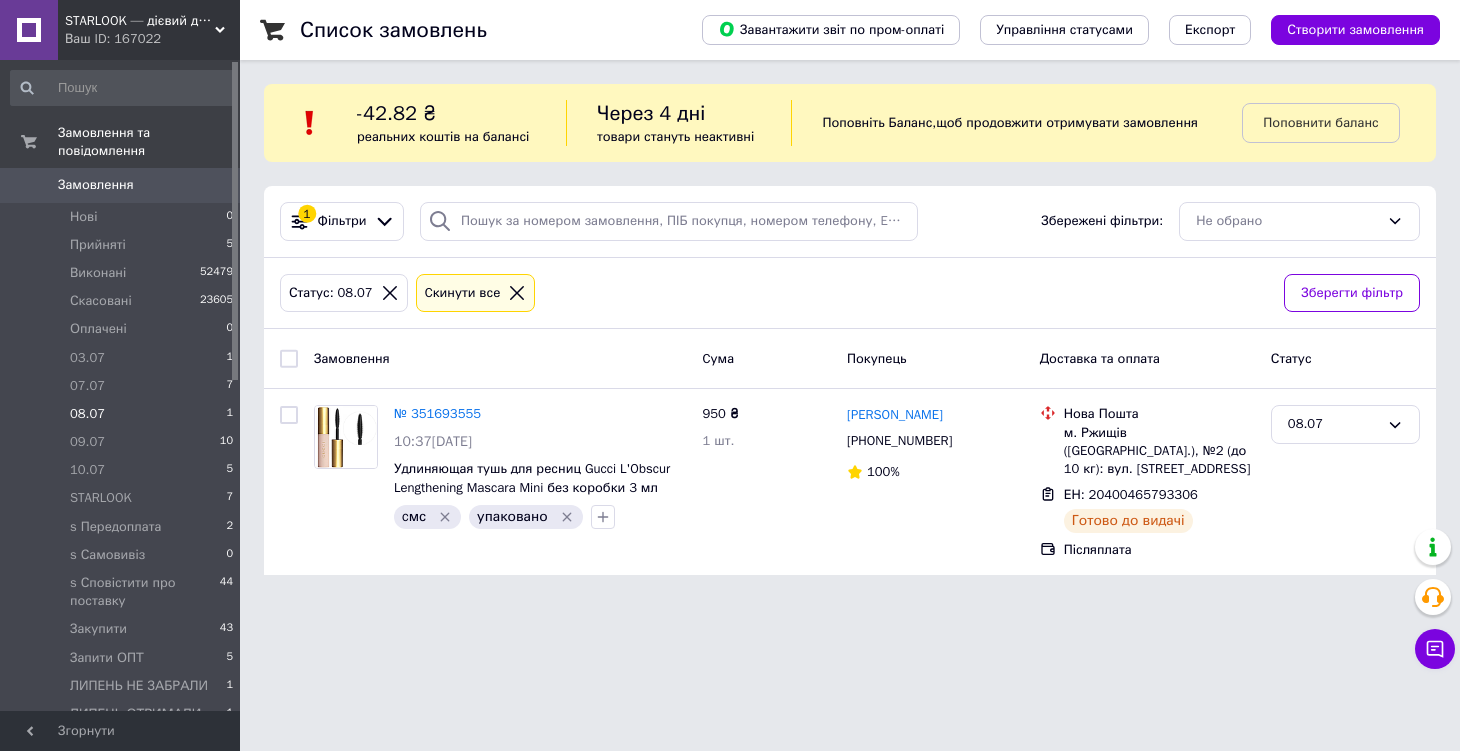 scroll, scrollTop: 0, scrollLeft: 0, axis: both 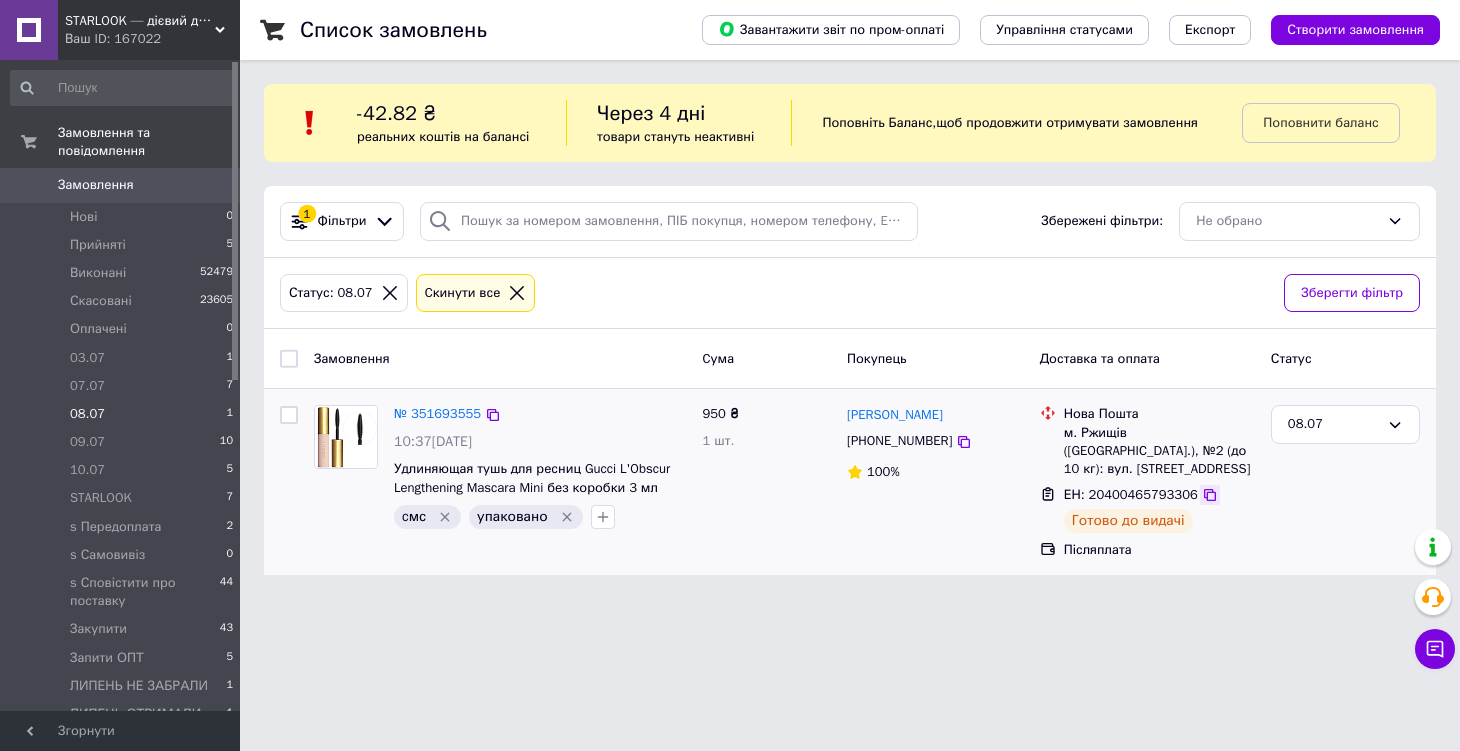 click 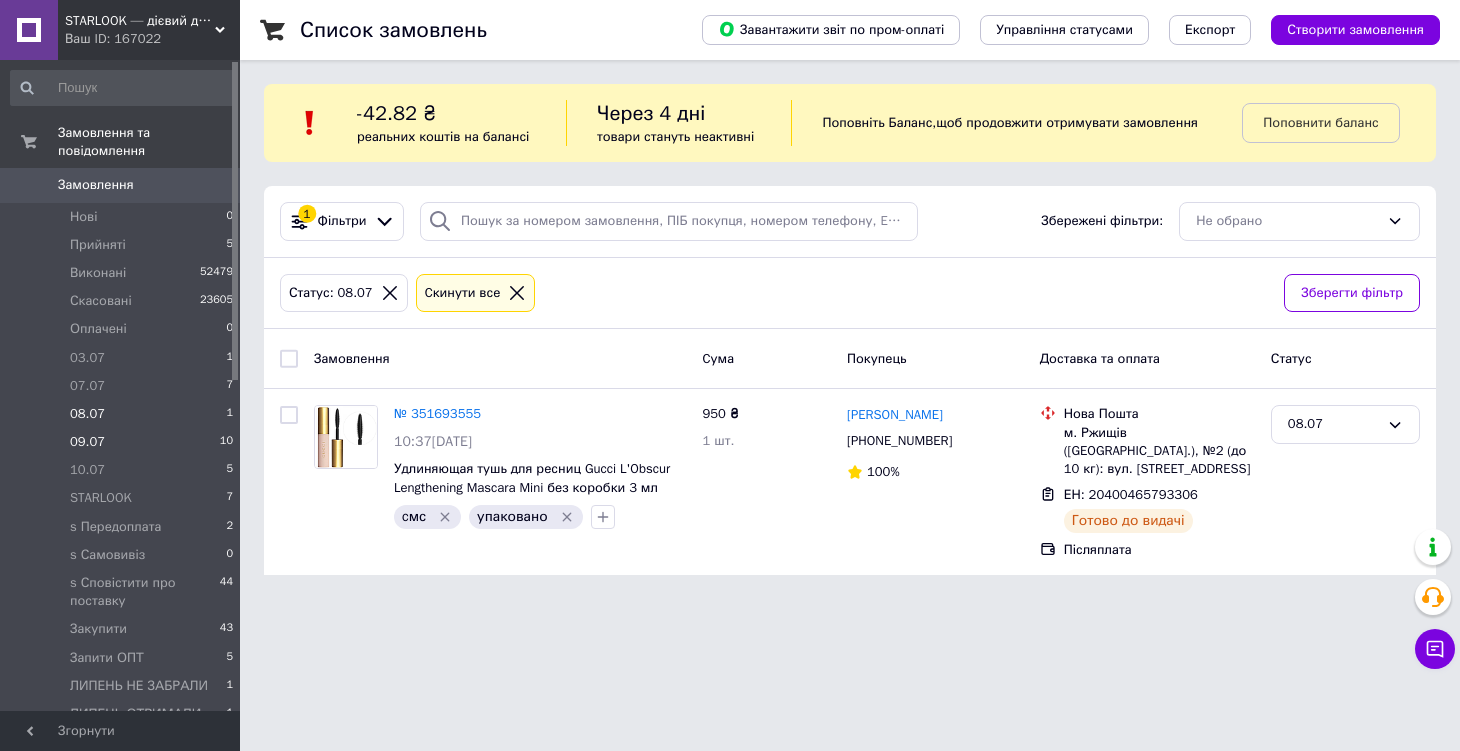 click on "09.07 10" at bounding box center (122, 442) 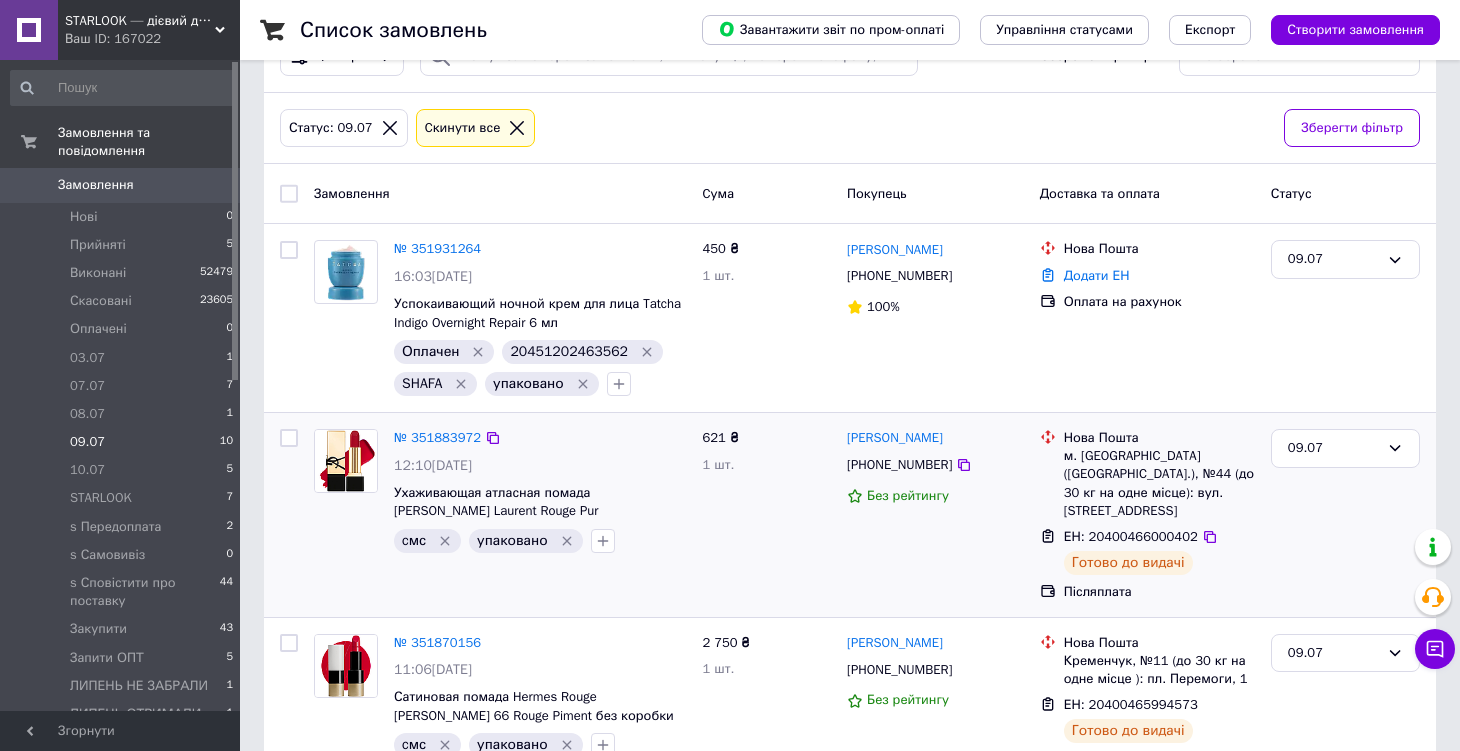 scroll, scrollTop: 202, scrollLeft: 0, axis: vertical 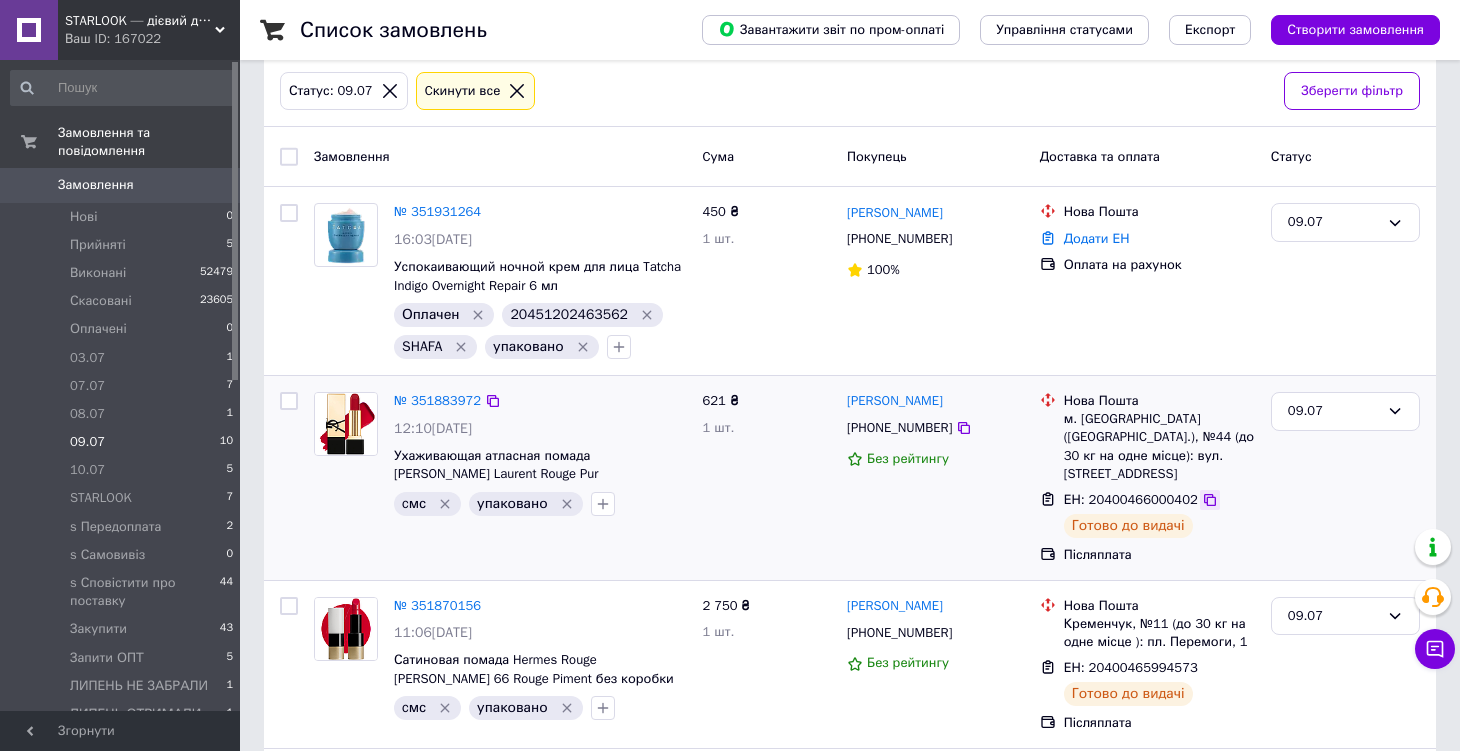 click 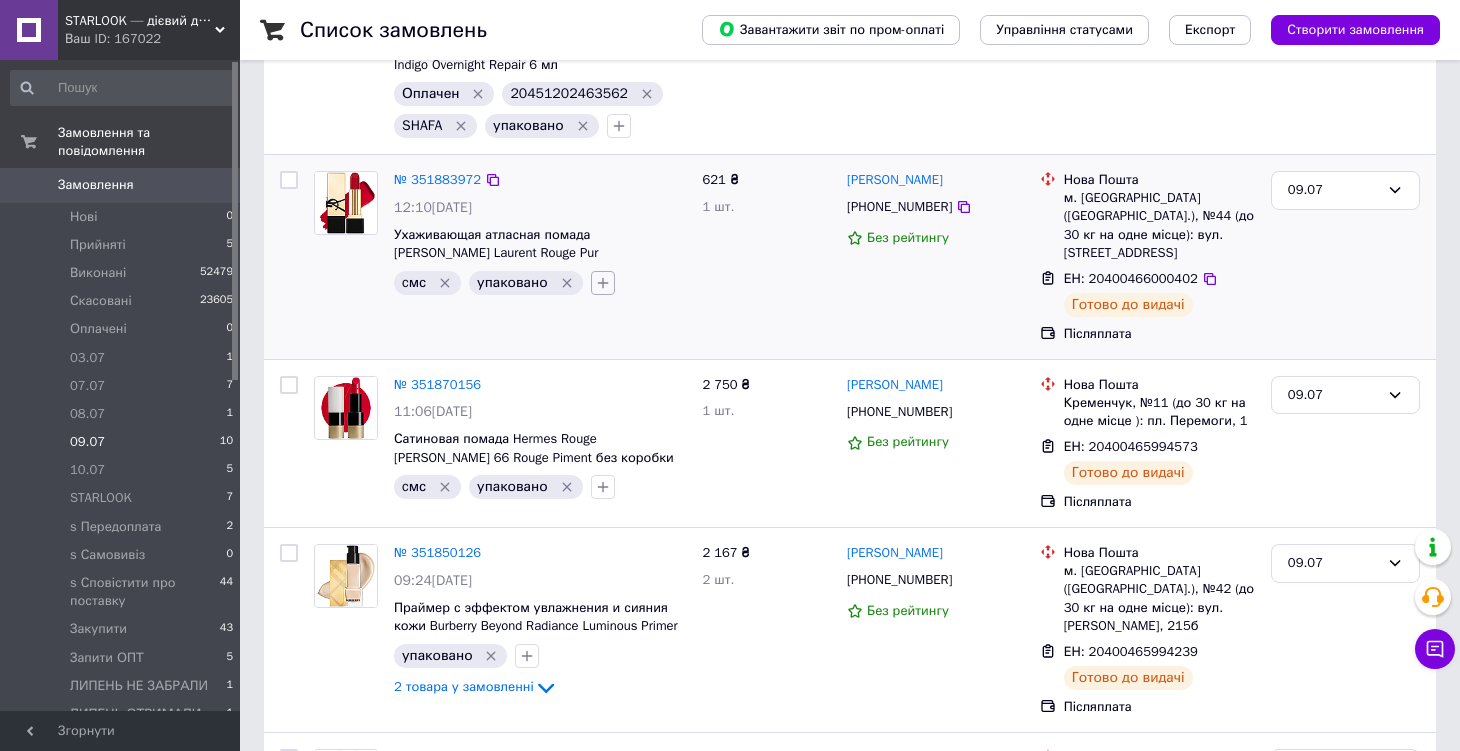 scroll, scrollTop: 422, scrollLeft: 0, axis: vertical 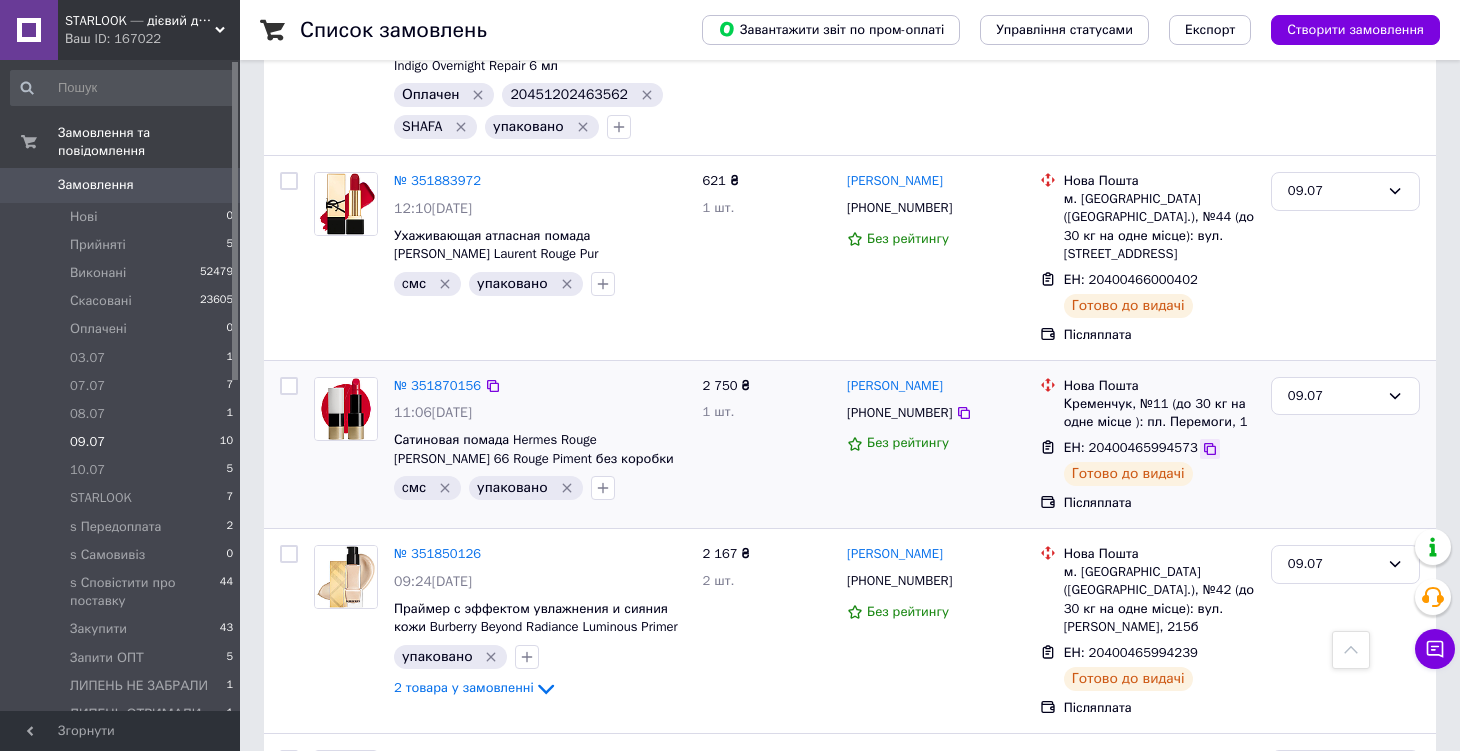 click 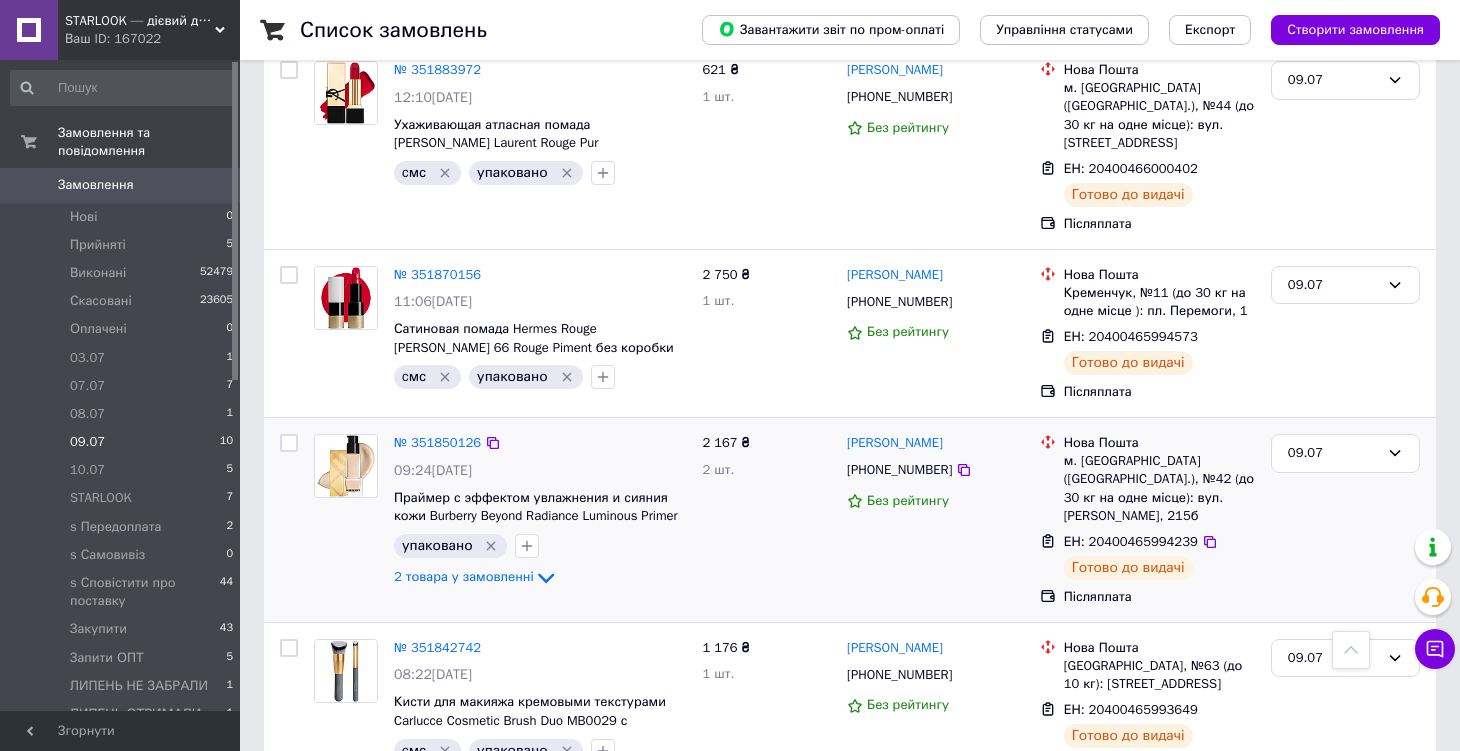 scroll, scrollTop: 559, scrollLeft: 0, axis: vertical 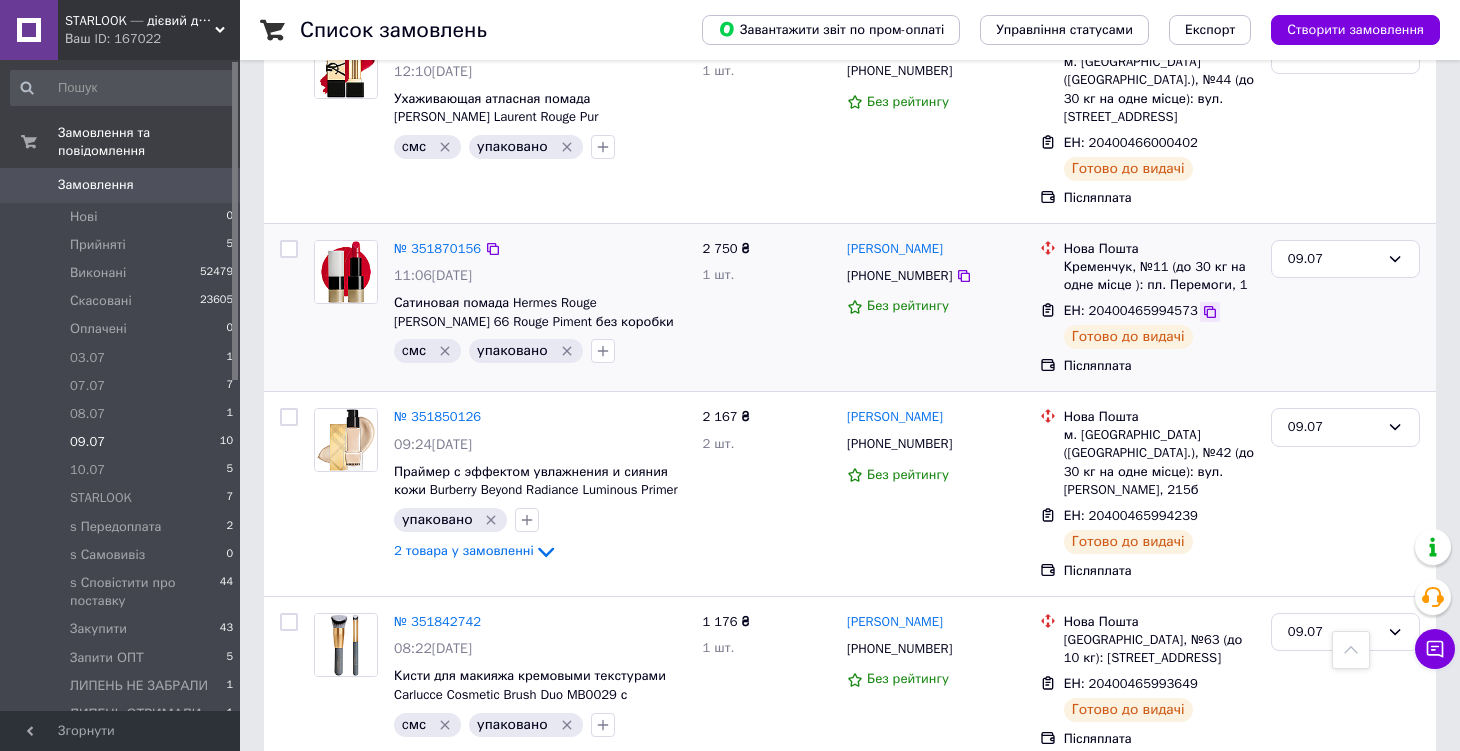 click 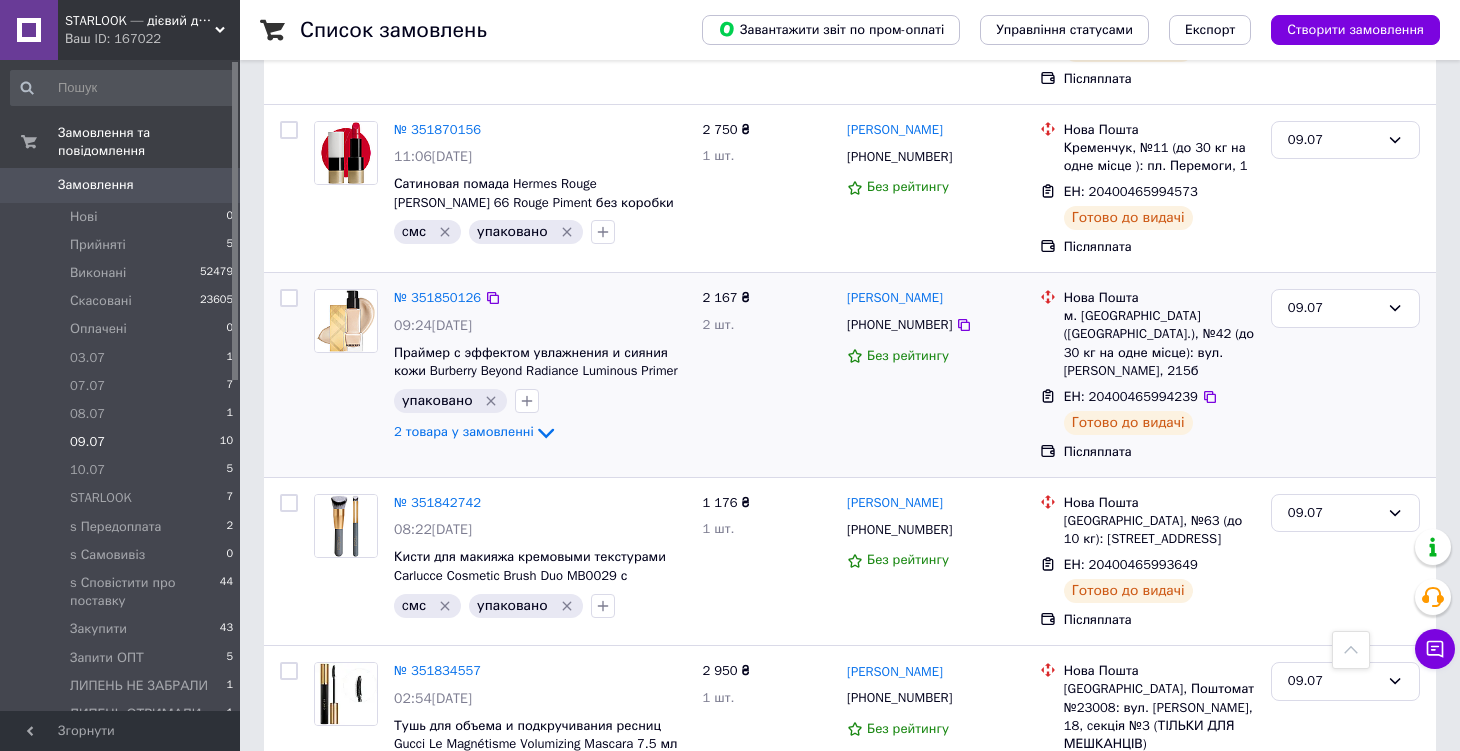 scroll, scrollTop: 763, scrollLeft: 0, axis: vertical 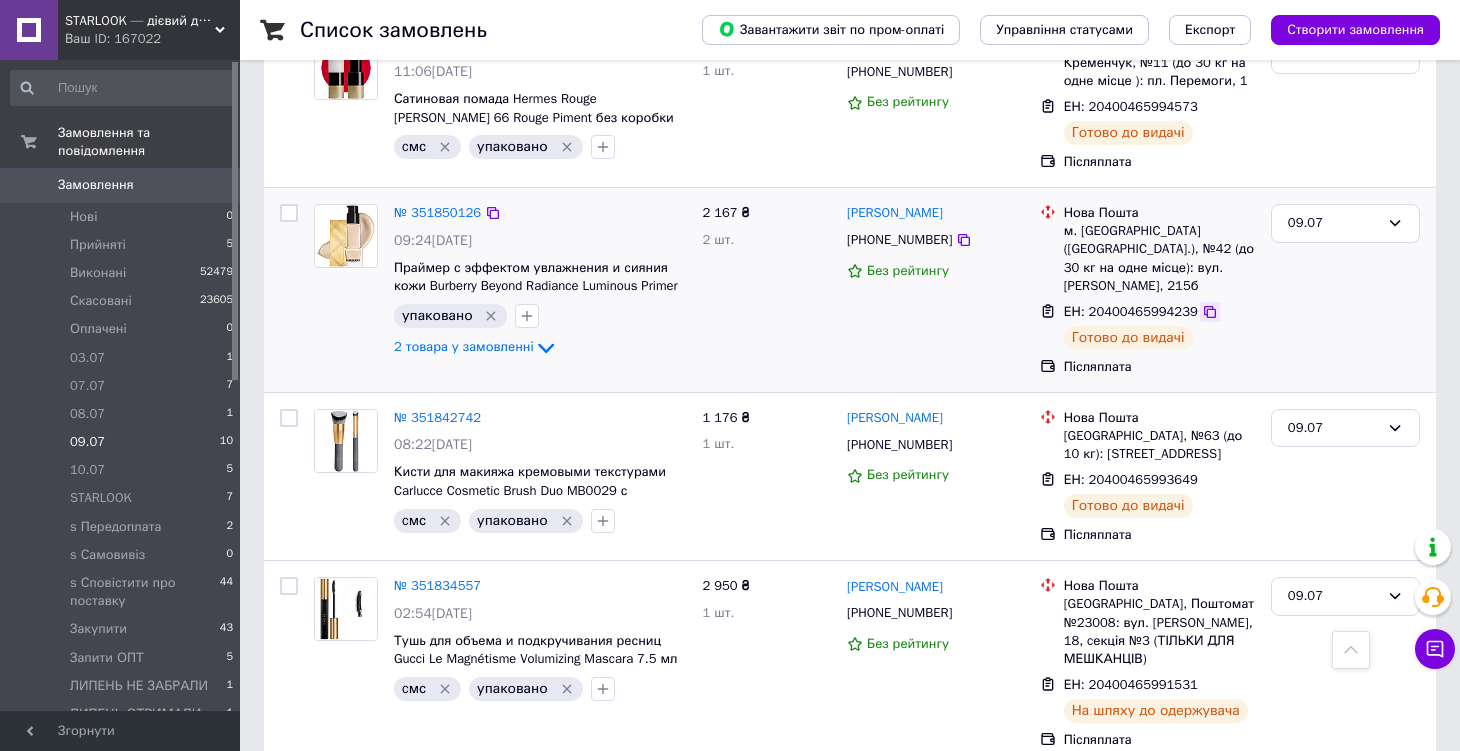 click 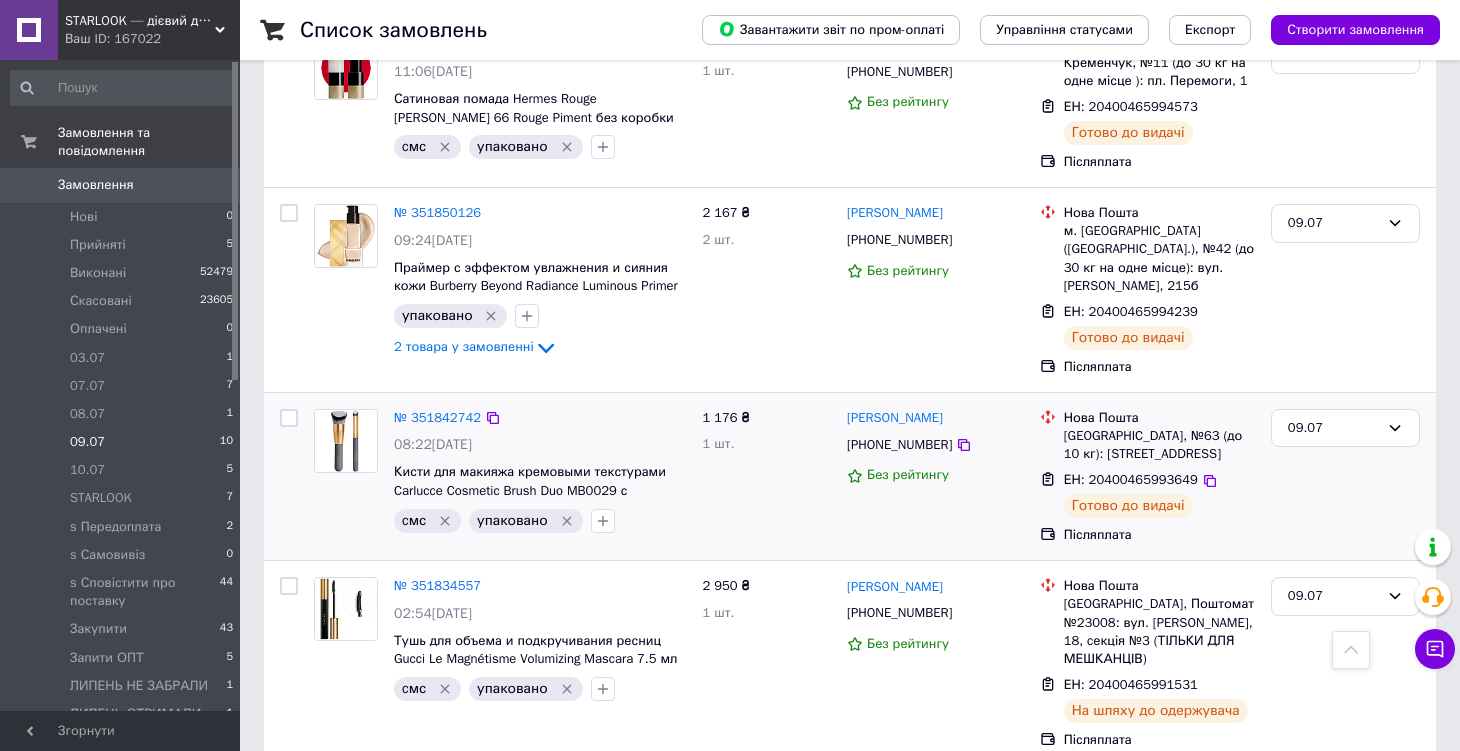 scroll, scrollTop: 889, scrollLeft: 0, axis: vertical 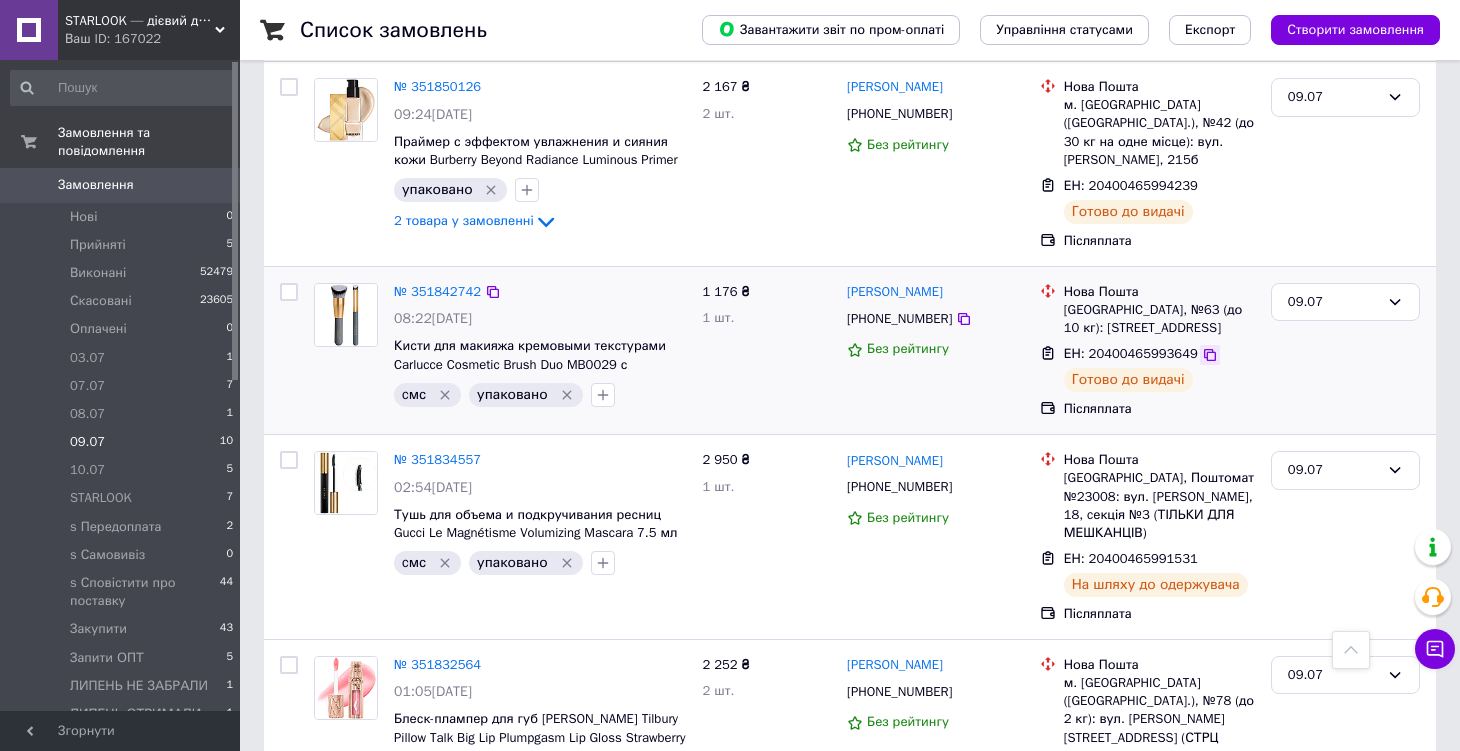 click 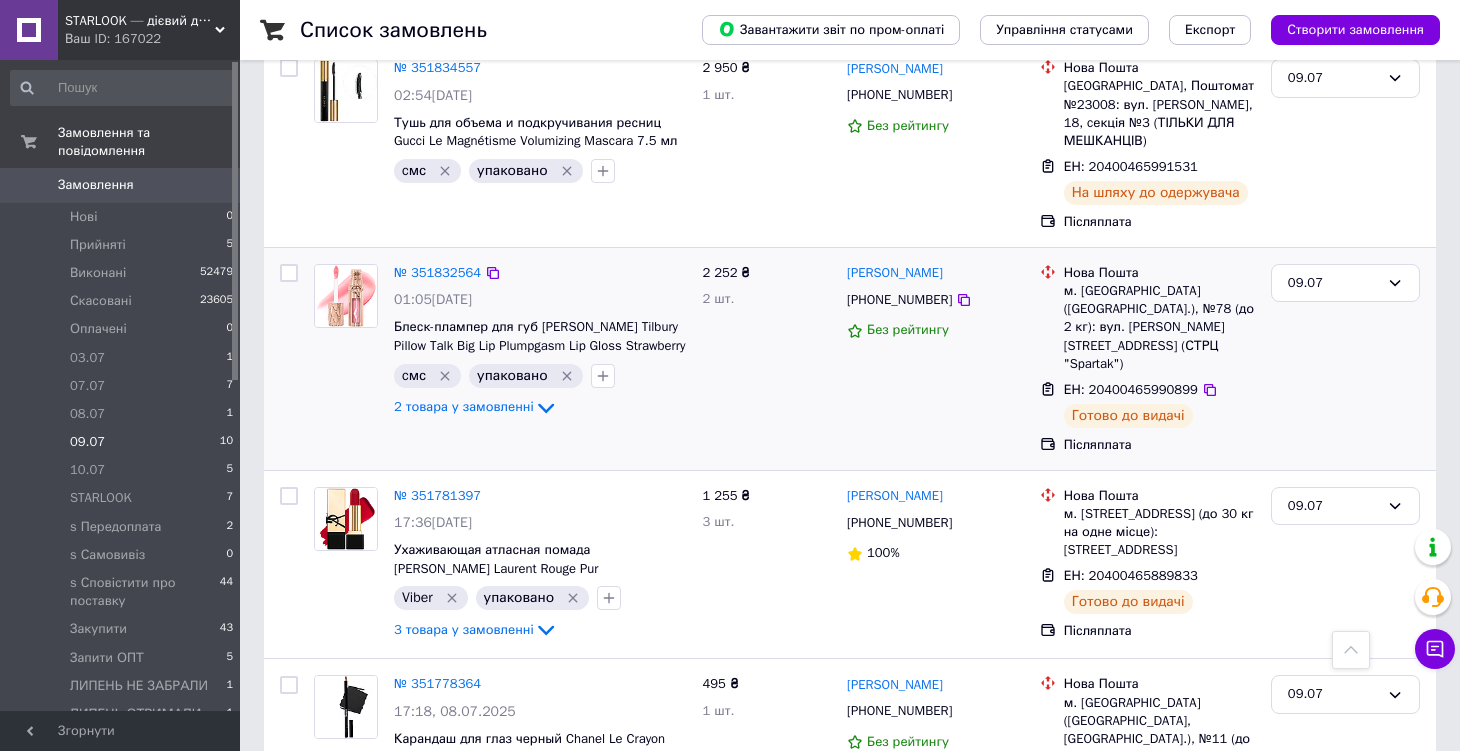 scroll, scrollTop: 1282, scrollLeft: 0, axis: vertical 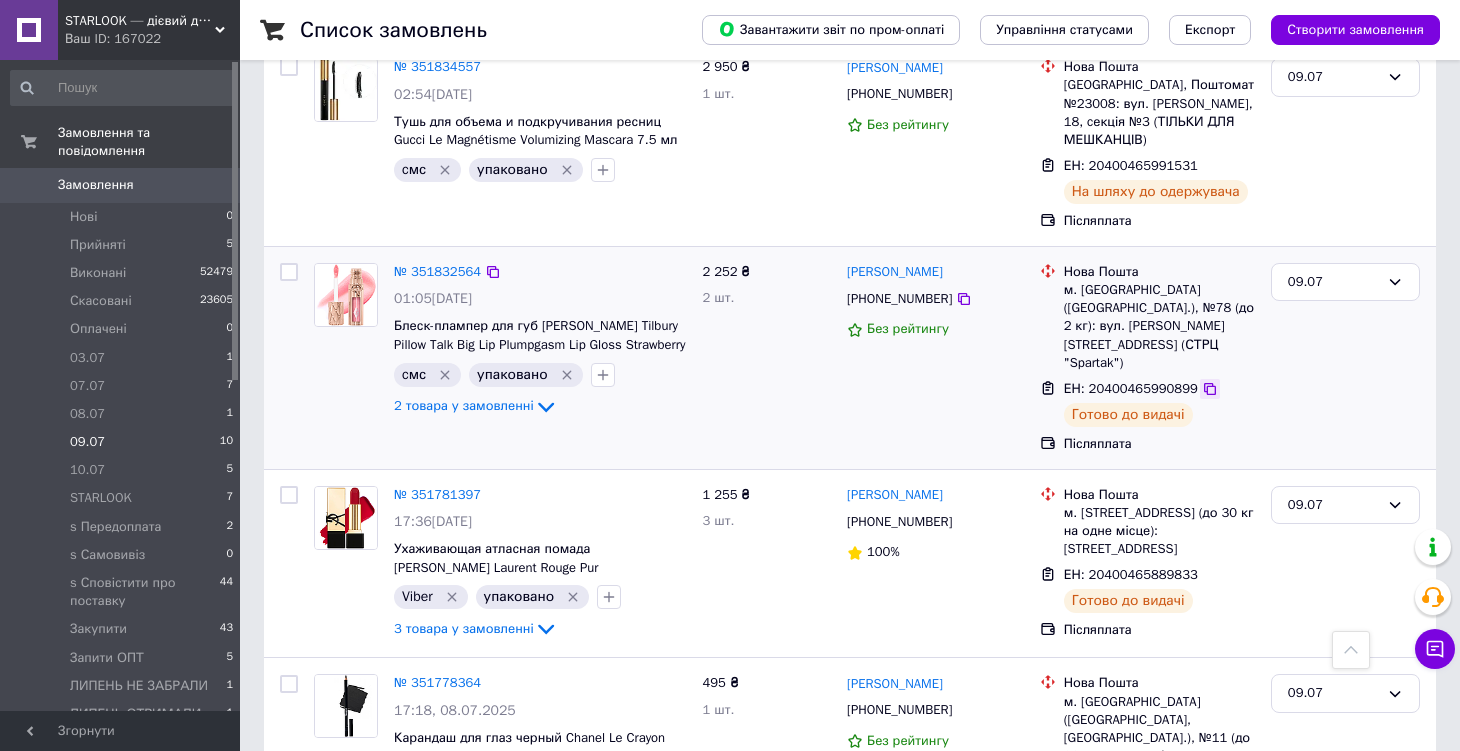 click 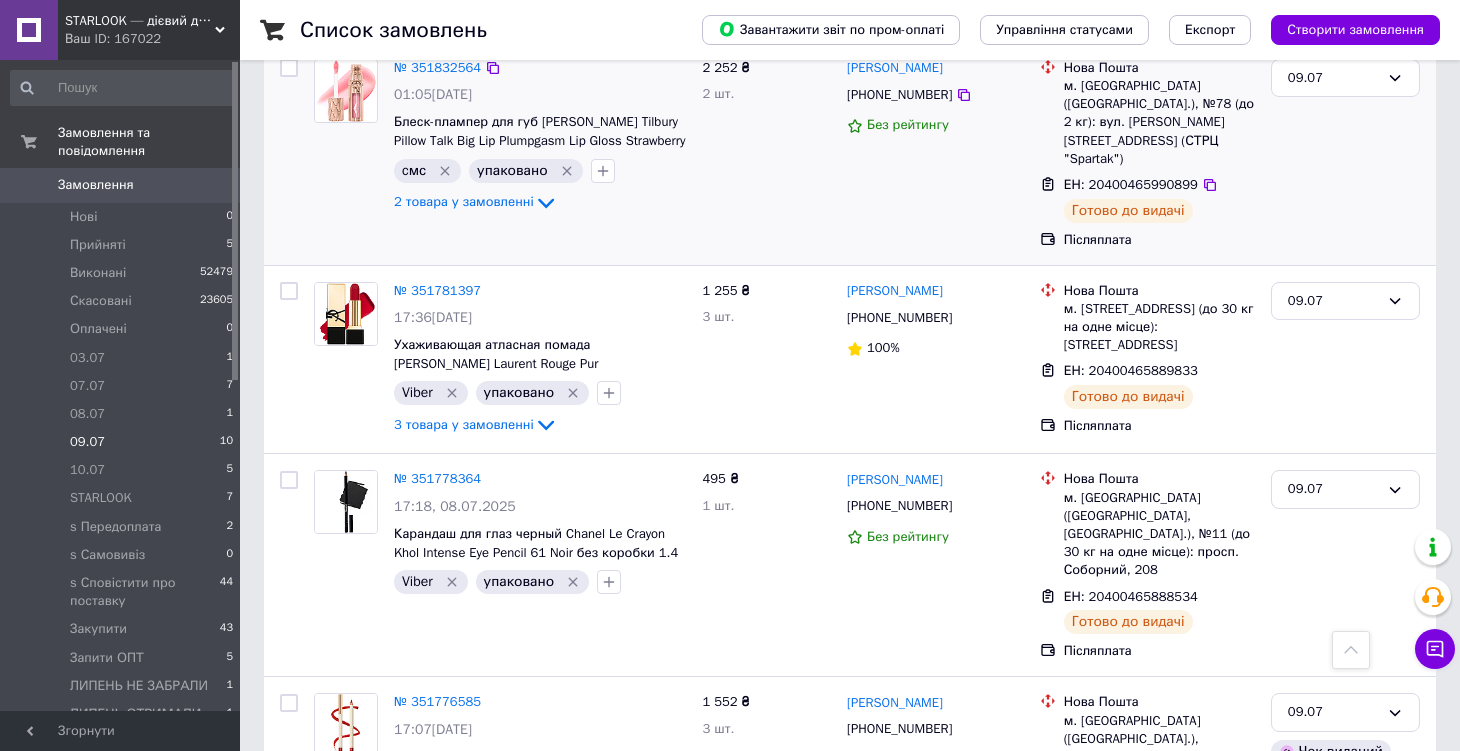 scroll, scrollTop: 1502, scrollLeft: 0, axis: vertical 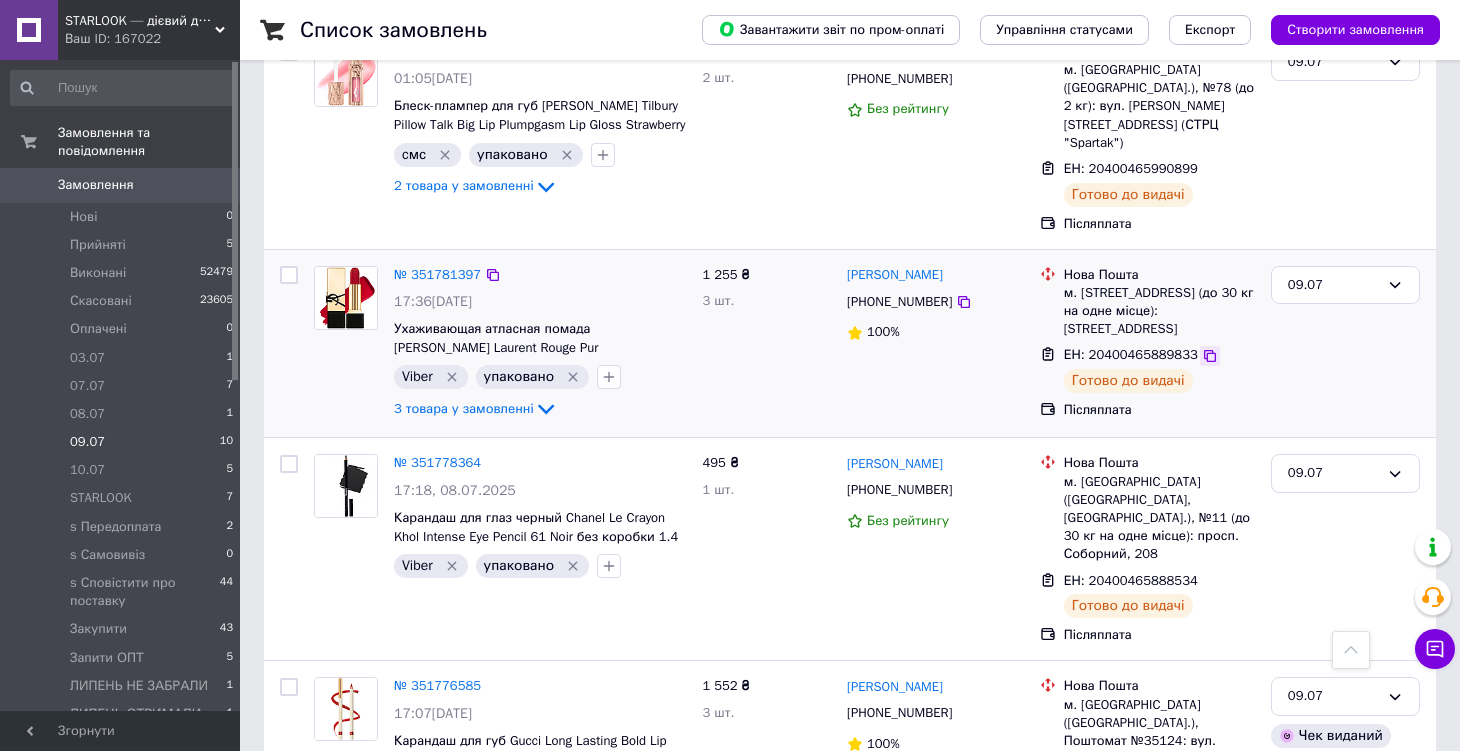 click 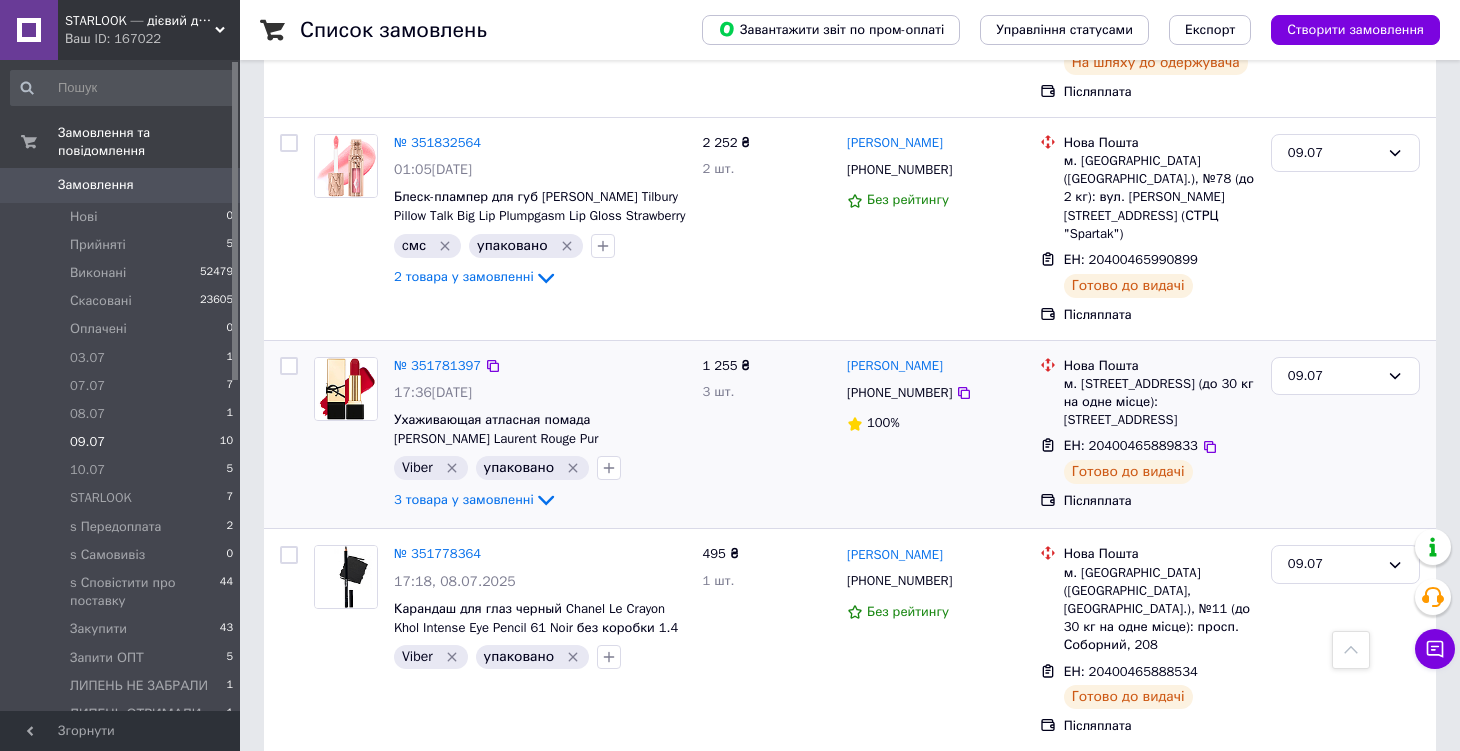 scroll, scrollTop: 1412, scrollLeft: 0, axis: vertical 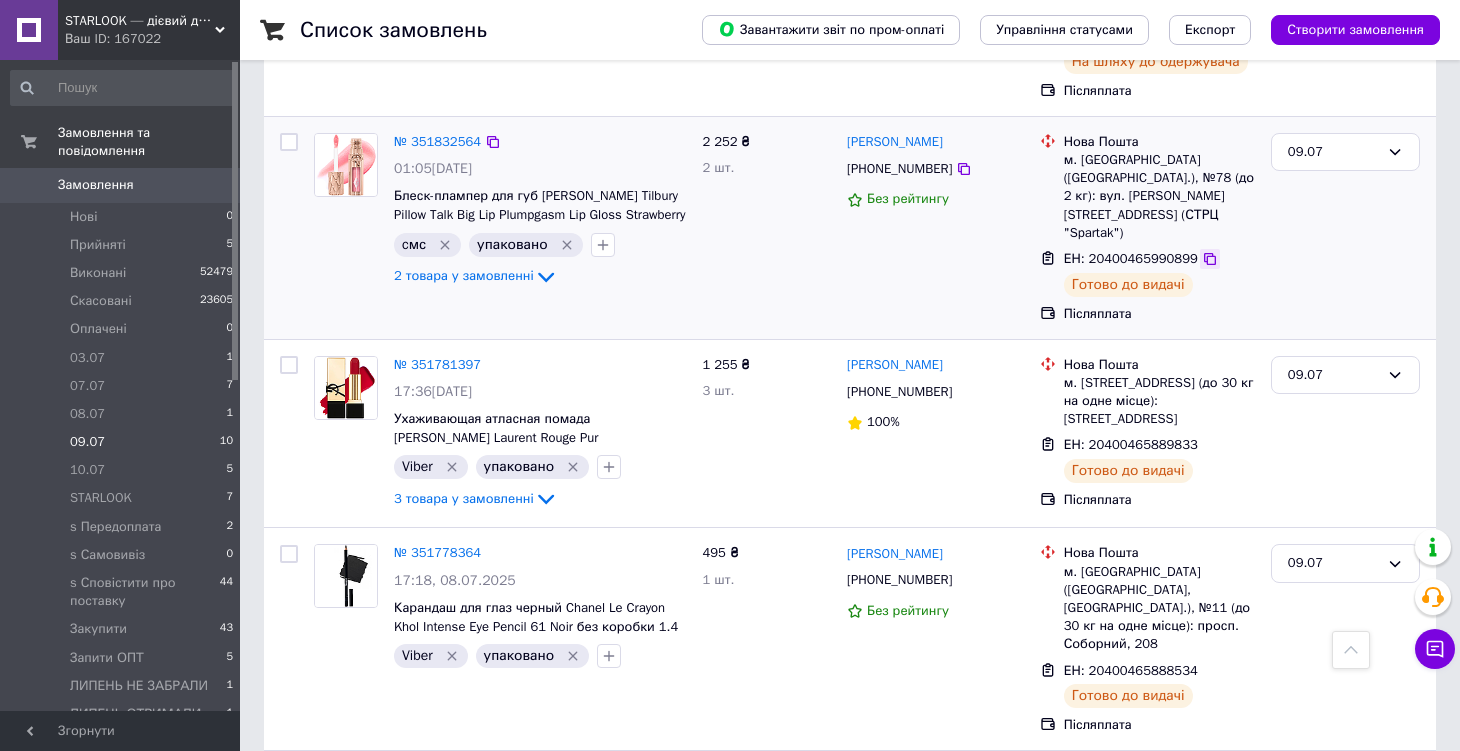click 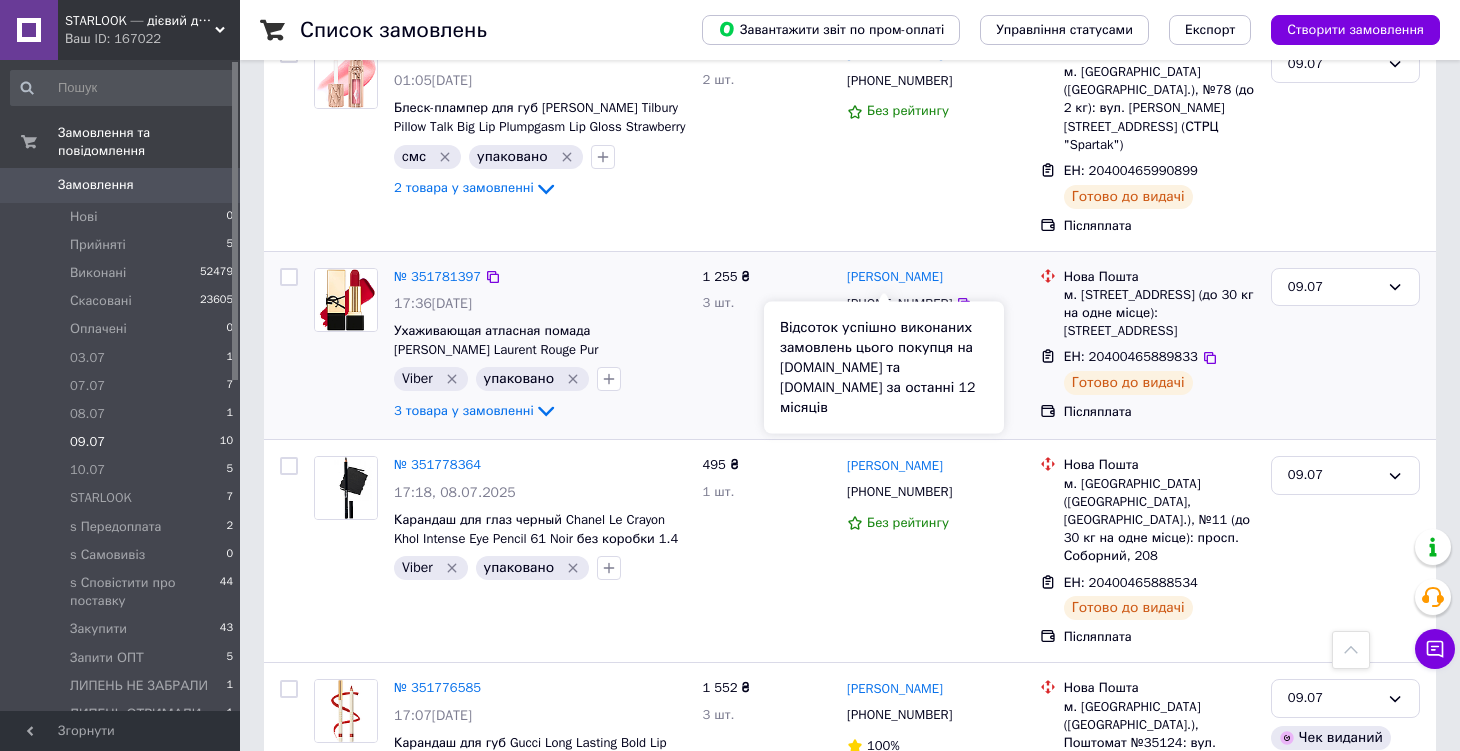 scroll, scrollTop: 1532, scrollLeft: 0, axis: vertical 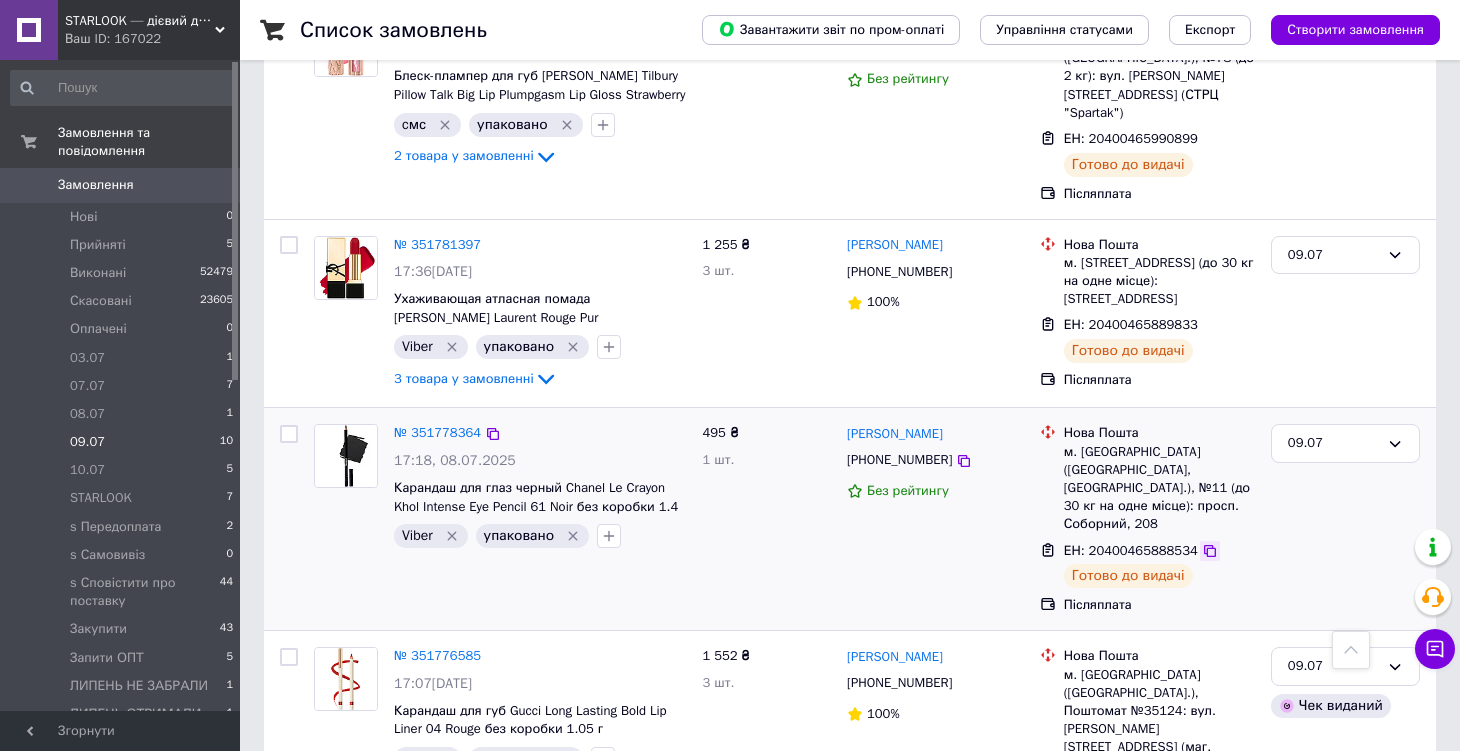 click 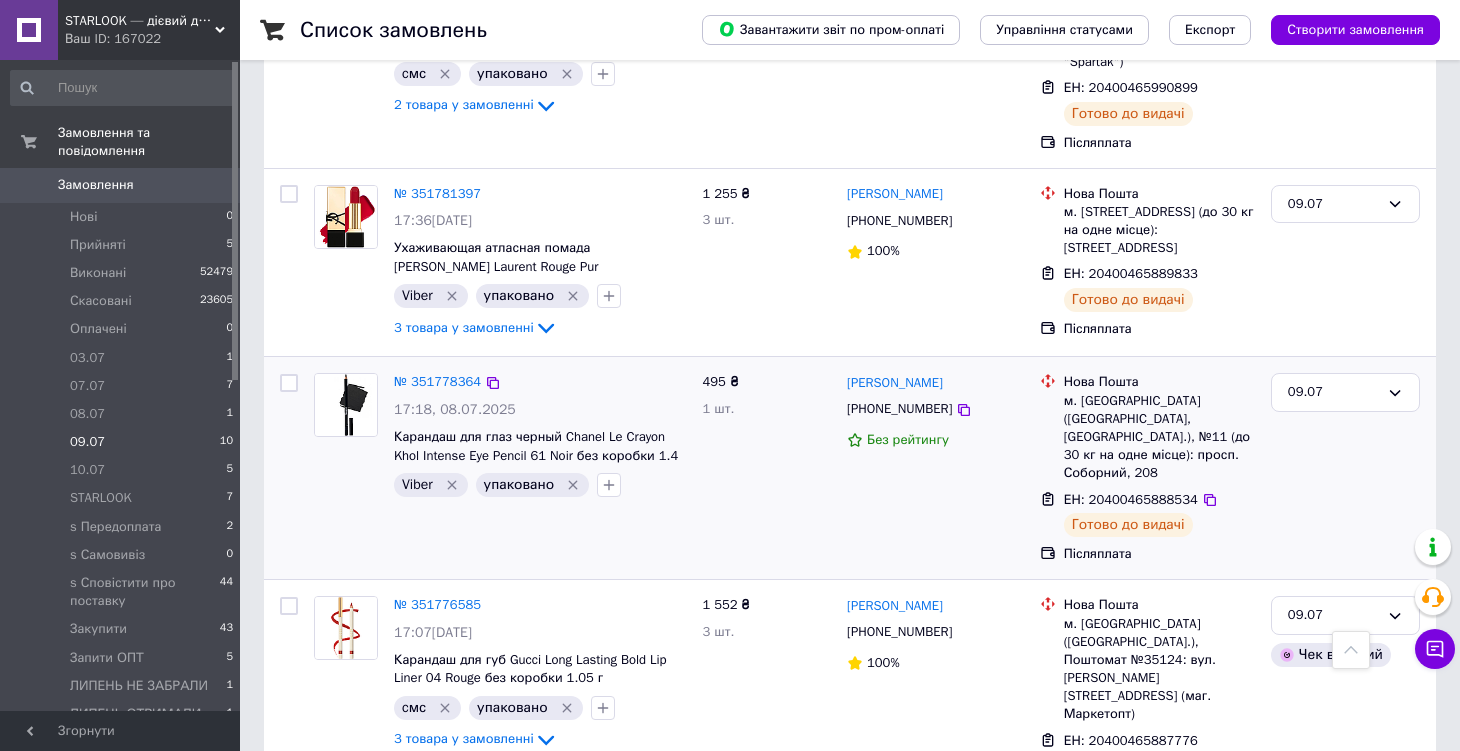 scroll, scrollTop: 1578, scrollLeft: 0, axis: vertical 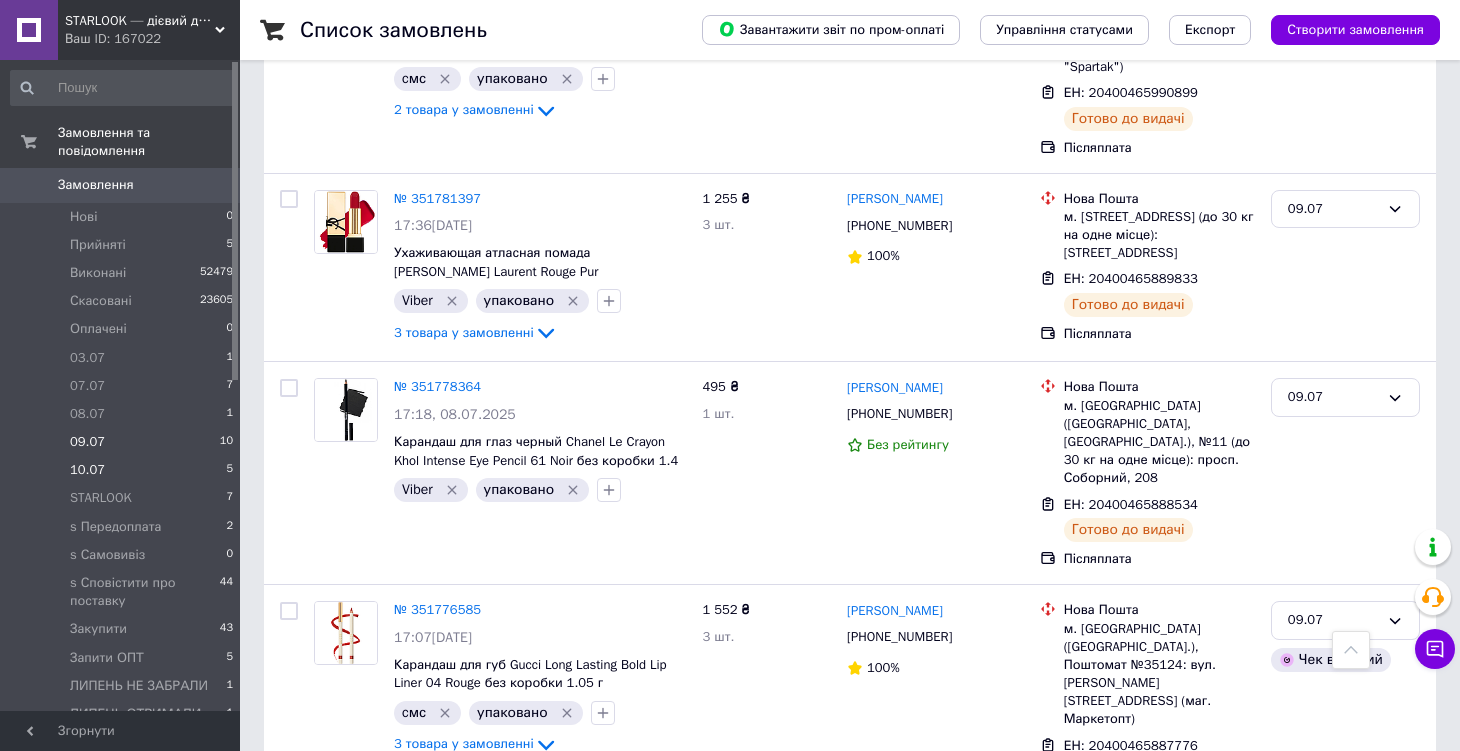 click on "10.07 5" at bounding box center [122, 470] 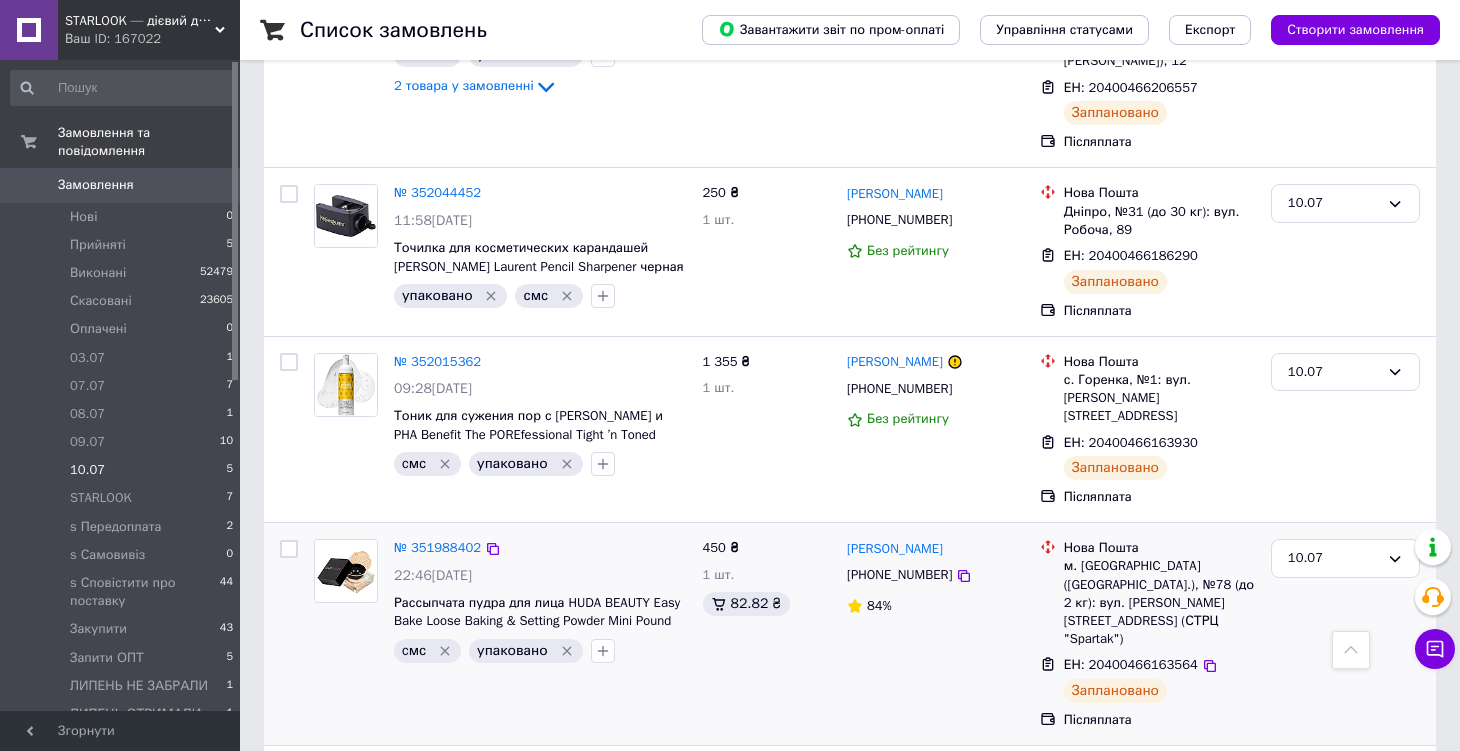 scroll, scrollTop: 280, scrollLeft: 0, axis: vertical 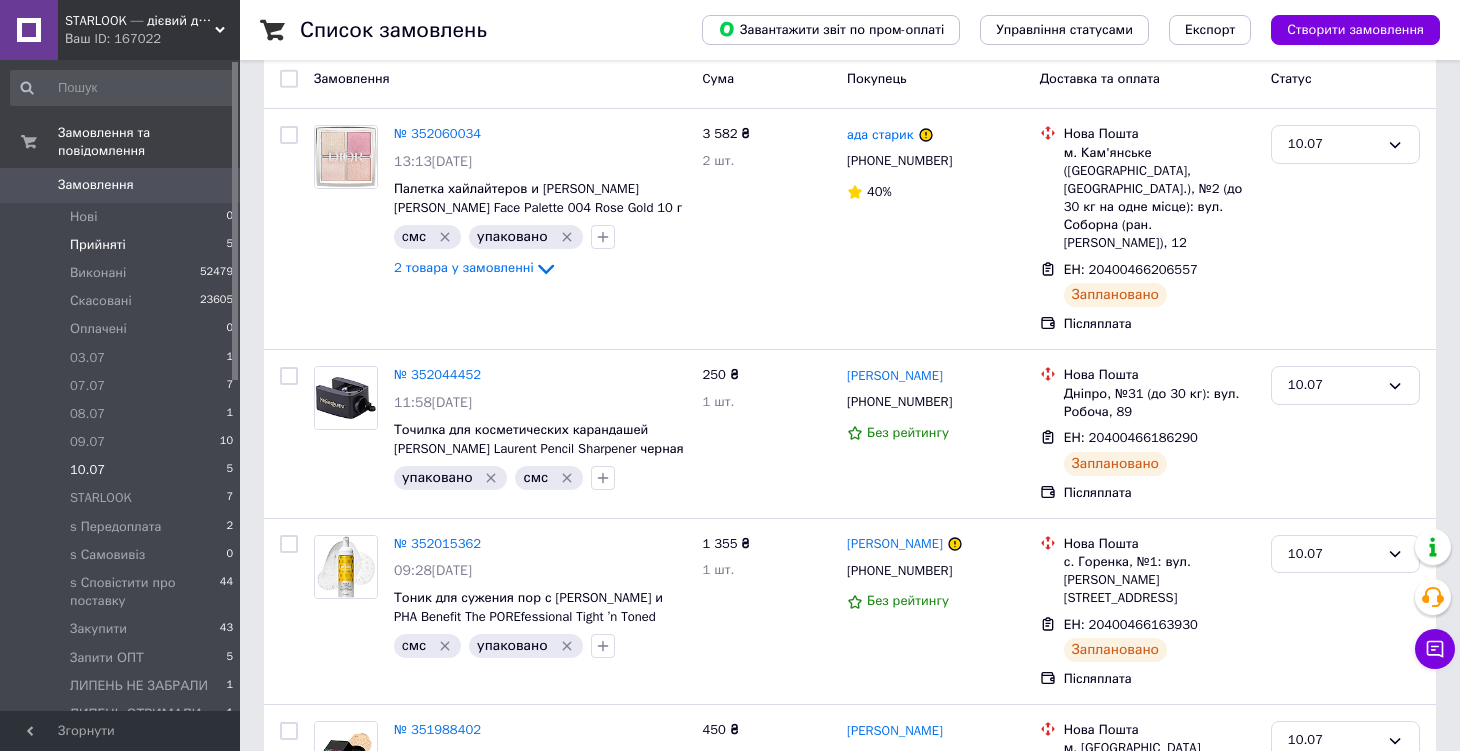 click on "Прийняті 5" at bounding box center [122, 245] 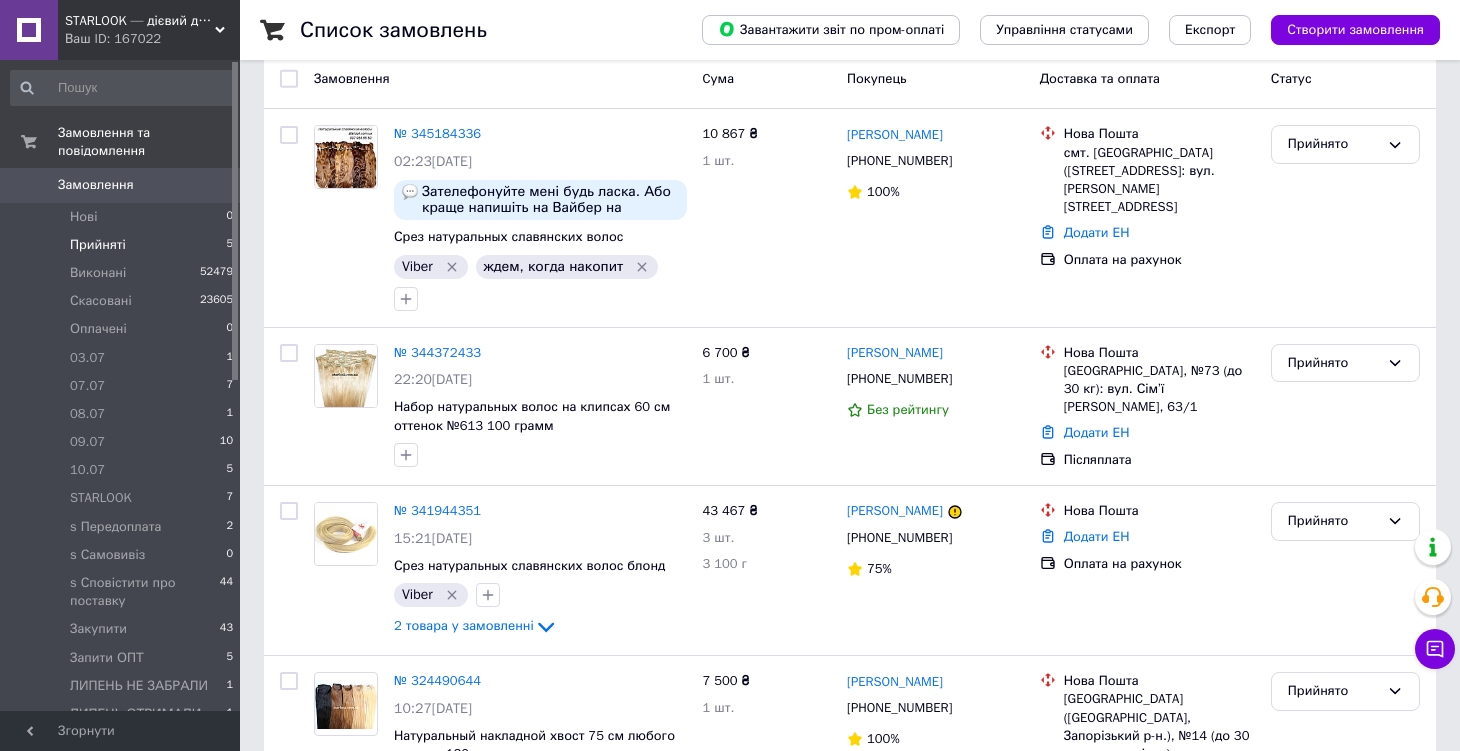 scroll, scrollTop: 0, scrollLeft: 0, axis: both 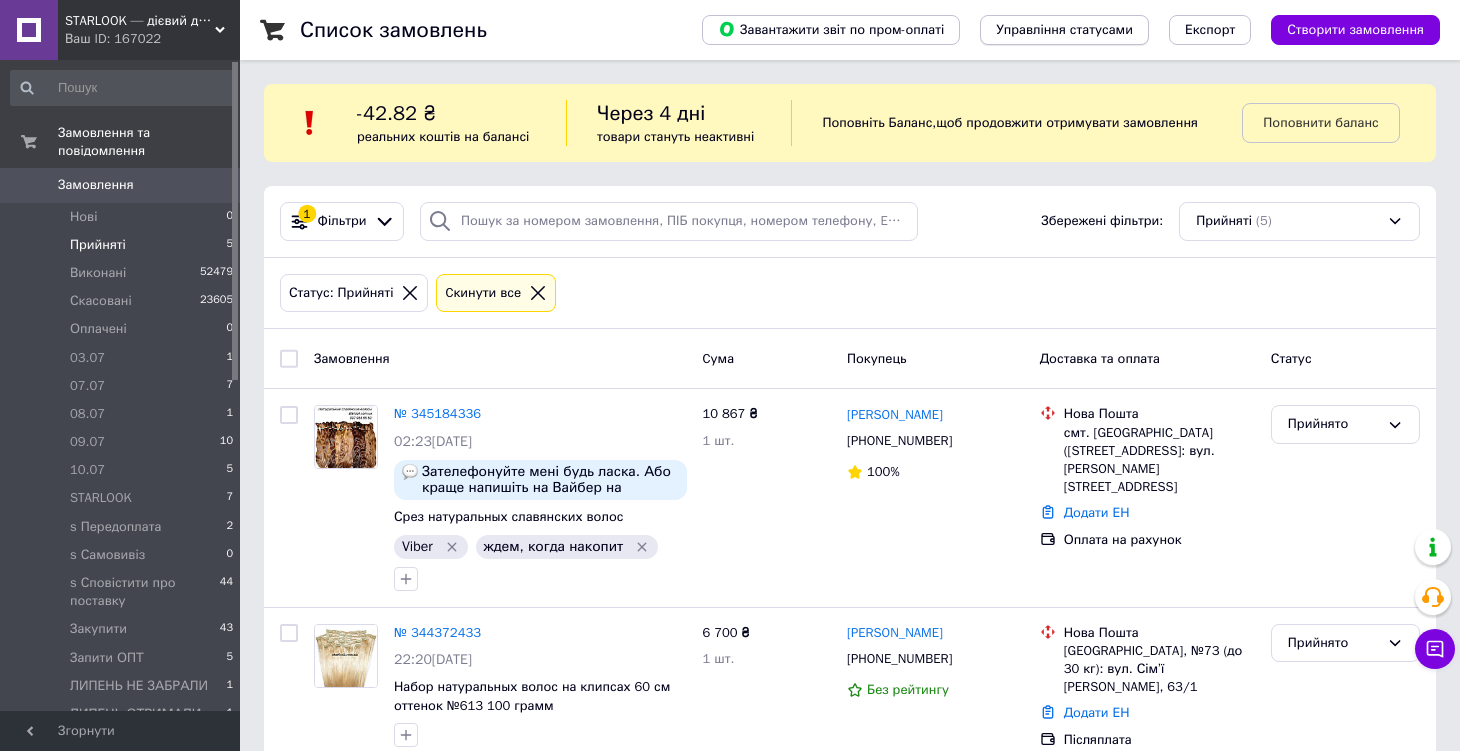 click on "Управління статусами" at bounding box center [1064, 30] 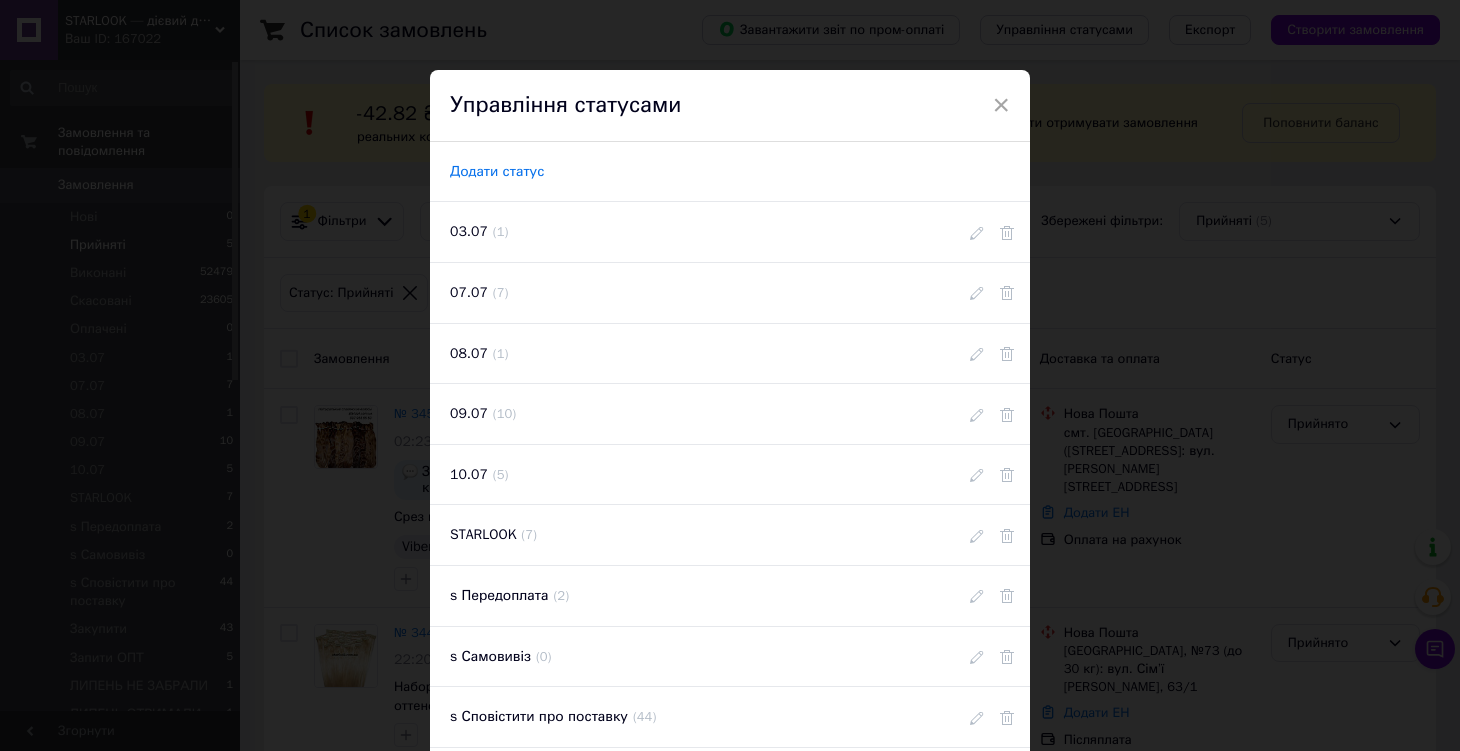 click on "Додати статус" at bounding box center [497, 172] 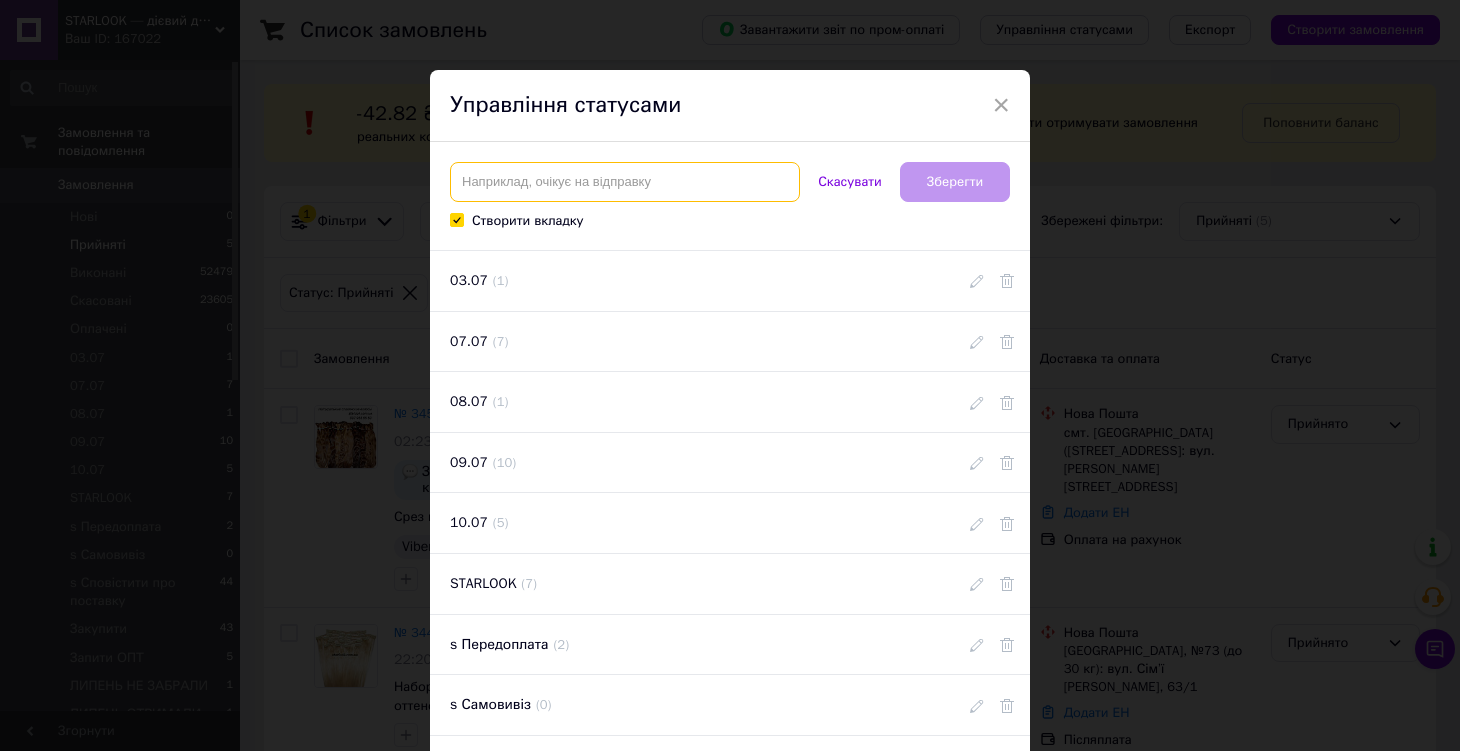 click at bounding box center [625, 182] 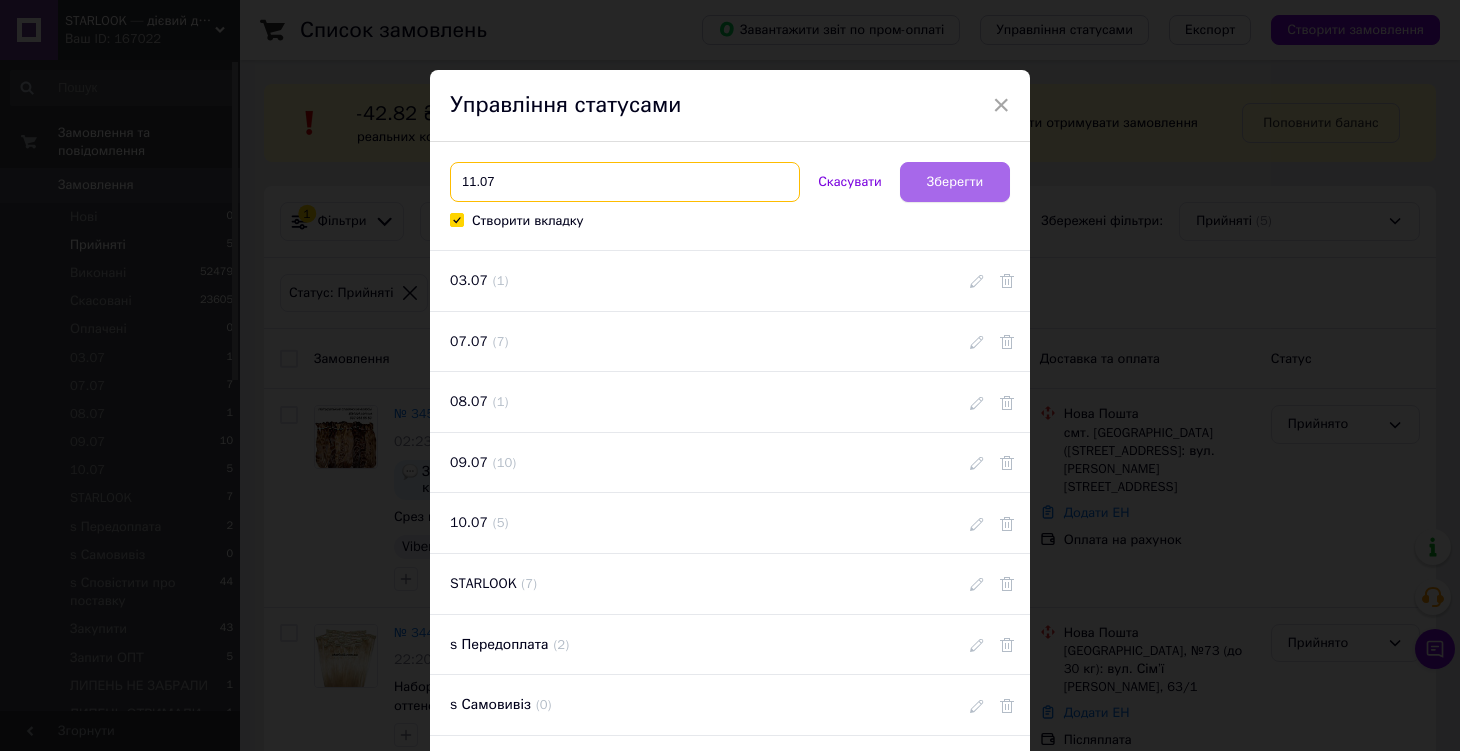 type on "11.07" 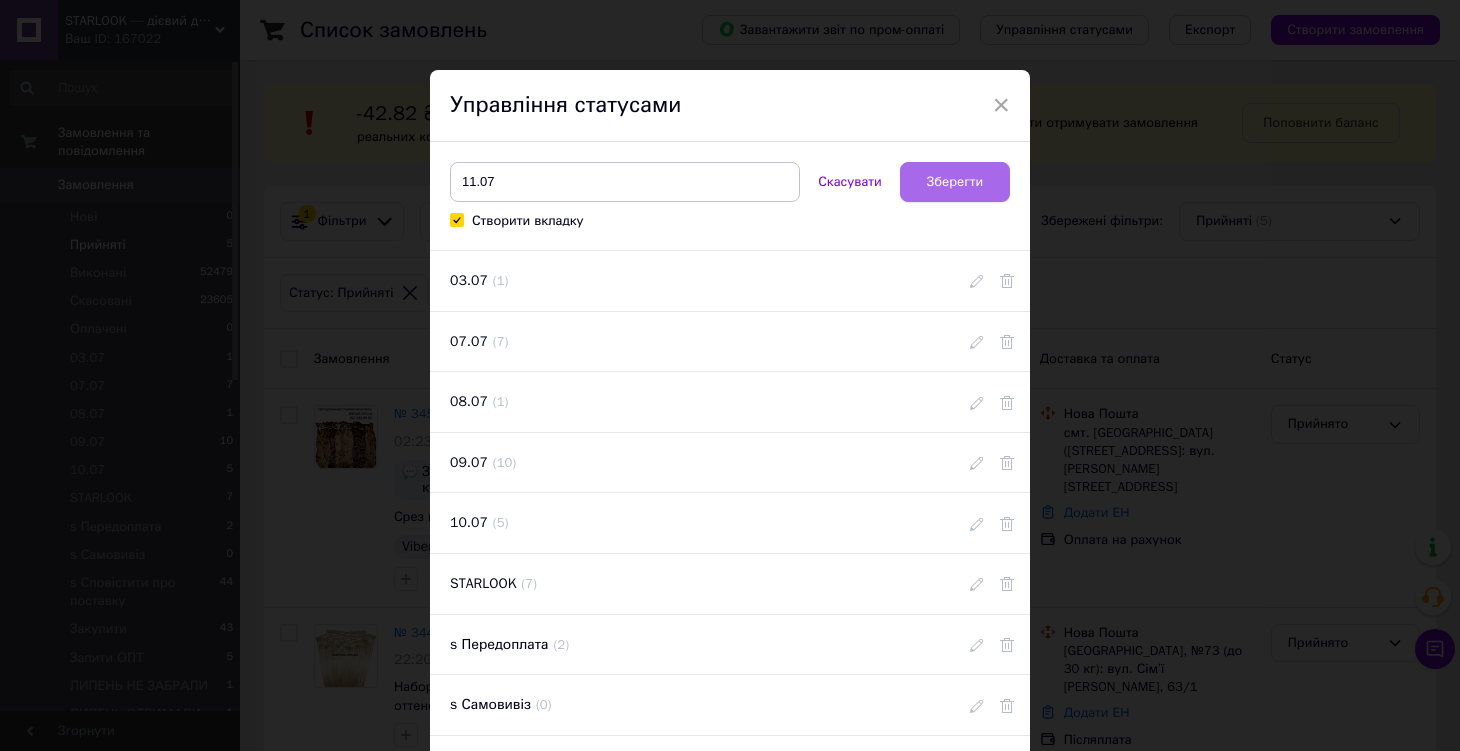 click on "Зберегти" at bounding box center [955, 182] 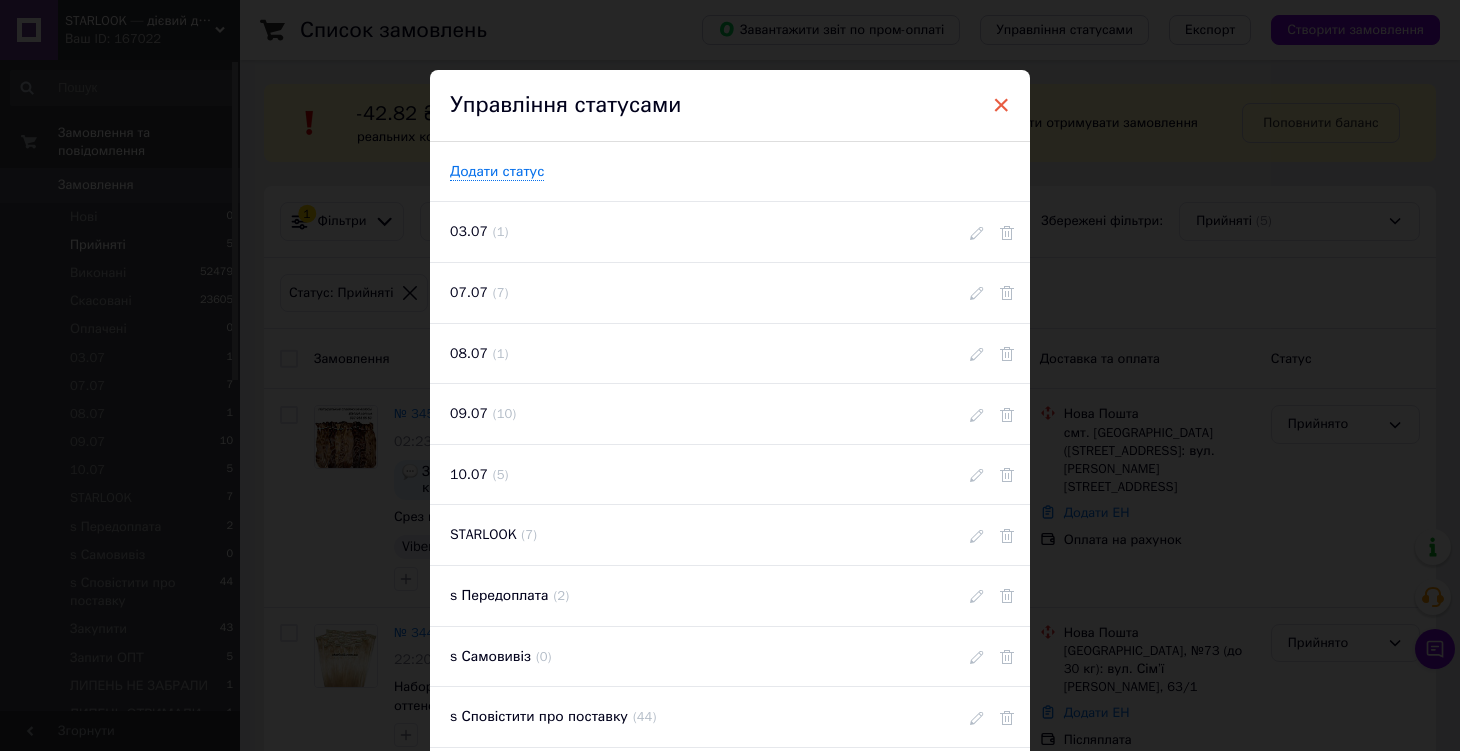 click on "×" at bounding box center (1001, 105) 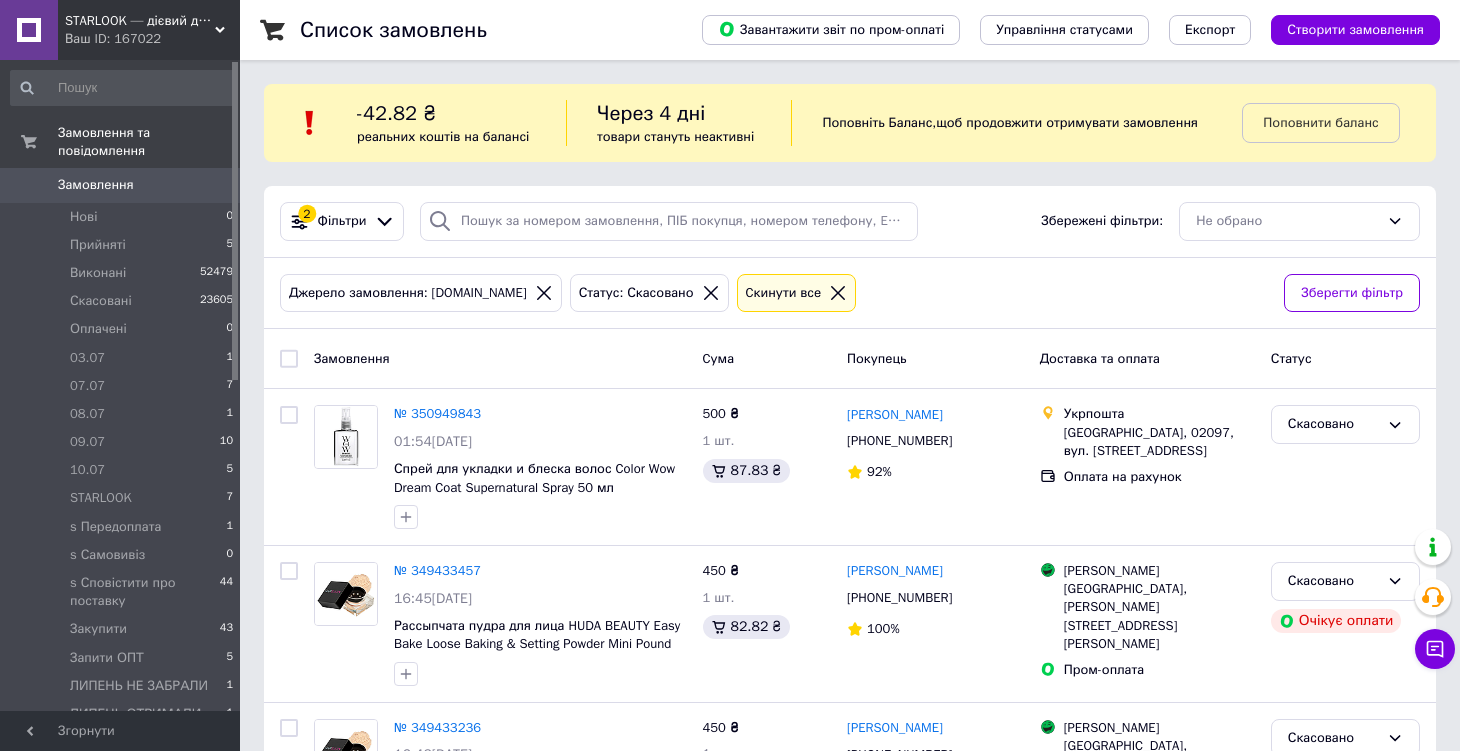 scroll, scrollTop: 0, scrollLeft: 0, axis: both 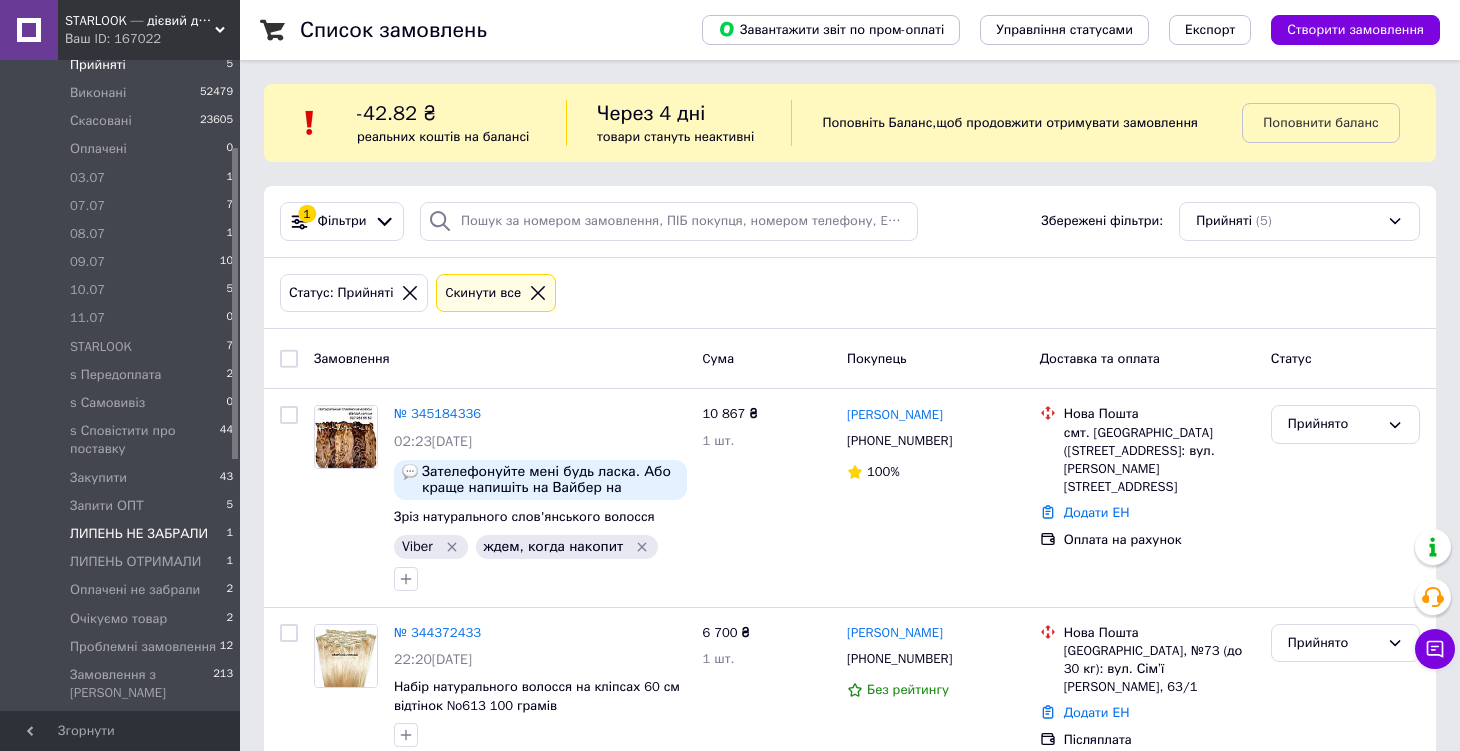 click on "ЛИПЕНЬ НЕ ЗАБРАЛИ" at bounding box center (139, 534) 